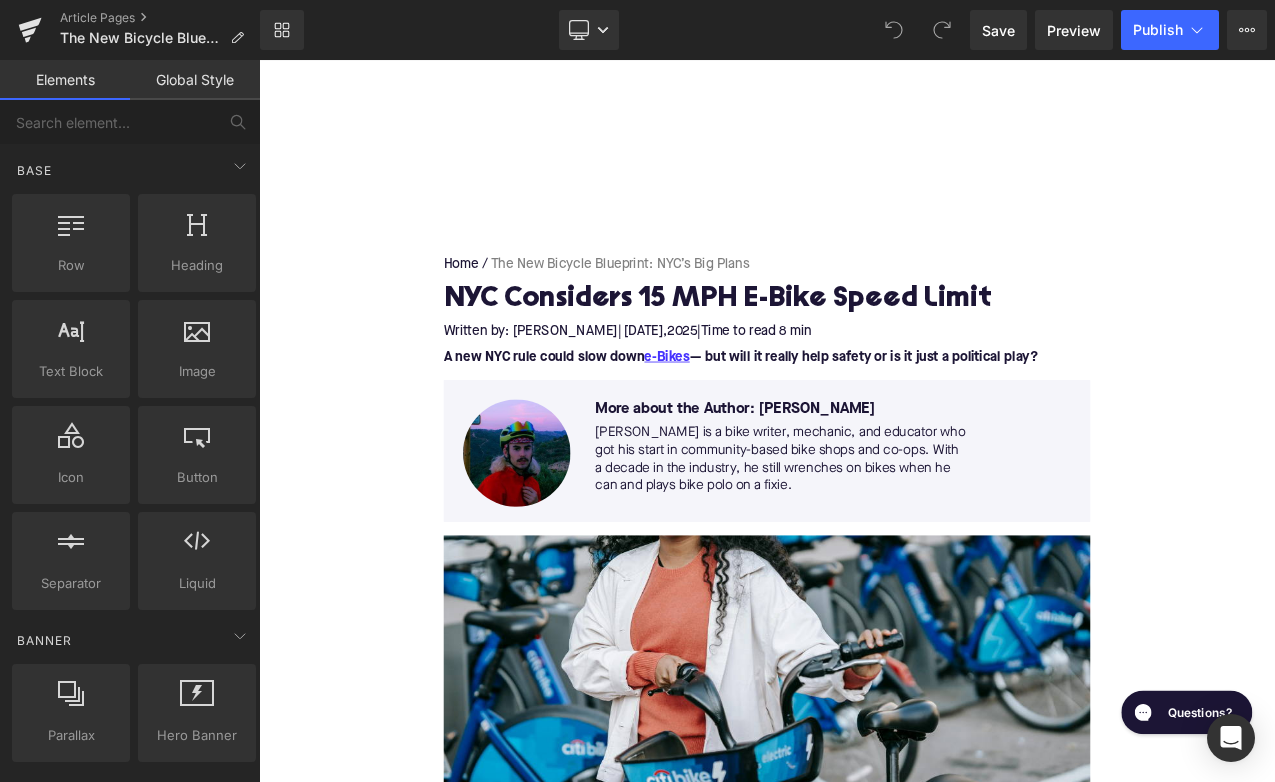 scroll, scrollTop: 0, scrollLeft: 0, axis: both 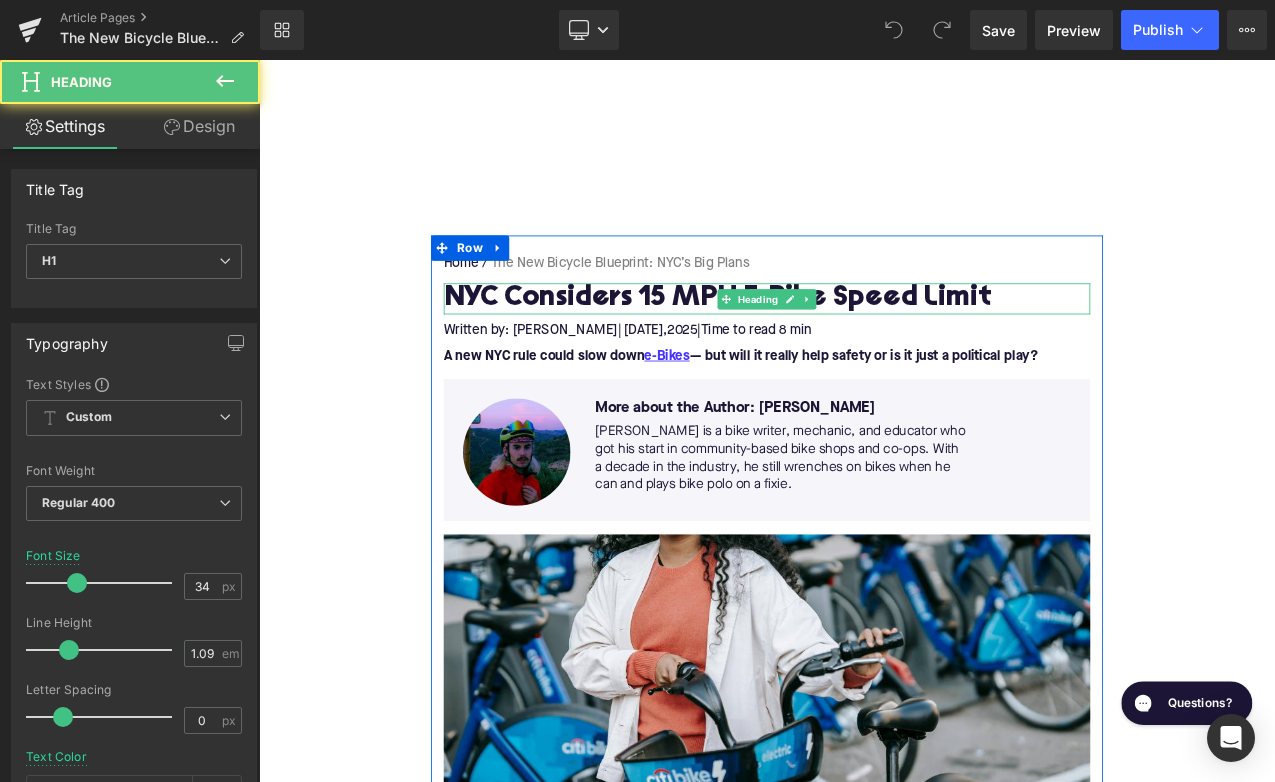 click on "NYC Considers 15 MPH E-Bike Speed Limit" at bounding box center [864, 344] 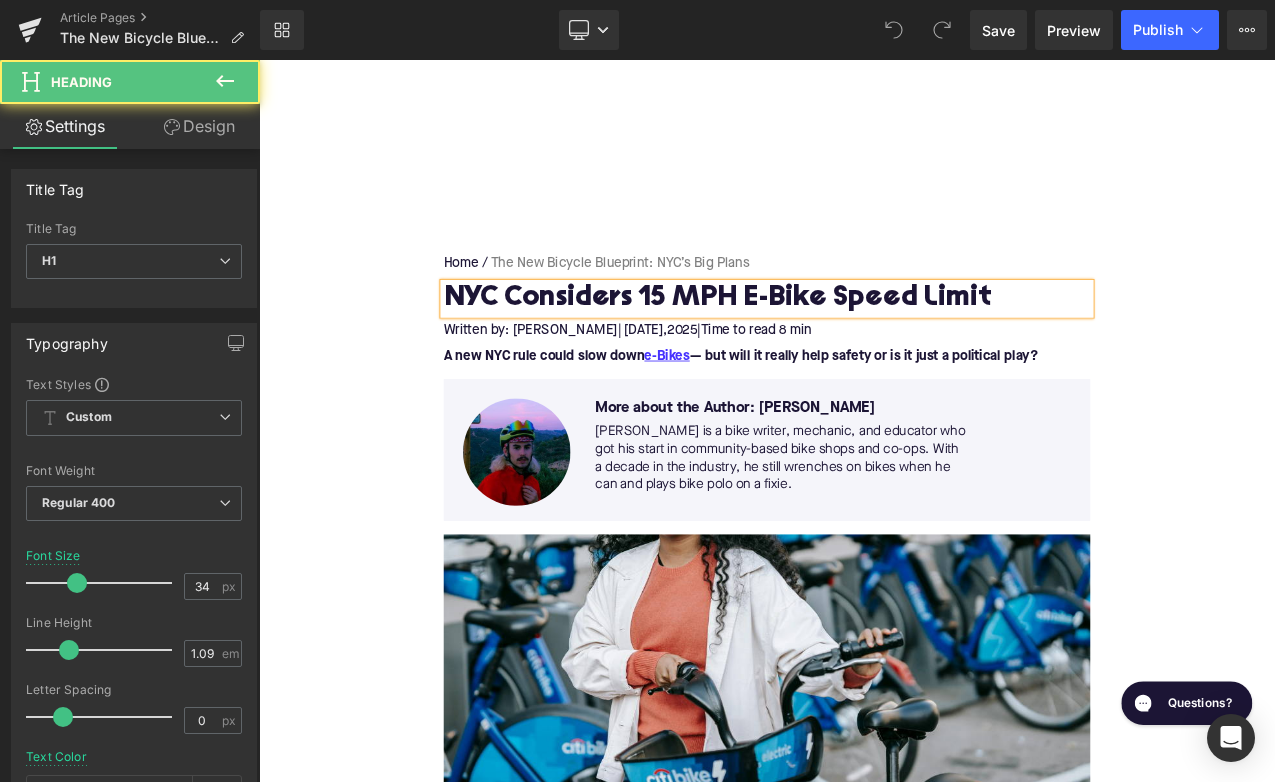click on "NYC Considers 15 MPH E-Bike Speed Limit" at bounding box center (864, 344) 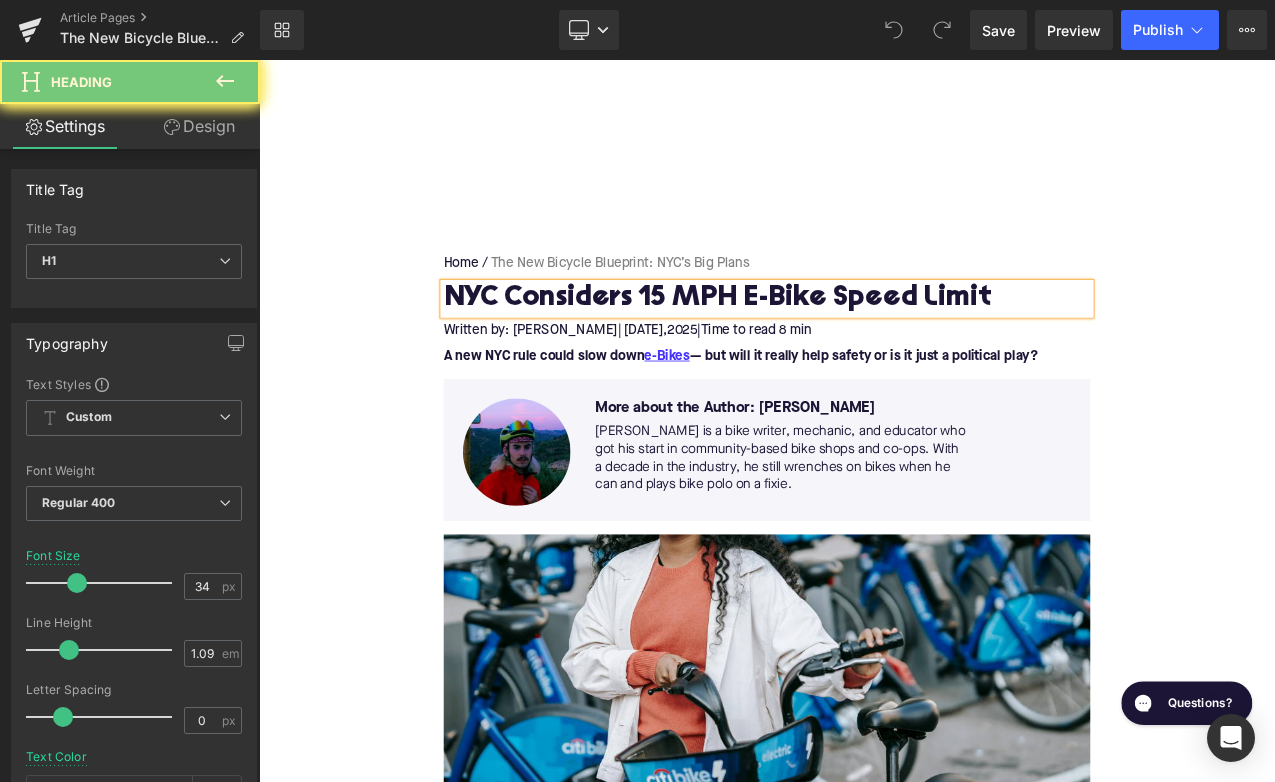 paste 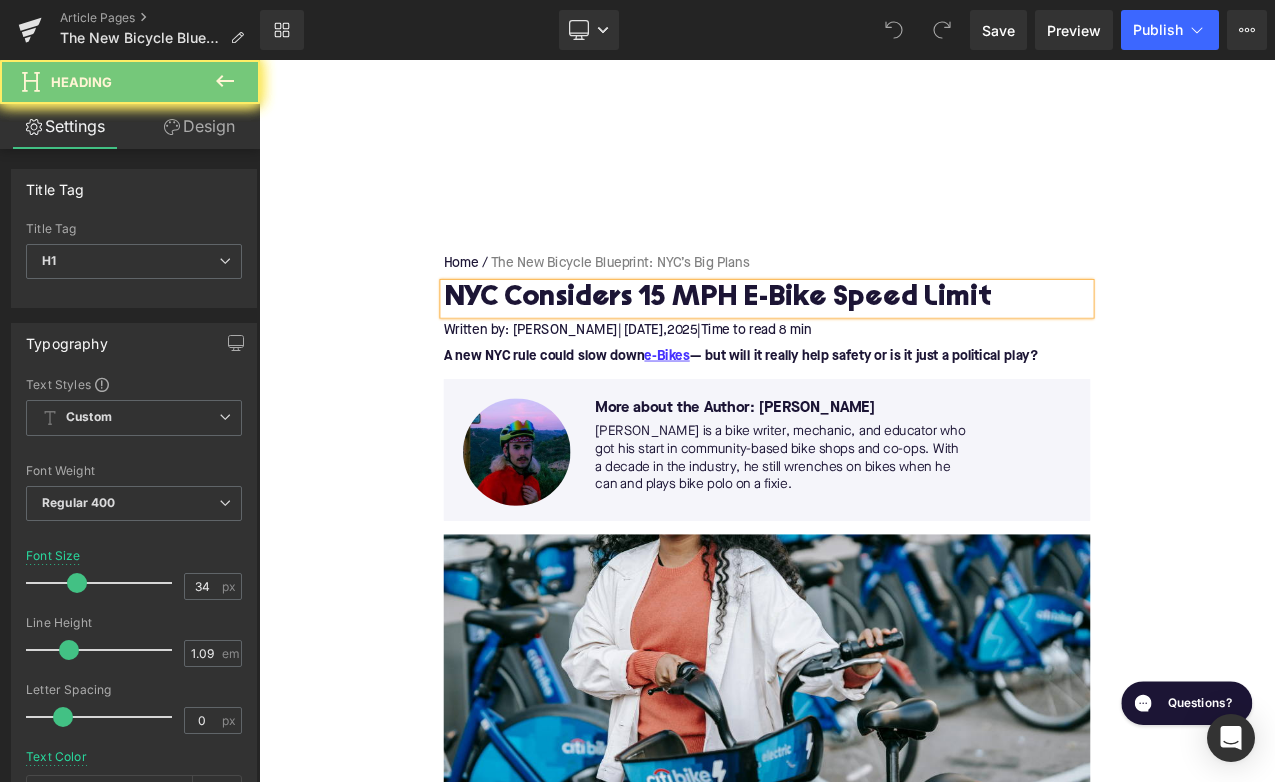 type 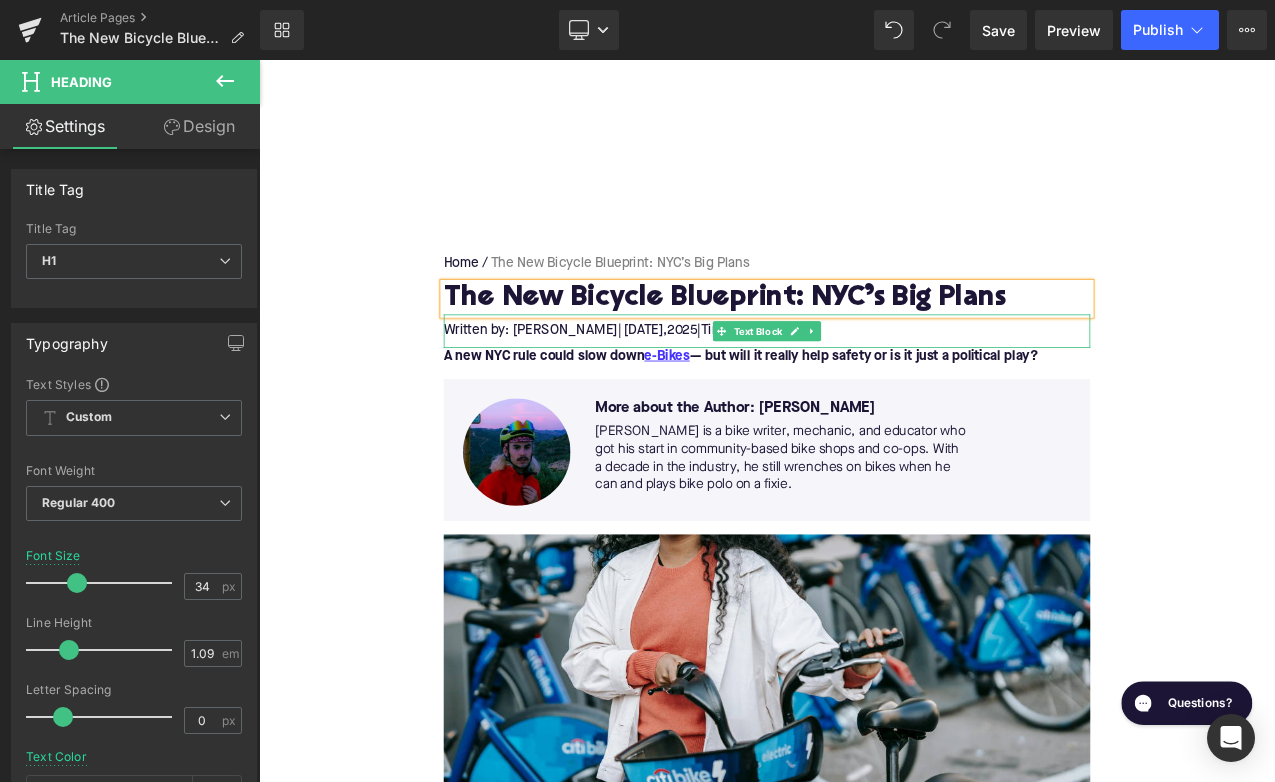 click on "| [DATE]," at bounding box center [715, 382] 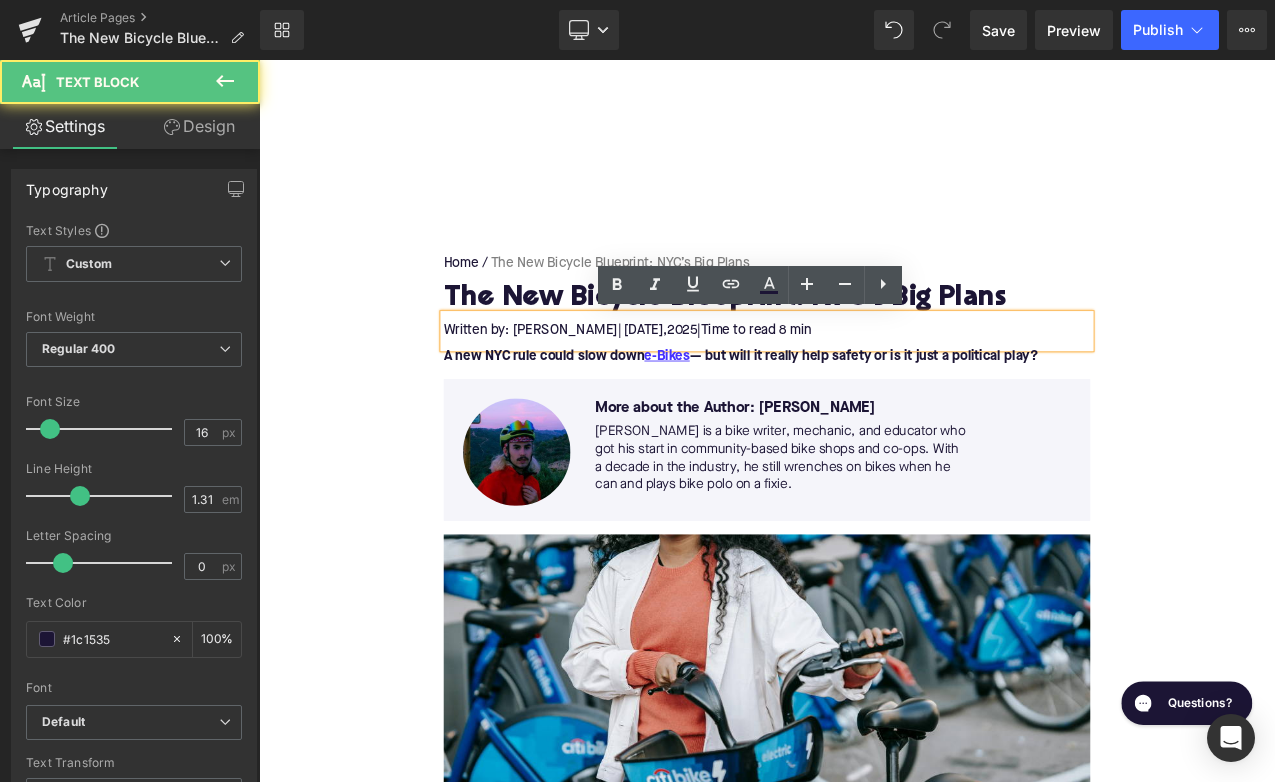 click on "| [DATE]," at bounding box center [715, 382] 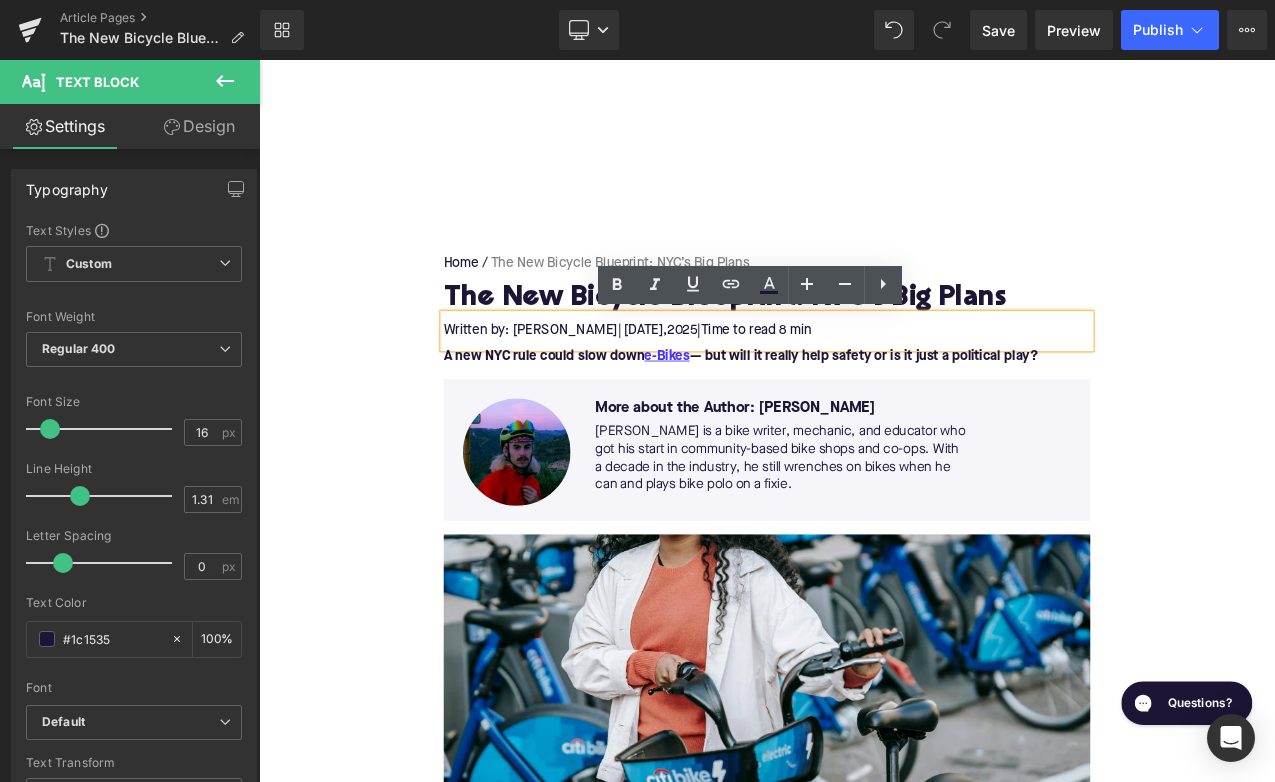 type 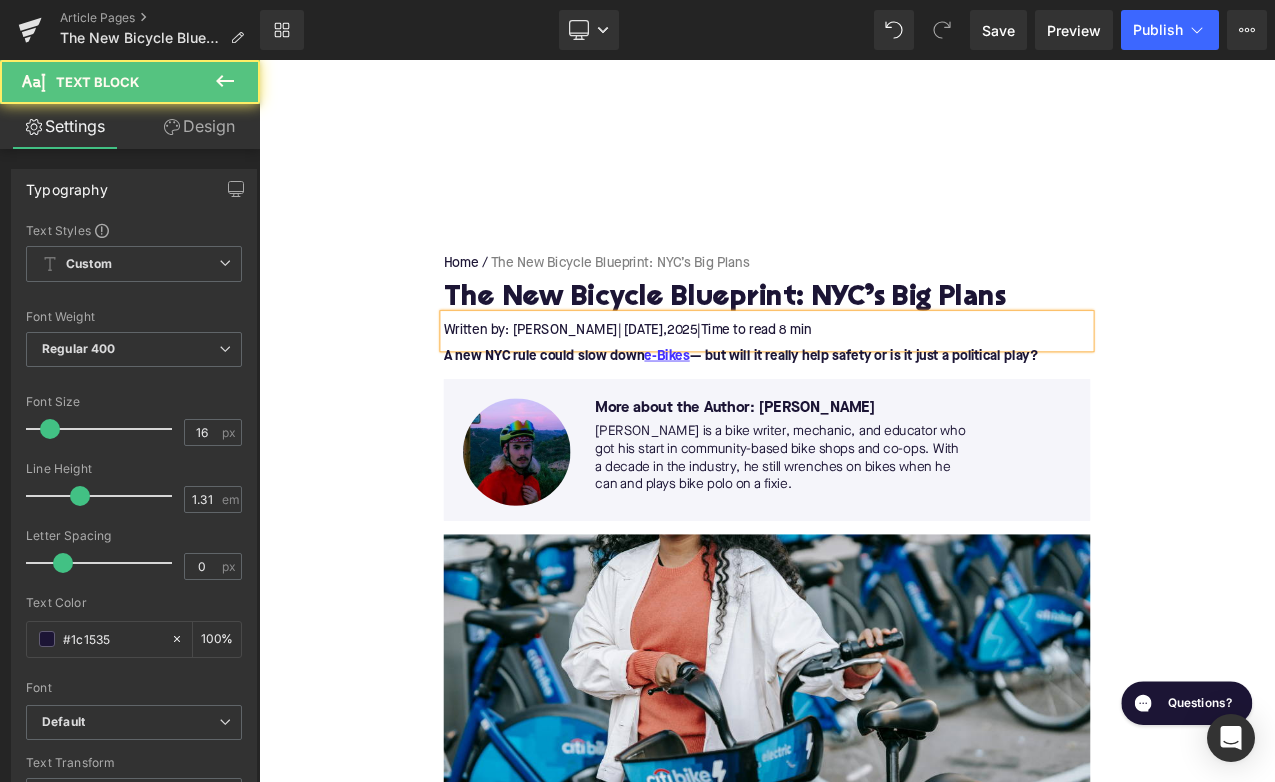 click on "Time to read 8 min" at bounding box center [851, 382] 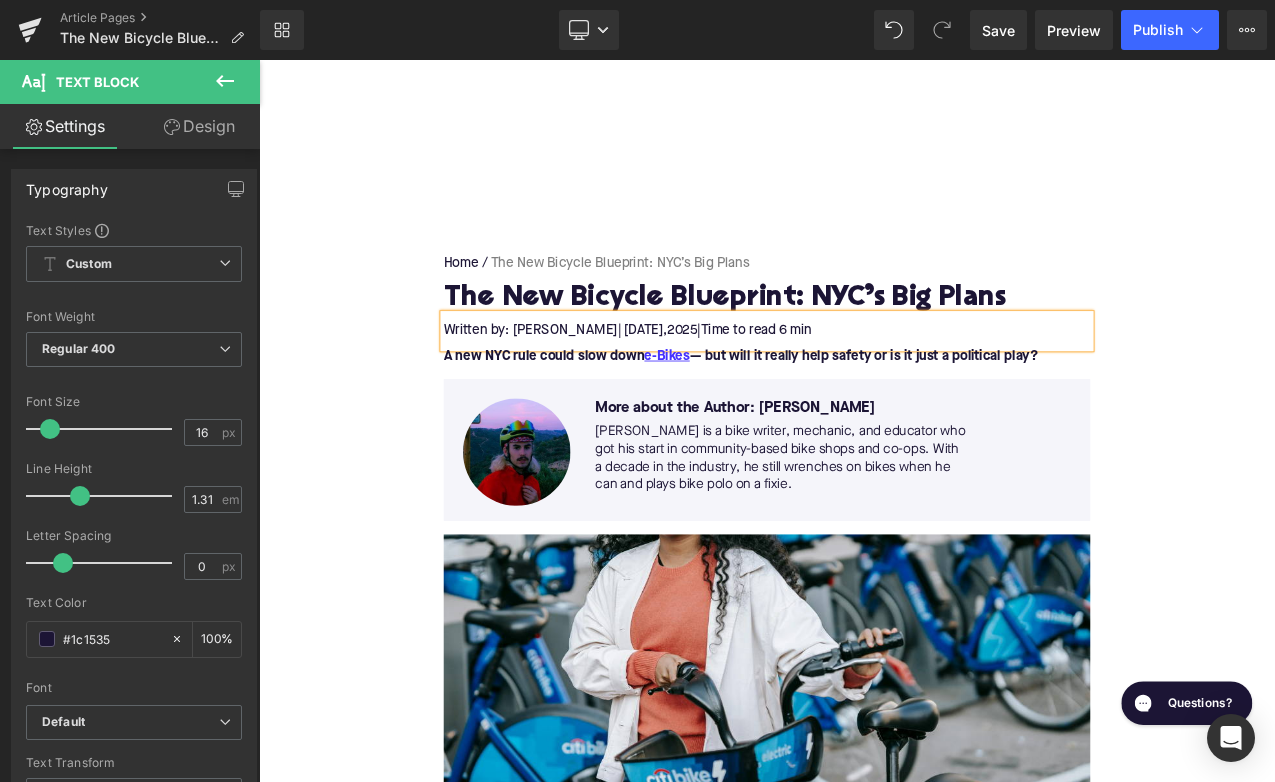 click on "A new NYC rule could slow down  e-Bikes — but will it really help safety or is it just a political play?" at bounding box center [833, 413] 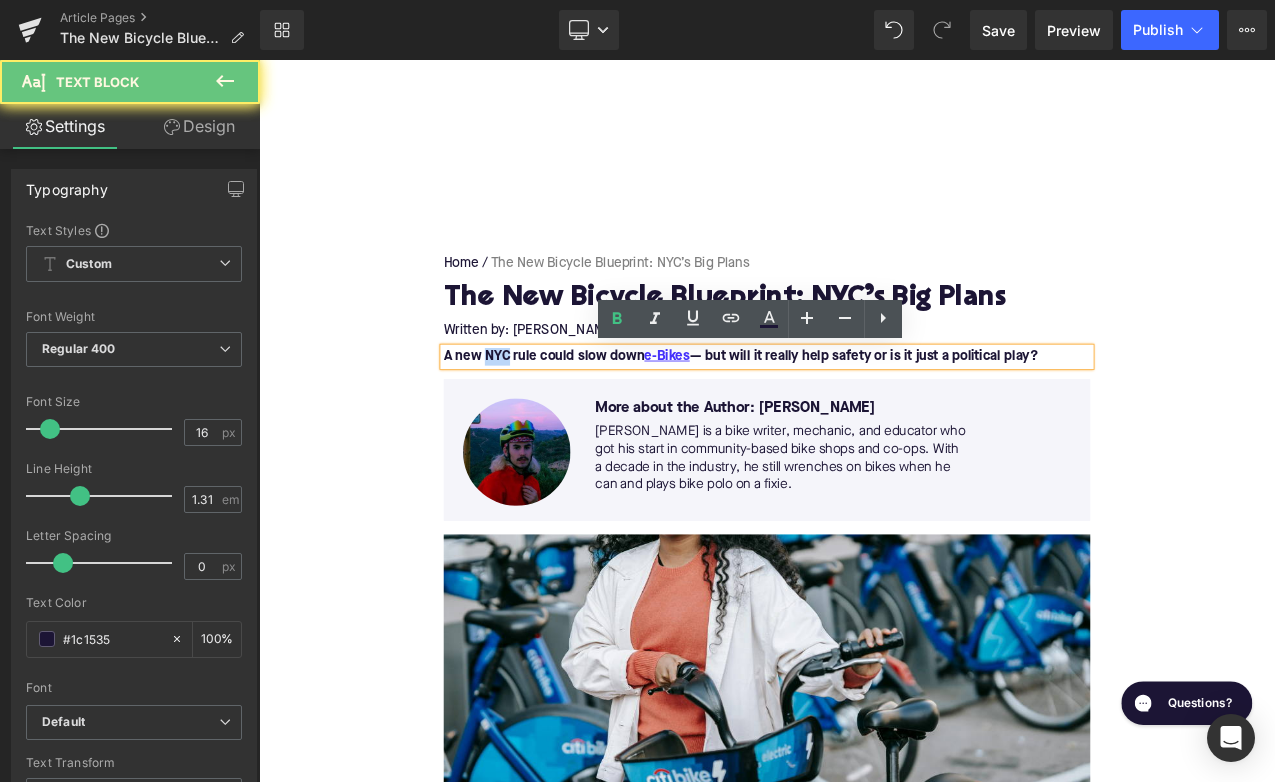 click on "A new NYC rule could slow down  e-Bikes — but will it really help safety or is it just a political play?" at bounding box center (833, 413) 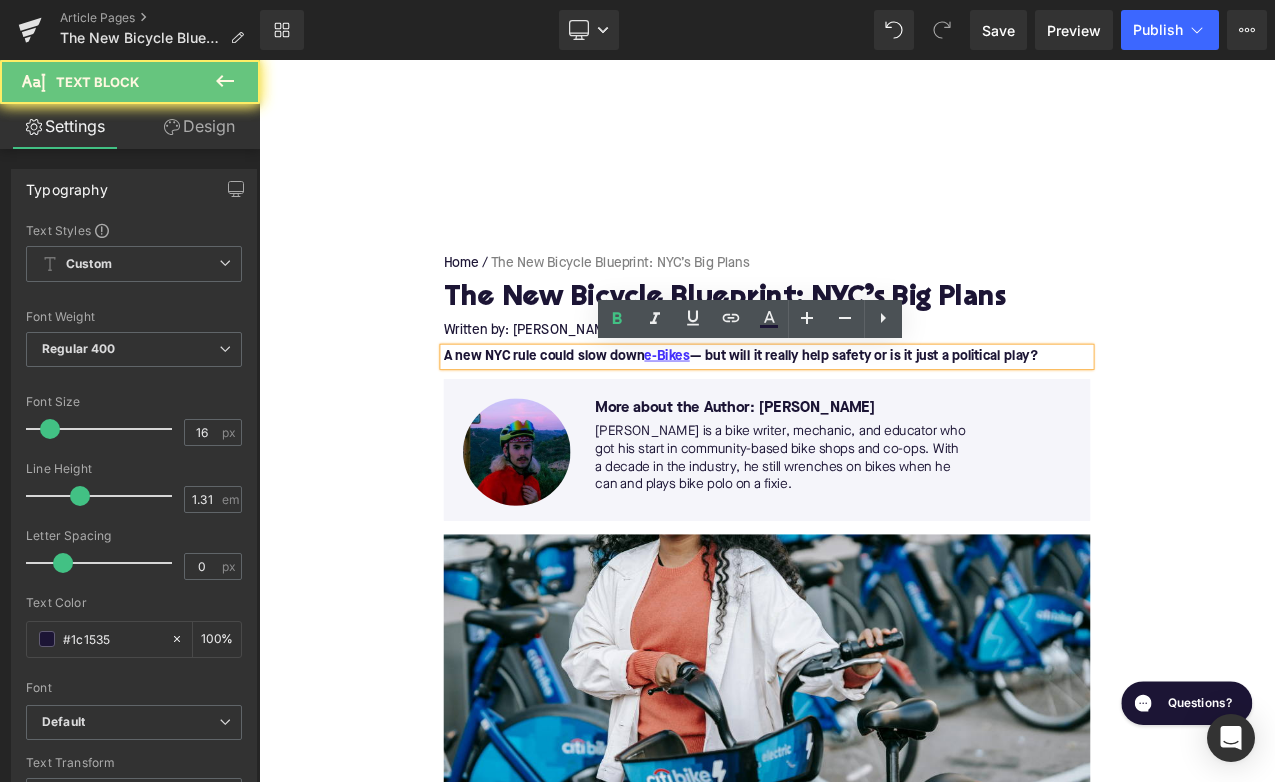 click on "A new NYC rule could slow down  e-Bikes — but will it really help safety or is it just a political play?" at bounding box center [833, 413] 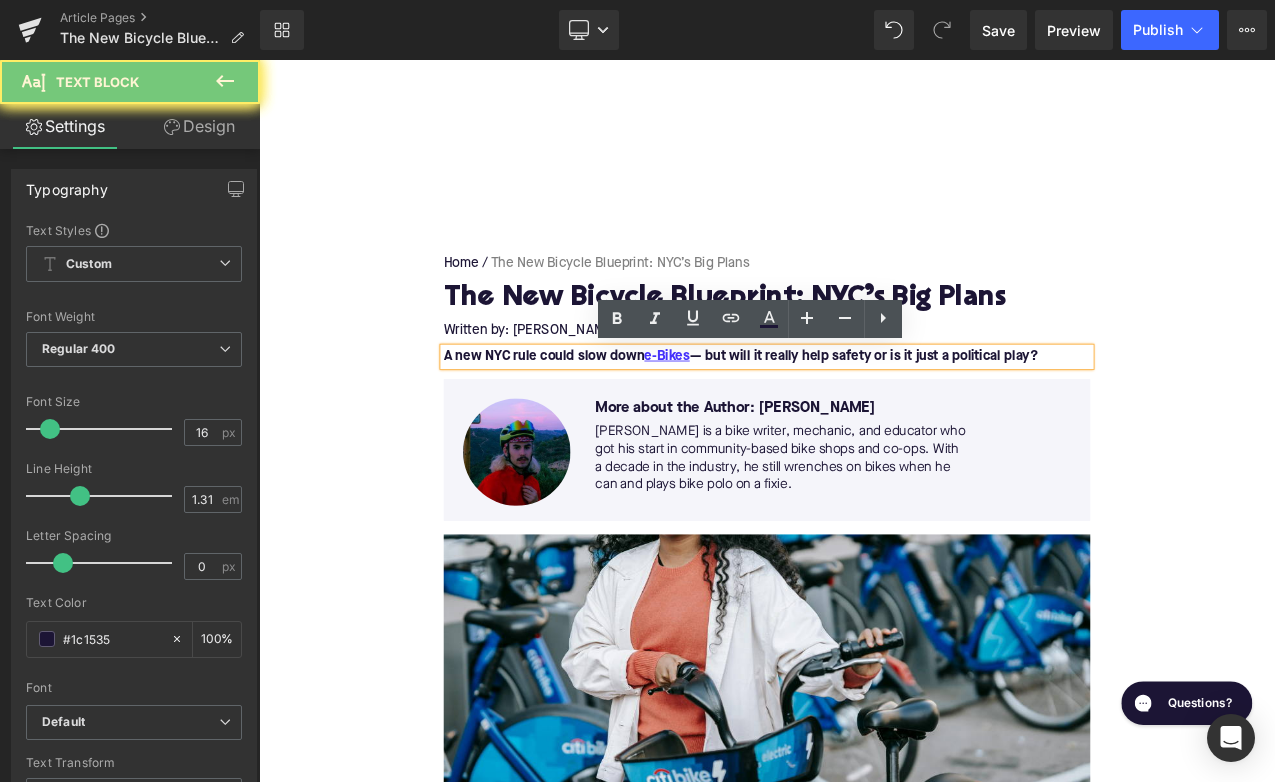 paste 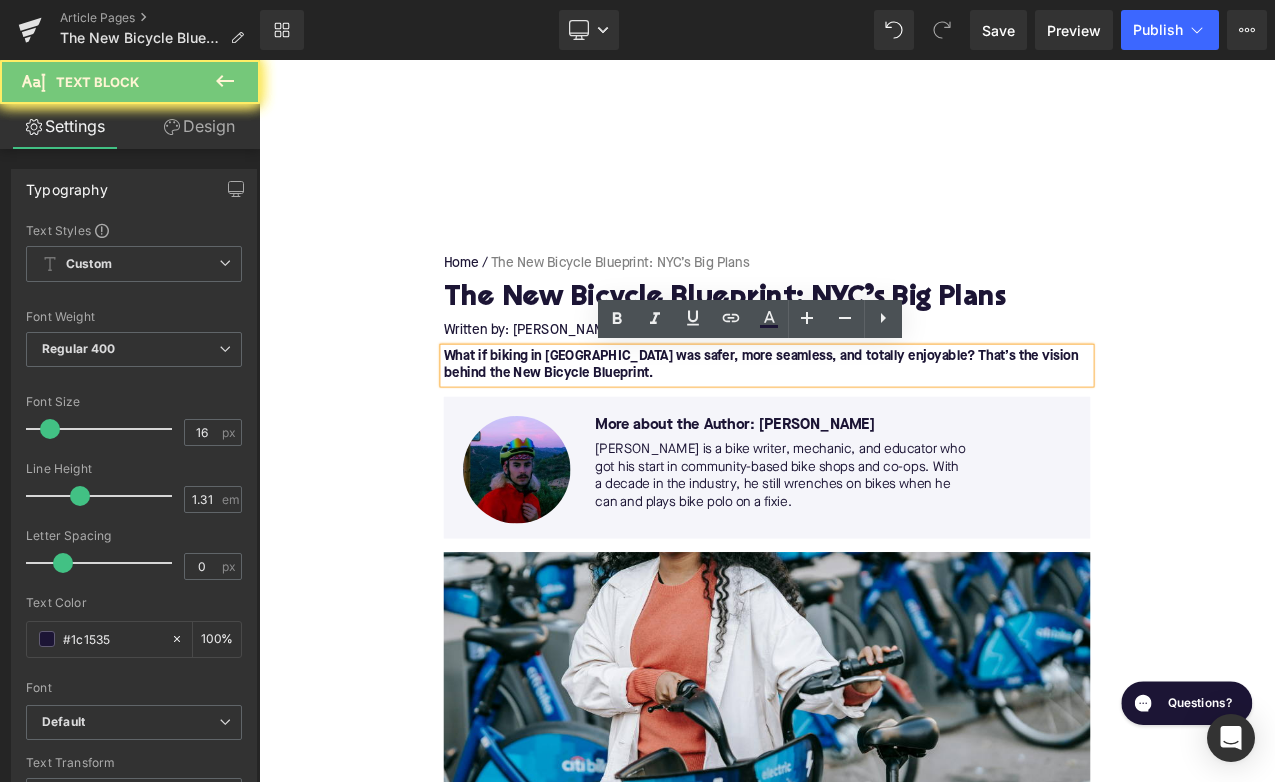 type 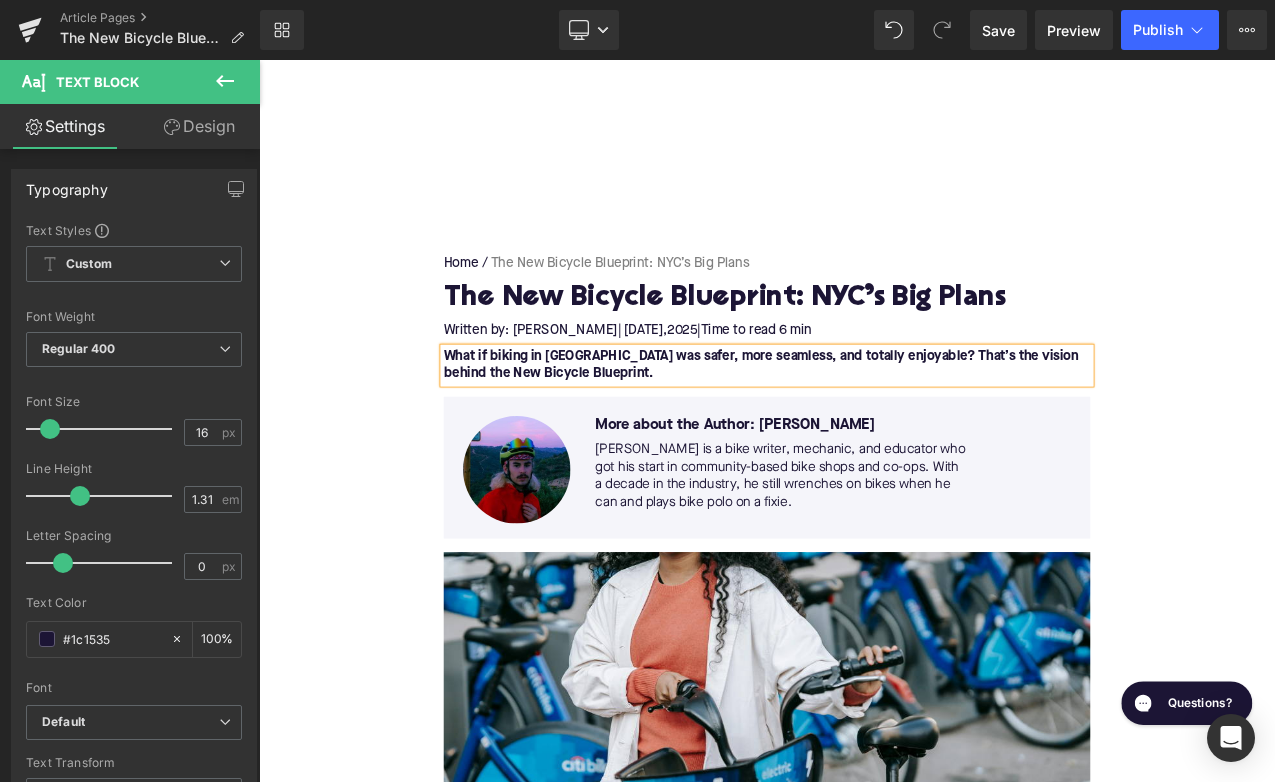 click on "Home / The New Bicycle Blueprint: NYC’s Big Plans Breadcrumbs         The New Bicycle Blueprint: NYC’s Big Plans Heading         Written by: [PERSON_NAME]  | [DATE]  |  Time to read 6 min Text Block         What if biking in [GEOGRAPHIC_DATA] was safer, more seamless, and totally enjoyable? That’s the vision behind the New Bicycle Blueprint. Text Block         Image         More about the Author: [PERSON_NAME] Text Block         [PERSON_NAME] is a bike writer, mechanic, and educator who got his start in community-based bike shops and co-ops. With a decade in the industry, he still wrenches on bikes when he can and plays bike polo on a fixie. Text Block         Row         Image         There may be a serious shakeup on the streets of [US_STATE][GEOGRAPHIC_DATA] soon, and it revolves around the controversial proposal to limit the speed of  electric bikes comment on the proposed rule  until 5 pm. I’ll give you the lowdown on this highly anticipated rule change. Text Block         Text Block         Table of Contents" at bounding box center (864, 4188) 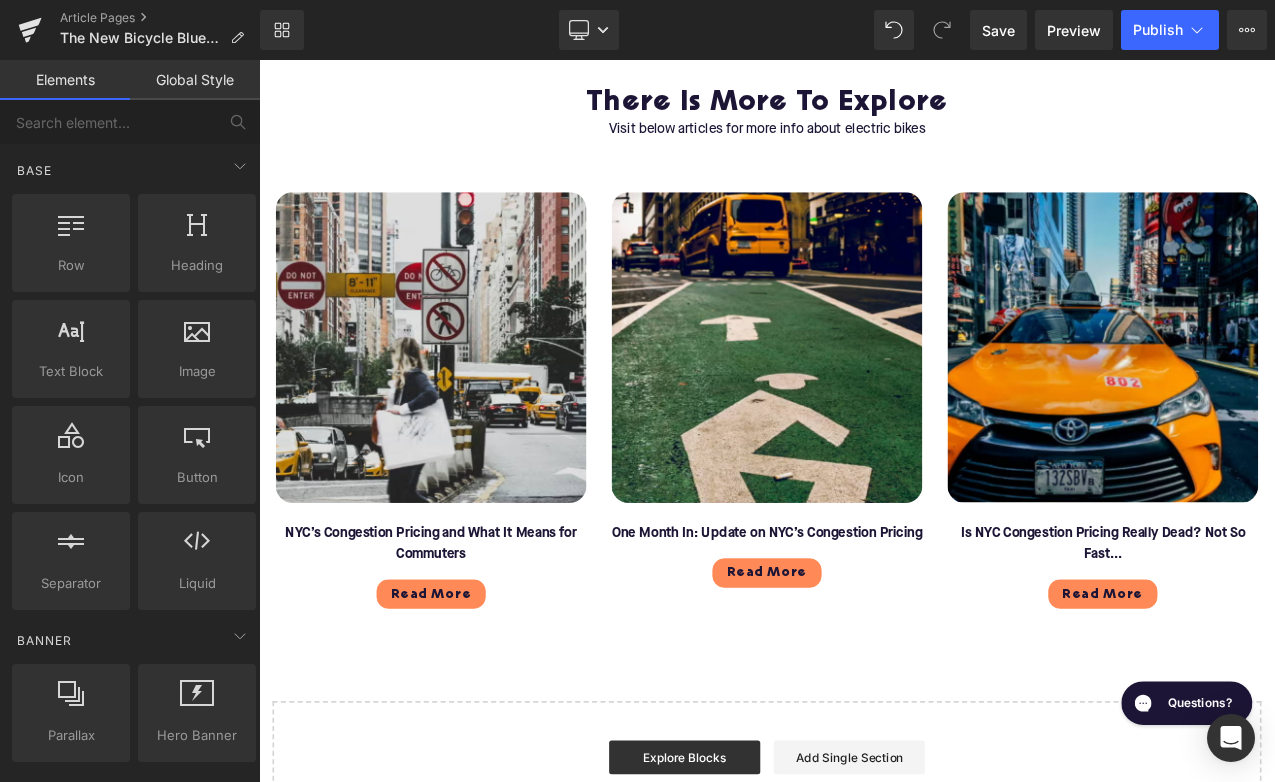 scroll, scrollTop: 7122, scrollLeft: 0, axis: vertical 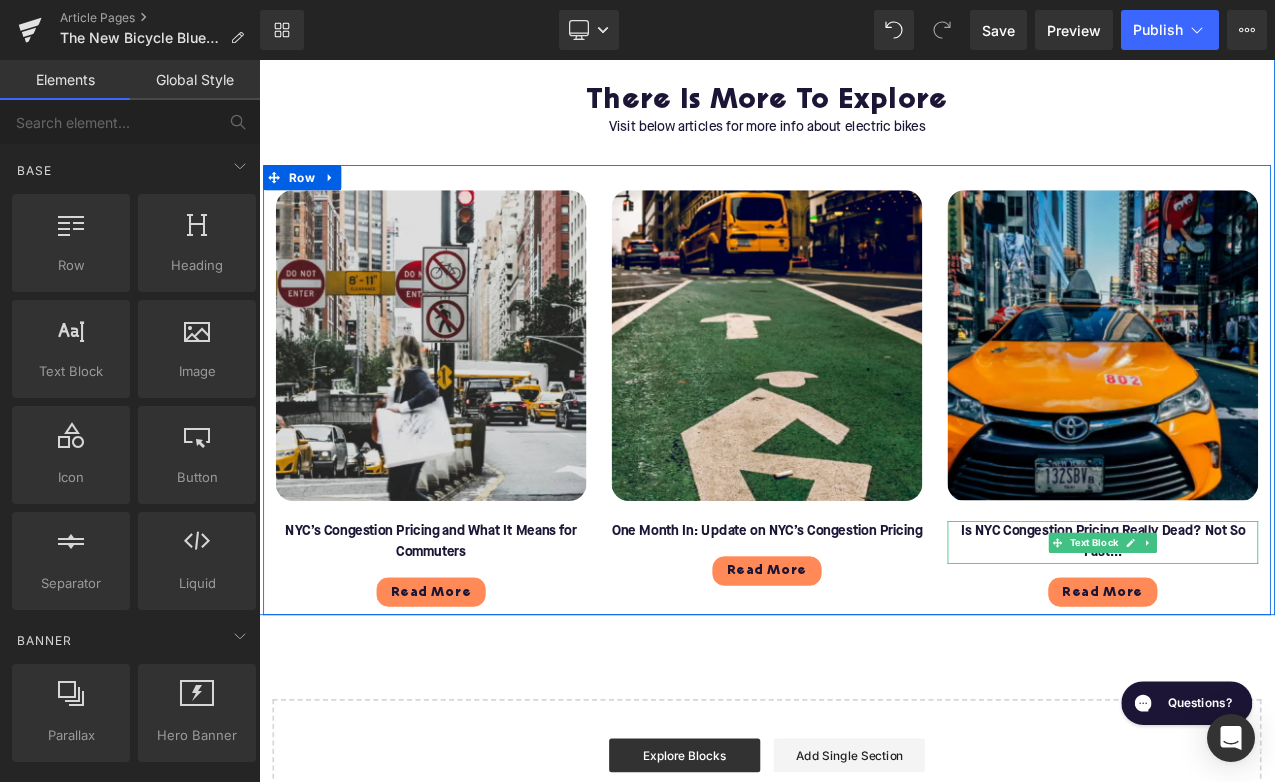 click on "Is NYC Congestion Pricing Really Dead? Not So Fast..." at bounding box center (1263, 634) 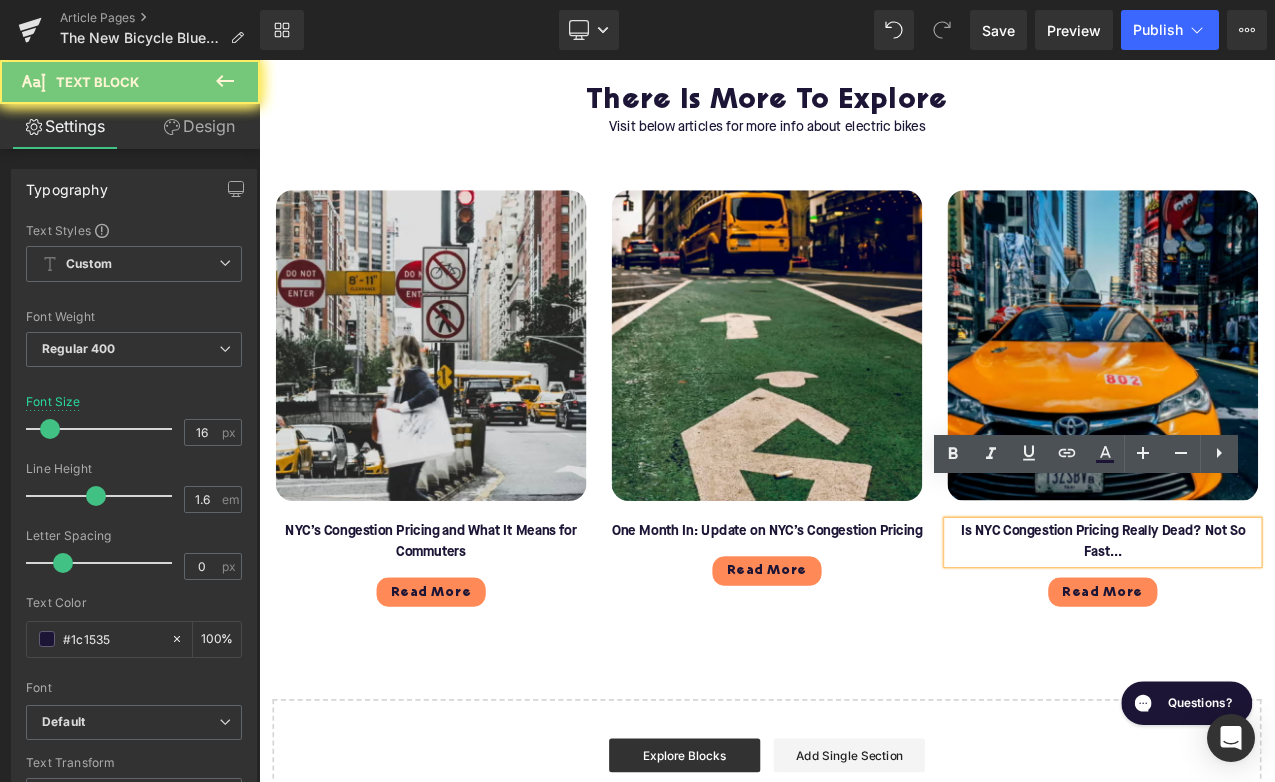 click on "Is NYC Congestion Pricing Really Dead? Not So Fast..." at bounding box center [1263, 634] 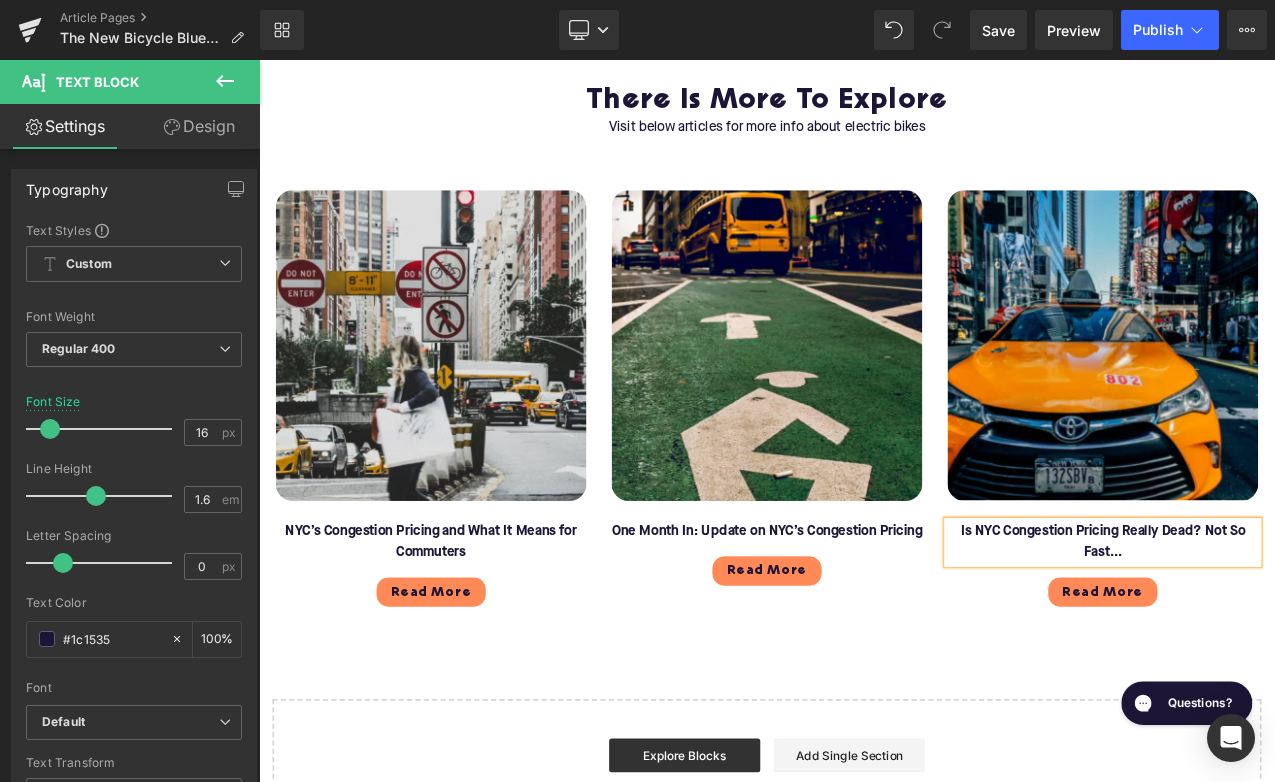 paste 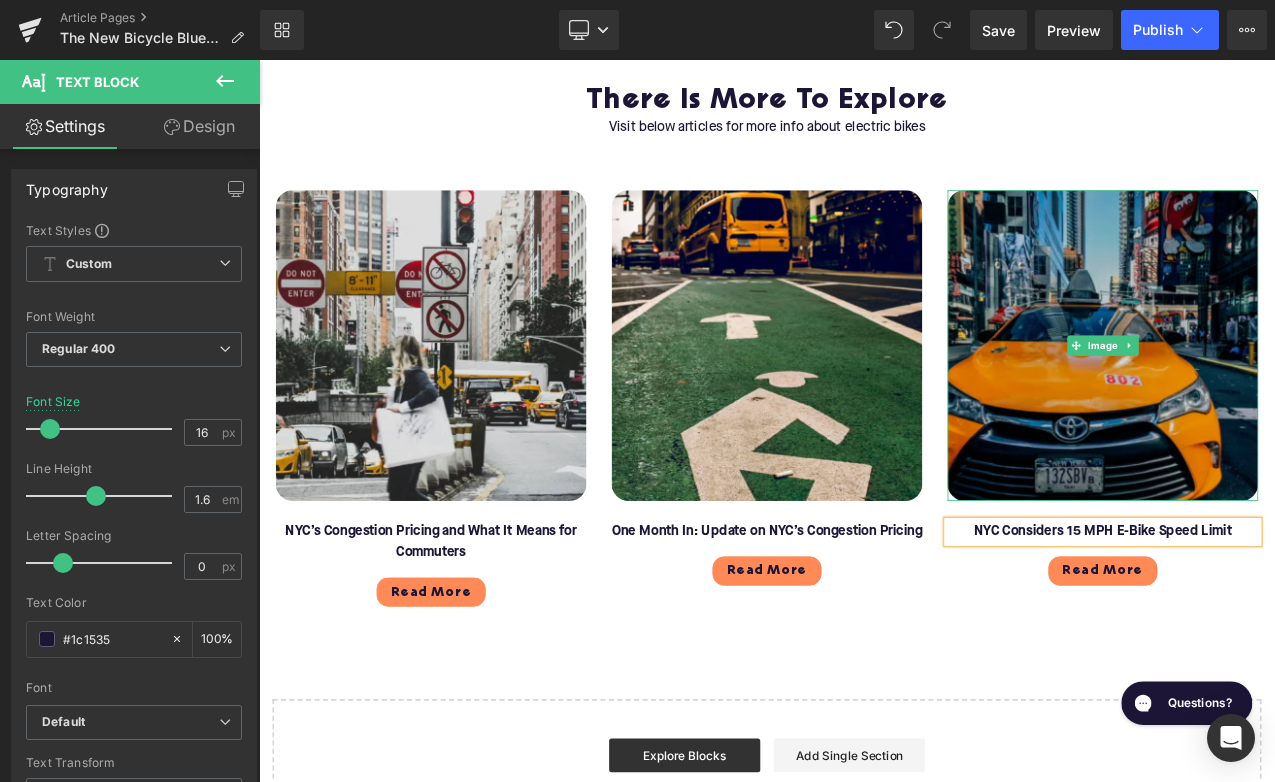 click at bounding box center [1264, 400] 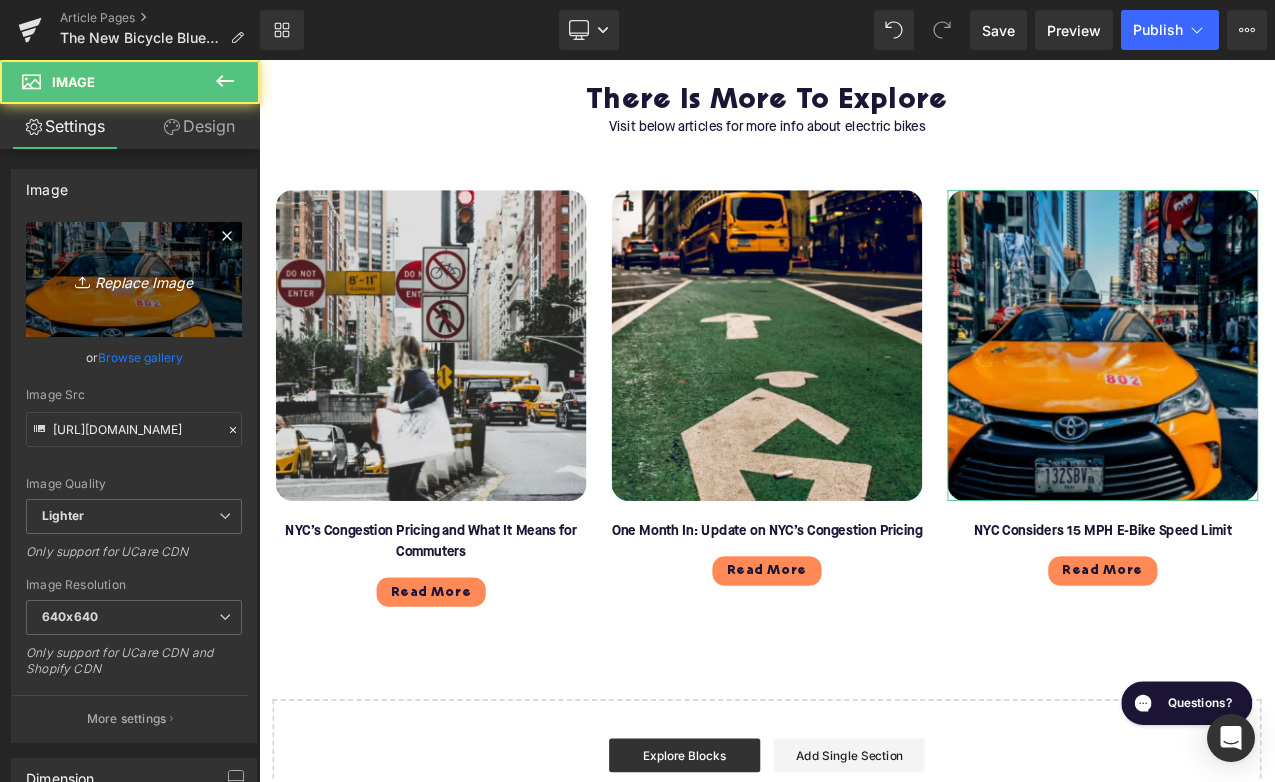 click on "Replace Image" at bounding box center (134, 279) 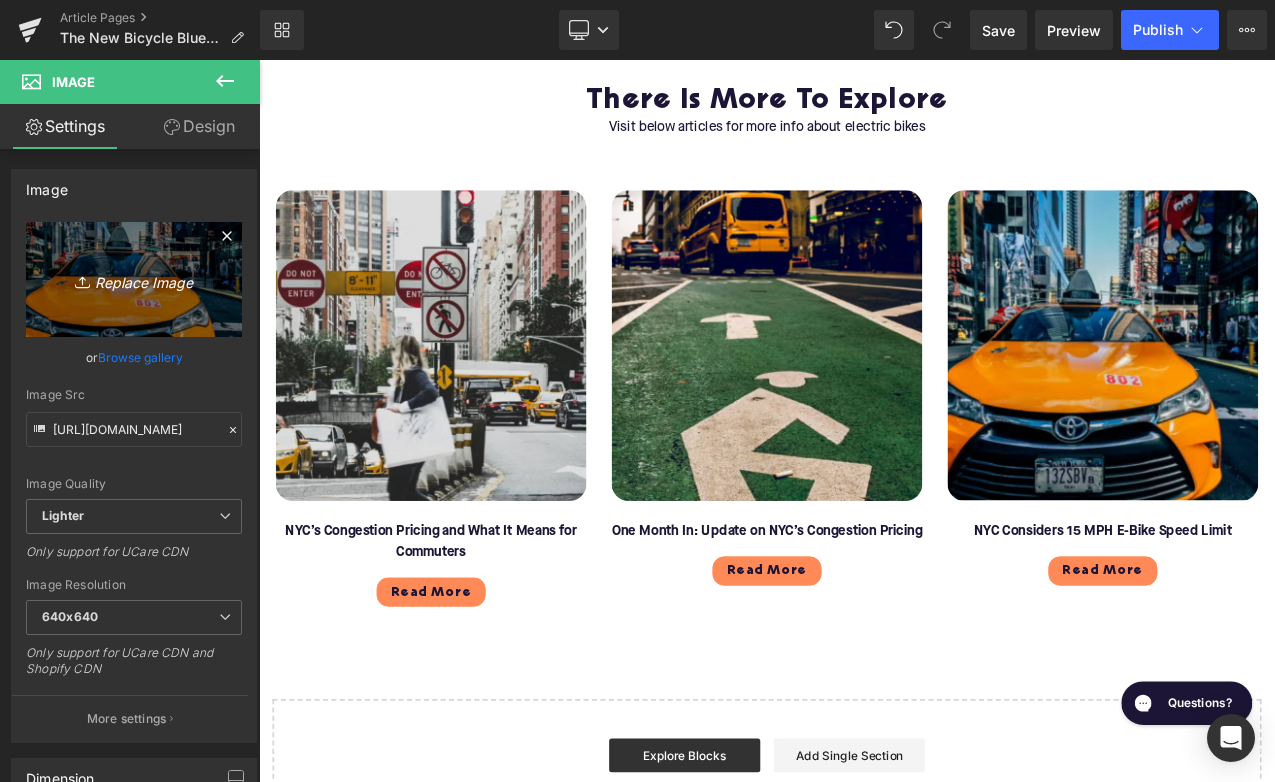 type on "C:\fakepath\Blog - More to explore(96).png" 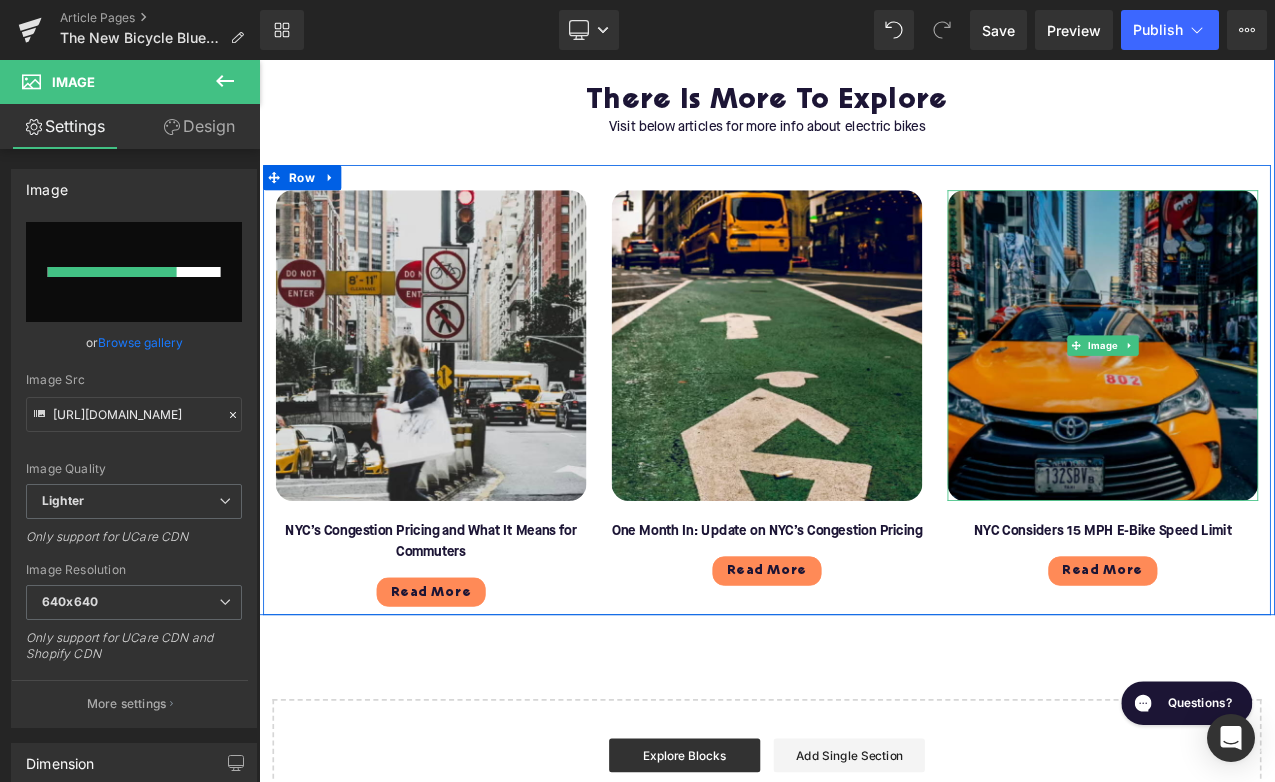 type 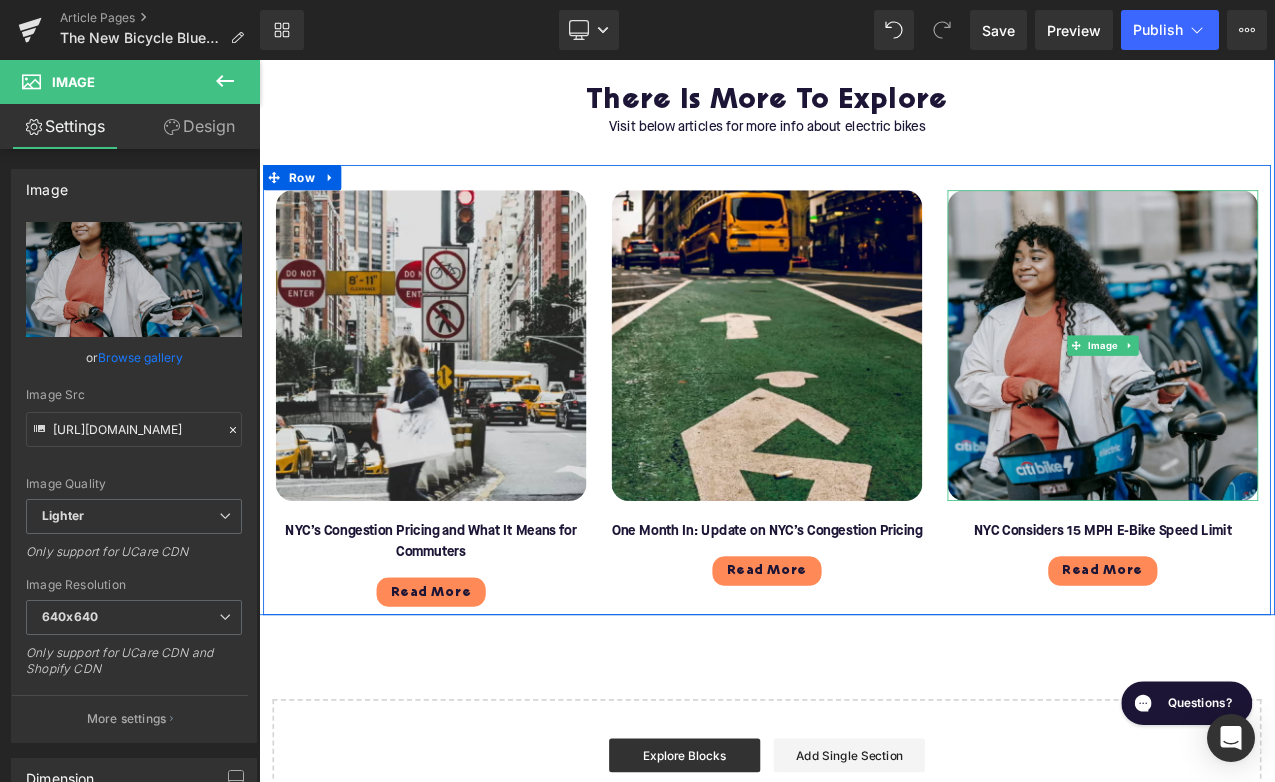 type on "[URL][DOMAIN_NAME]" 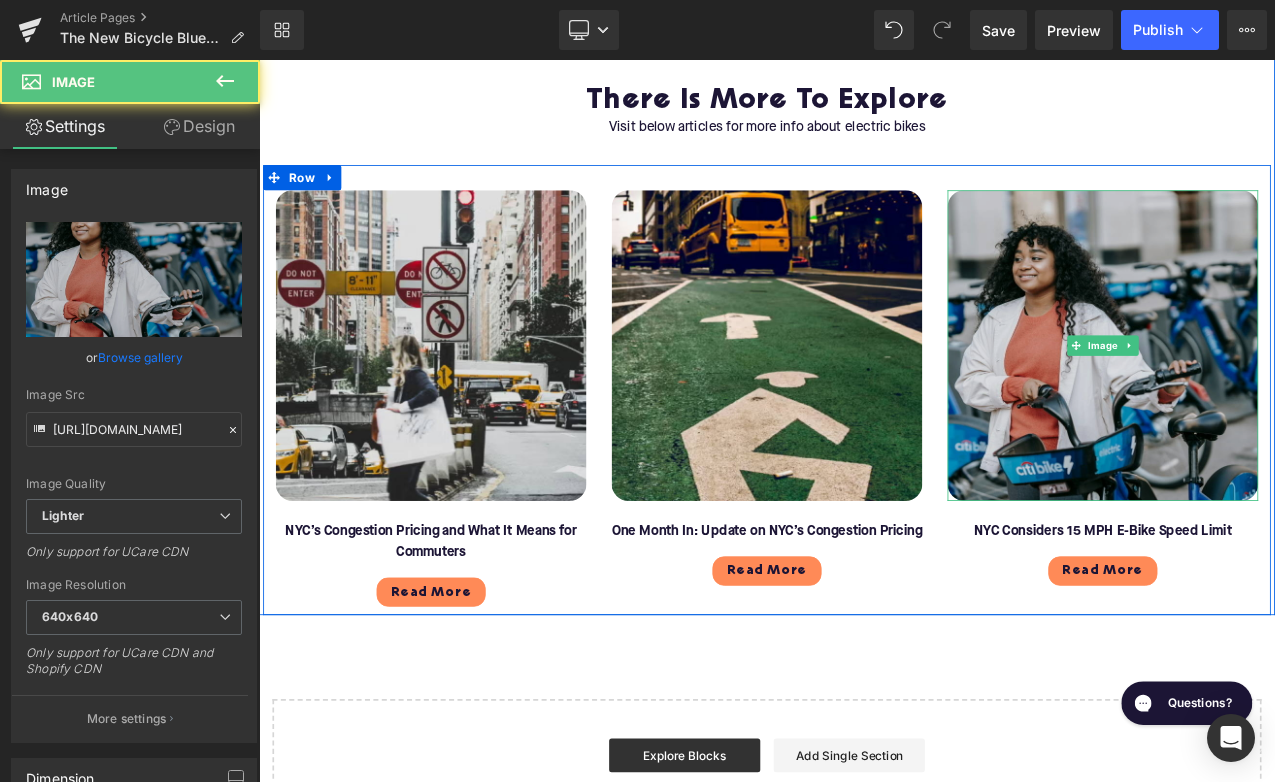 click at bounding box center (1264, 400) 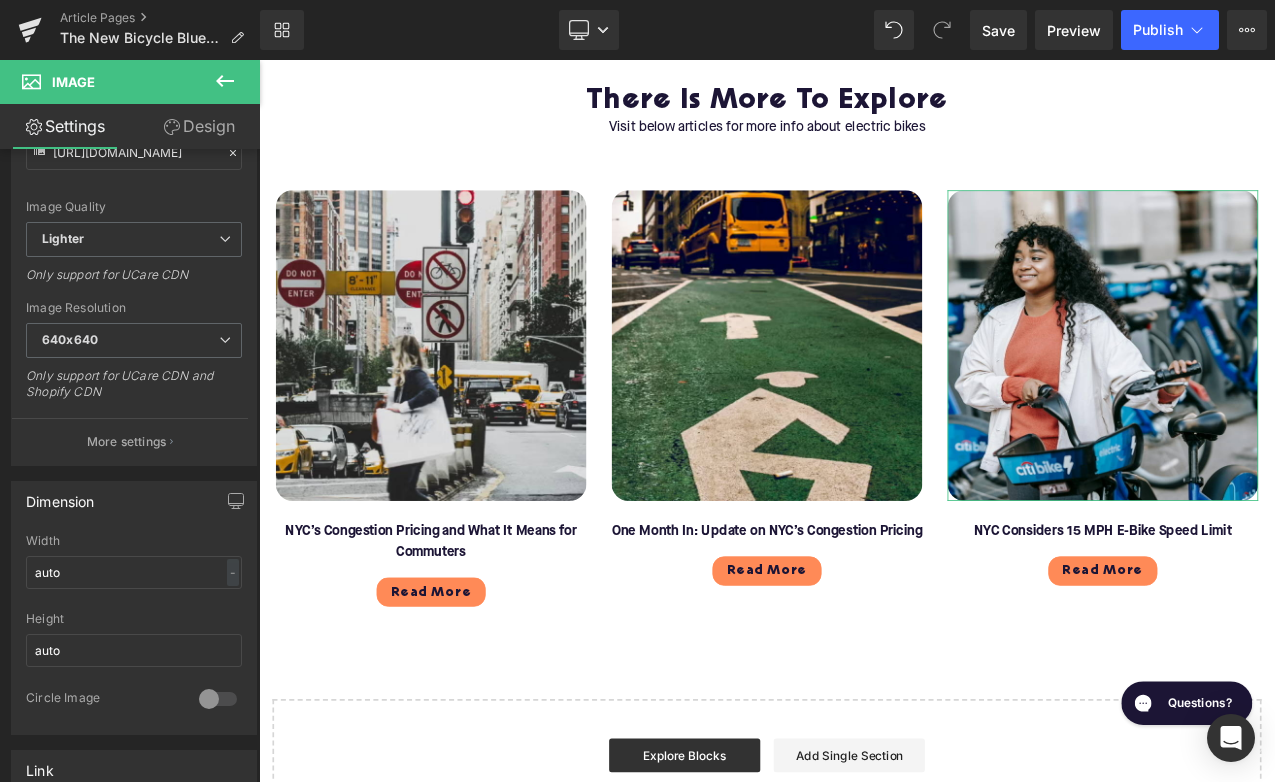 scroll, scrollTop: 504, scrollLeft: 0, axis: vertical 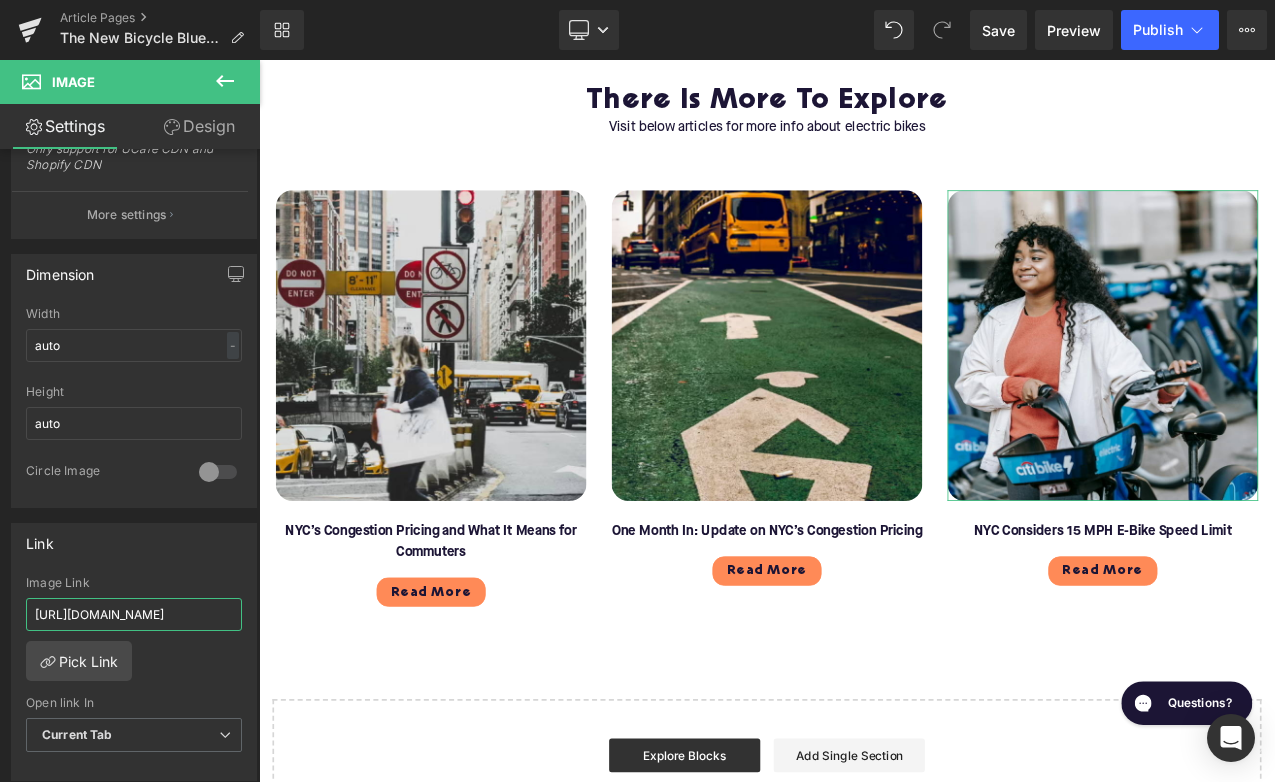 click on "[URL][DOMAIN_NAME]" at bounding box center (134, 614) 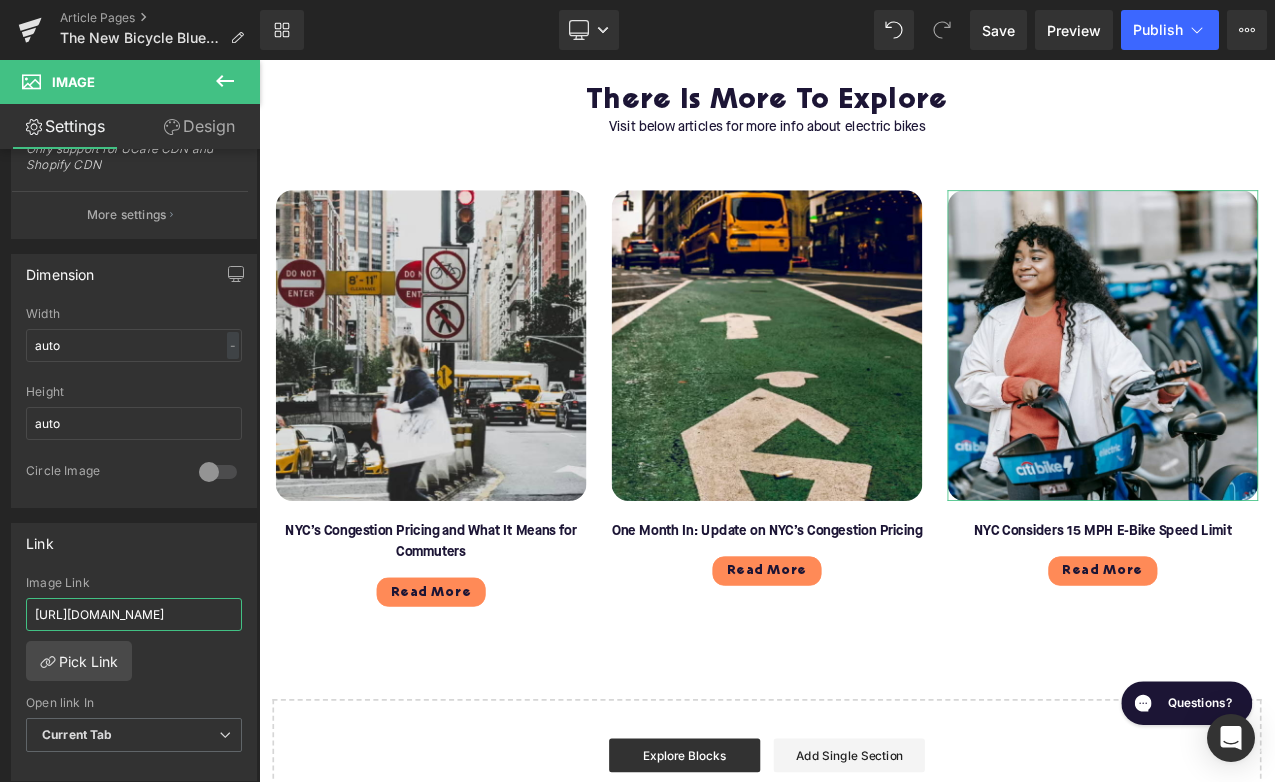 click on "[URL][DOMAIN_NAME]" at bounding box center [134, 614] 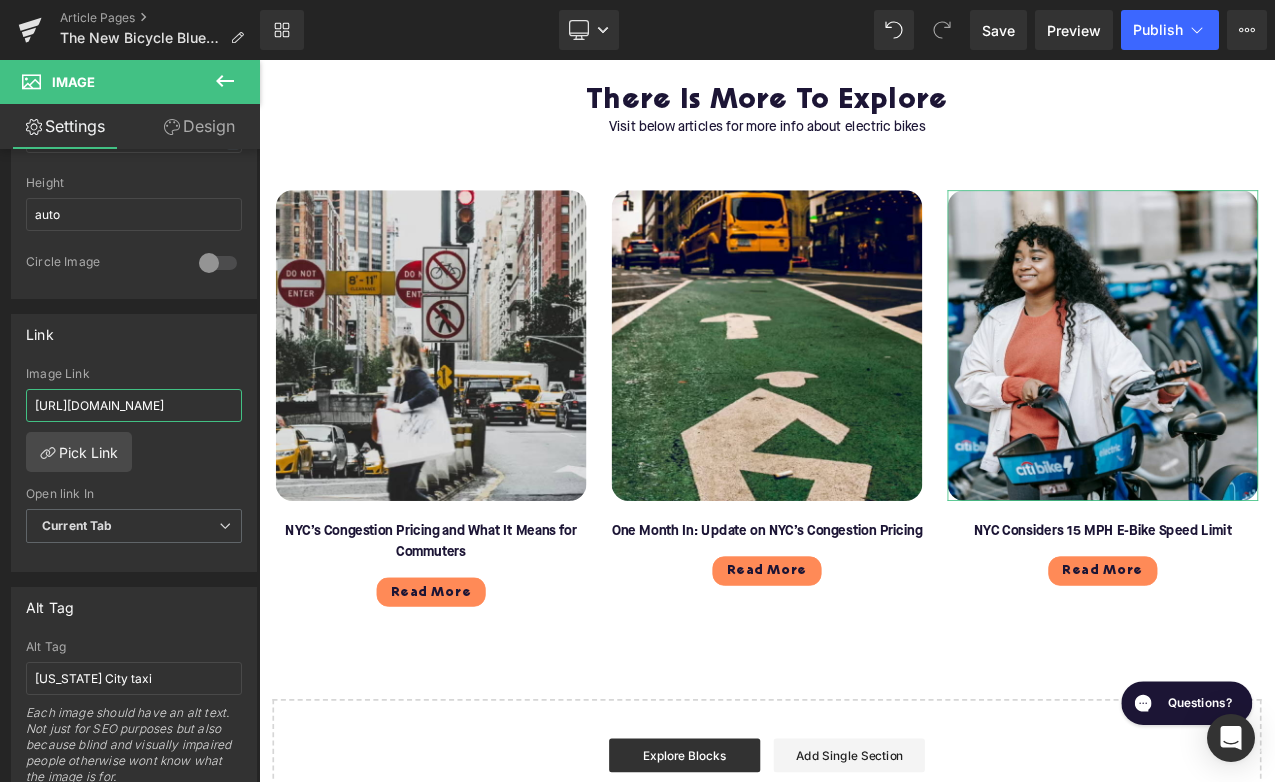 scroll, scrollTop: 730, scrollLeft: 0, axis: vertical 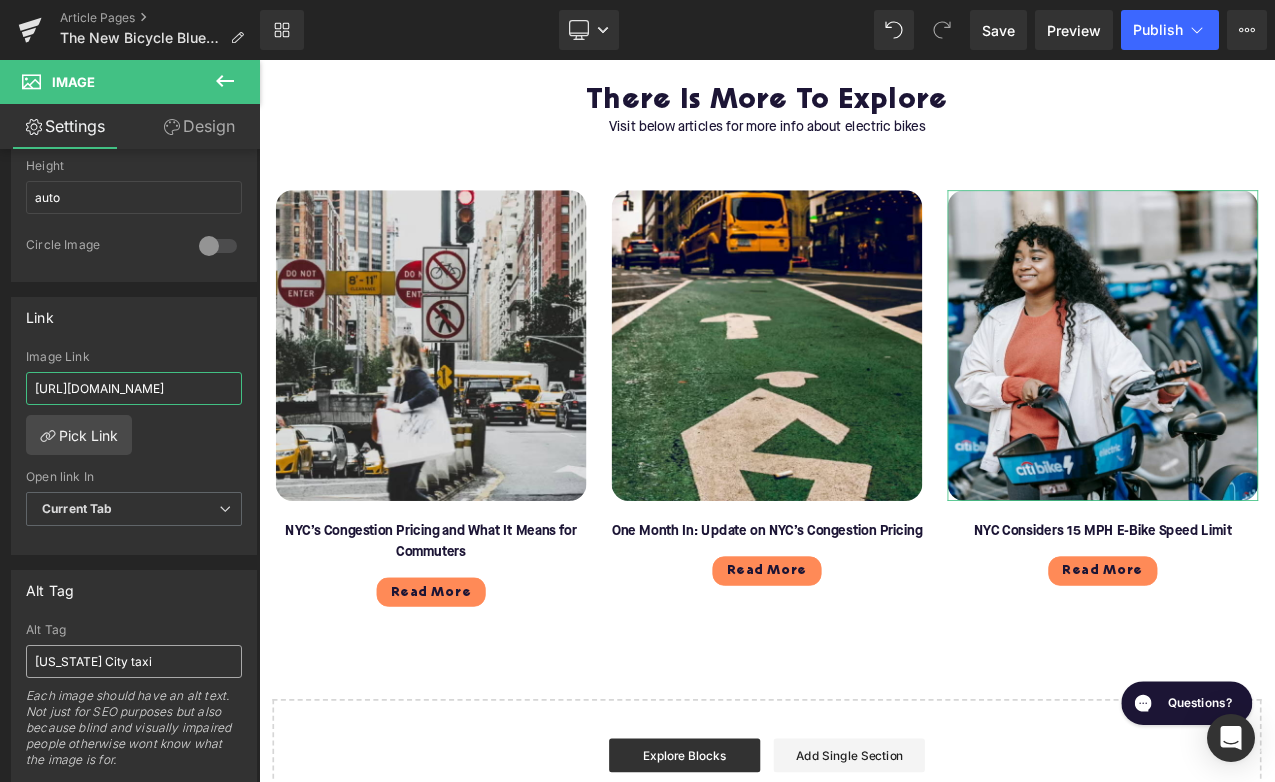 type on "[URL][DOMAIN_NAME]" 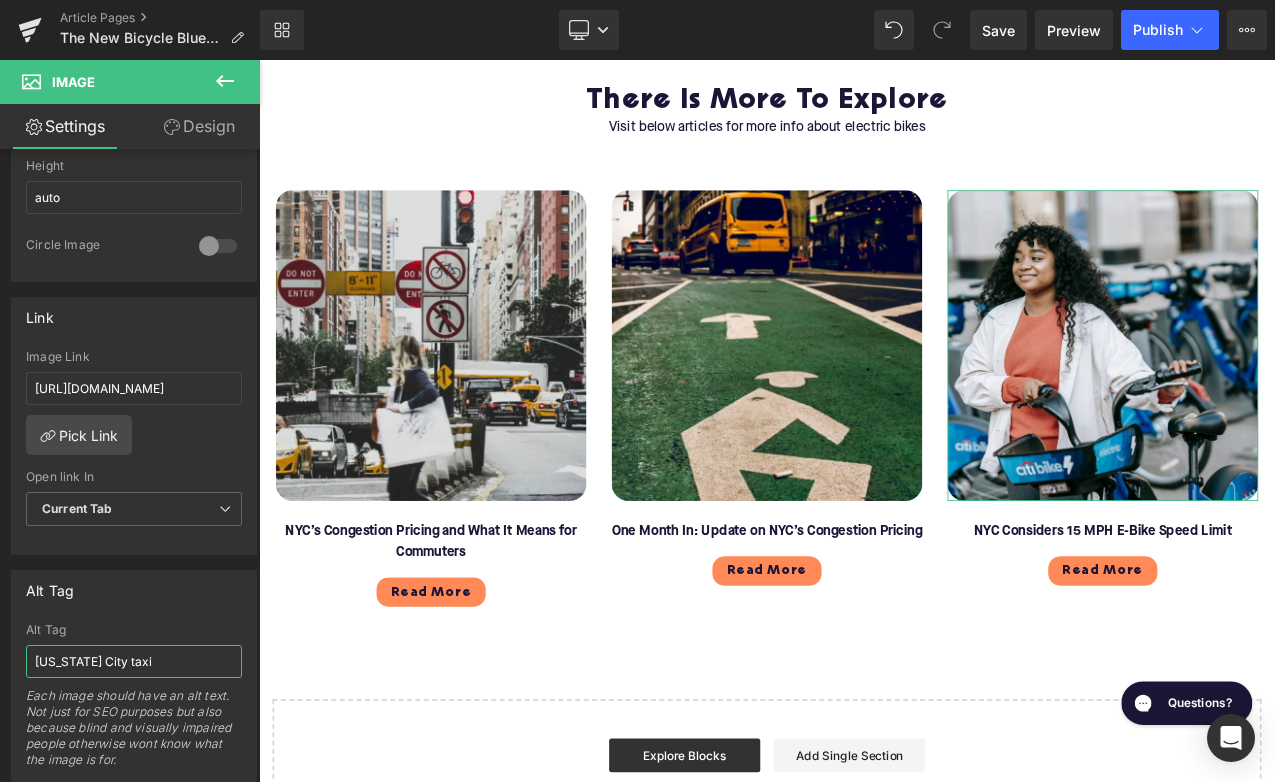 click on "[US_STATE] City taxi" at bounding box center [134, 661] 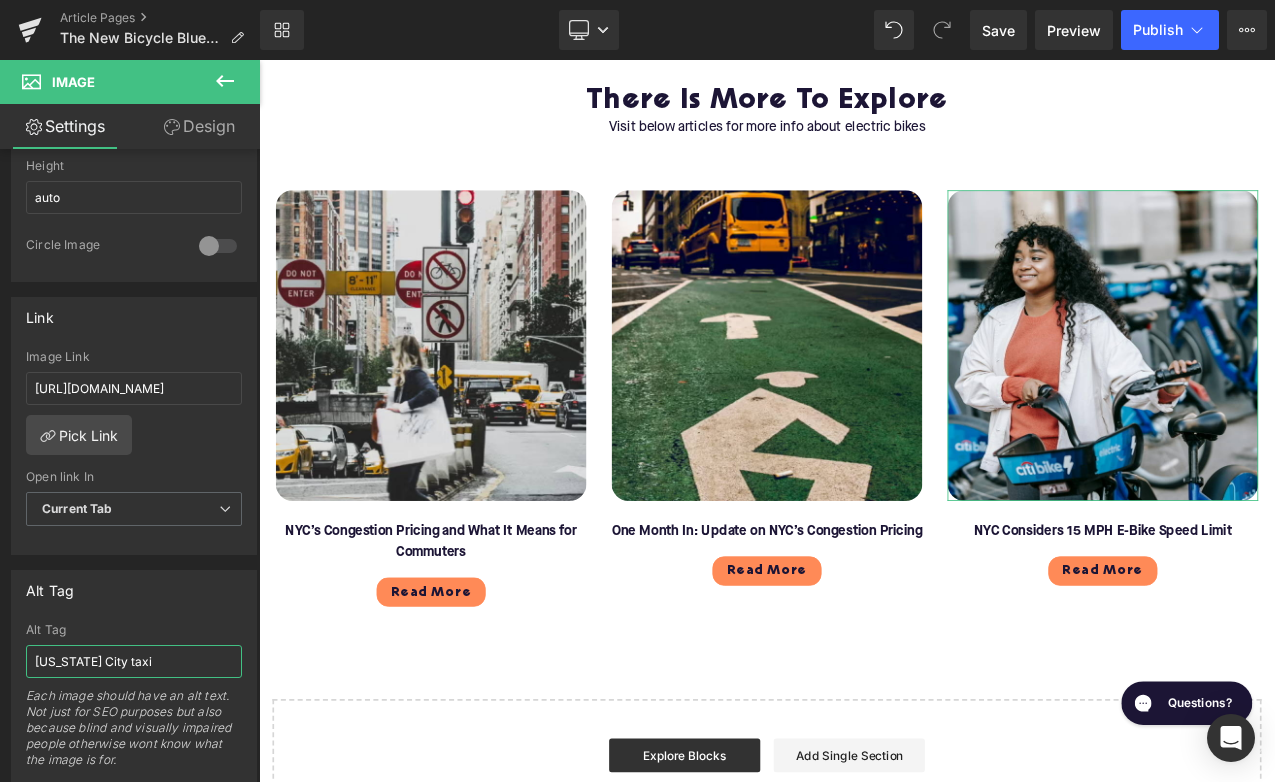 click on "[US_STATE] City taxi" at bounding box center (134, 661) 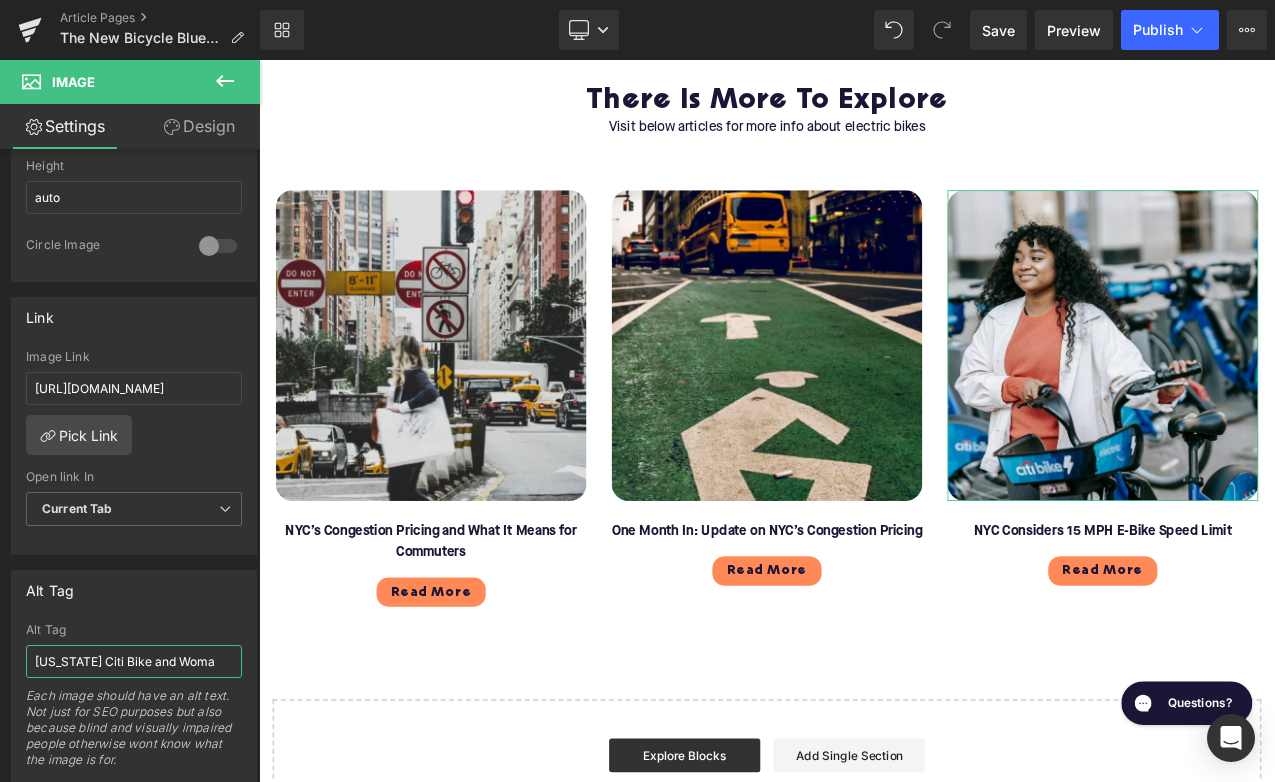 type on "[US_STATE] Citi Bike and Woman" 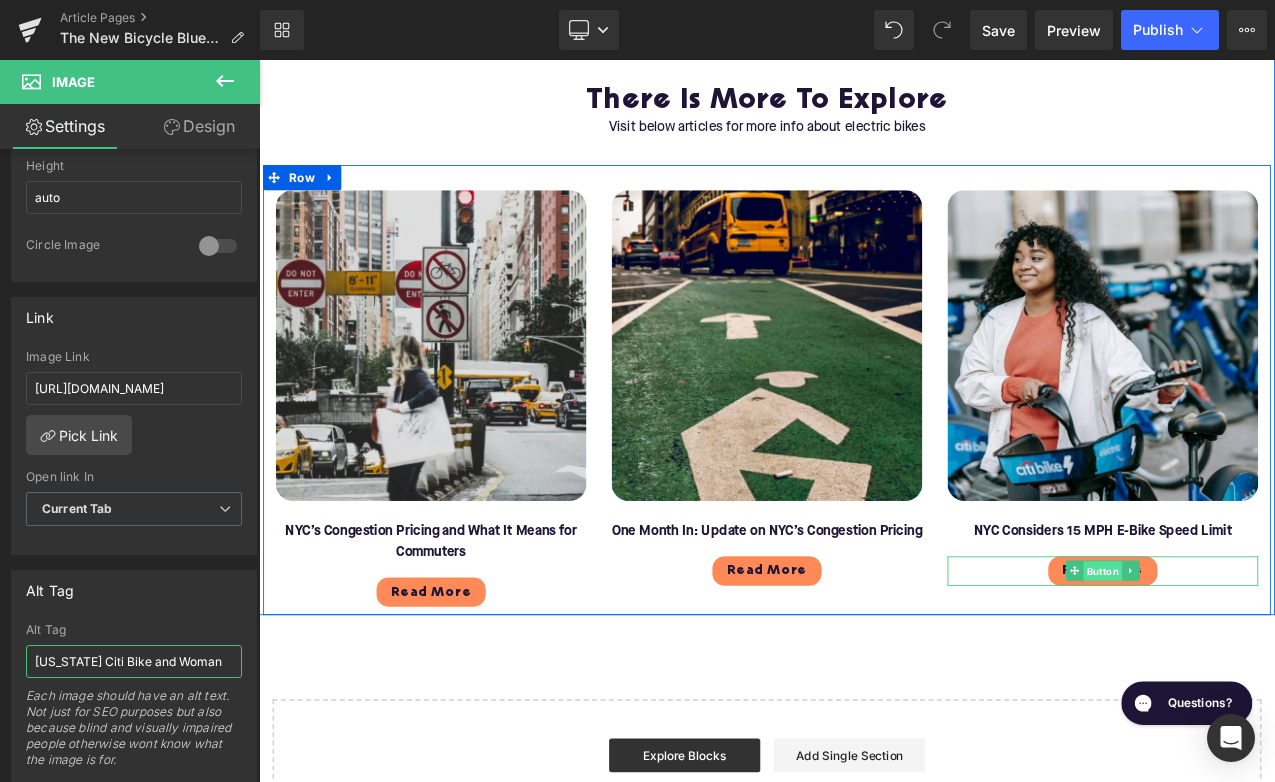click on "Button" at bounding box center (1264, 669) 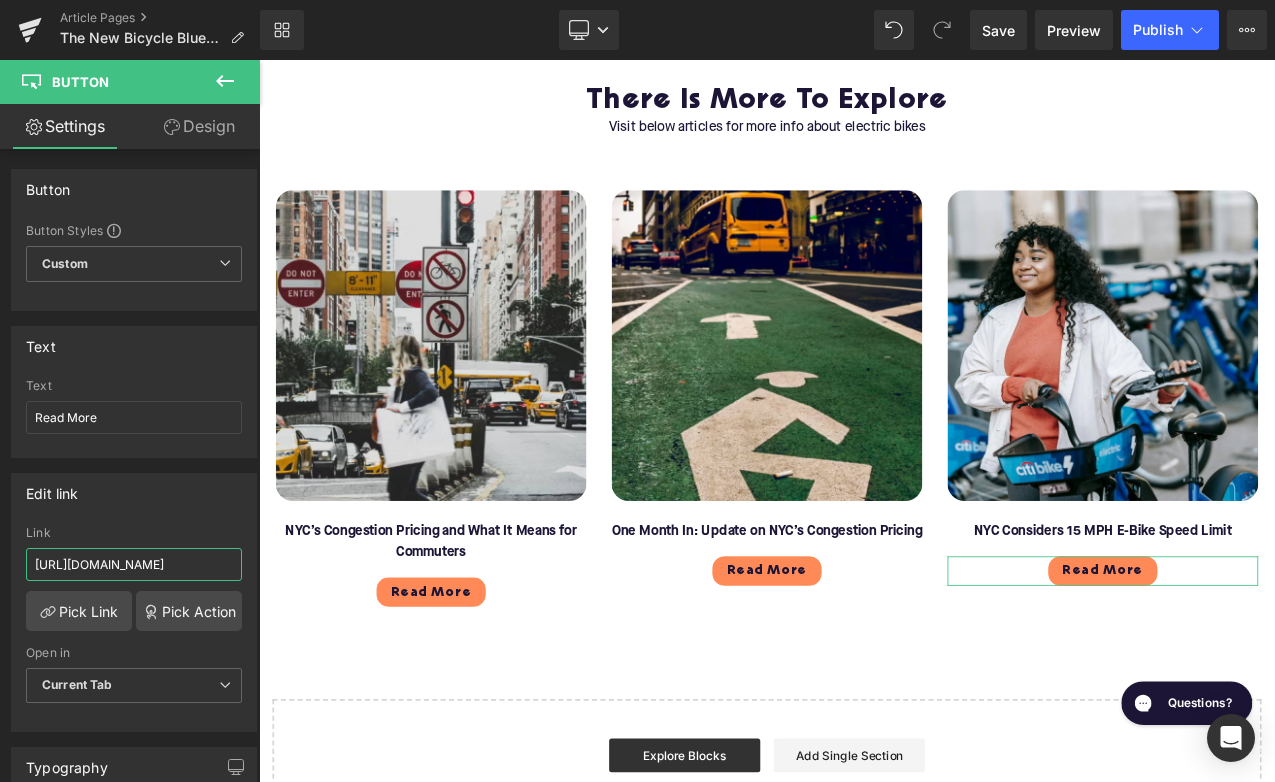 click on "[URL][DOMAIN_NAME]" at bounding box center (134, 564) 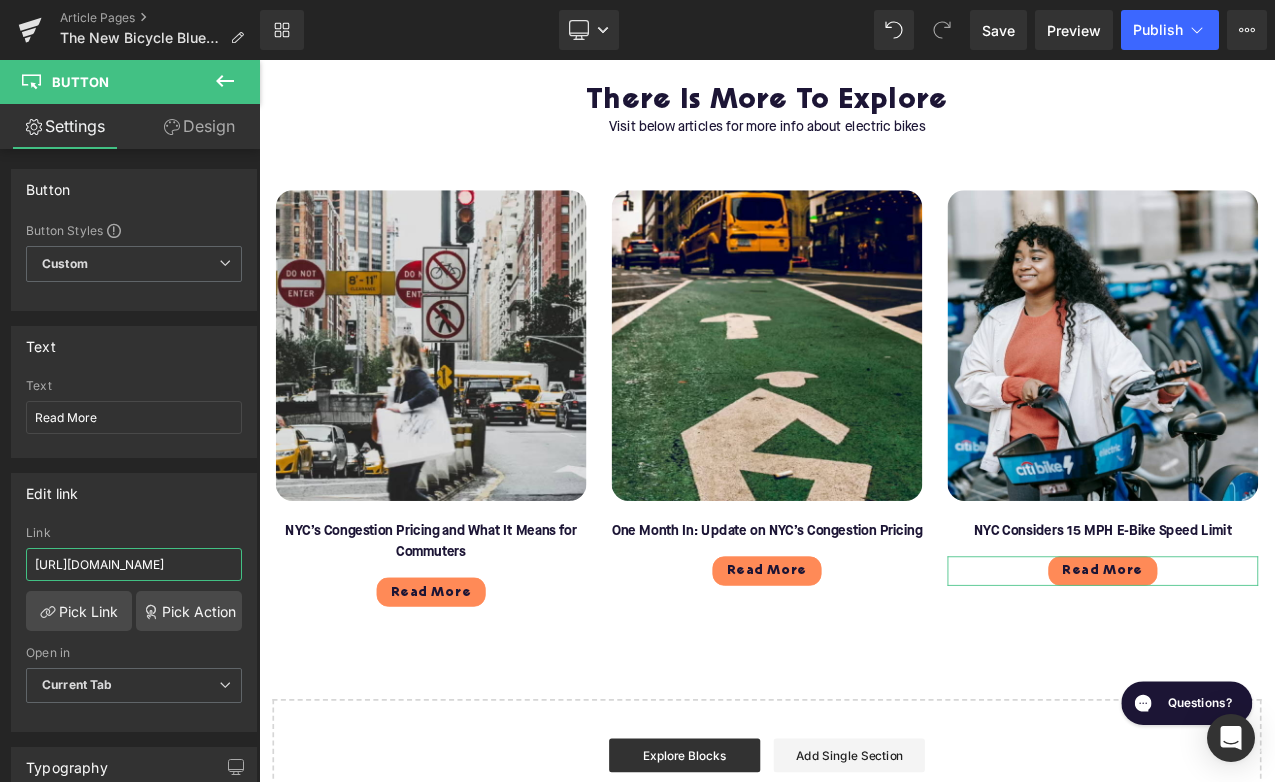 click on "[URL][DOMAIN_NAME]" at bounding box center (134, 564) 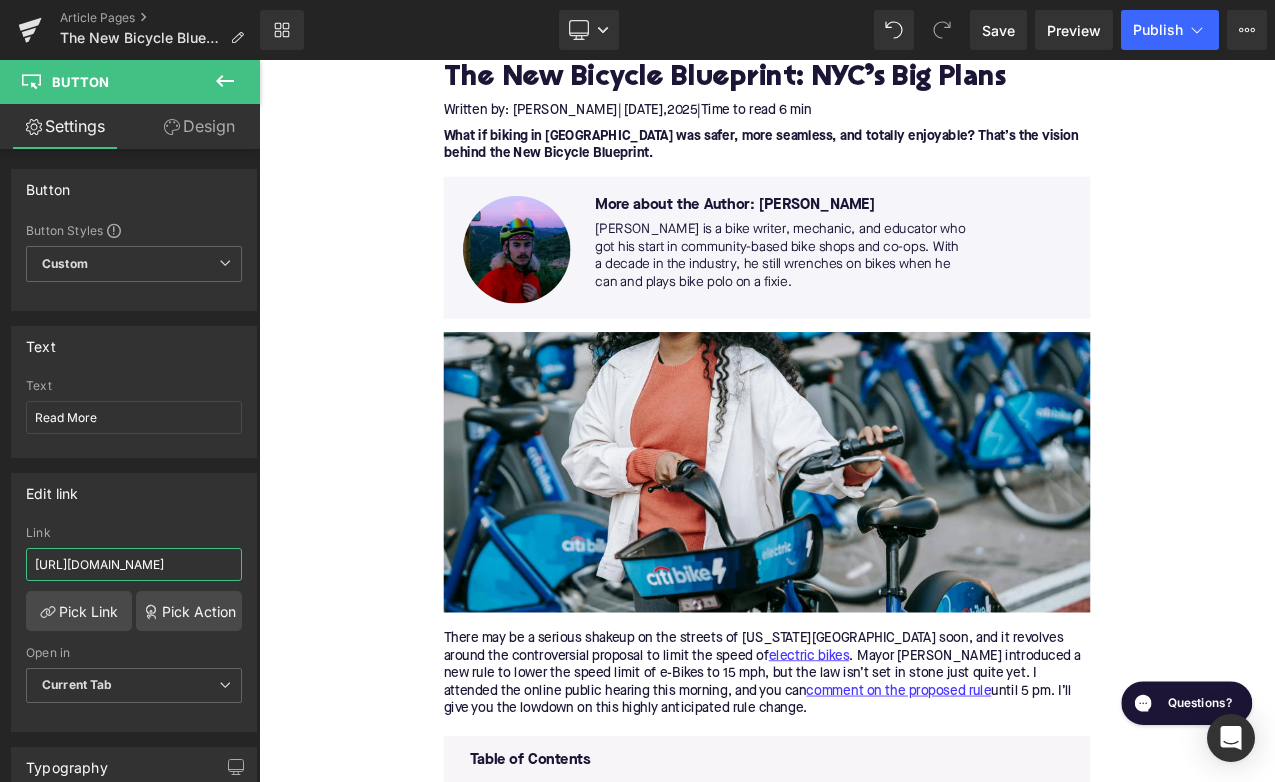 scroll, scrollTop: 625, scrollLeft: 0, axis: vertical 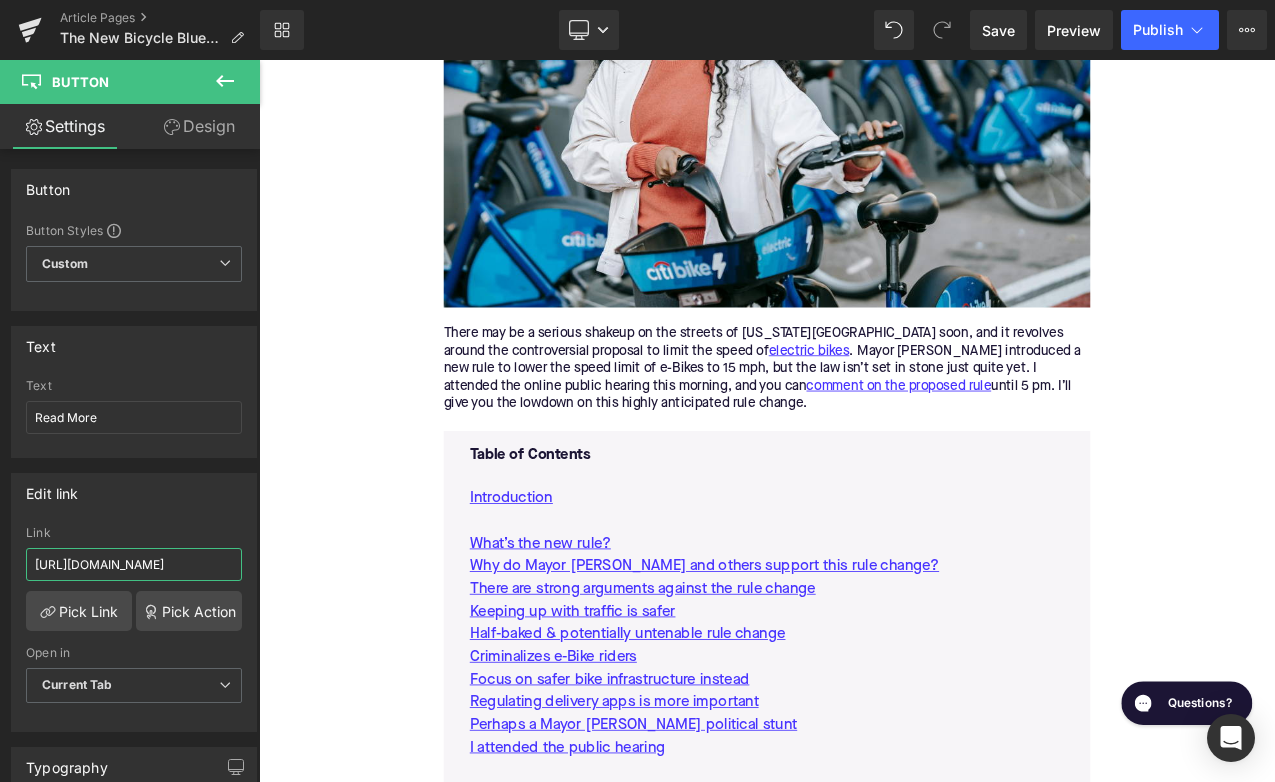 type on "[URL][DOMAIN_NAME]" 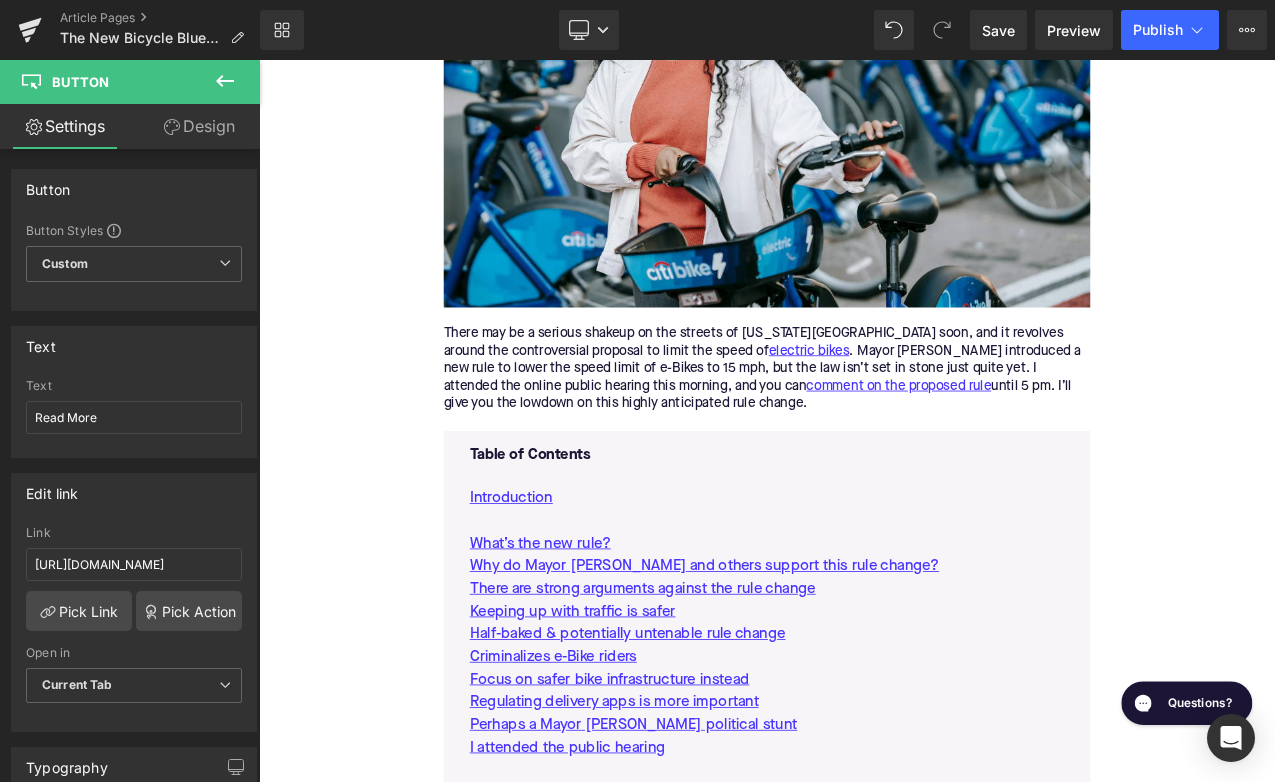 click on "There may be a serious shakeup on the streets of [US_STATE][GEOGRAPHIC_DATA] soon, and it revolves around the controversial proposal to limit the speed of  electric bikes . Mayor [PERSON_NAME] introduced a new rule to lower the speed limit of e-Bikes to 15 mph, but the law isn’t set in stone just quite yet. I attended the online public hearing this morning, and you can  comment on the proposed rule  until 5 pm. I’ll give you the lowdown on this highly anticipated rule change." at bounding box center (864, 428) 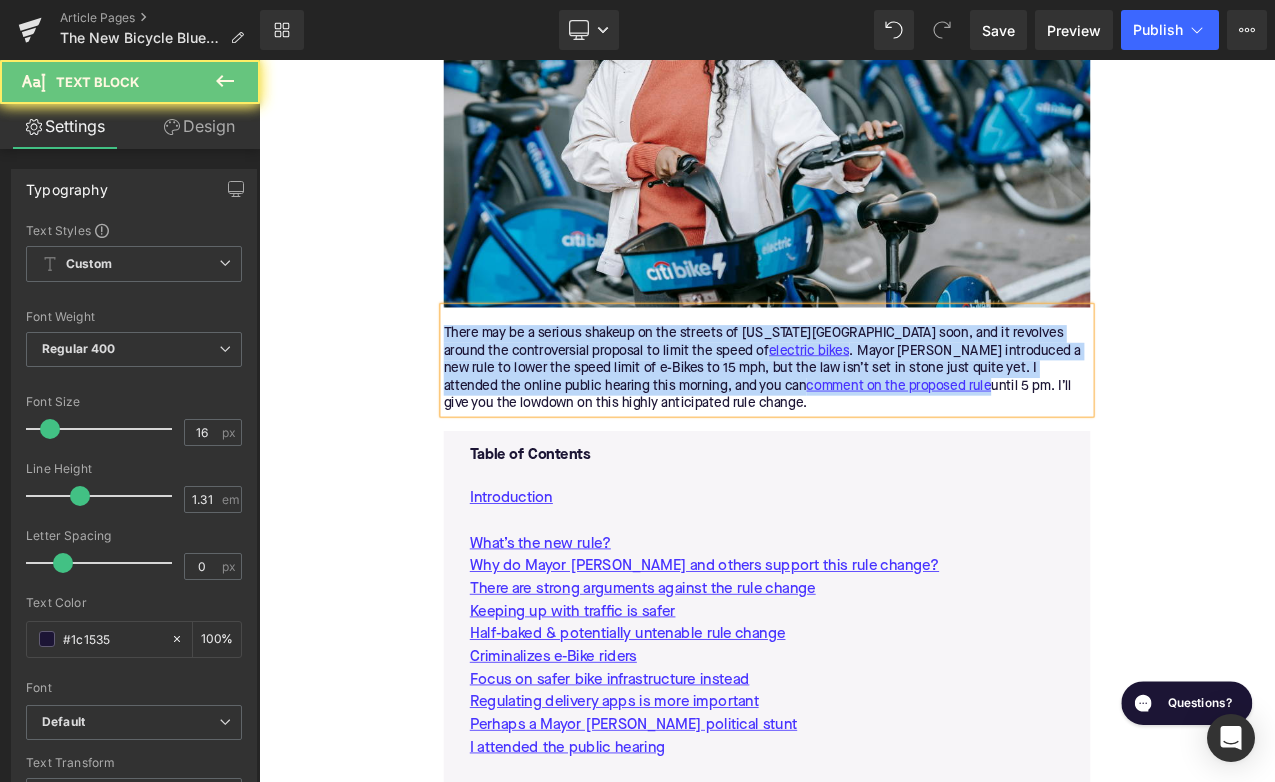type 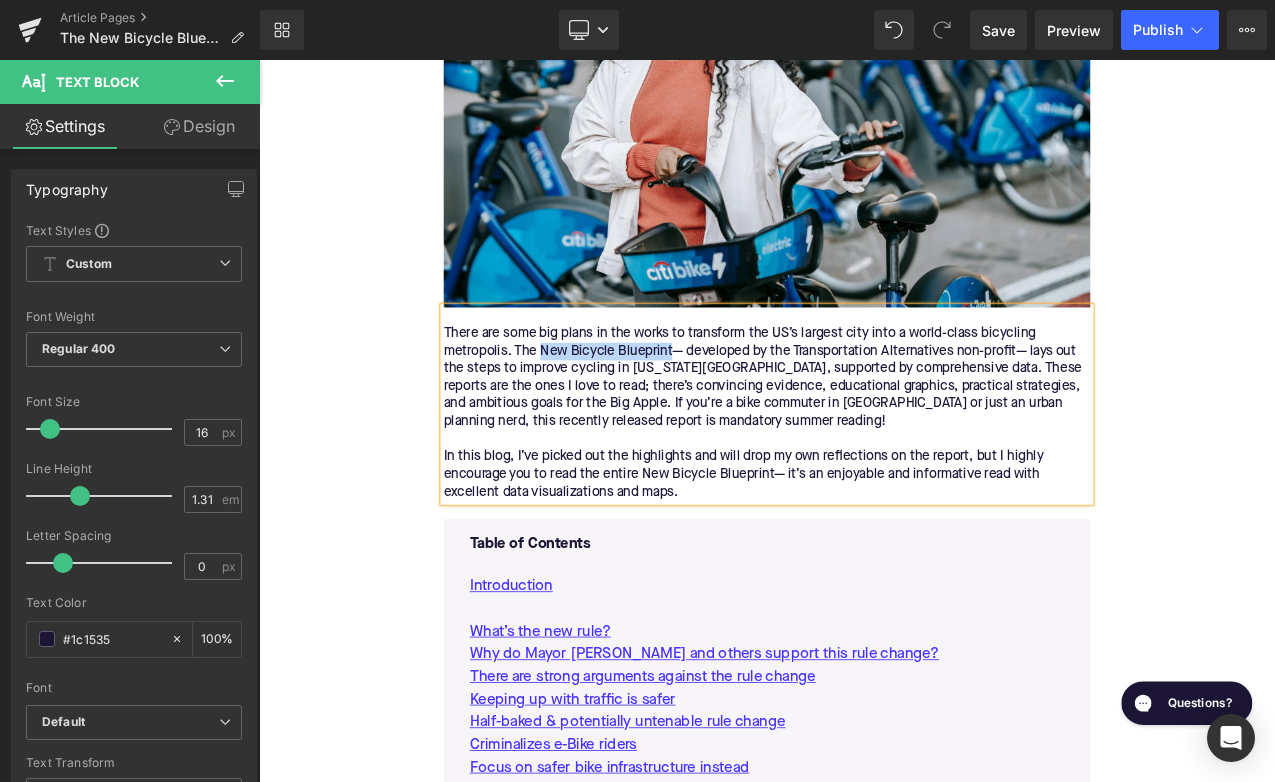 drag, startPoint x: 595, startPoint y: 403, endPoint x: 750, endPoint y: 407, distance: 155.0516 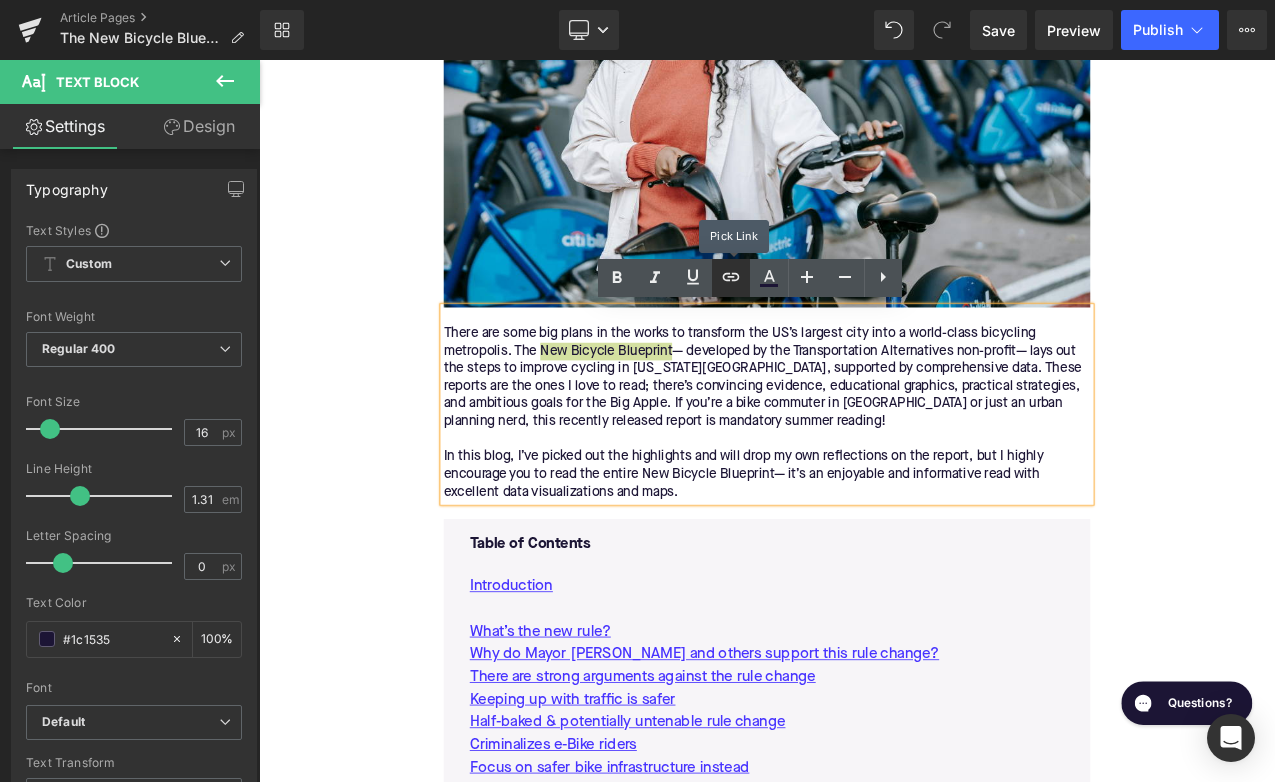 click 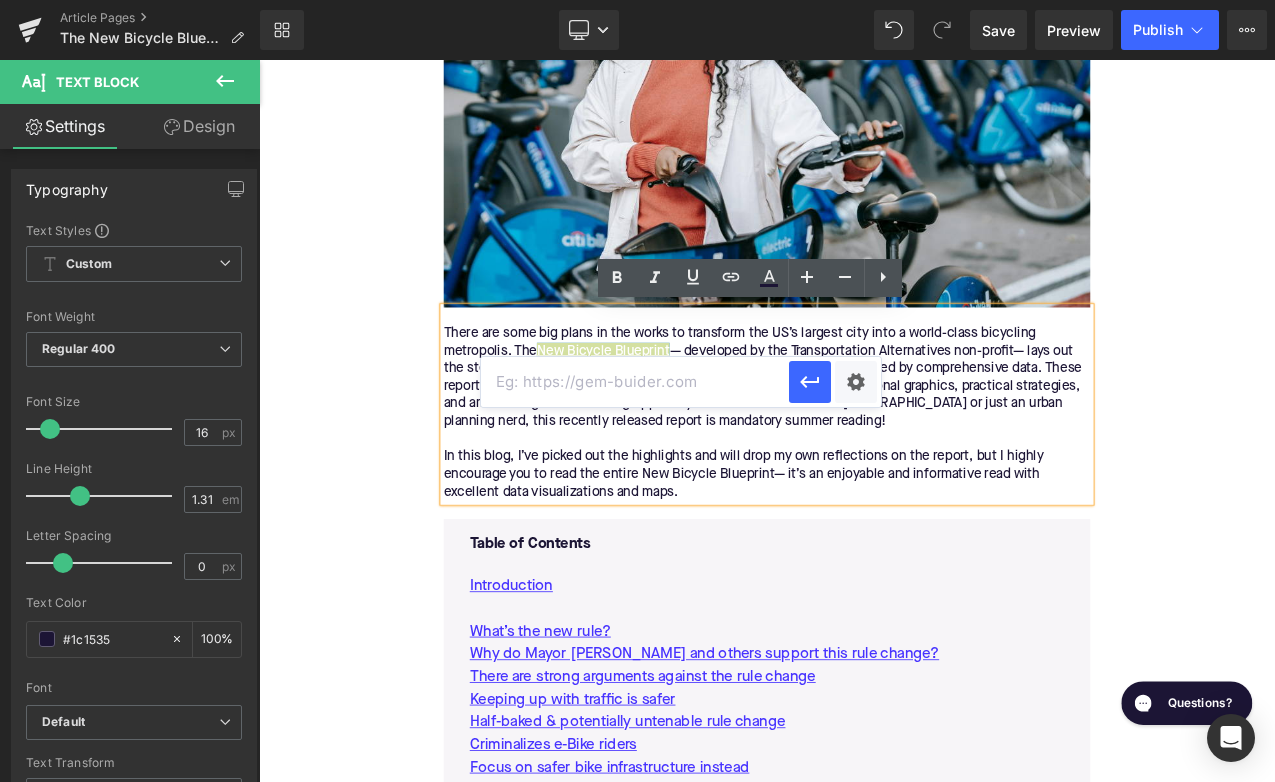 click at bounding box center (635, 382) 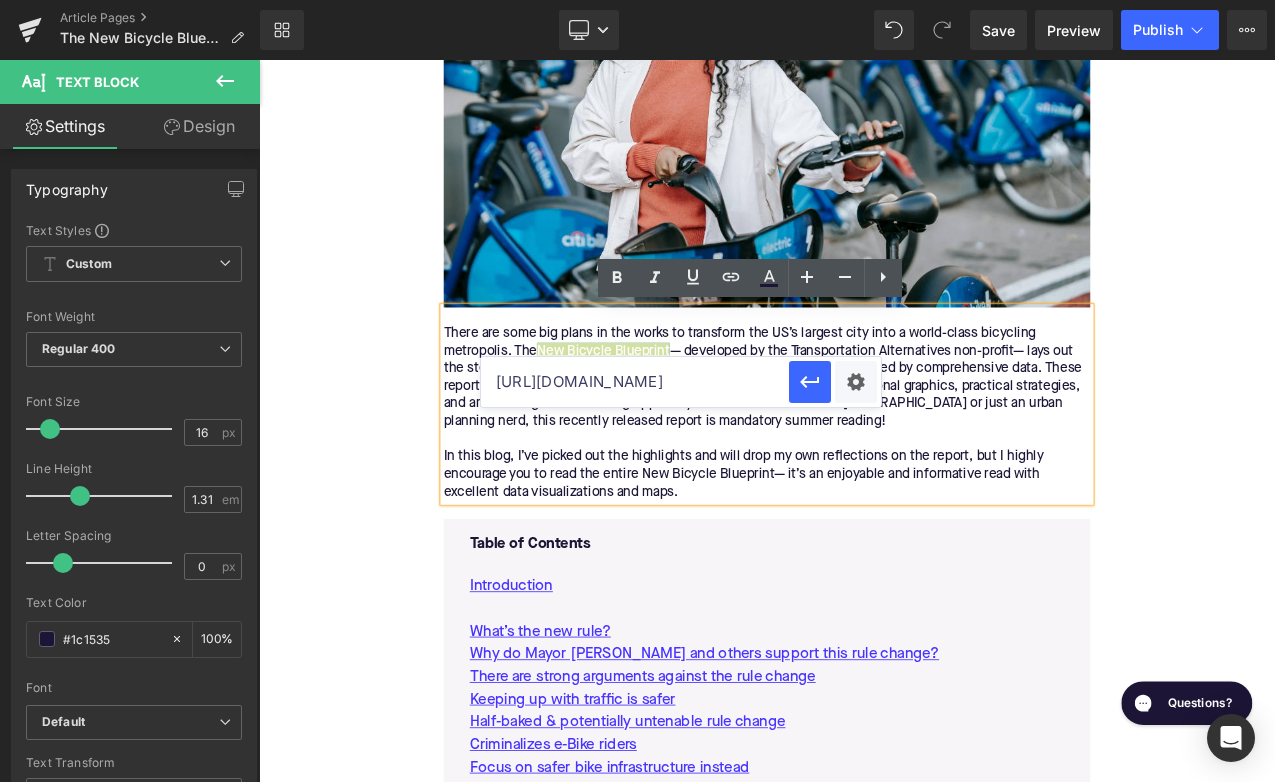 scroll, scrollTop: 0, scrollLeft: 61, axis: horizontal 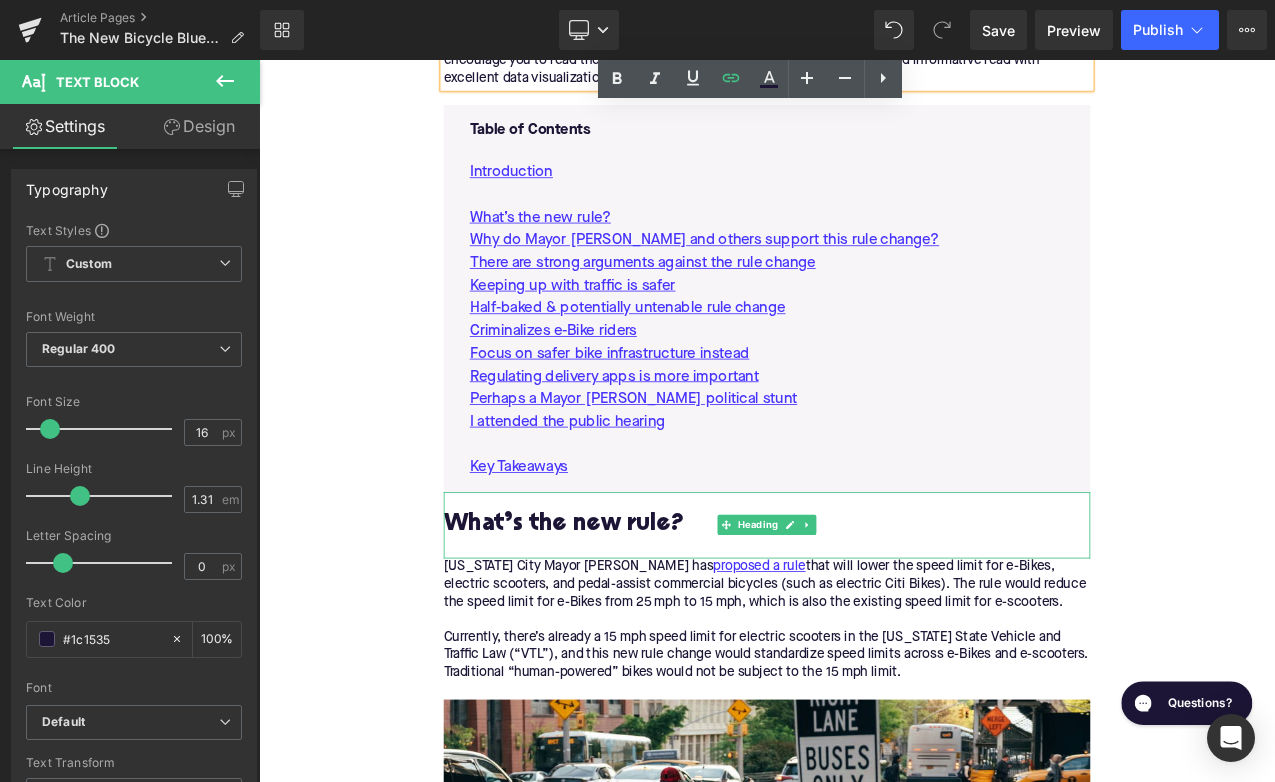 click on "What’s the new rule?" at bounding box center [864, 614] 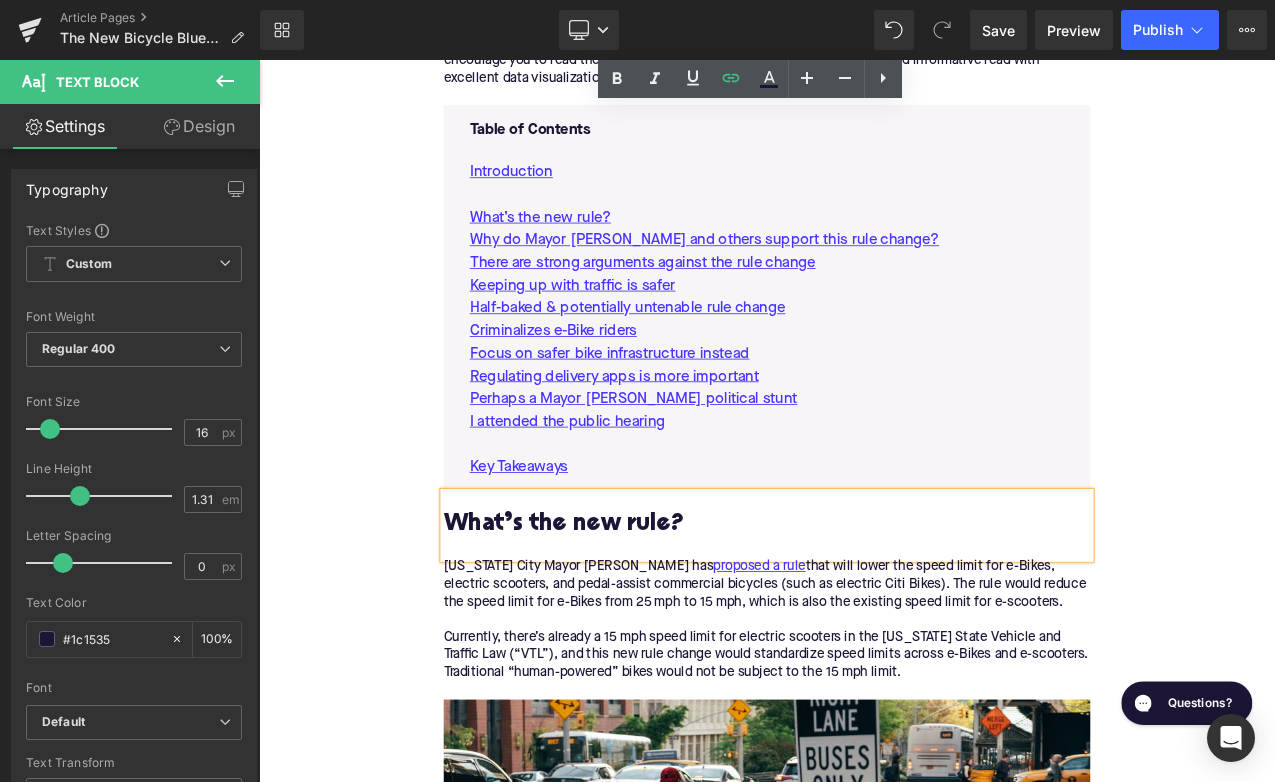 click on "What’s the new rule?" at bounding box center [864, 614] 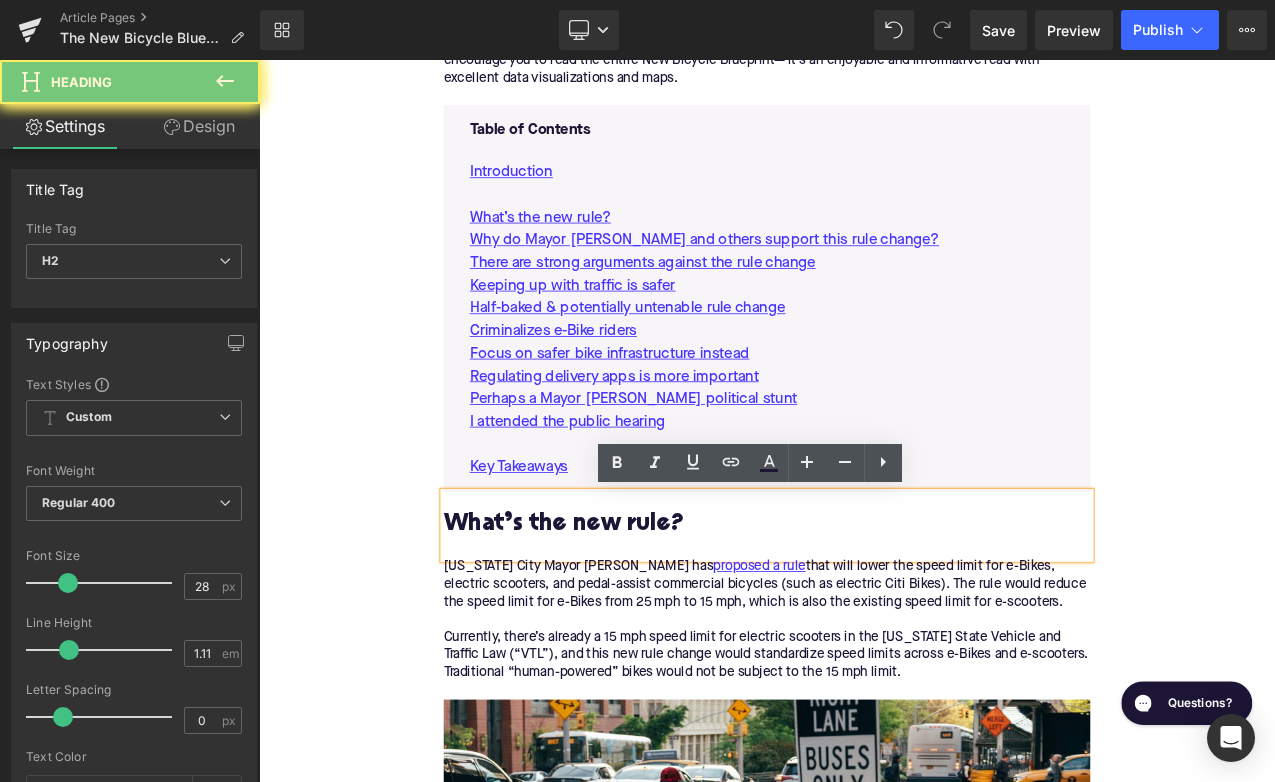 click on "What’s the new rule?" at bounding box center (864, 614) 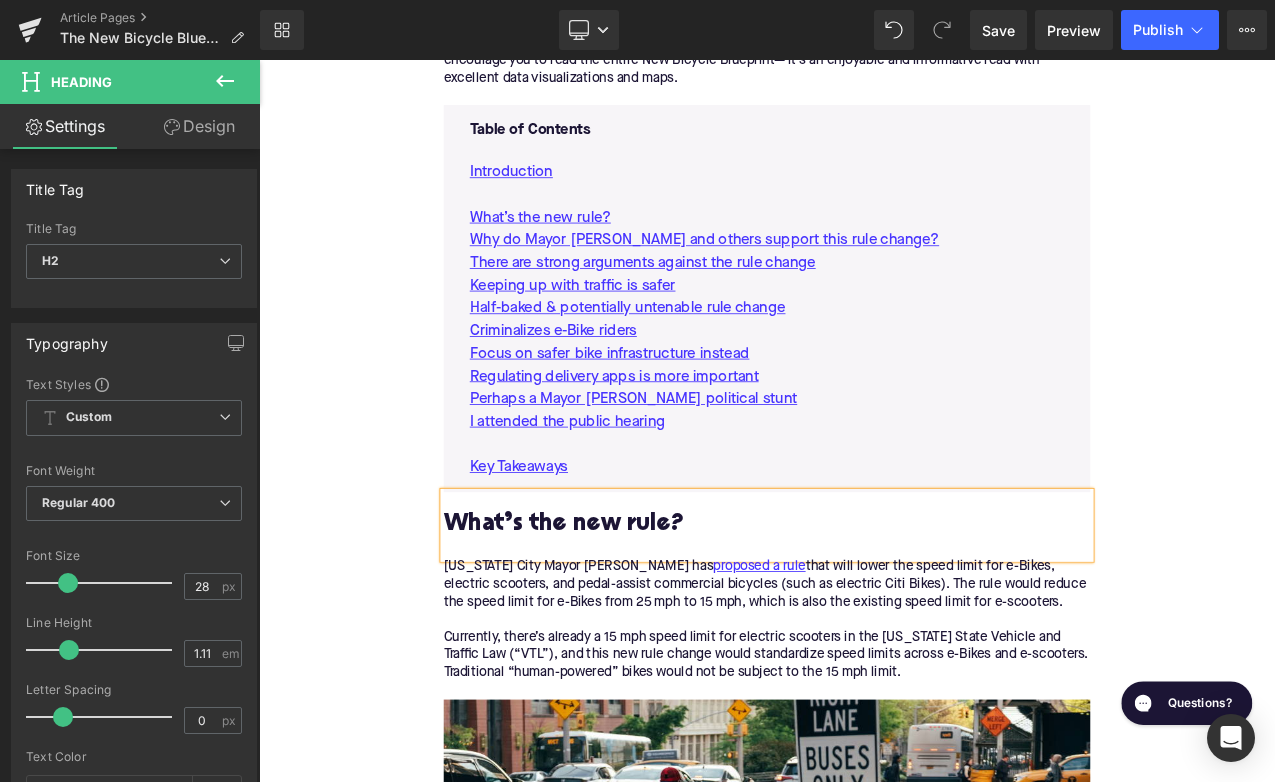 type 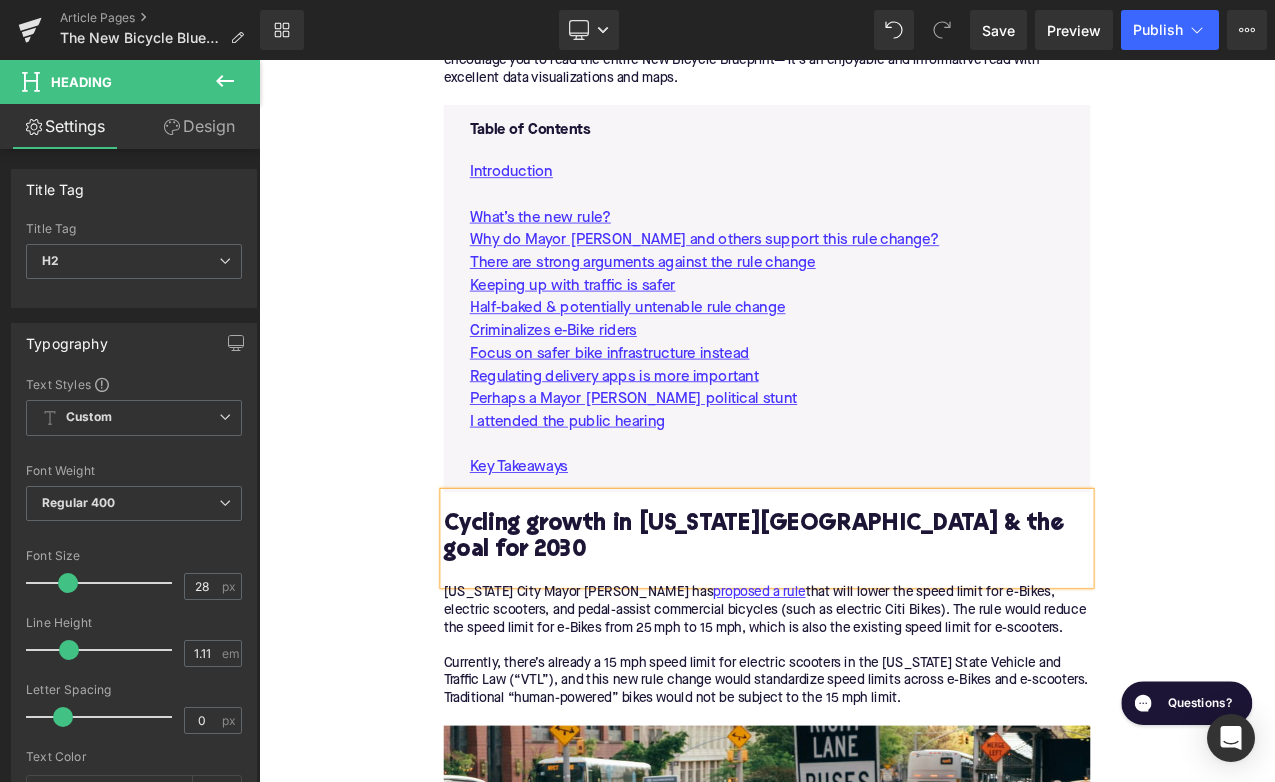 click on "[US_STATE] City Mayor [PERSON_NAME] has  proposed a rule  that will lower the speed limit for e-Bikes, electric scooters, and pedal-assist commercial bicycles (such as electric Citi Bikes). The rule would reduce the speed limit for e-Bikes from 25 mph to 15 mph, which is also the existing speed limit for e-scooters. Currently, there’s already a 15 mph speed limit for electric scooters in the [US_STATE] State Vehicle and Traffic Law (“VTL”), and this new rule change would standardize speed limits across e-Bikes and e-scooters. Traditional “human-powered” bikes would not be subject to the 15 mph limit." at bounding box center (864, 769) 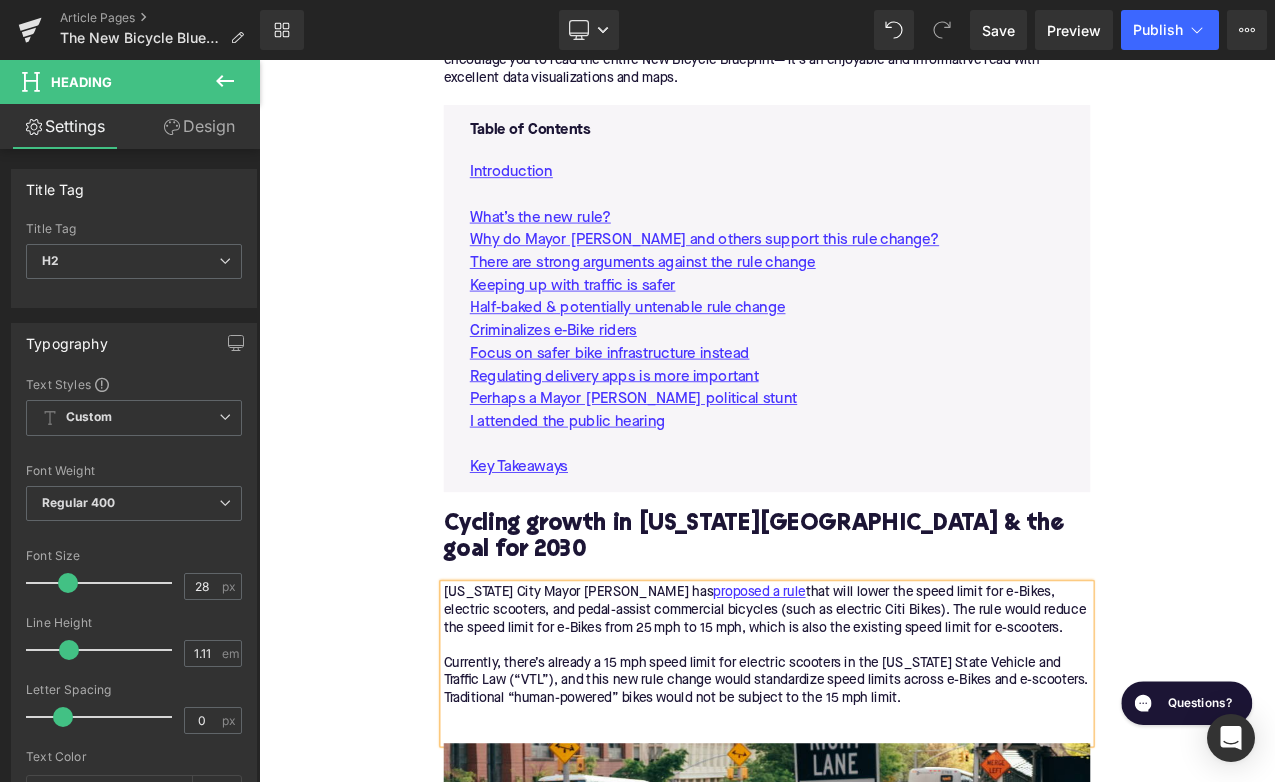 click on "[US_STATE] City Mayor [PERSON_NAME] has  proposed a rule  that will lower the speed limit for e-Bikes, electric scooters, and pedal-assist commercial bicycles (such as electric Citi Bikes). The rule would reduce the speed limit for e-Bikes from 25 mph to 15 mph, which is also the existing speed limit for e-scooters. Currently, there’s already a 15 mph speed limit for electric scooters in the [US_STATE] State Vehicle and Traffic Law (“VTL”), and this new rule change would standardize speed limits across e-Bikes and e-scooters. Traditional “human-powered” bikes would not be subject to the 15 mph limit." at bounding box center [864, 779] 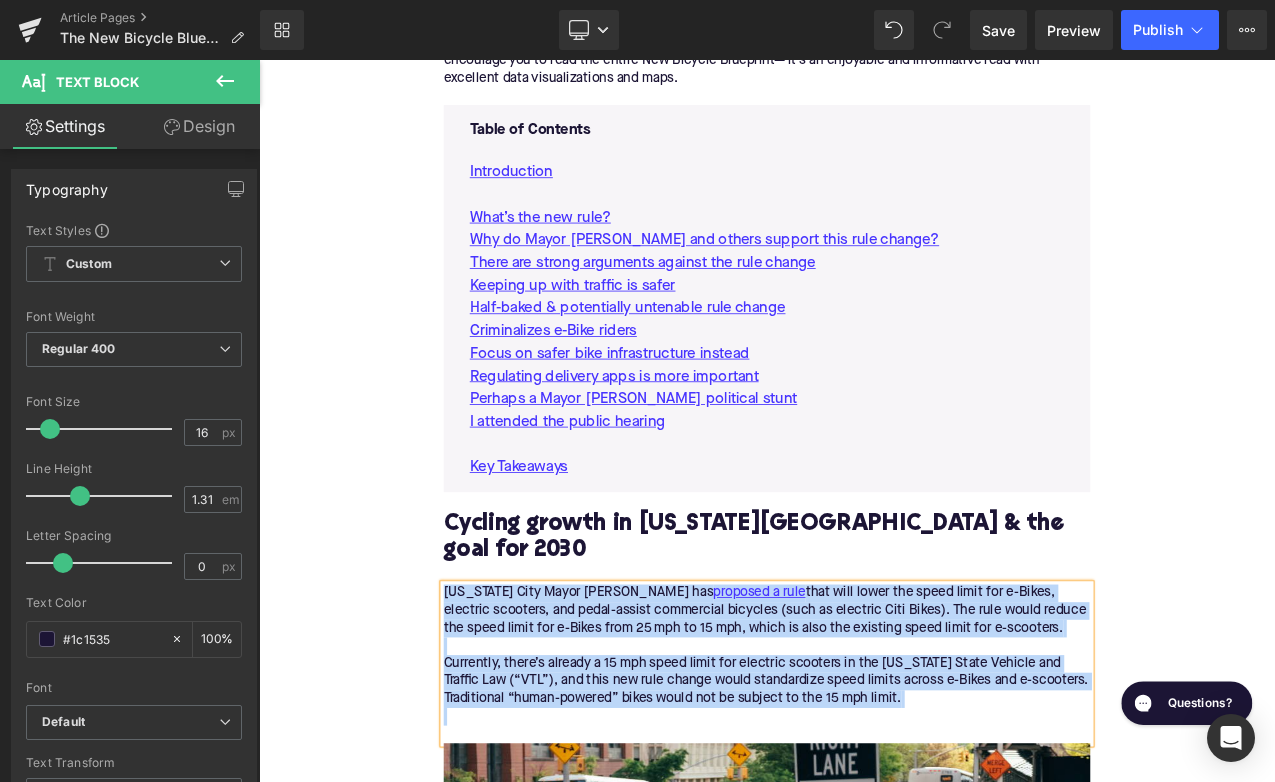 paste 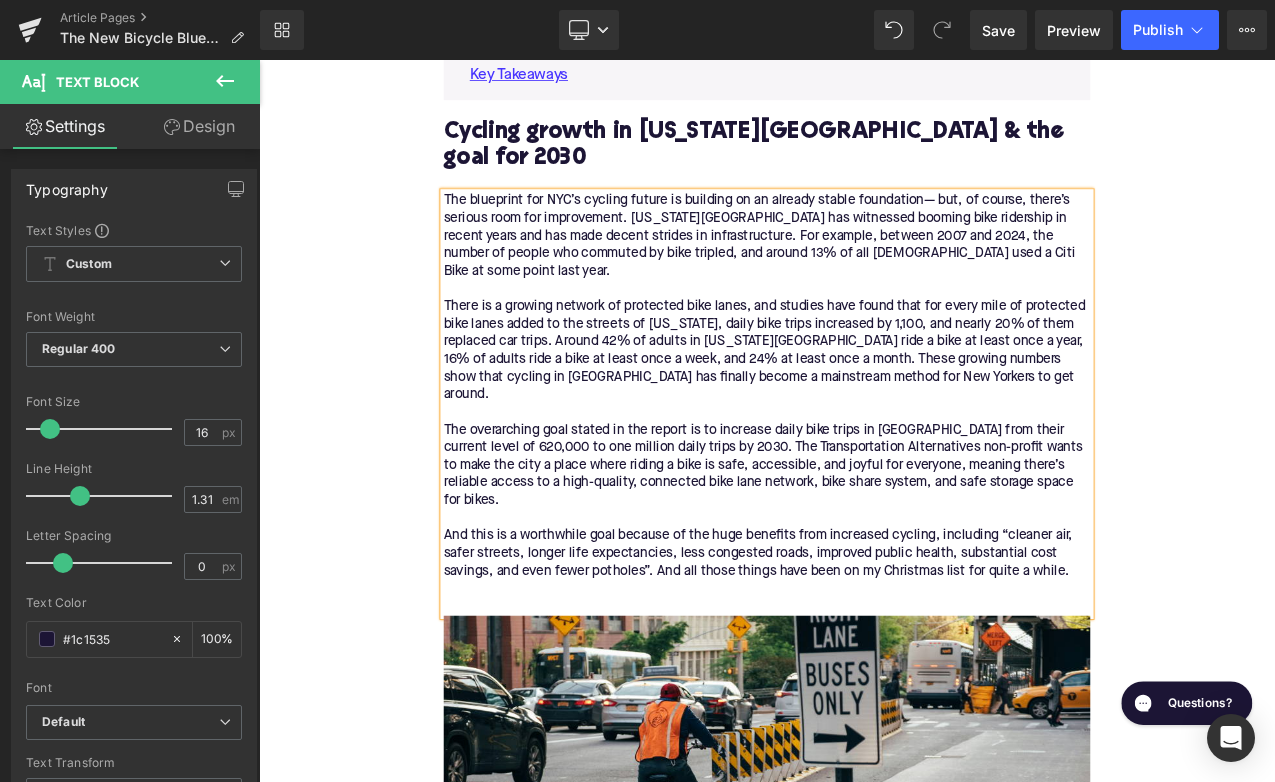 scroll, scrollTop: 1590, scrollLeft: 0, axis: vertical 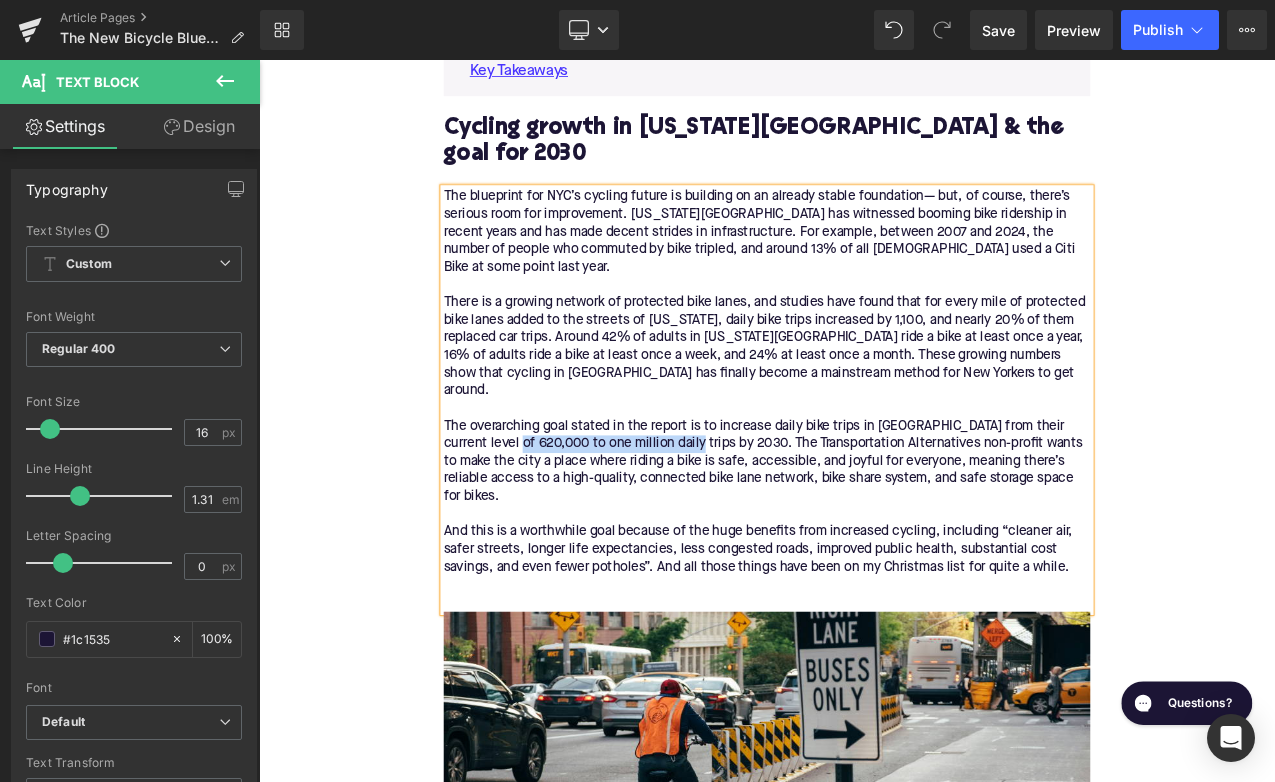 drag, startPoint x: 565, startPoint y: 443, endPoint x: 773, endPoint y: 440, distance: 208.02164 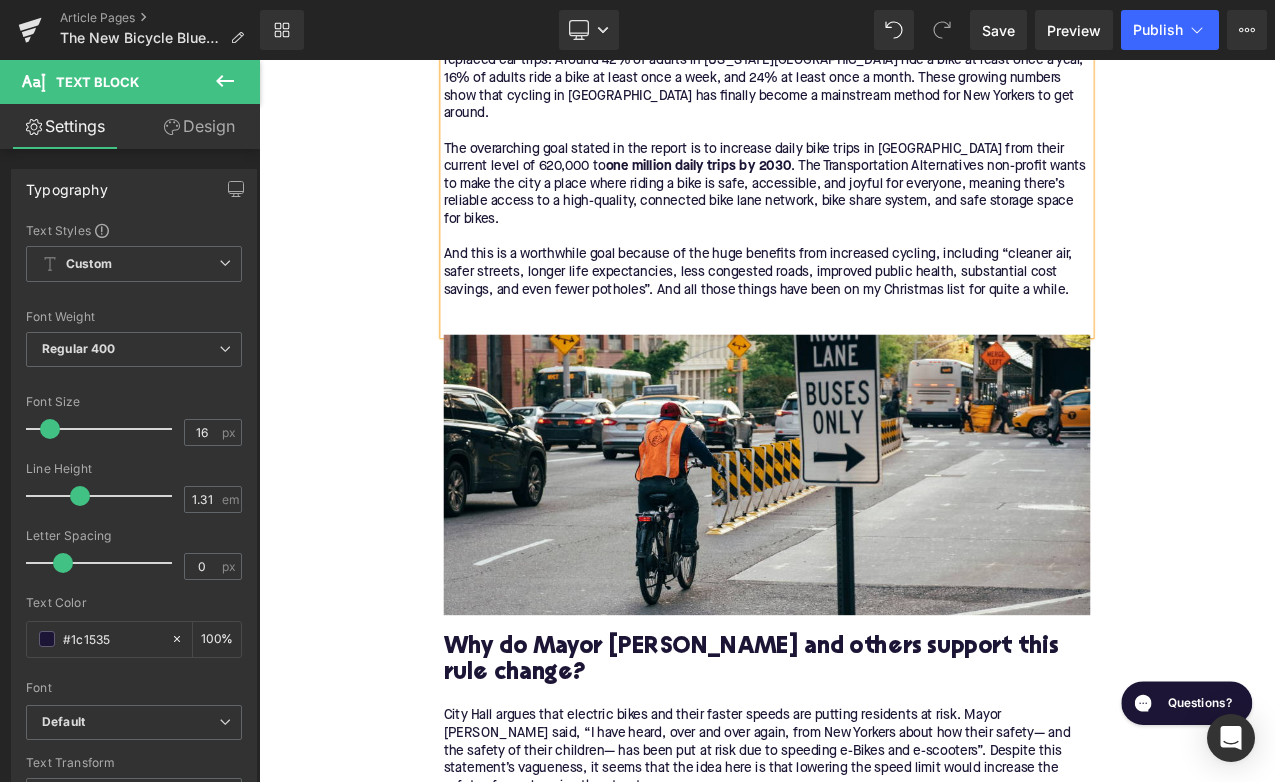 scroll, scrollTop: 2152, scrollLeft: 0, axis: vertical 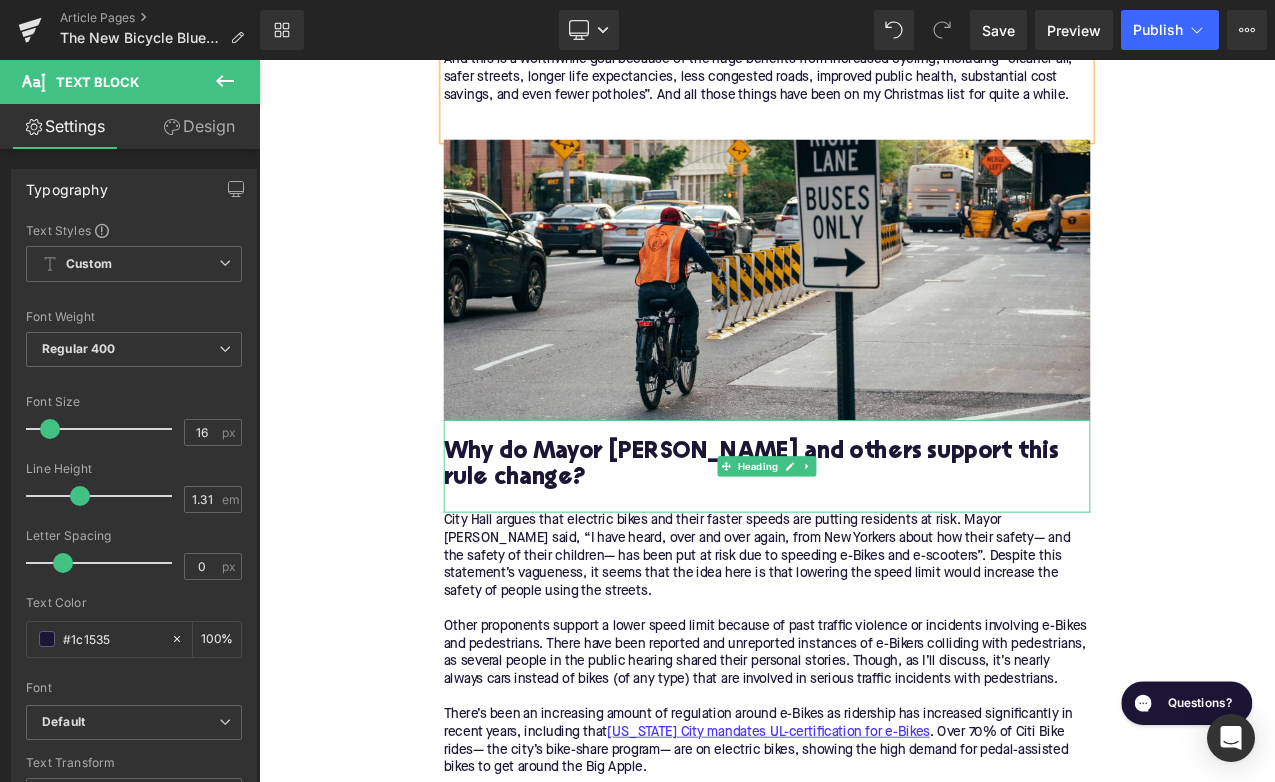 click on "Why do Mayor [PERSON_NAME] and others support this rule change?" at bounding box center [864, 544] 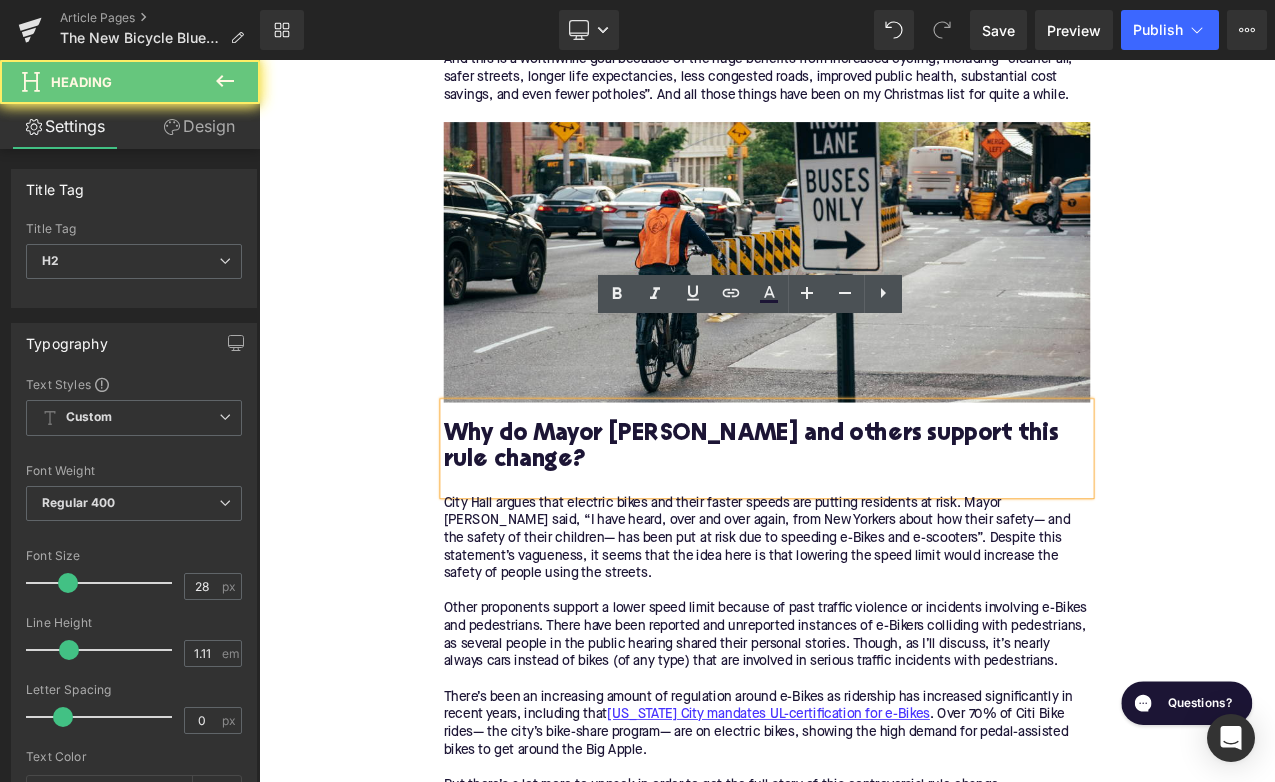 click on "Why do Mayor [PERSON_NAME] and others support this rule change?" at bounding box center [864, 523] 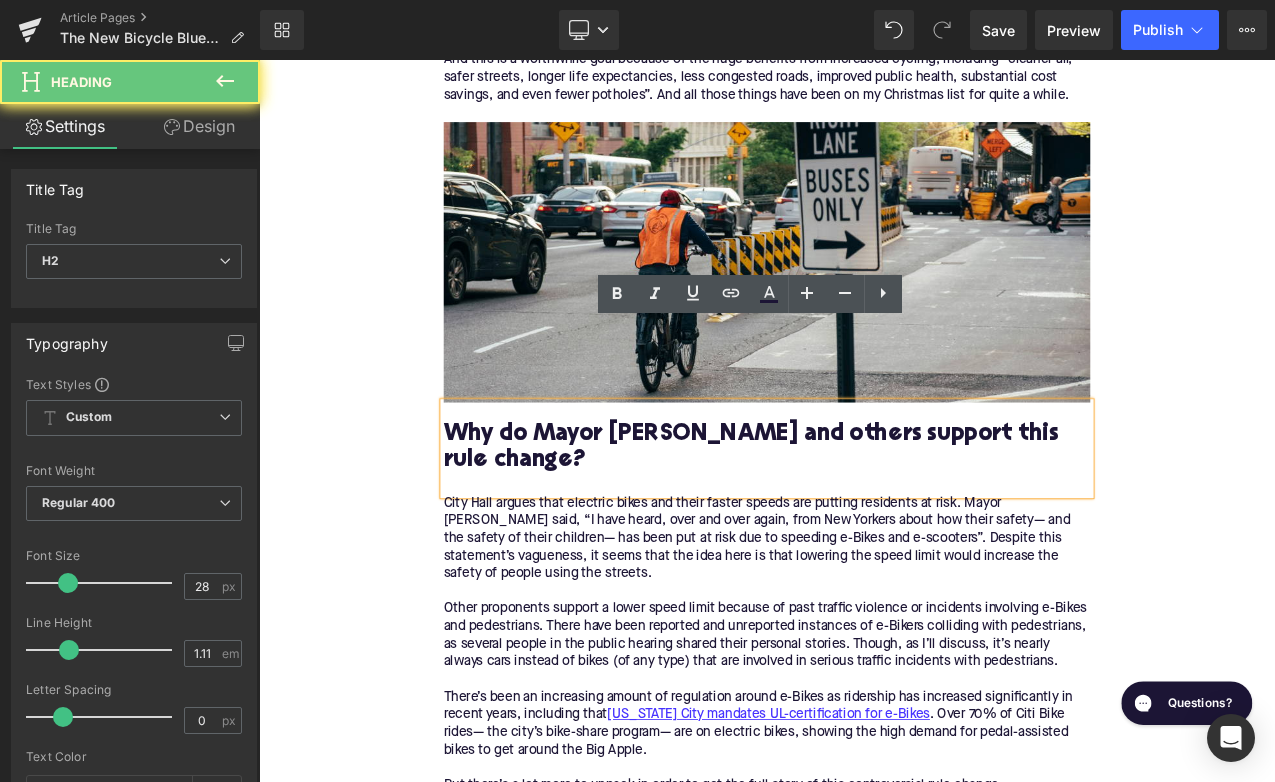 click on "Why do Mayor [PERSON_NAME] and others support this rule change?" at bounding box center (864, 523) 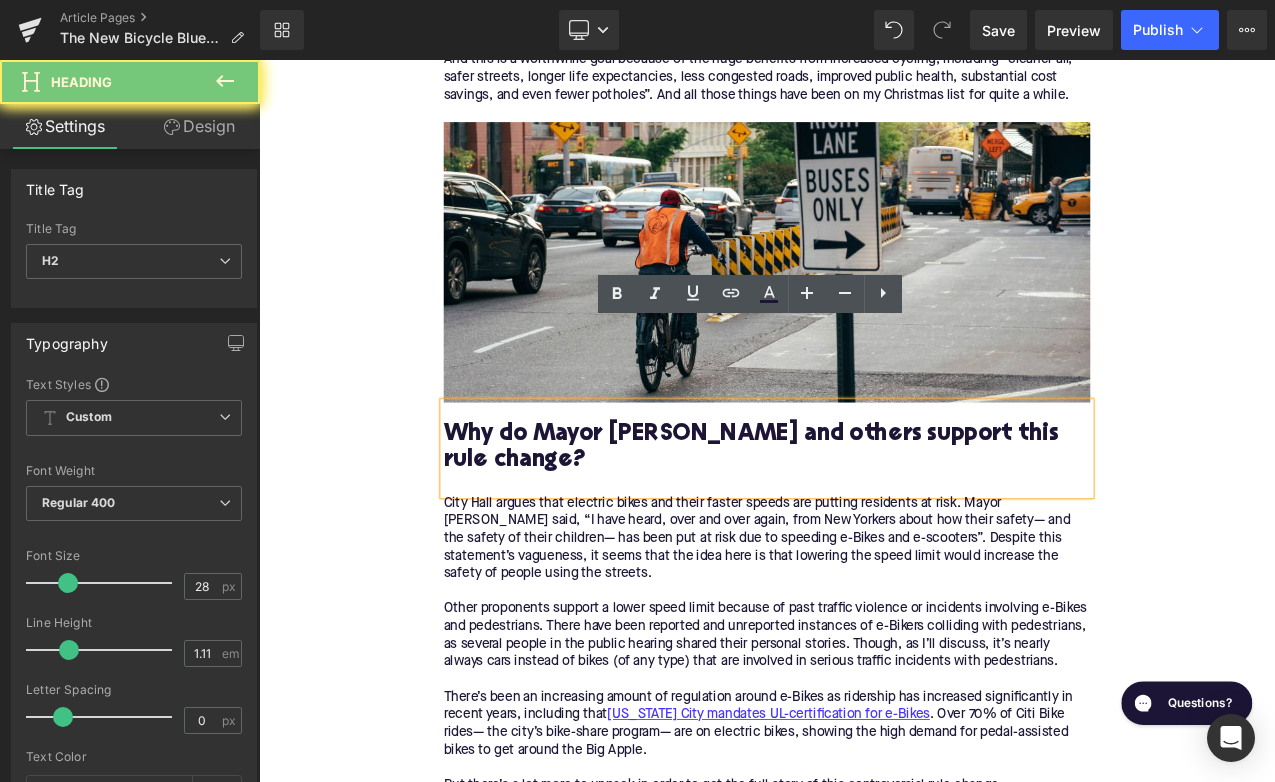 paste 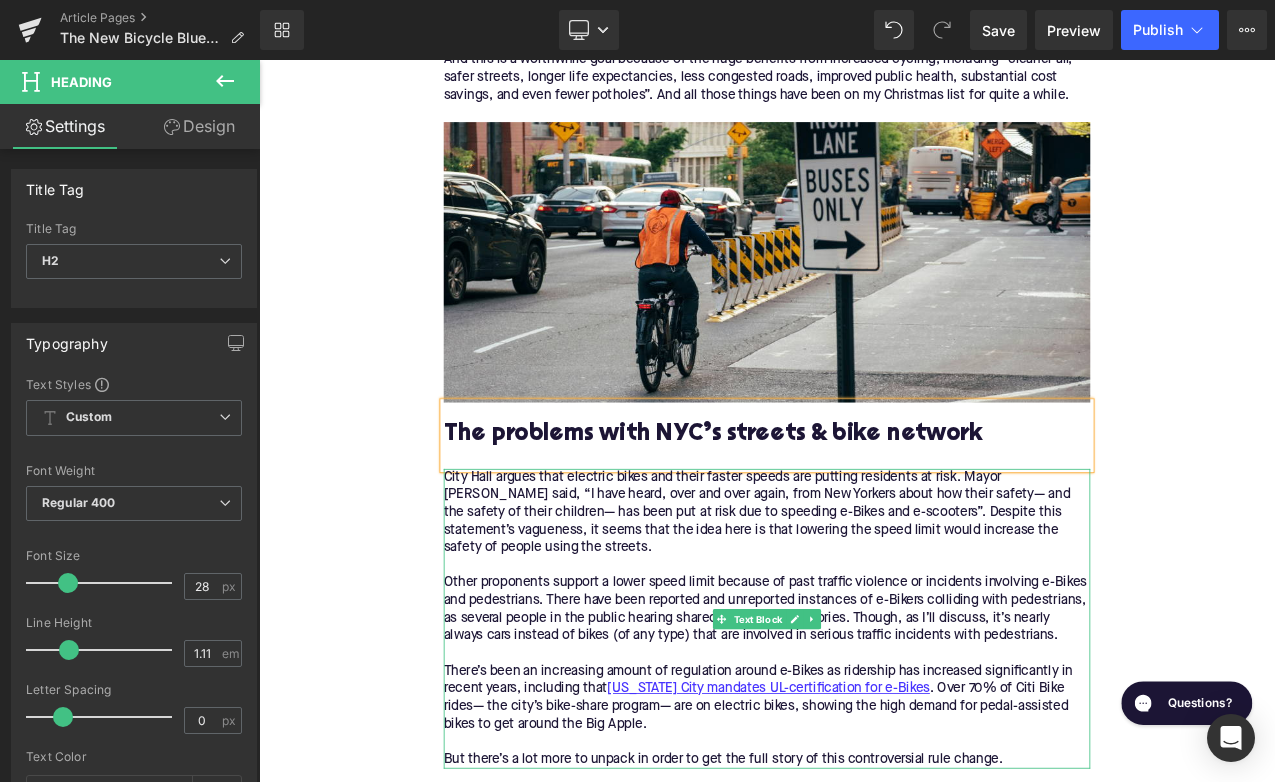 click on "City Hall argues that electric bikes and their faster speeds are putting residents at risk. Mayor [PERSON_NAME] said, “I have heard, over and over again, from New Yorkers about how their safety— and the safety of their children— has been put at risk due to speeding e-Bikes and e-scooters”. Despite this statement’s vagueness, it seems that the idea here is that lowering the speed limit would increase the safety of people using the streets. Other proponents support a lower speed limit because of past traffic violence or incidents involving e-Bikes and pedestrians. There have been reported and unreported instances of e-Bikers colliding with pedestrians, as several people in the public hearing shared their personal stories. Though, as I’ll discuss, it’s nearly always cars instead of bikes (of any type) that are involved in serious traffic incidents with pedestrians.  There’s been an increasing amount of regulation around e-Bikes as ridership has increased significantly in recent years, including that" at bounding box center [864, 725] 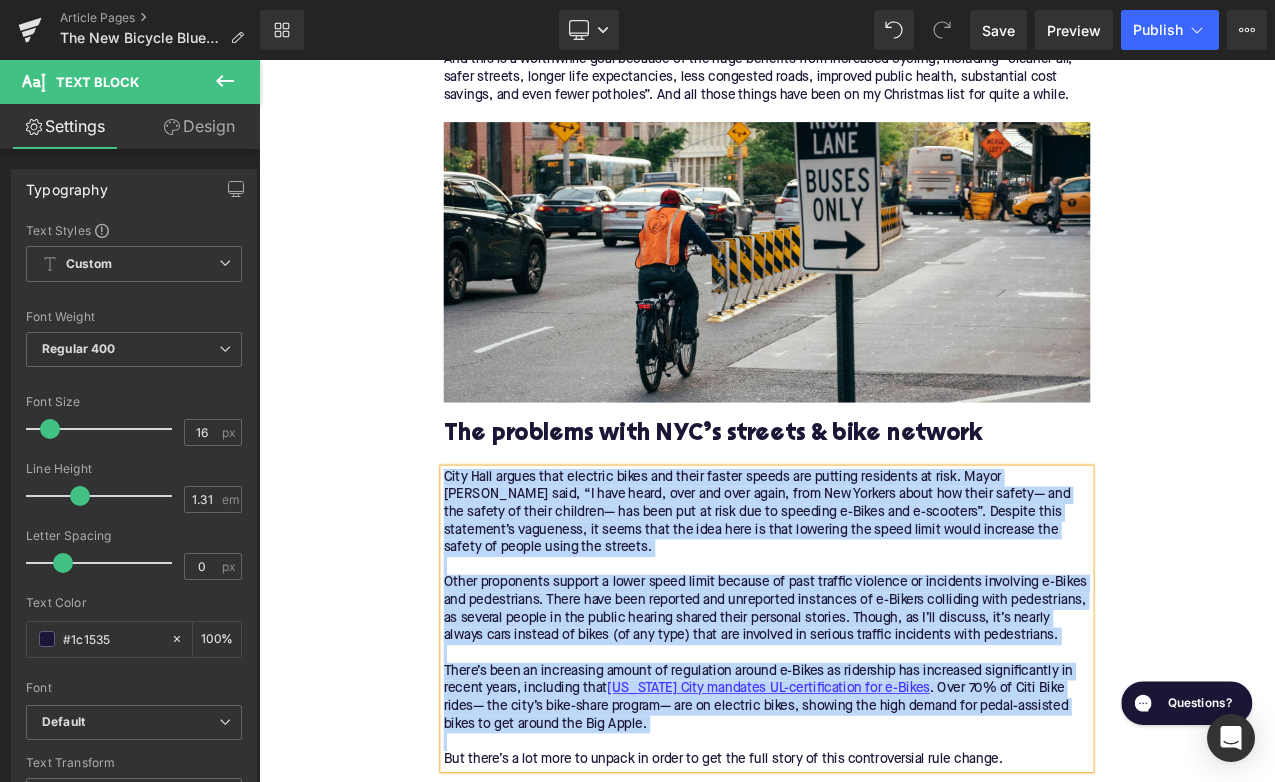 paste 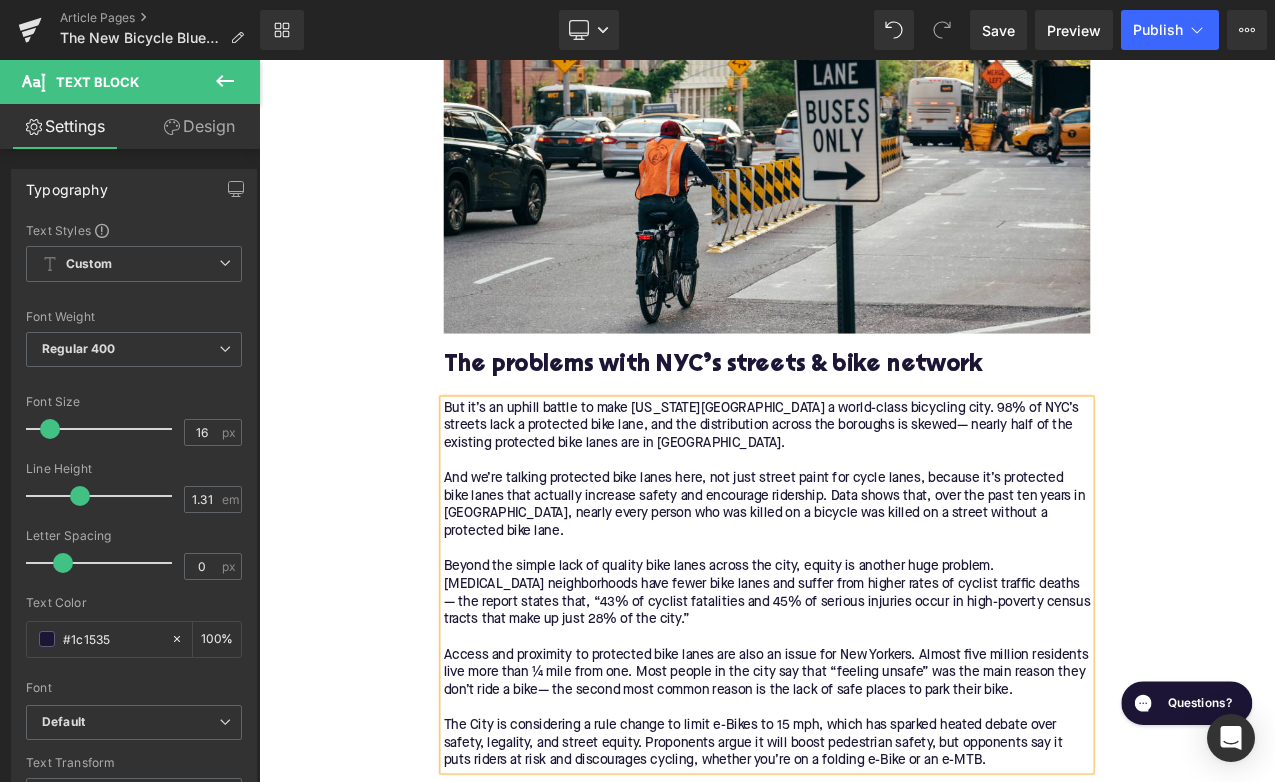 scroll, scrollTop: 2240, scrollLeft: 0, axis: vertical 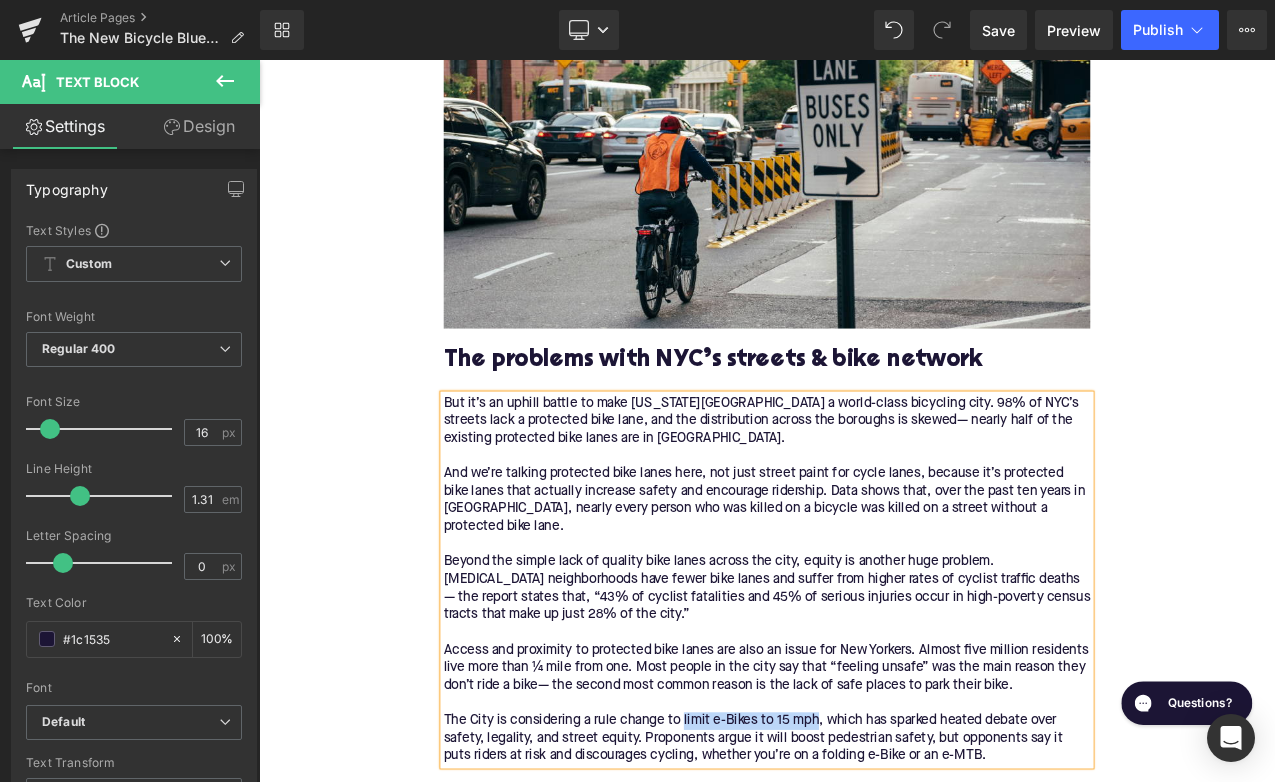 drag, startPoint x: 764, startPoint y: 729, endPoint x: 922, endPoint y: 727, distance: 158.01266 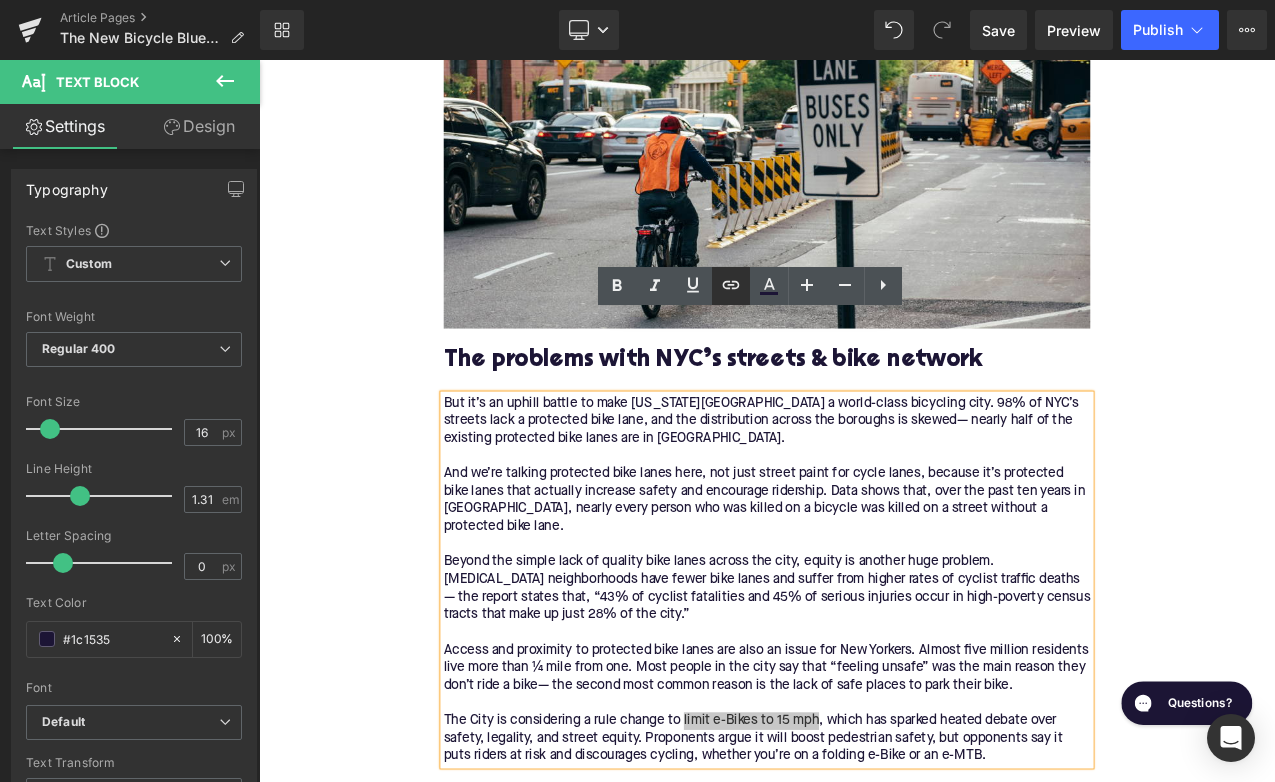 click 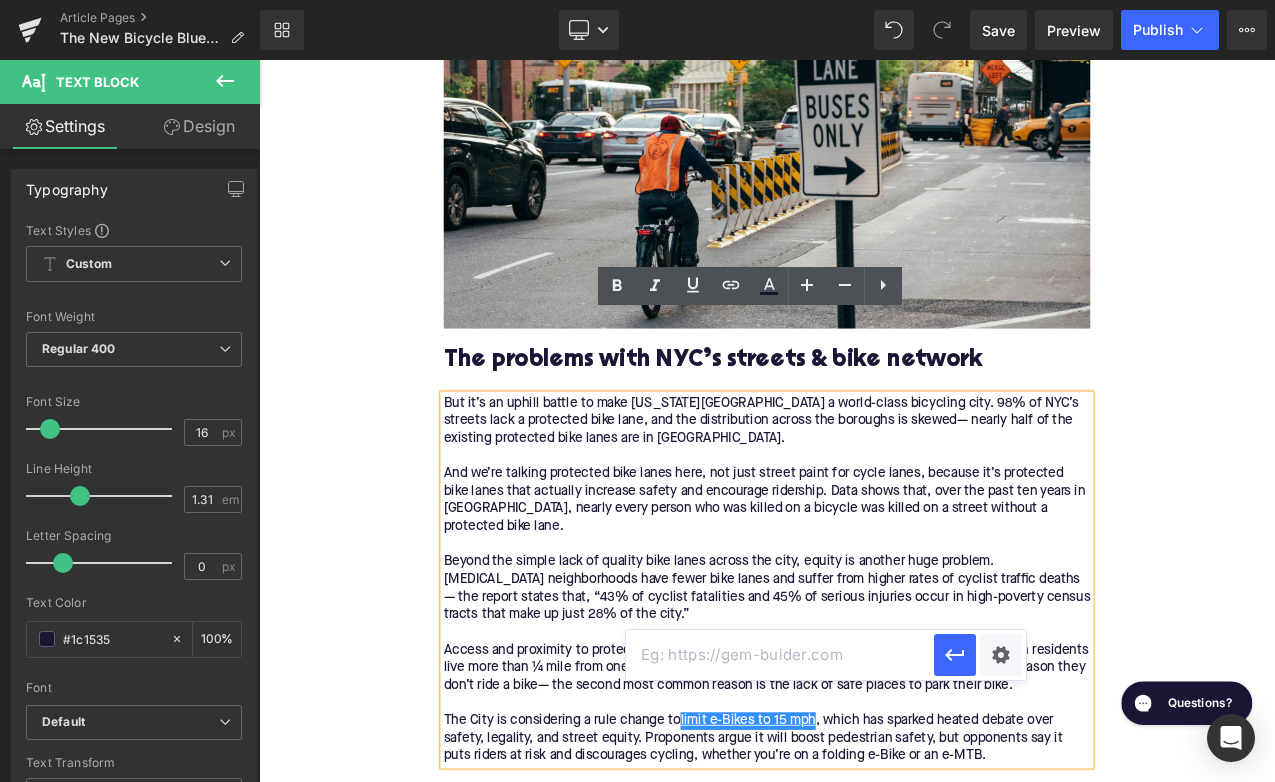click at bounding box center [780, 655] 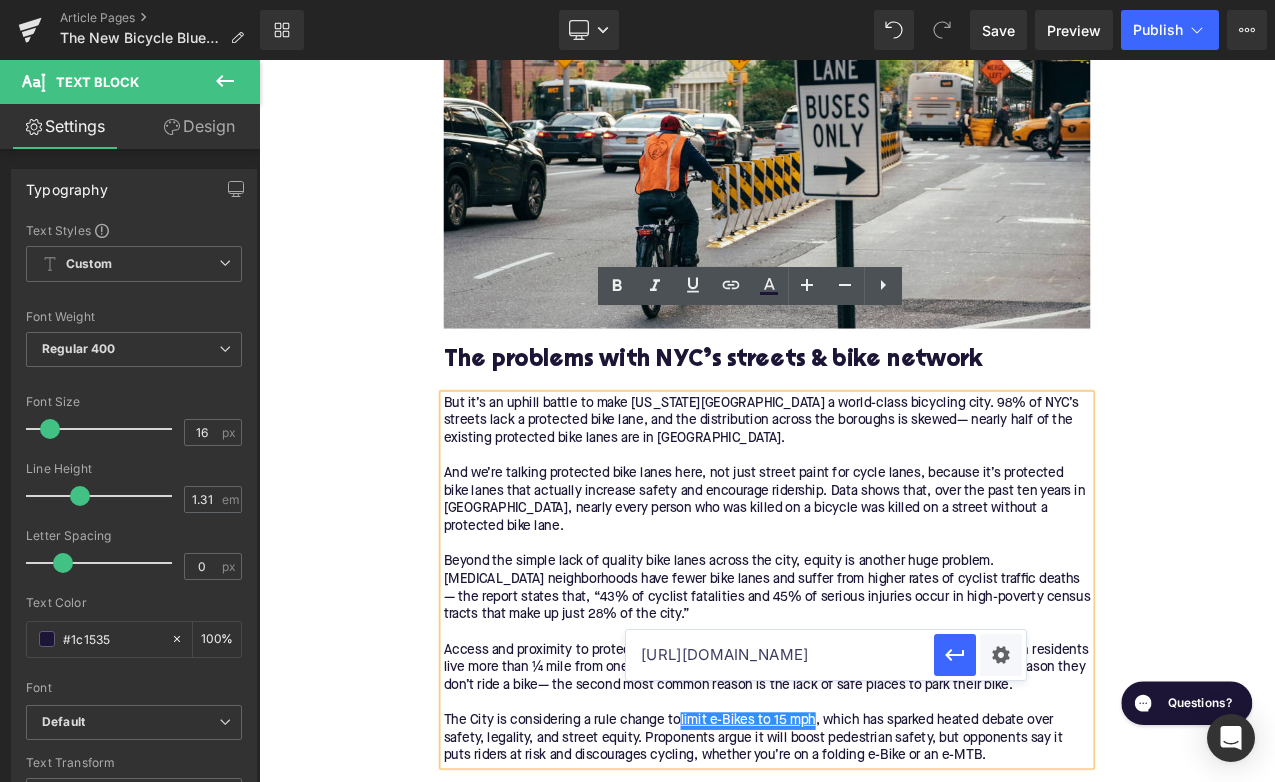 scroll, scrollTop: 0, scrollLeft: 300, axis: horizontal 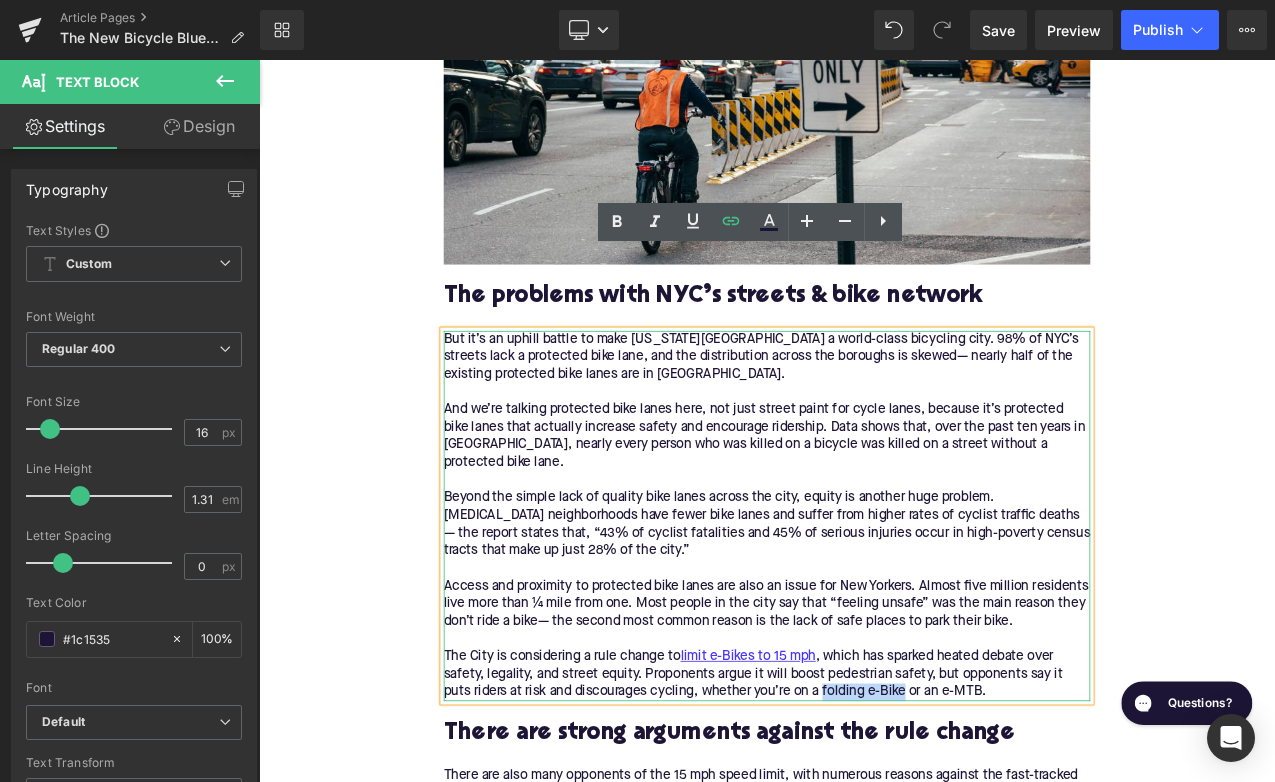 drag, startPoint x: 932, startPoint y: 694, endPoint x: 1030, endPoint y: 693, distance: 98.005104 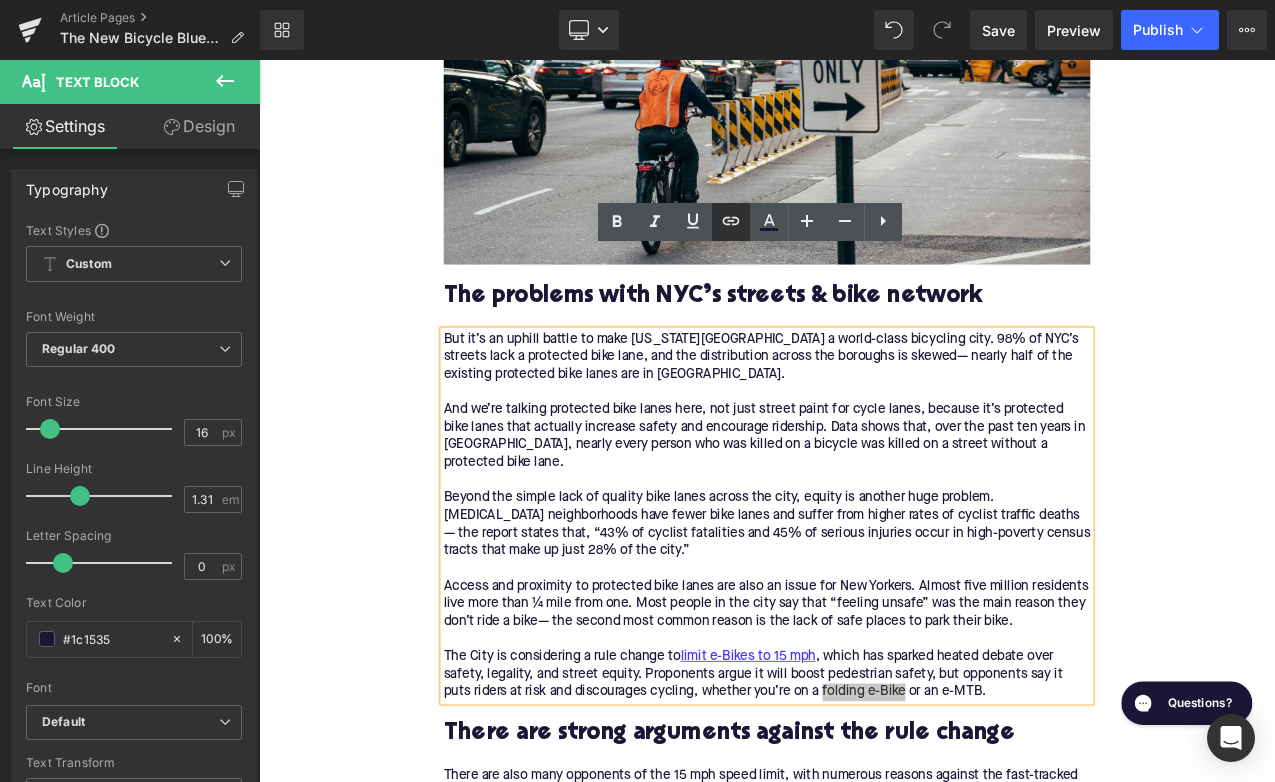 click 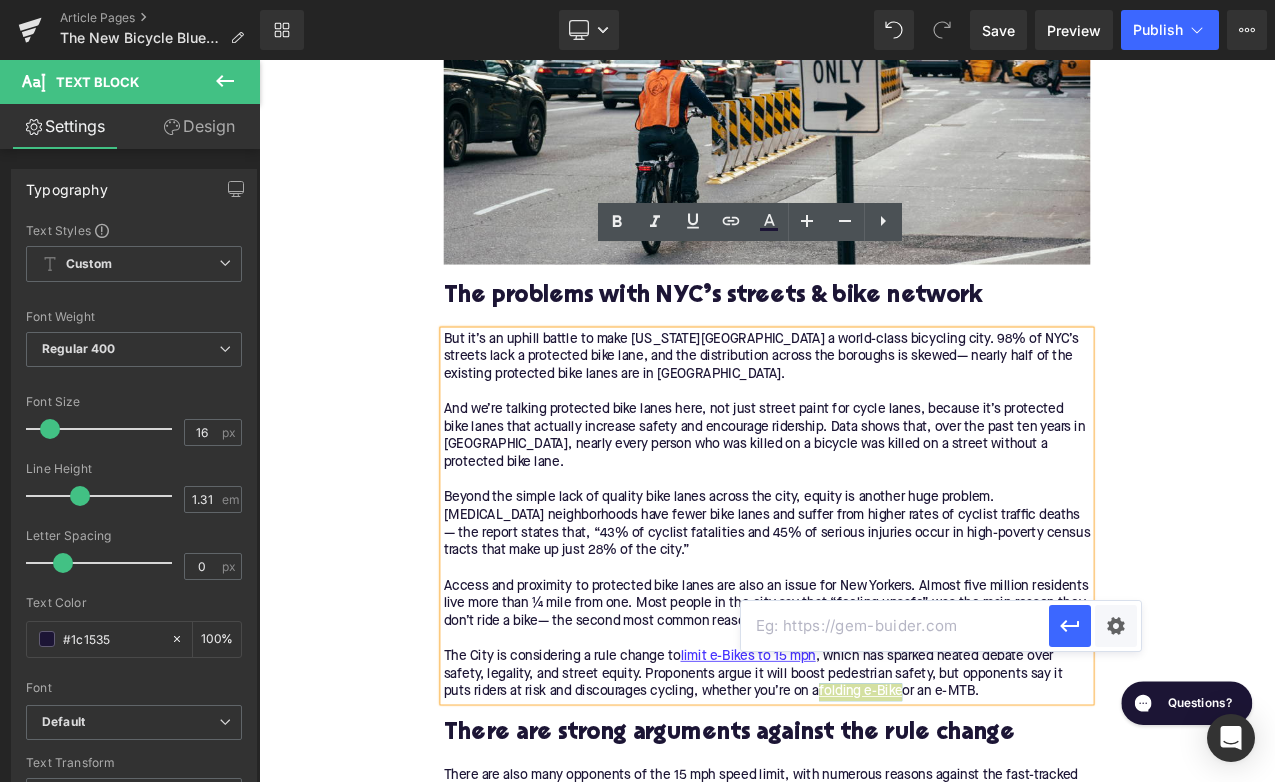 click at bounding box center [895, 626] 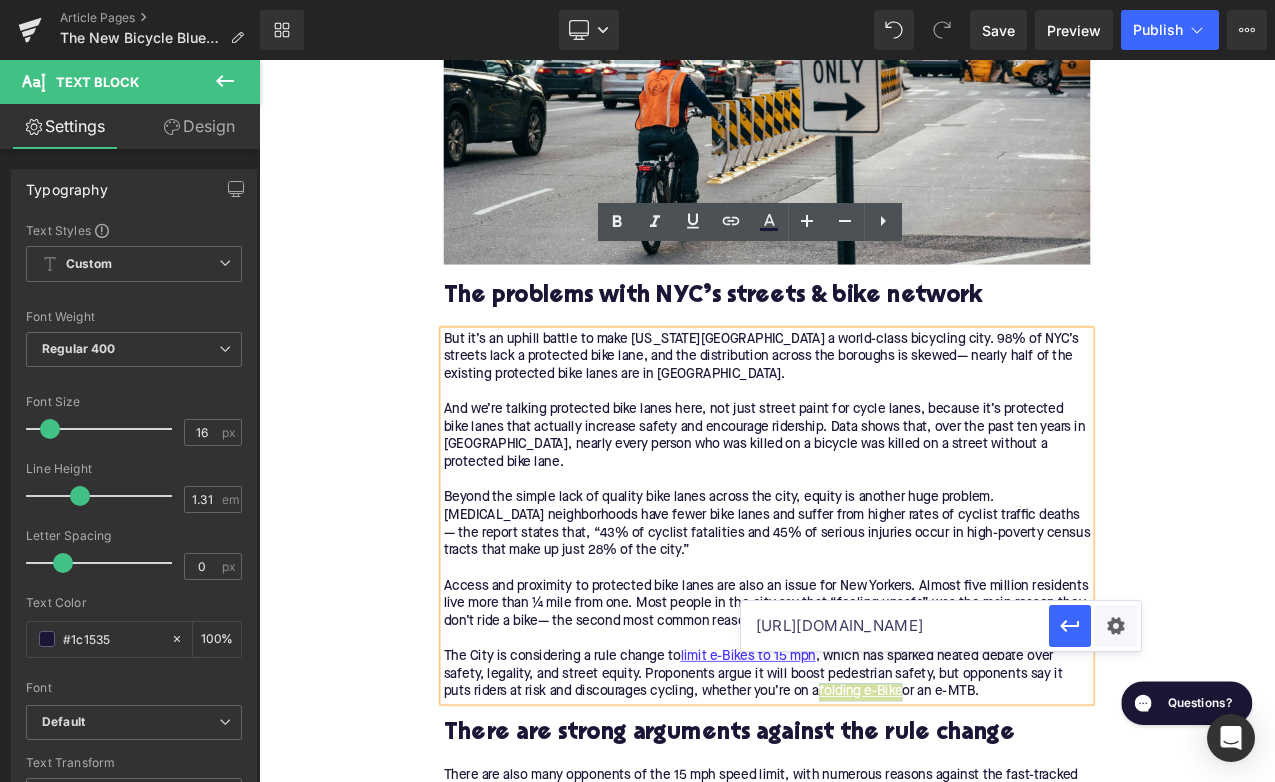 scroll, scrollTop: 0, scrollLeft: 87, axis: horizontal 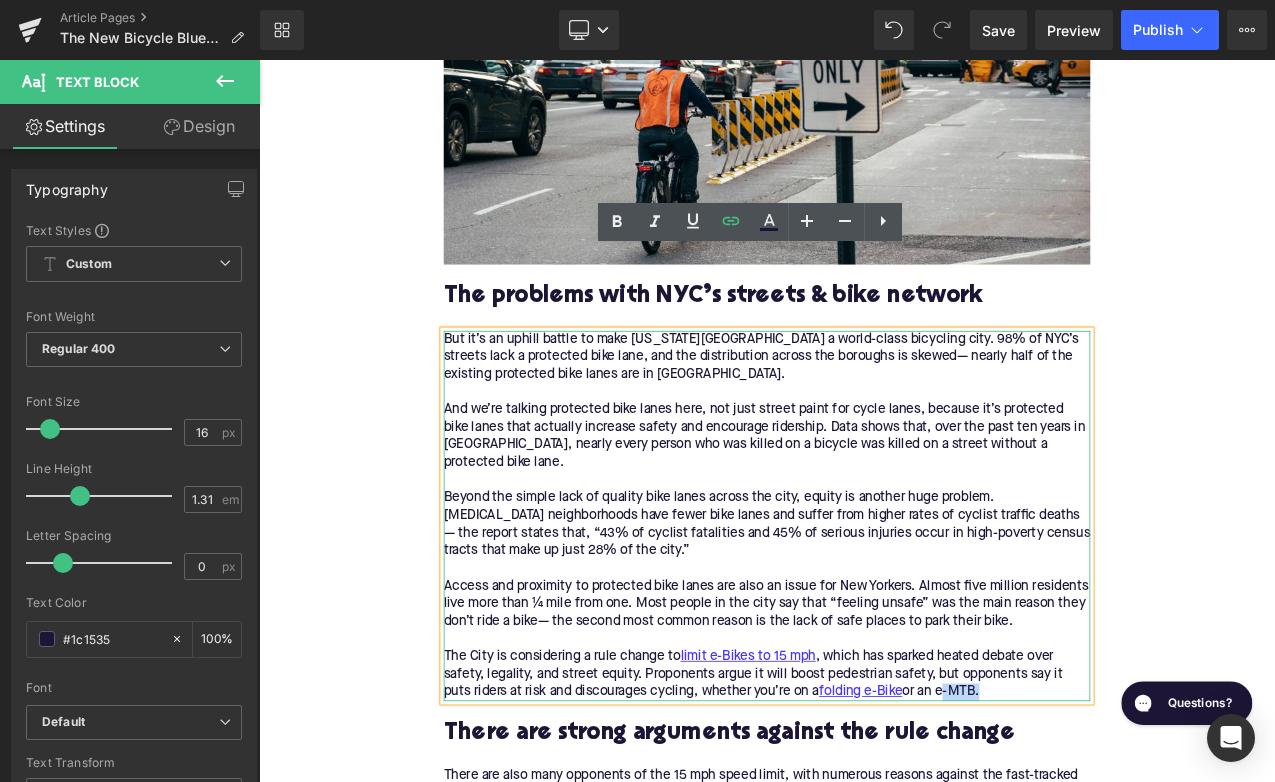 drag, startPoint x: 1077, startPoint y: 700, endPoint x: 1122, endPoint y: 697, distance: 45.099888 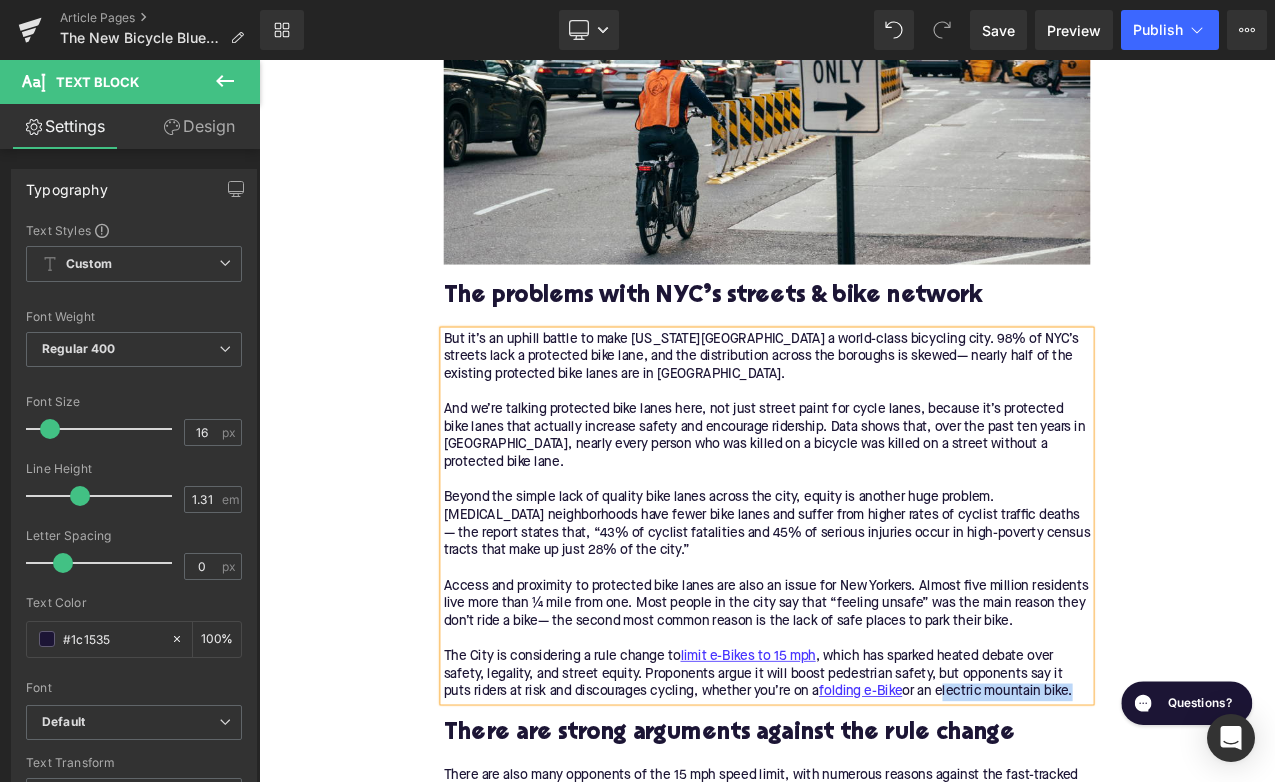 drag, startPoint x: 1231, startPoint y: 696, endPoint x: 1077, endPoint y: 696, distance: 154 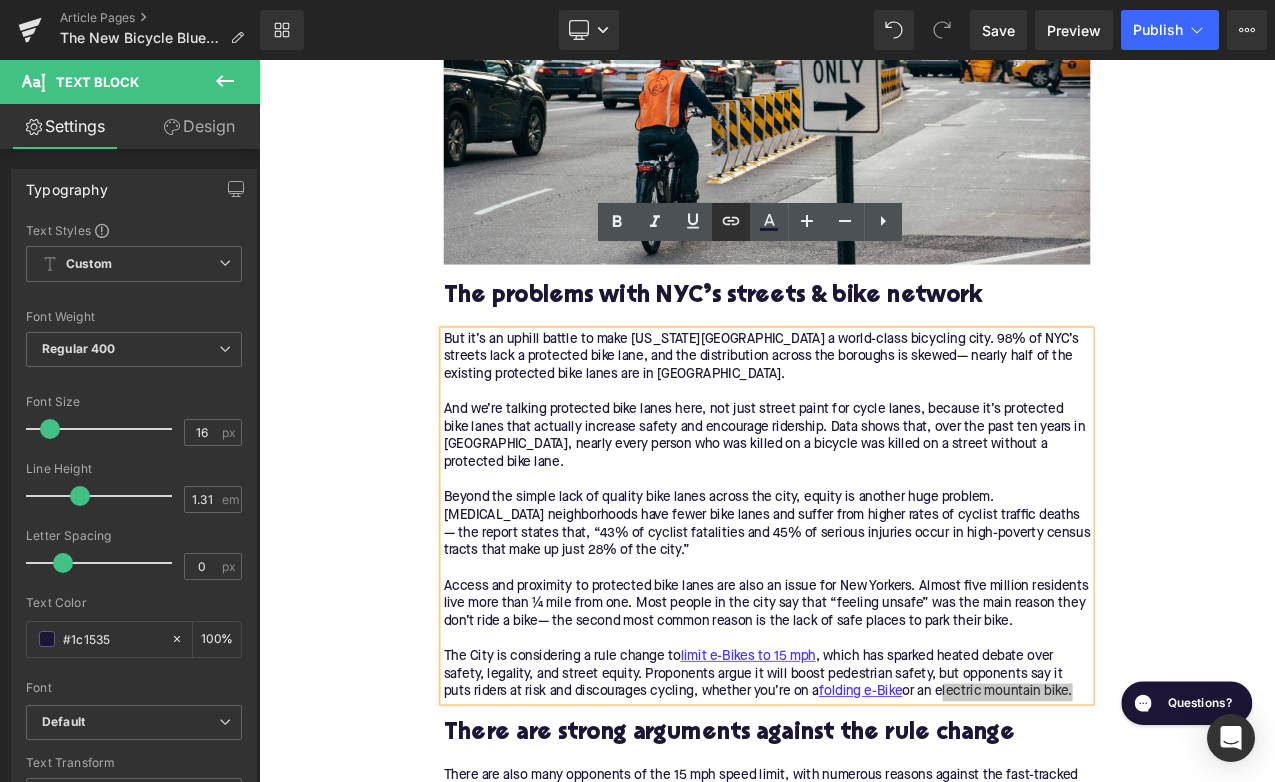 click 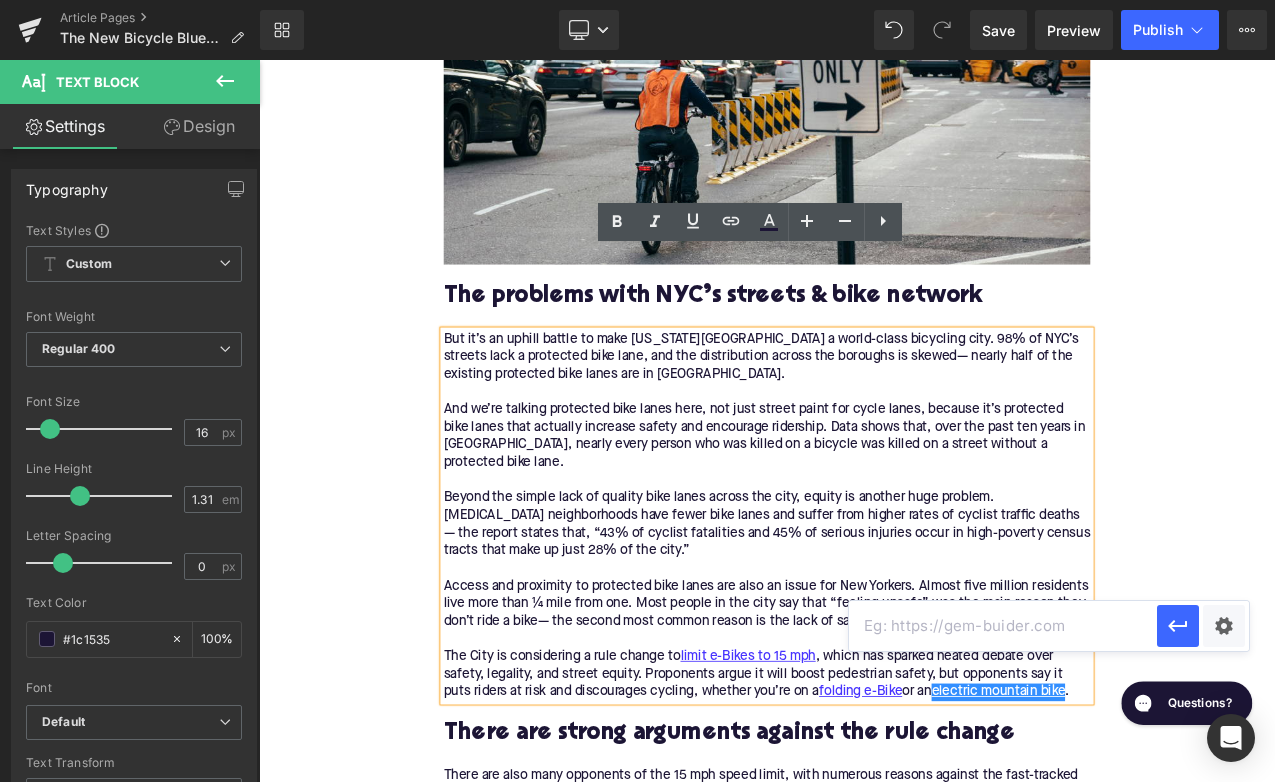 click at bounding box center [1003, 626] 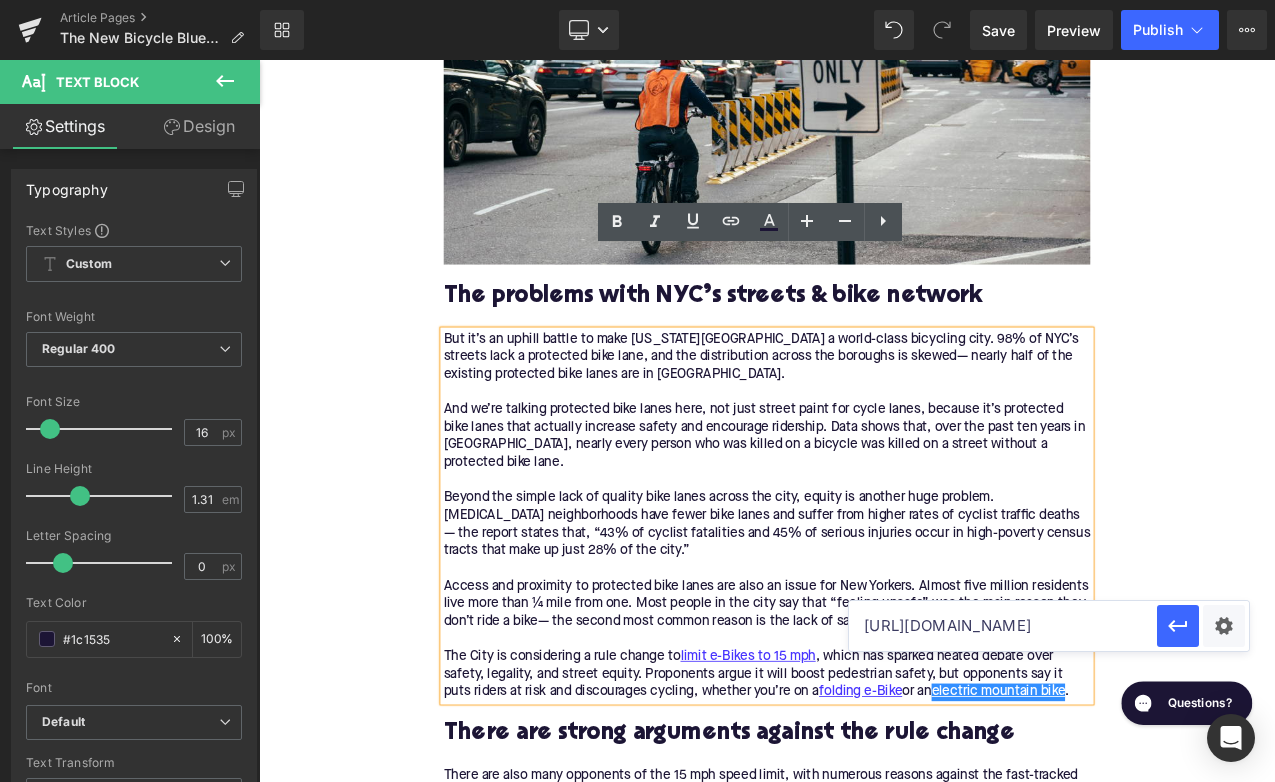 scroll, scrollTop: 0, scrollLeft: 104, axis: horizontal 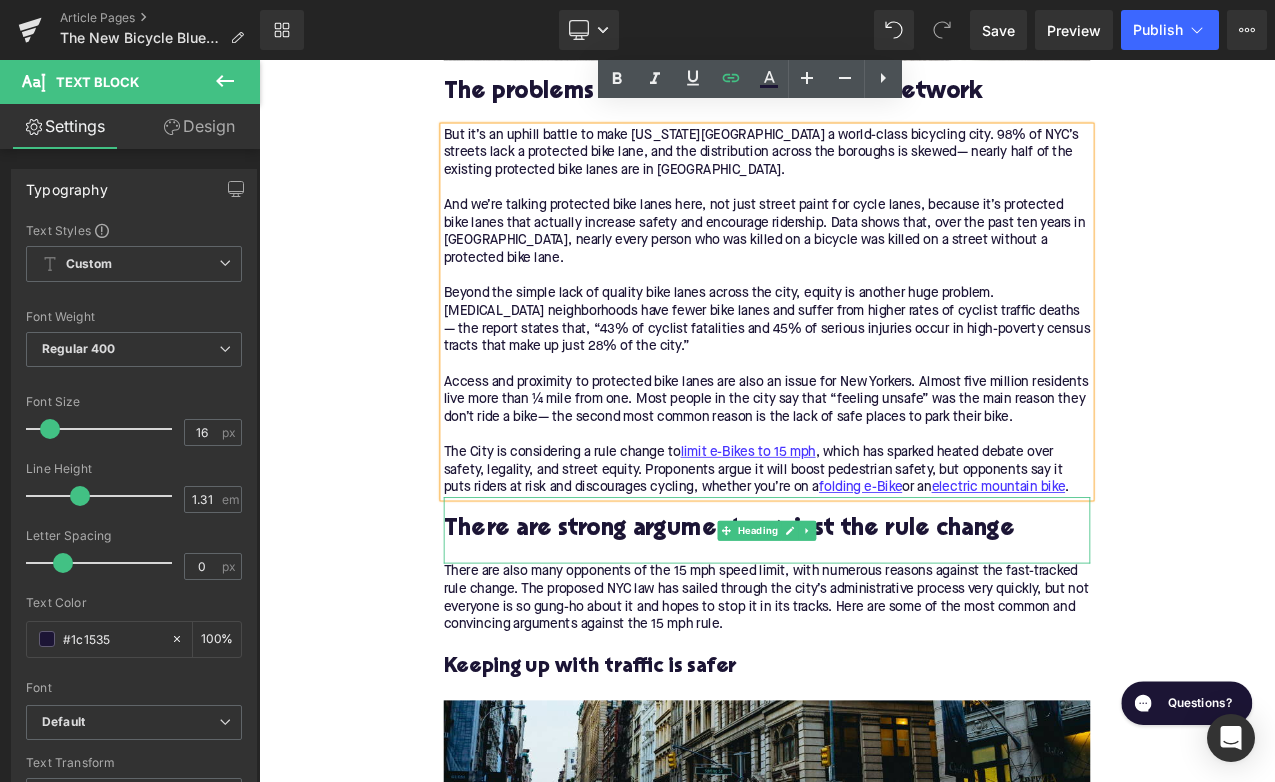 click on "There are strong arguments against the rule change" at bounding box center (864, 620) 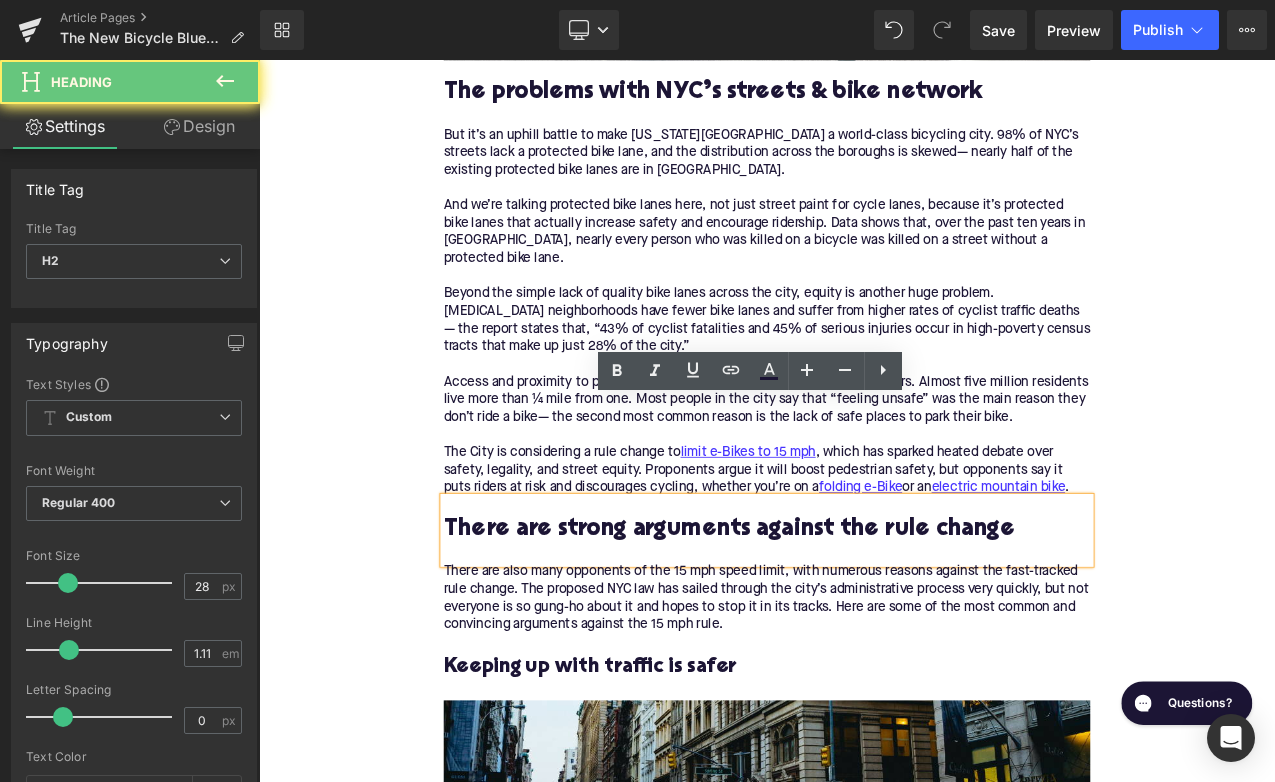 click on "There are strong arguments against the rule change" at bounding box center [864, 620] 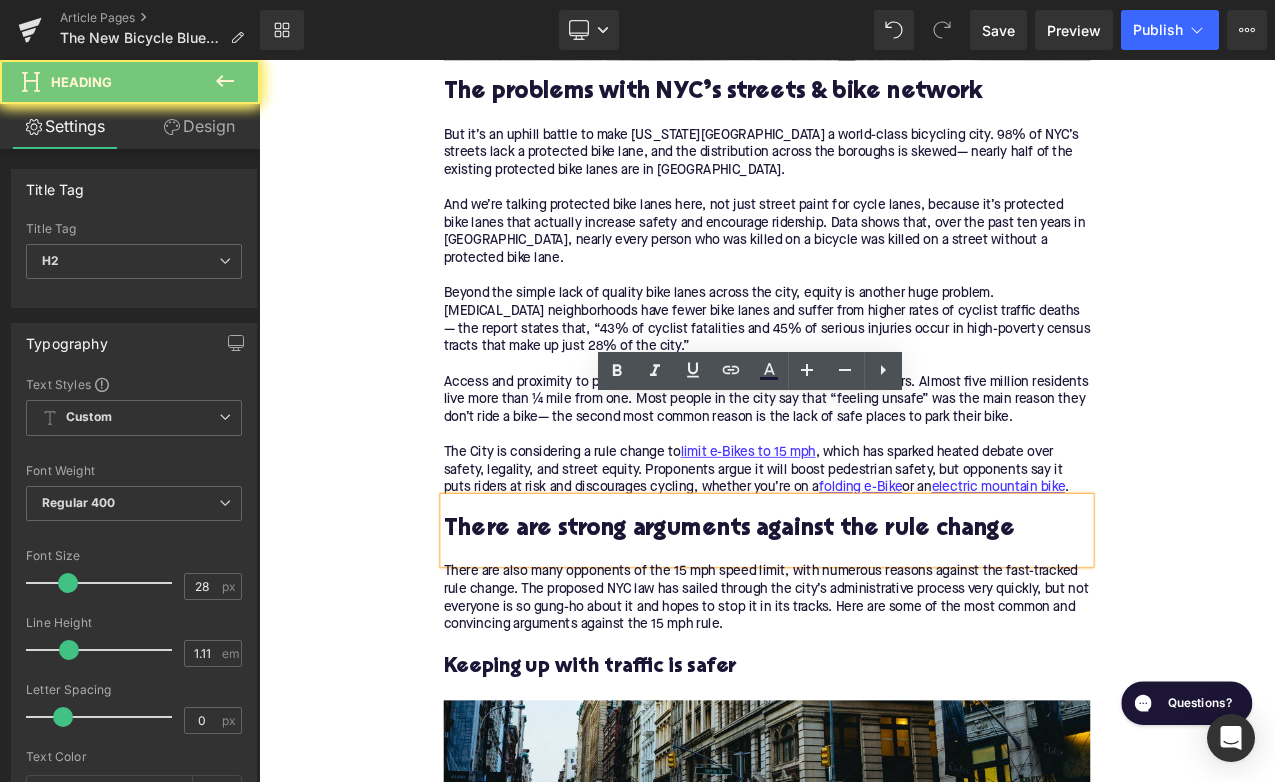 click on "There are strong arguments against the rule change" at bounding box center (864, 620) 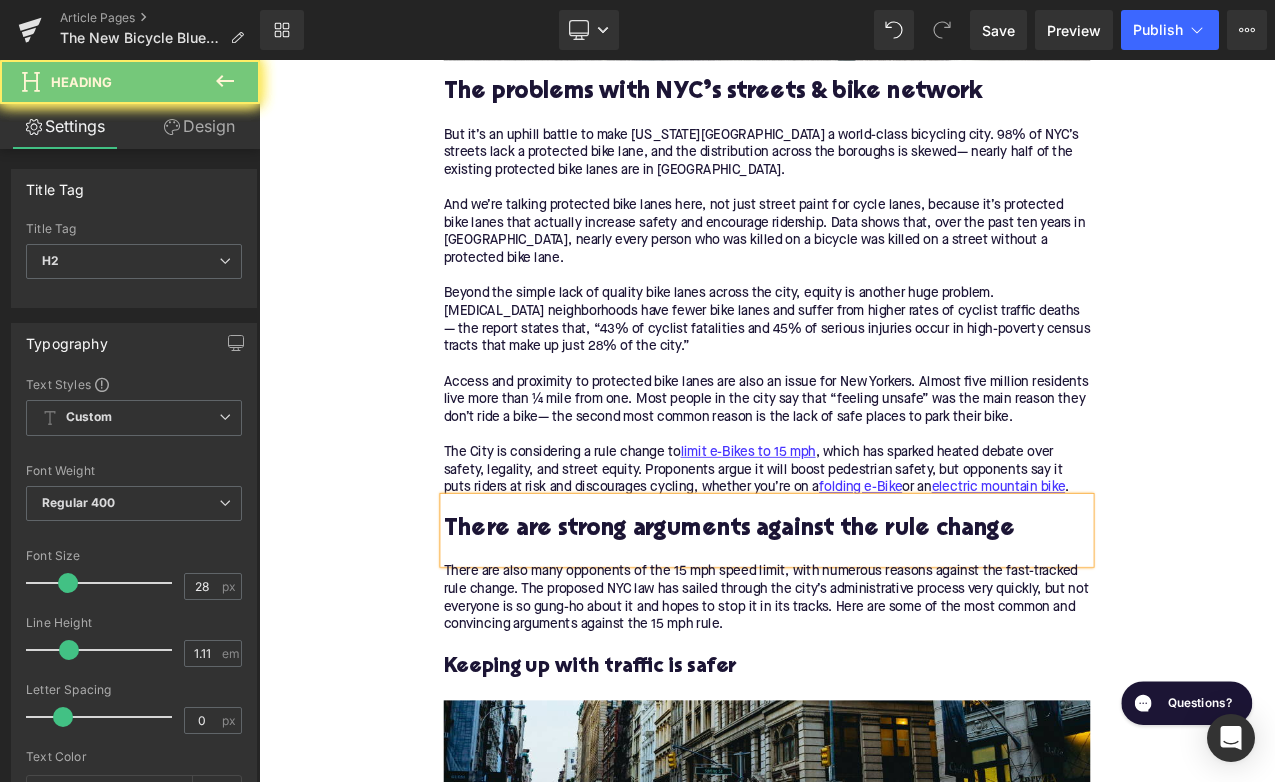 paste 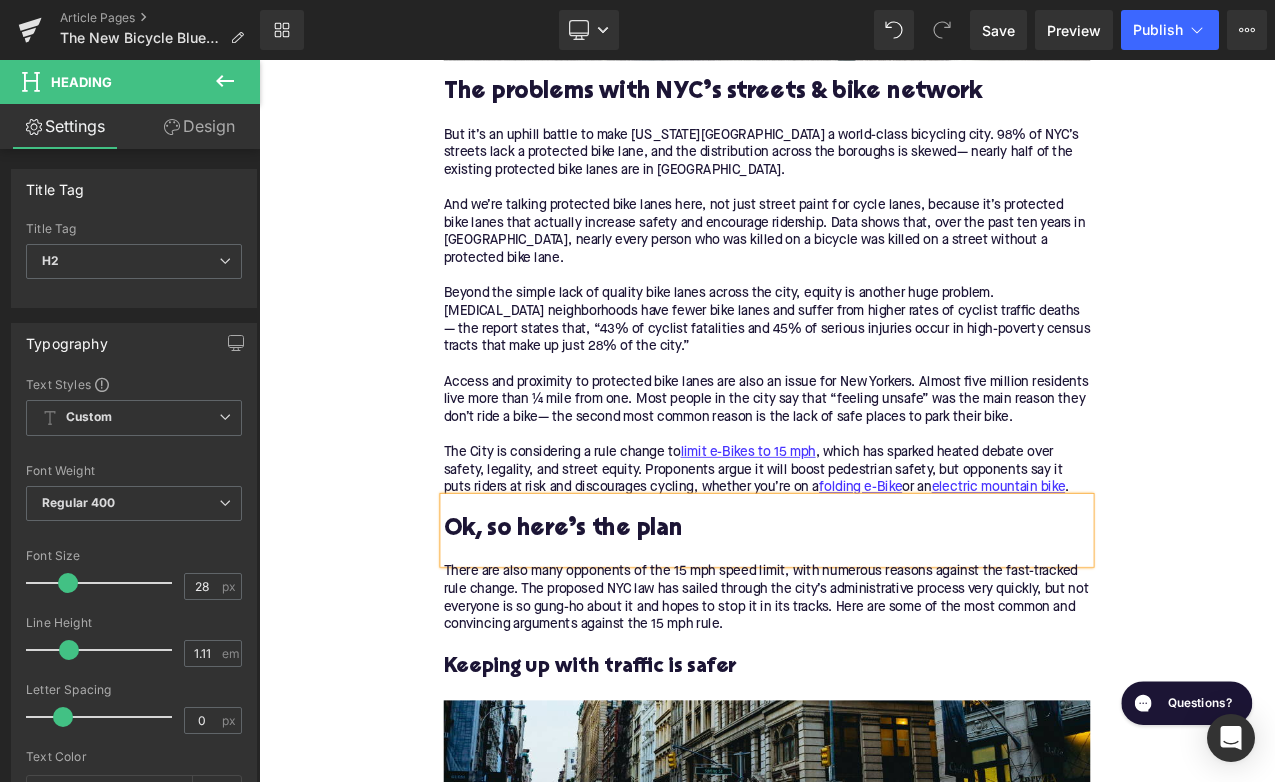 click on "There are also many opponents of the 15 mph speed limit, with numerous reasons against the fast-tracked rule change. The proposed NYC law has sailed through the city’s administrative process very quickly, but not everyone is so gung-ho about it and hopes to stop it in its tracks. Here are some of the most common and convincing arguments against the 15 mph rule." at bounding box center (864, 702) 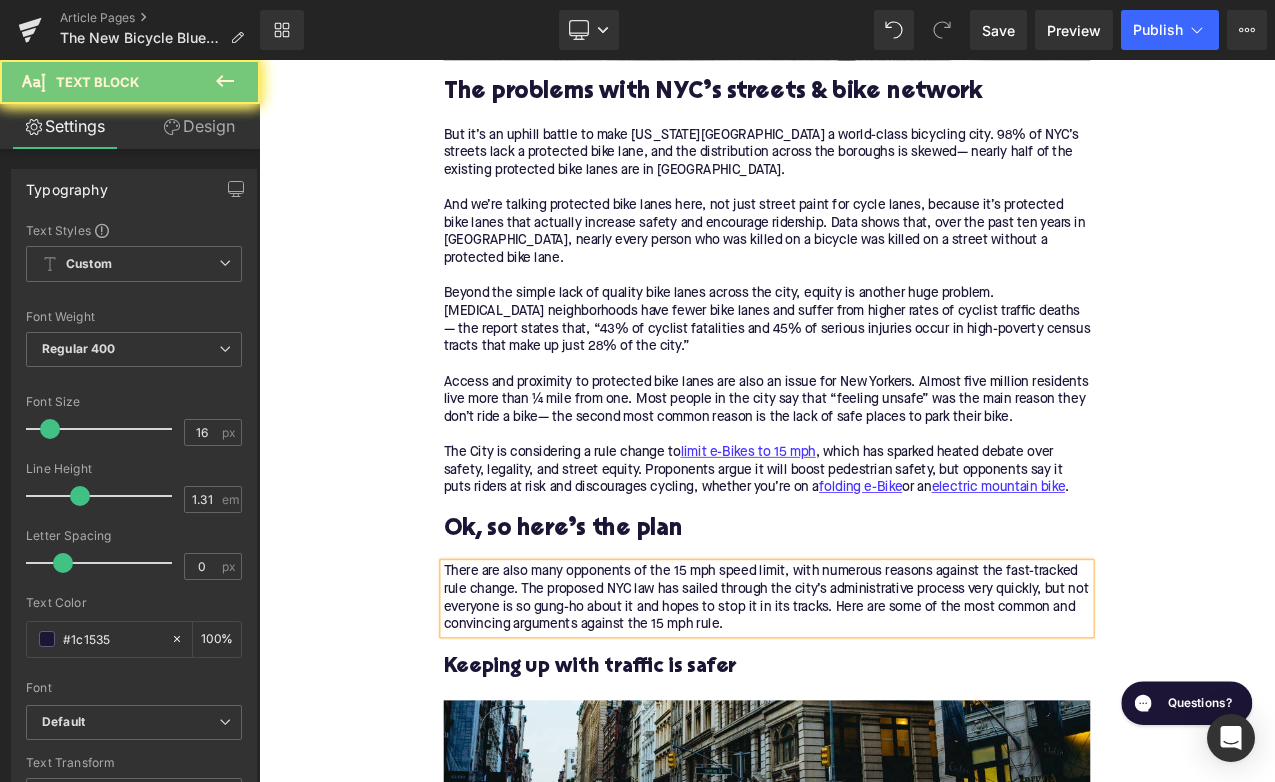 paste 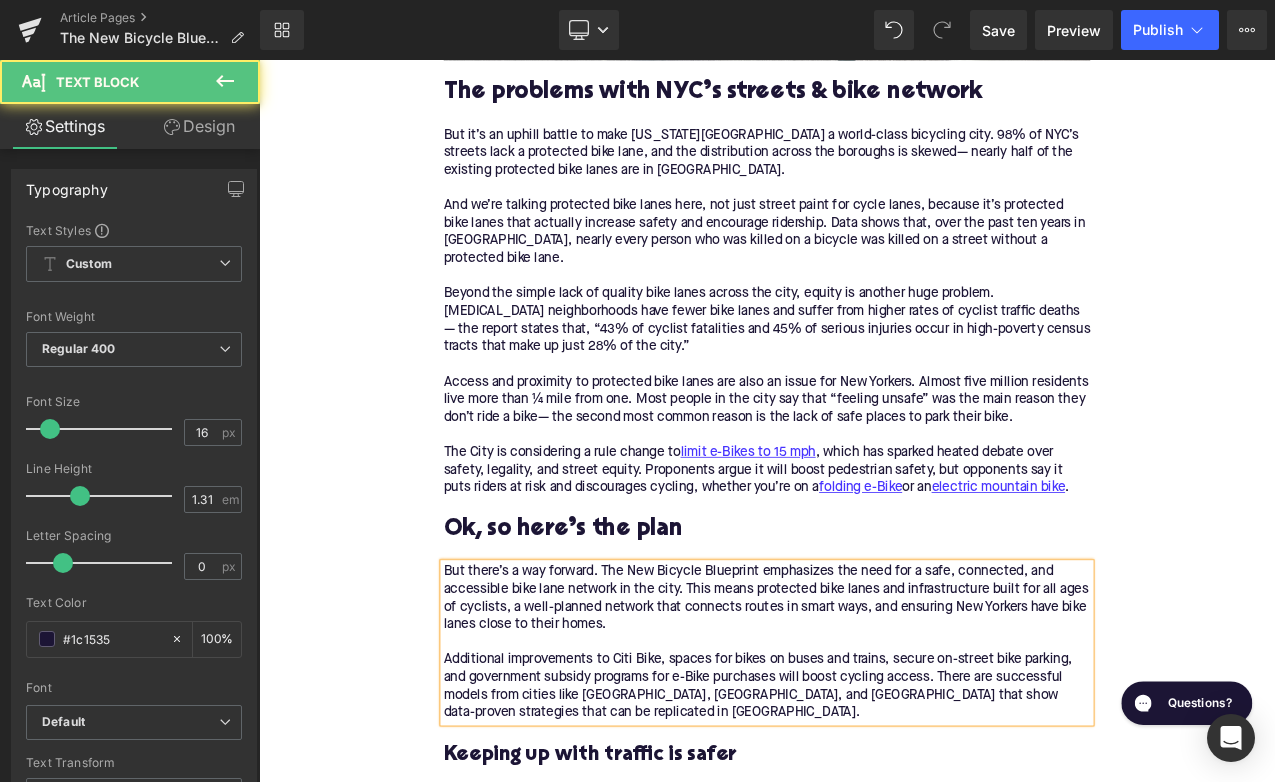click on "But there’s a way forward. The New Bicycle Blueprint emphasizes the need for a safe, connected, and accessible bike lane network in the city. This means protected bike lanes and infrastructure built for all ages of cyclists, a well-planned network that connects routes in smart ways, and ensuring New Yorkers have bike lanes close to their homes.  Additional improvements to Citi Bike, spaces for bikes on buses and trains, secure on-street bike parking, and government subsidy programs for e-Bike purchases will boost cycling access. There are successful models from cities like [GEOGRAPHIC_DATA], [GEOGRAPHIC_DATA], and [GEOGRAPHIC_DATA] that show data-proven strategies that can be replicated in [GEOGRAPHIC_DATA]." at bounding box center [864, 754] 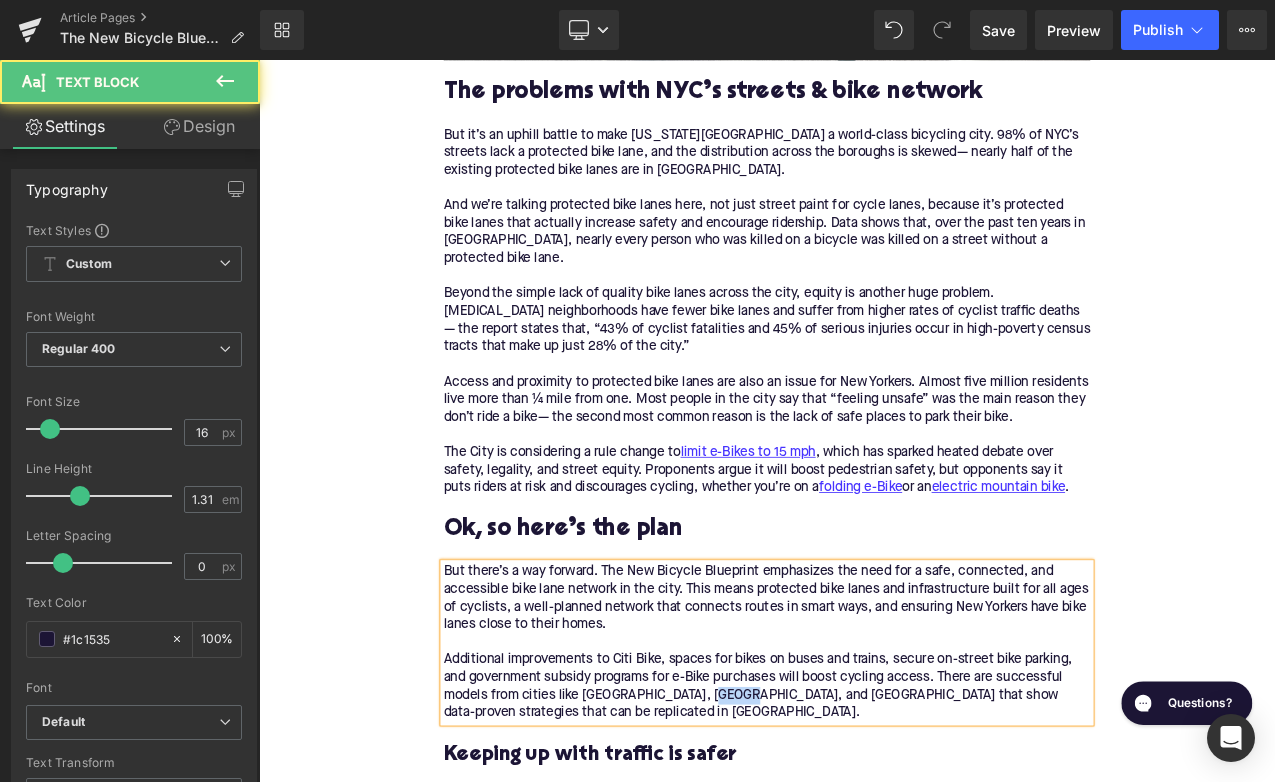 click on "But there’s a way forward. The New Bicycle Blueprint emphasizes the need for a safe, connected, and accessible bike lane network in the city. This means protected bike lanes and infrastructure built for all ages of cyclists, a well-planned network that connects routes in smart ways, and ensuring New Yorkers have bike lanes close to their homes.  Additional improvements to Citi Bike, spaces for bikes on buses and trains, secure on-street bike parking, and government subsidy programs for e-Bike purchases will boost cycling access. There are successful models from cities like [GEOGRAPHIC_DATA], [GEOGRAPHIC_DATA], and [GEOGRAPHIC_DATA] that show data-proven strategies that can be replicated in [GEOGRAPHIC_DATA]." at bounding box center [864, 754] 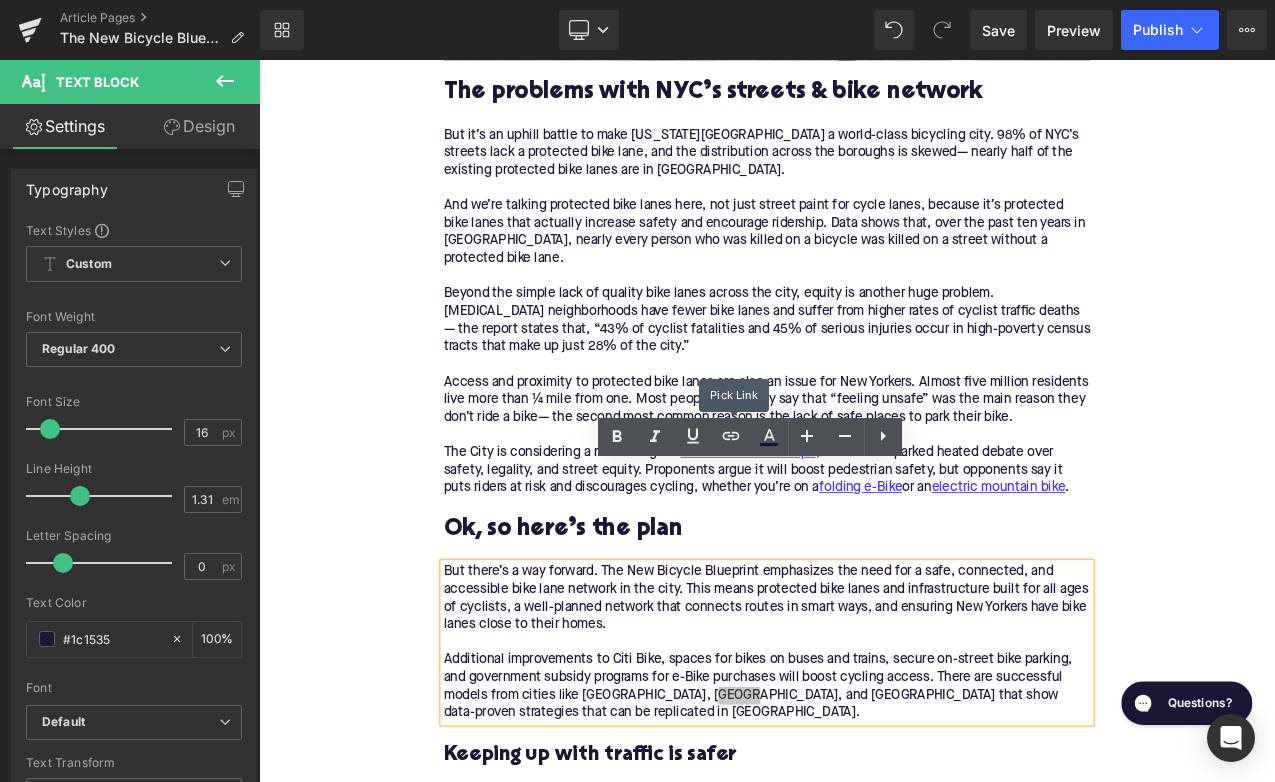 click 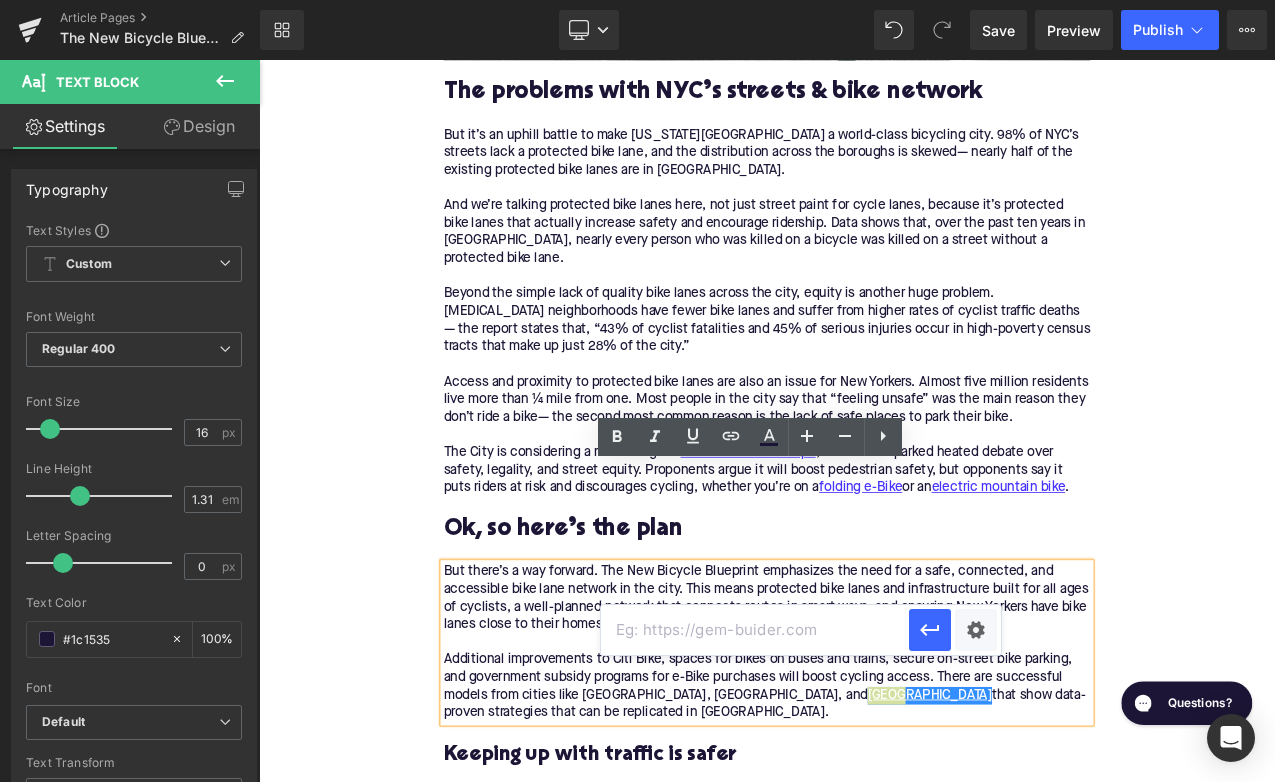 click at bounding box center [755, 630] 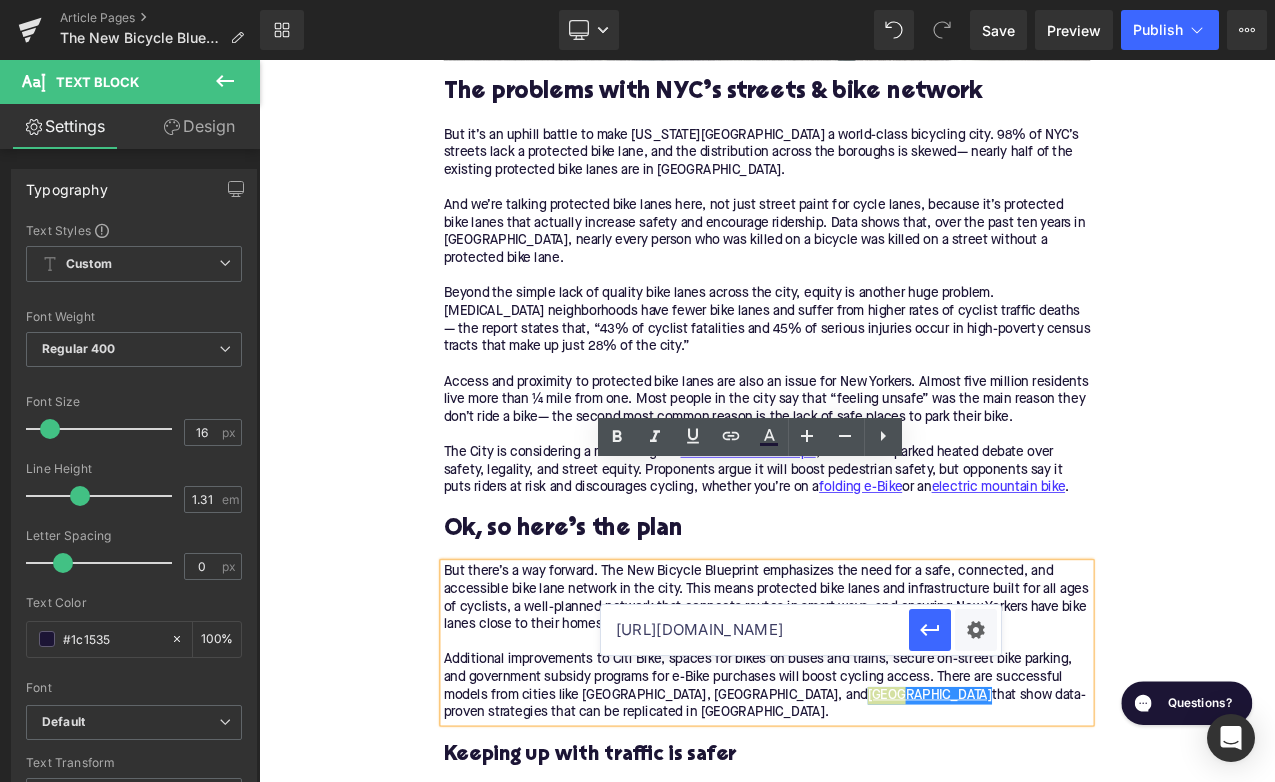 scroll, scrollTop: 0, scrollLeft: 352, axis: horizontal 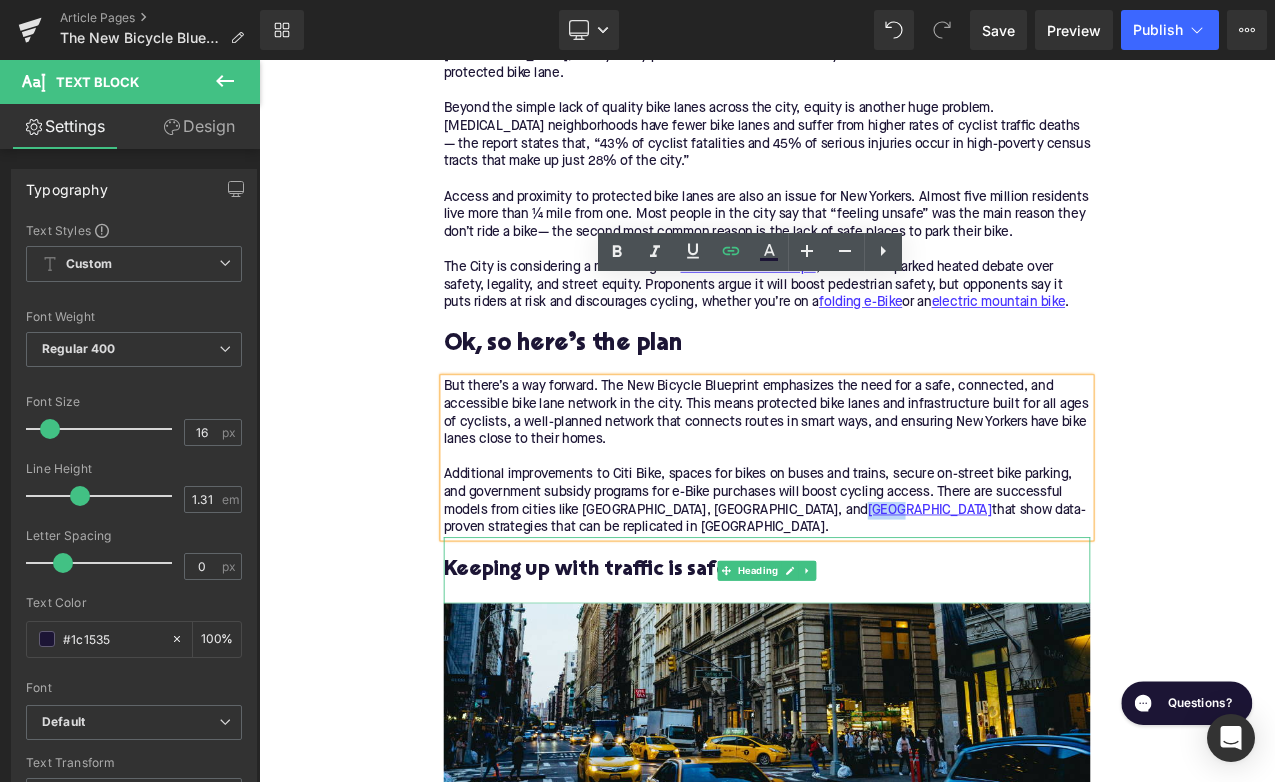 click on "Keeping up with traffic is safer" at bounding box center [864, 667] 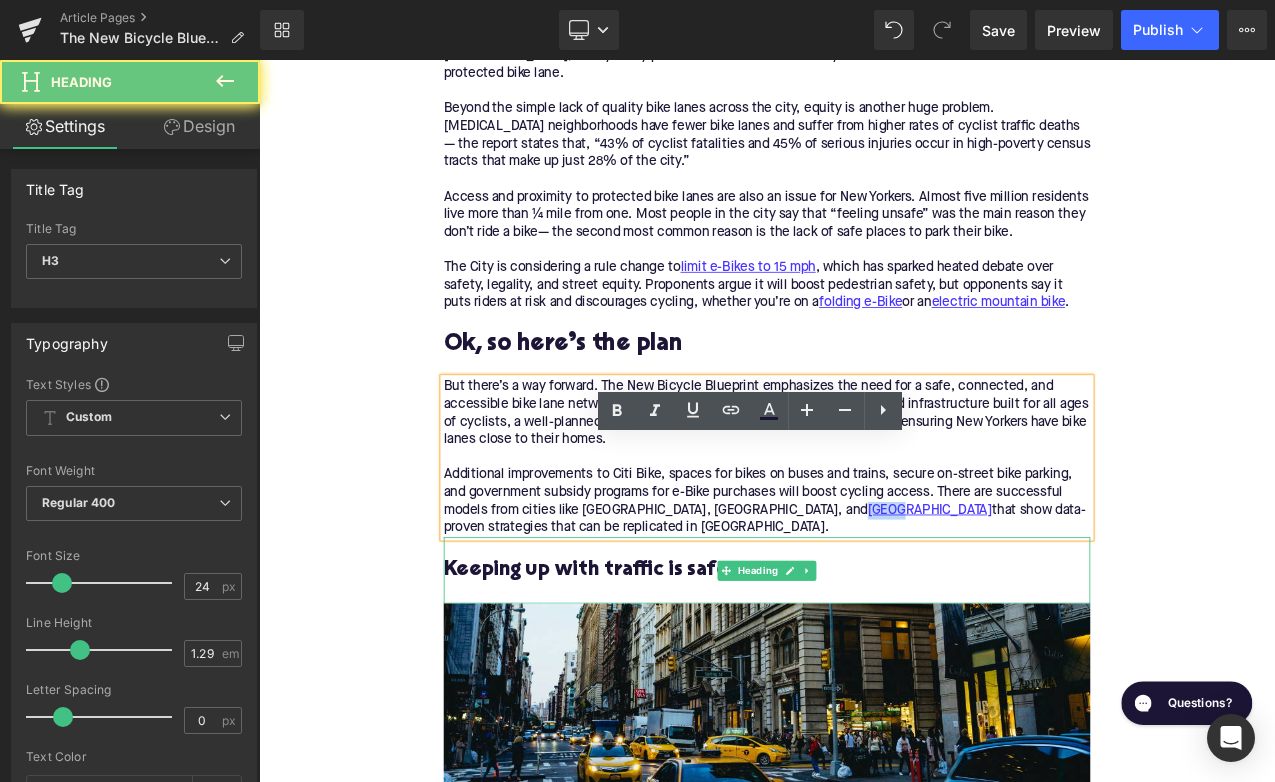 click on "Keeping up with traffic is safer" at bounding box center [864, 667] 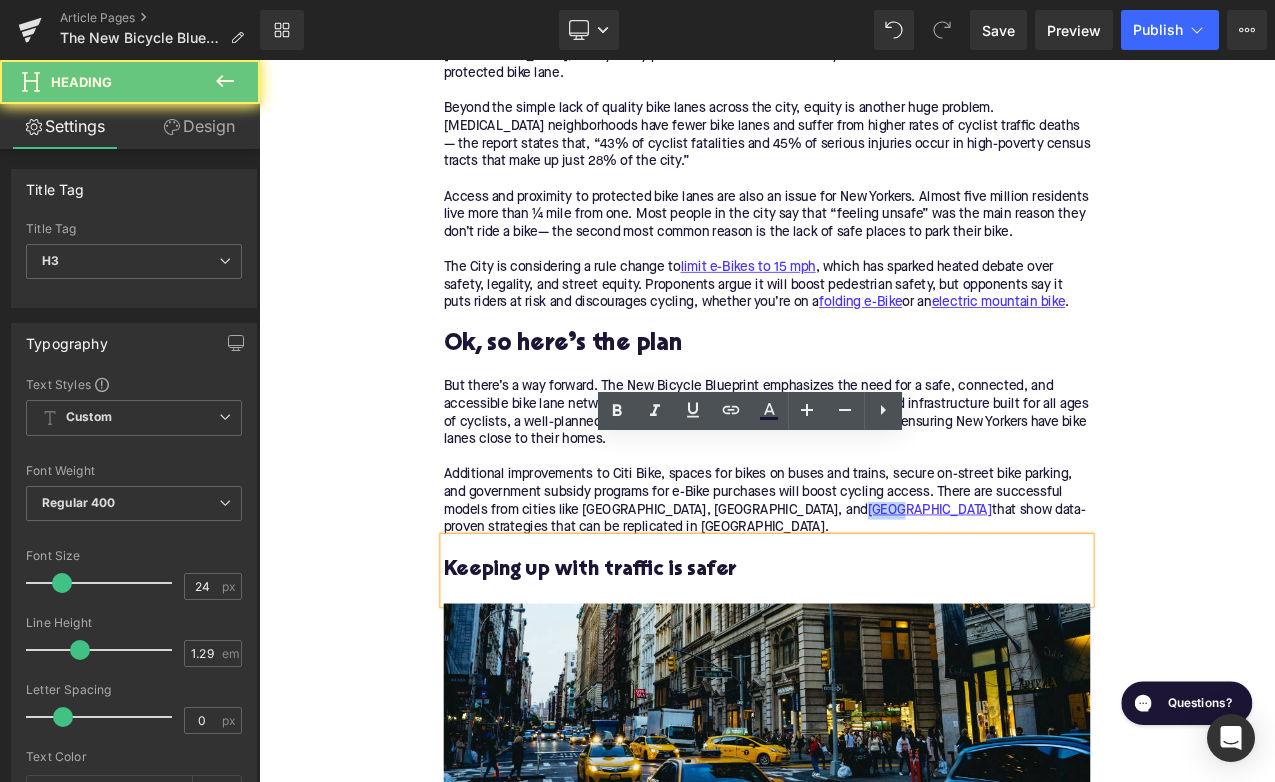 click on "Keeping up with traffic is safer" at bounding box center (864, 667) 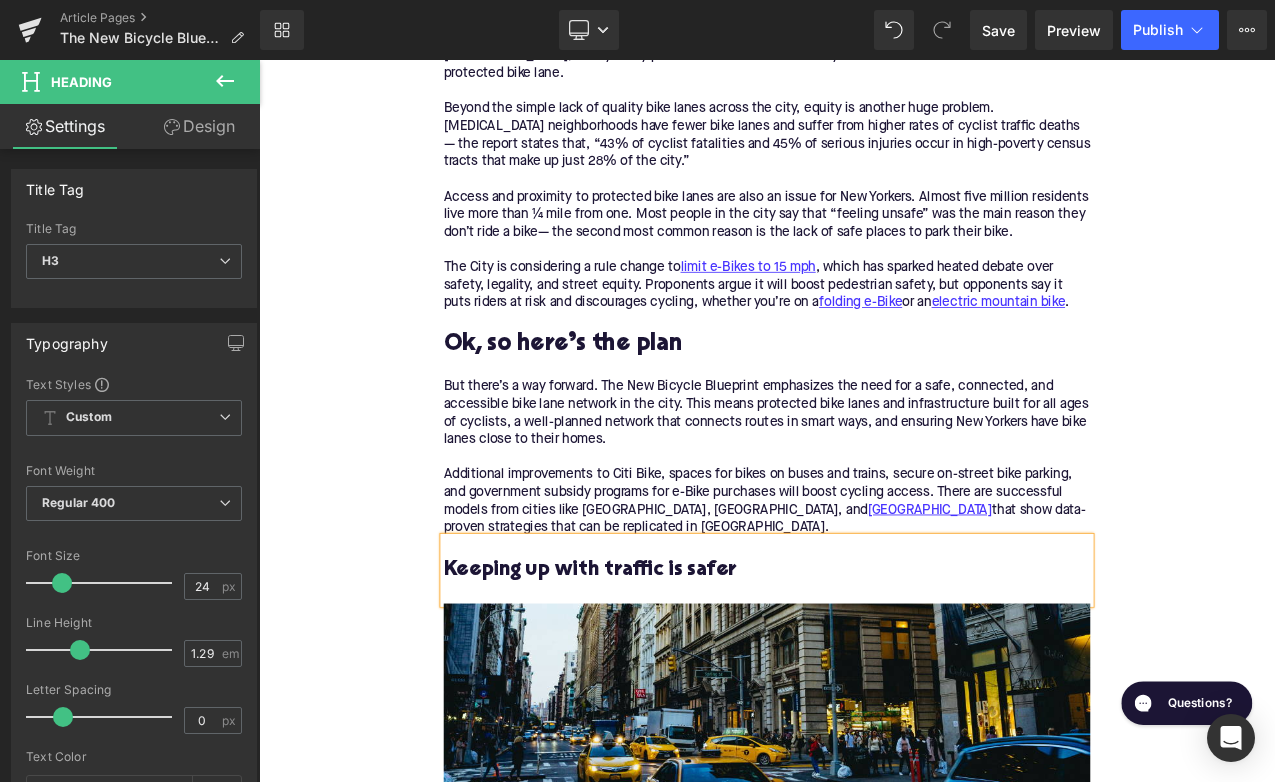 paste 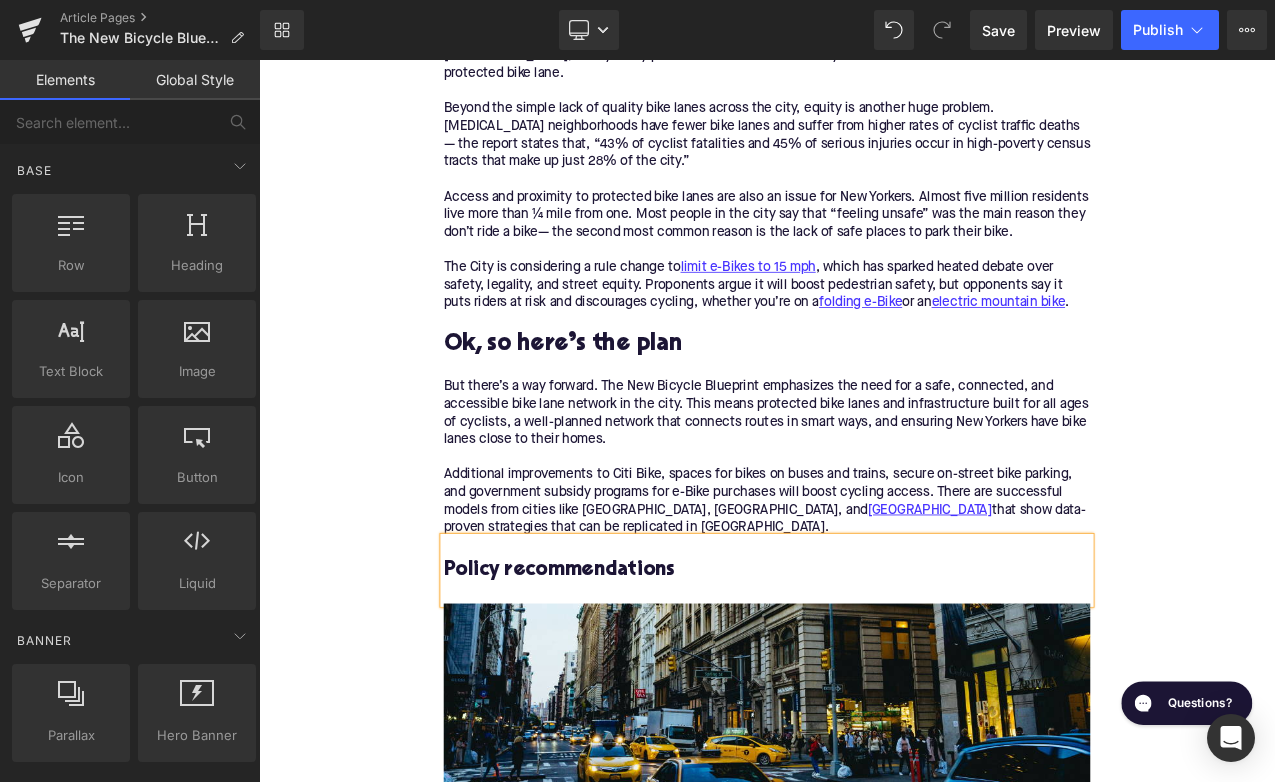 click on "Home / The New Bicycle Blueprint: NYC’s Big Plans Breadcrumbs         The New Bicycle Blueprint: NYC’s Big Plans Heading         Written by: [PERSON_NAME]  | [DATE]  |  Time to read 6 min Text Block         What if biking in [GEOGRAPHIC_DATA] was safer, more seamless, and totally enjoyable? That’s the vision behind the New Bicycle Blueprint. Text Block         Image         More about the Author: [PERSON_NAME] Text Block         [PERSON_NAME] is a bike writer, mechanic, and educator who got his start in community-based bike shops and co-ops. With a decade in the industry, he still wrenches on bikes when he can and plays bike polo on a fixie. Text Block         Row         Image         There are some big plans in the works to transform the US’s largest city into a world-class bicycling metropolis. The  New Bicycle Blueprint Text Block         Text Block         Table of Contents Text Block         Introduction What’s the new rule? Why do Mayor [PERSON_NAME] and others support this rule change? Key Takeaways" at bounding box center [864, 1712] 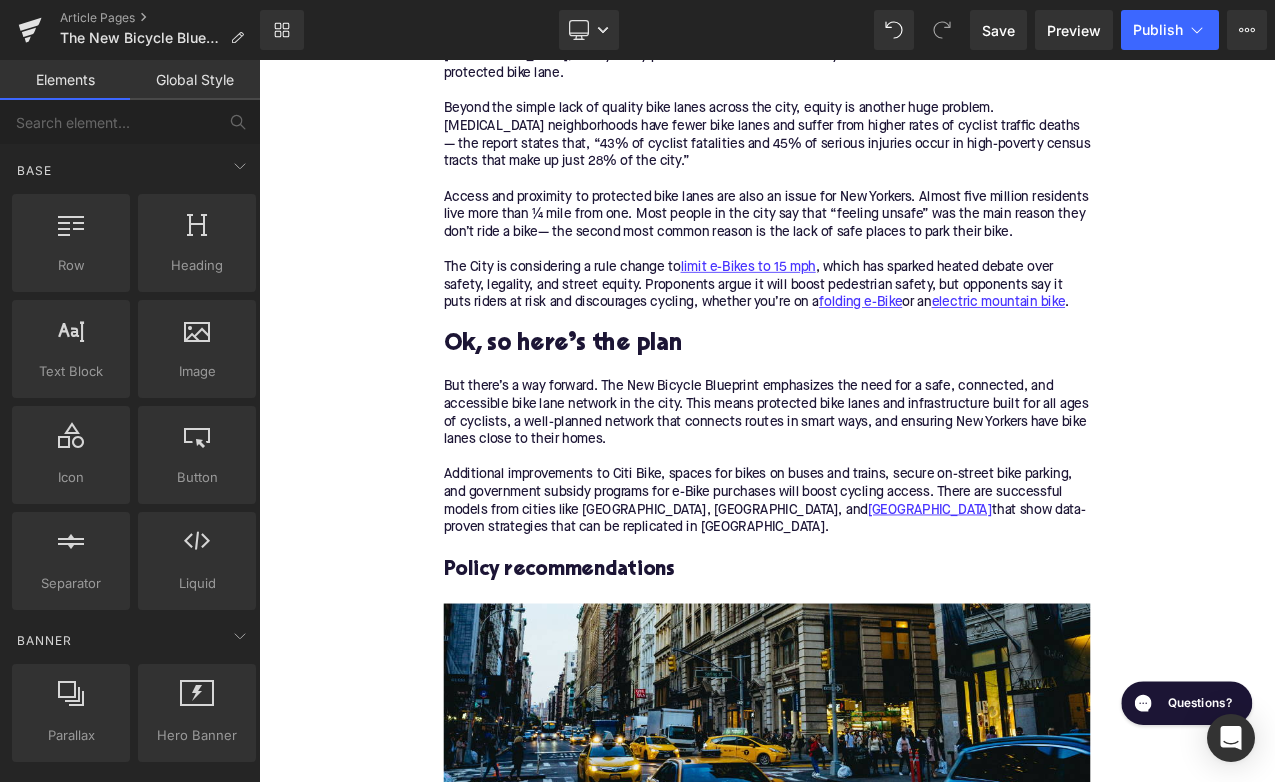 scroll, scrollTop: 2817, scrollLeft: 0, axis: vertical 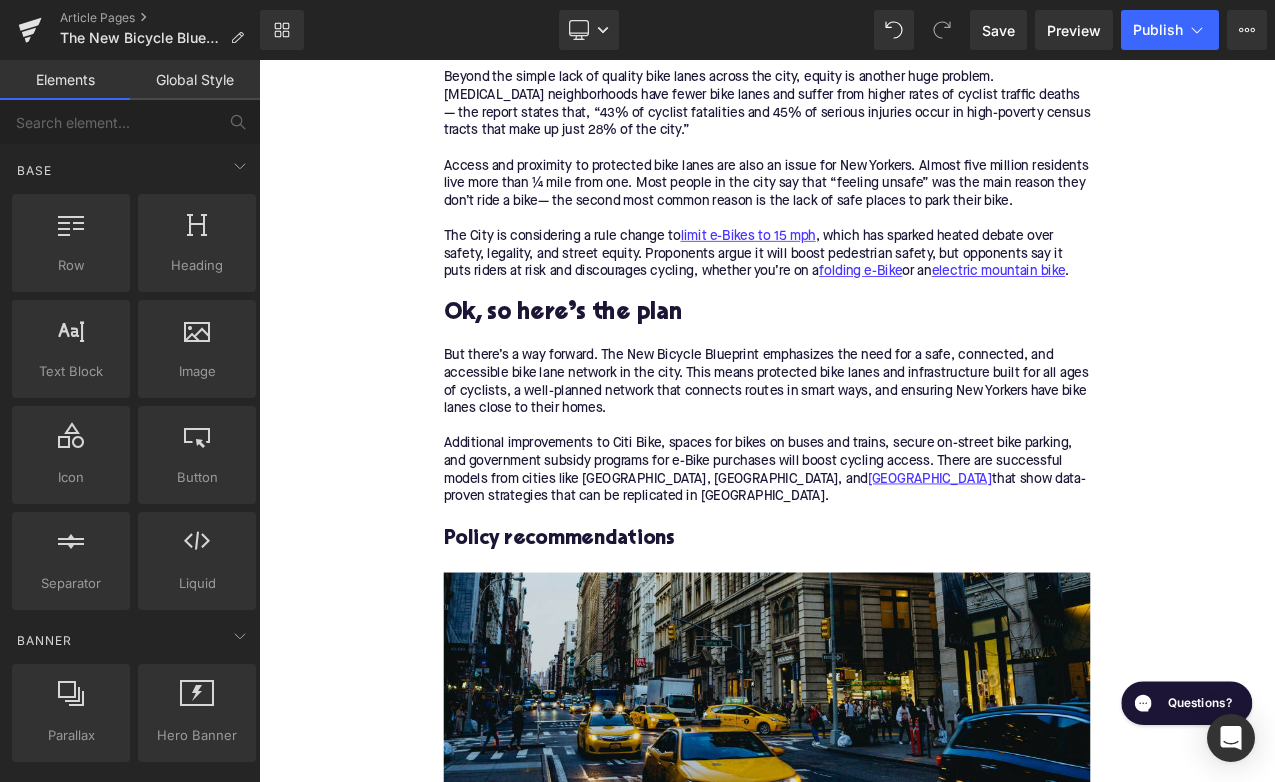 click at bounding box center (864, 837) 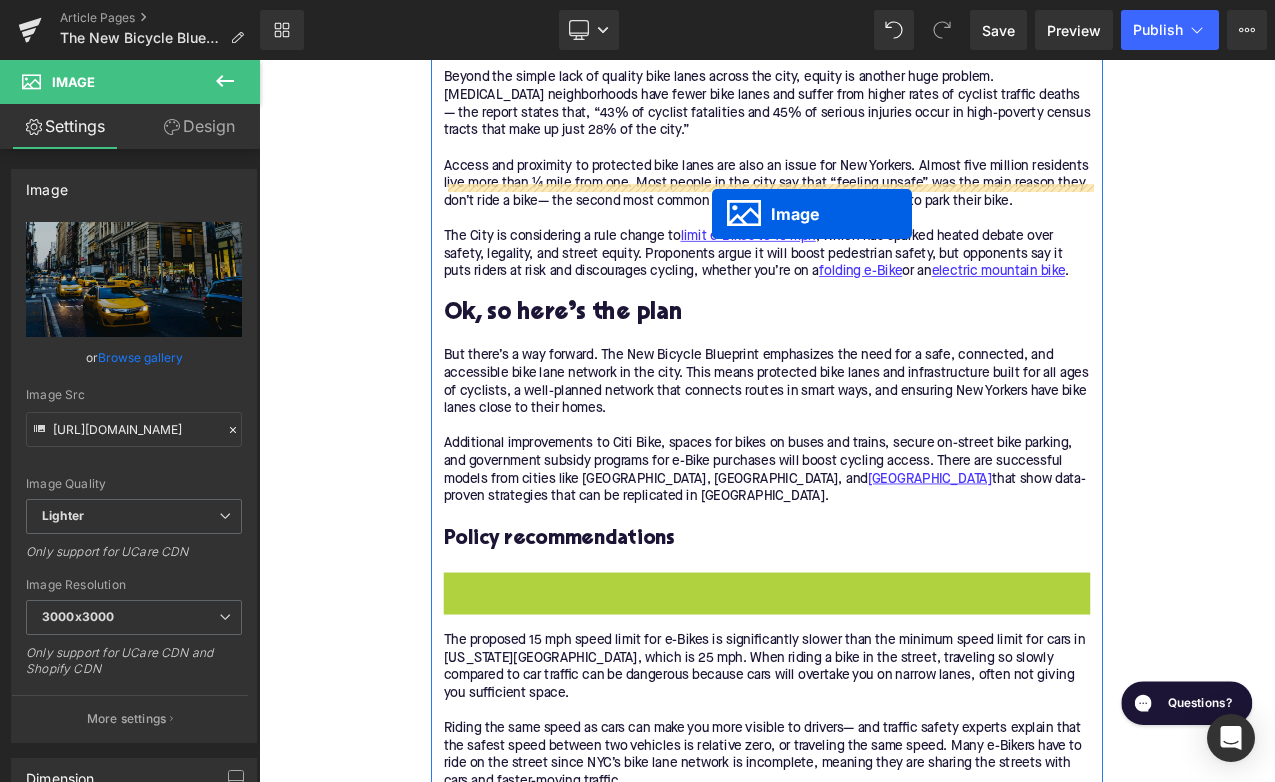 drag, startPoint x: 836, startPoint y: 723, endPoint x: 799, endPoint y: 242, distance: 482.421 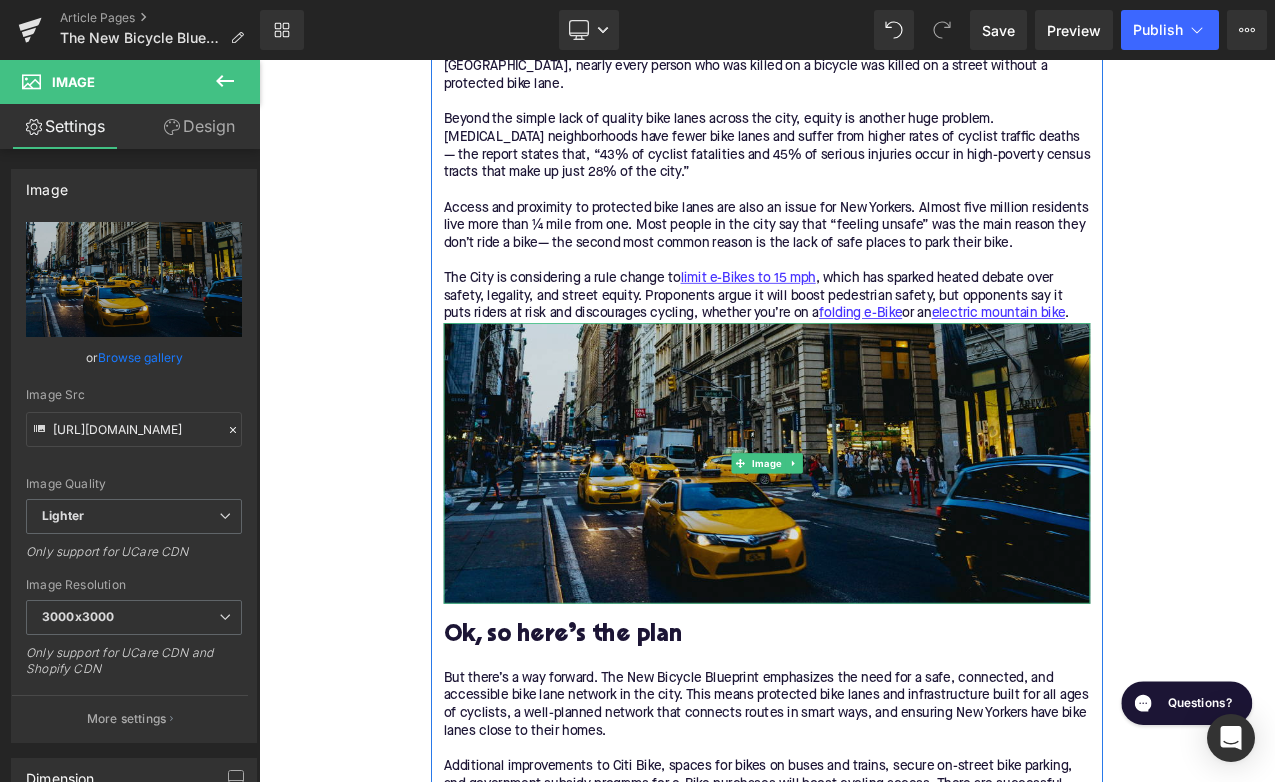 scroll, scrollTop: 2770, scrollLeft: 0, axis: vertical 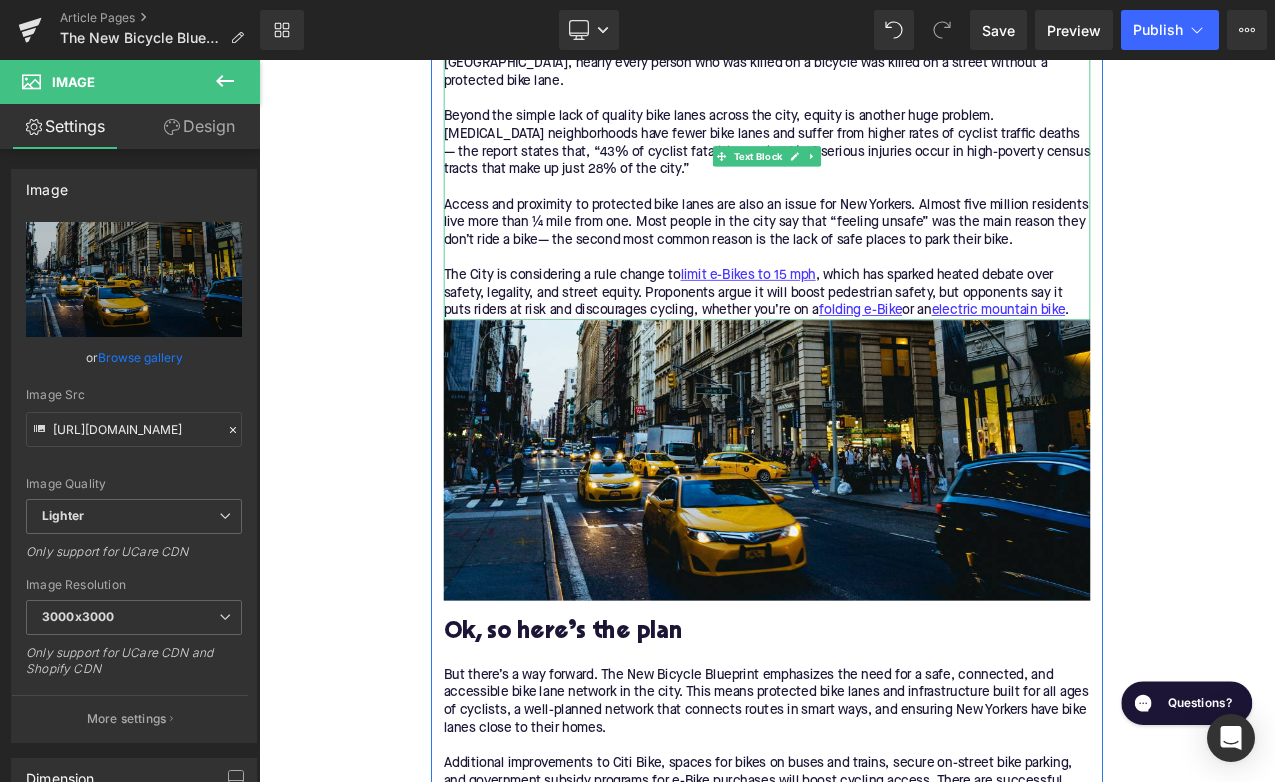 click on "But it’s an uphill battle to make [US_STATE][GEOGRAPHIC_DATA] a world-class bicycling city. 98% of NYC’s streets lack a protected bike lane, and the distribution across the boroughs is skewed— nearly half of the existing protected bike lanes are in [GEOGRAPHIC_DATA].  And we’re talking protected bike lanes here, not just street paint for cycle lanes, because it’s protected bike lanes that actually increase safety and encourage ridership. Data shows that, over the past ten years in [GEOGRAPHIC_DATA], nearly every person who was killed on a bicycle was killed on a street without a protected bike lane.  Beyond the simple lack of quality bike lanes across the city, equity is another huge problem. [MEDICAL_DATA] neighborhoods have fewer bike lanes and suffer from higher rates of cyclist traffic deaths— the report states that, “43% of cyclist fatalities and 45% of serious injuries occur in high-poverty census tracts that make up just 28% of the city.” The City is considering a rule change to  limit e-Bikes to 15 mph folding e-Bike ." at bounding box center (864, 149) 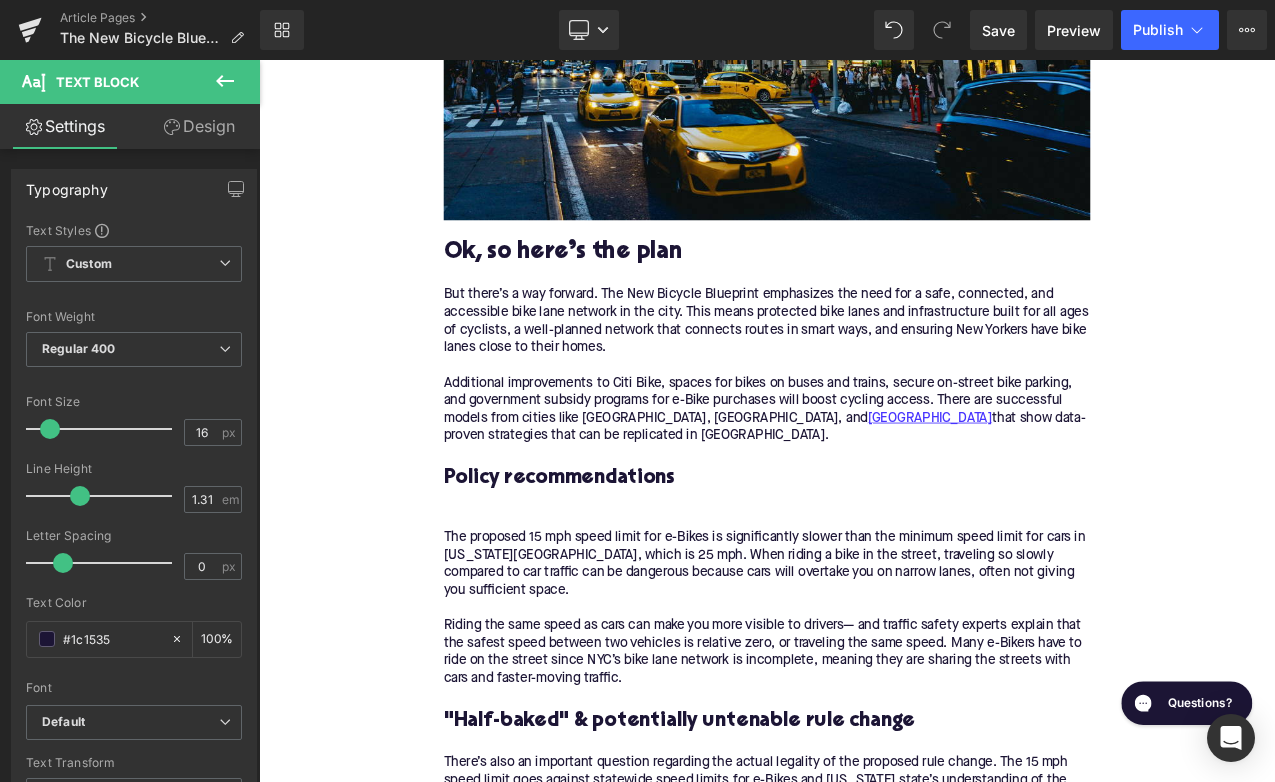 scroll, scrollTop: 3252, scrollLeft: 0, axis: vertical 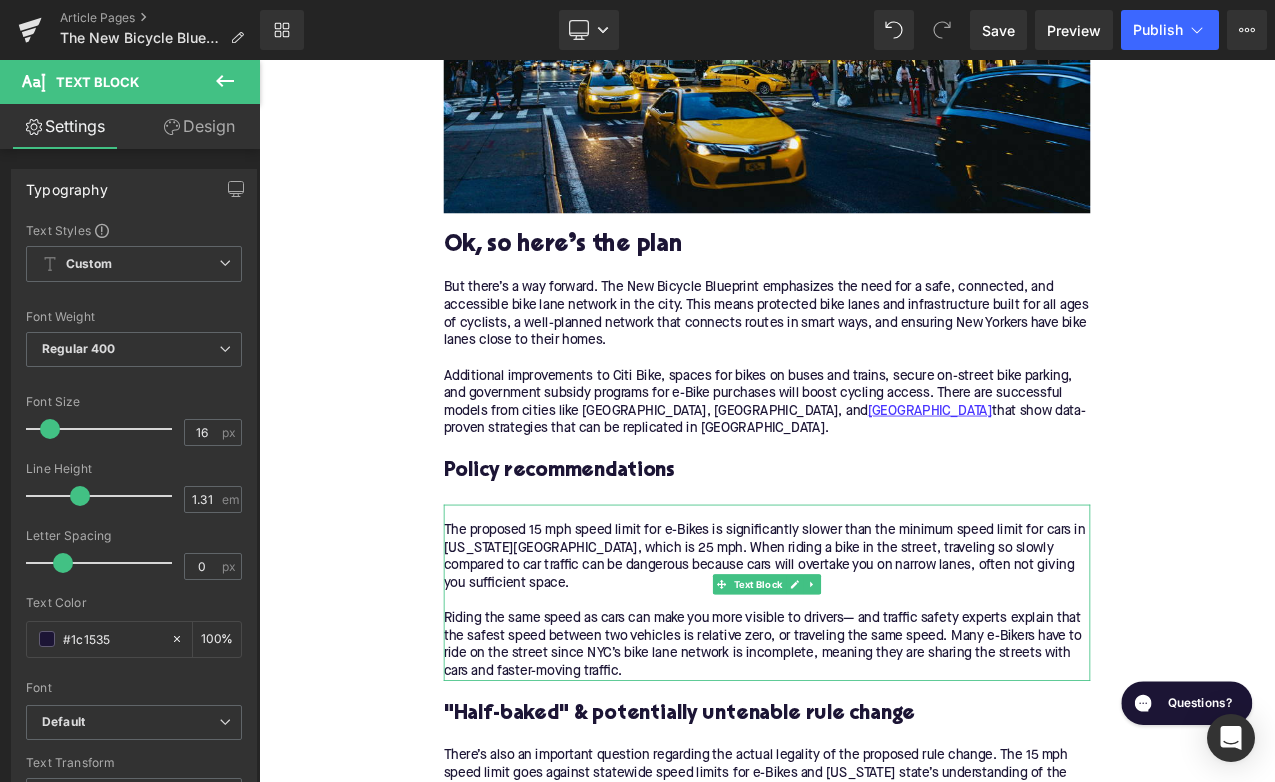 click on "The proposed 15 mph speed limit for e-Bikes is significantly slower than the minimum speed limit for cars in [US_STATE][GEOGRAPHIC_DATA], which is 25 mph. When riding a bike in the street, traveling so slowly compared to car traffic can be dangerous because cars will overtake you on narrow lanes, often not giving you sufficient space. Riding the same speed as cars can make you more visible to drivers— and traffic safety experts explain that the safest speed between two vehicles is relative zero, or traveling the same speed. Many e-Bikers have to ride on the street since NYC’s bike lane network is incomplete, meaning they are sharing the streets with cars and faster-moving traffic." at bounding box center [864, 705] 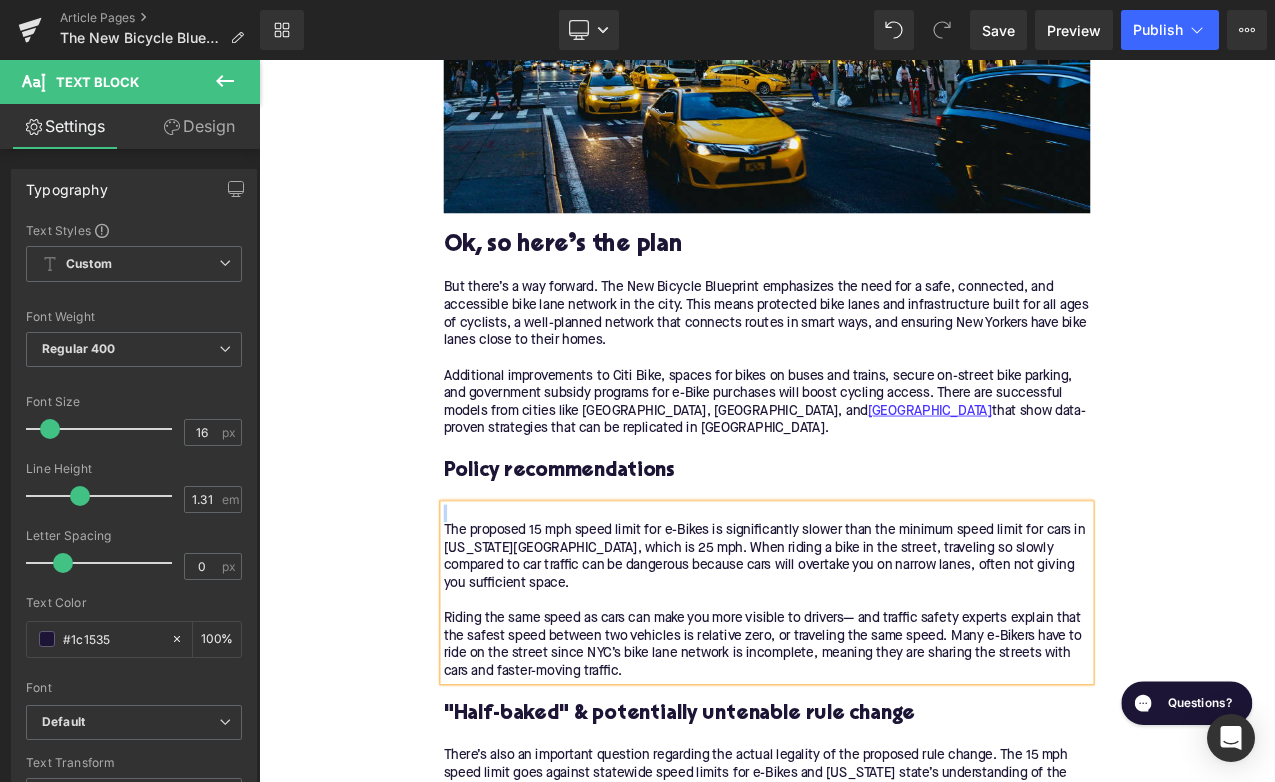 paste 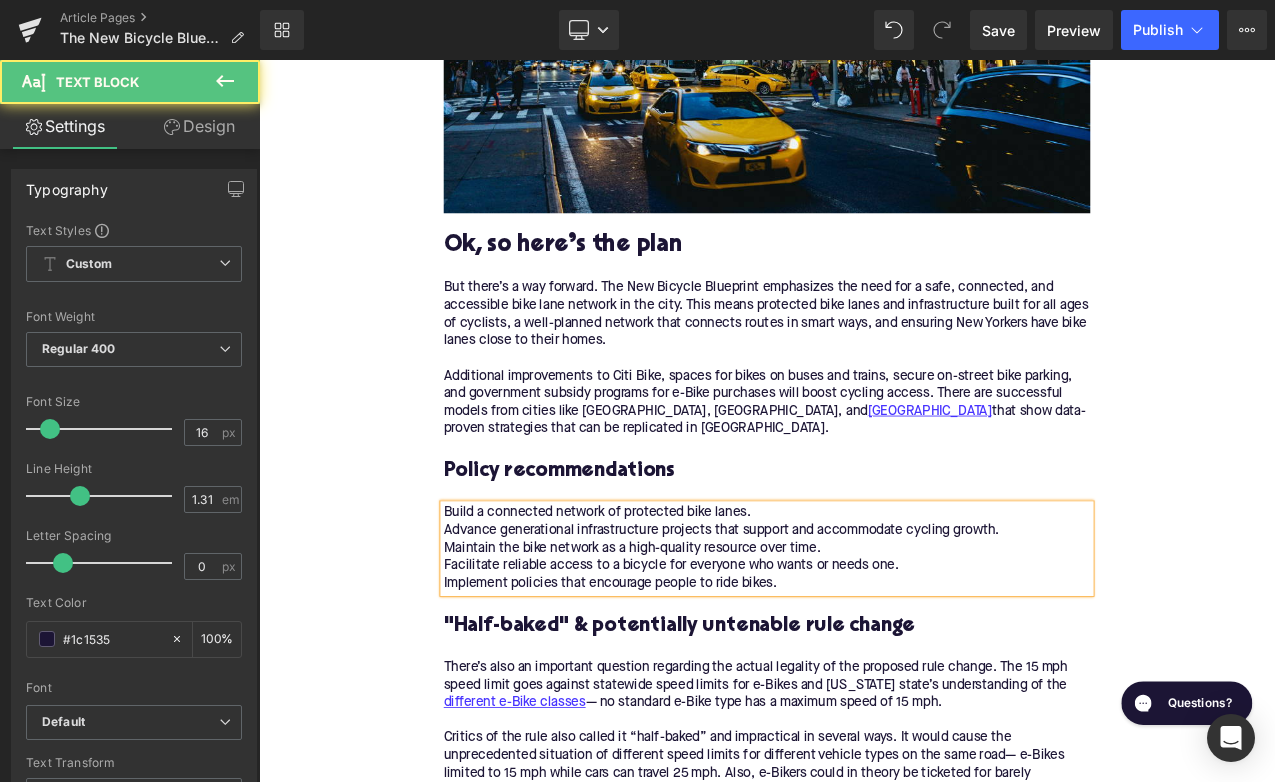 click on "Build a connected network of protected bike lanes. Advance generational infrastructure projects that support and accommodate cycling growth. Maintain the bike network as a high-quality resource over time. Facilitate reliable access to a bicycle for everyone who wants or needs one. Implement policies that encourage people to ride bikes." at bounding box center [864, 642] 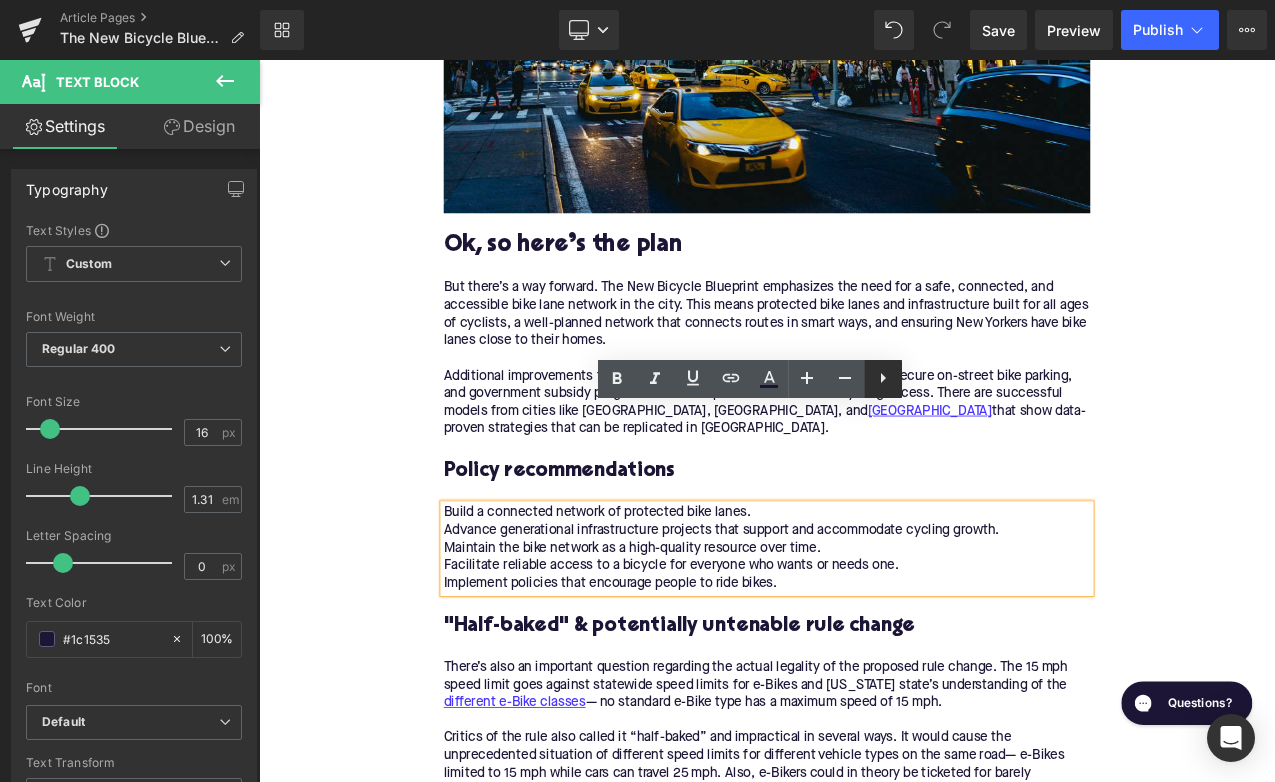 click 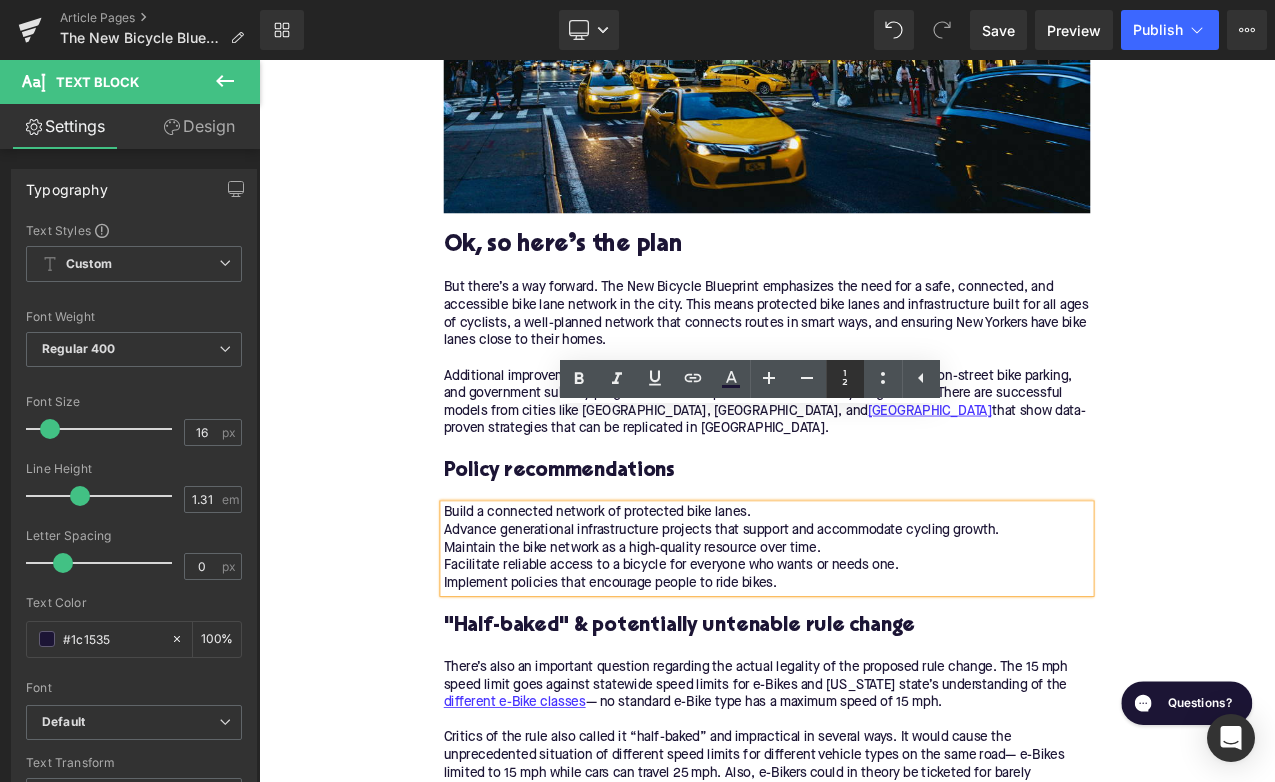 click 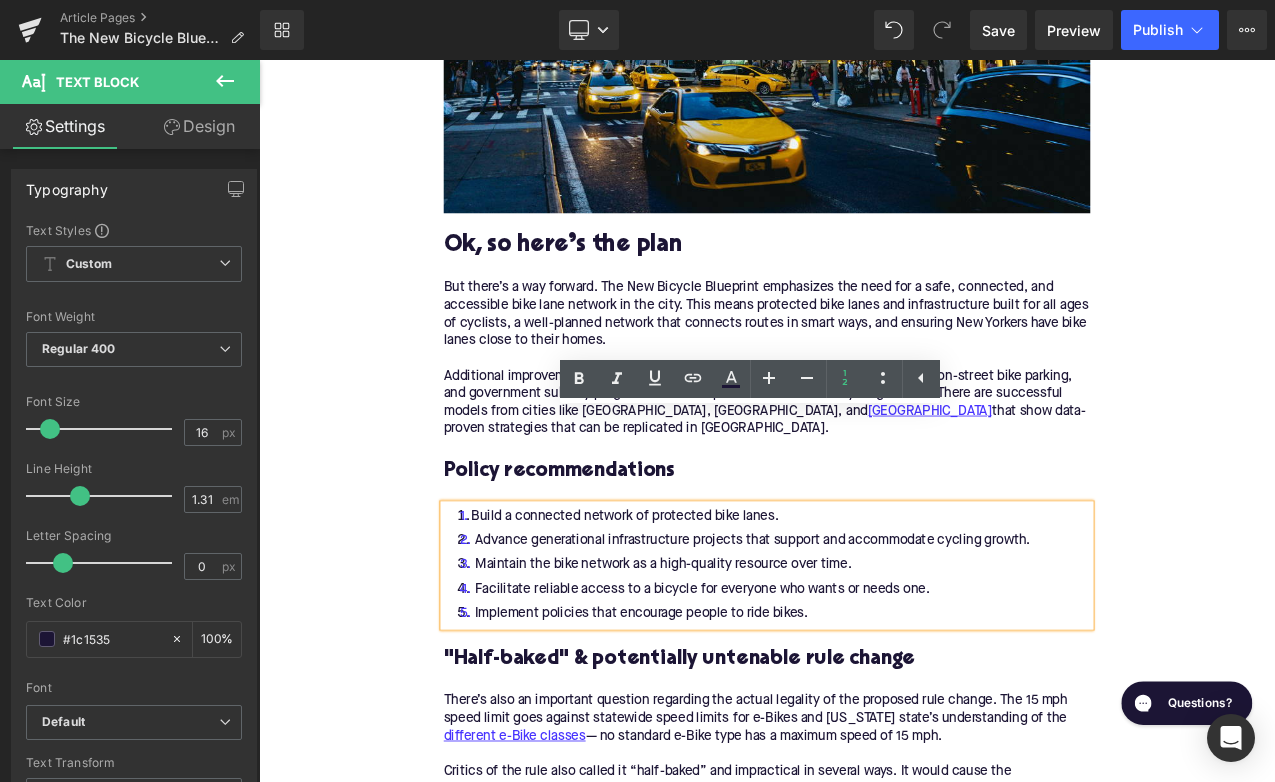 click on "Maintain the bike network as a high-quality resource over time." at bounding box center [864, 662] 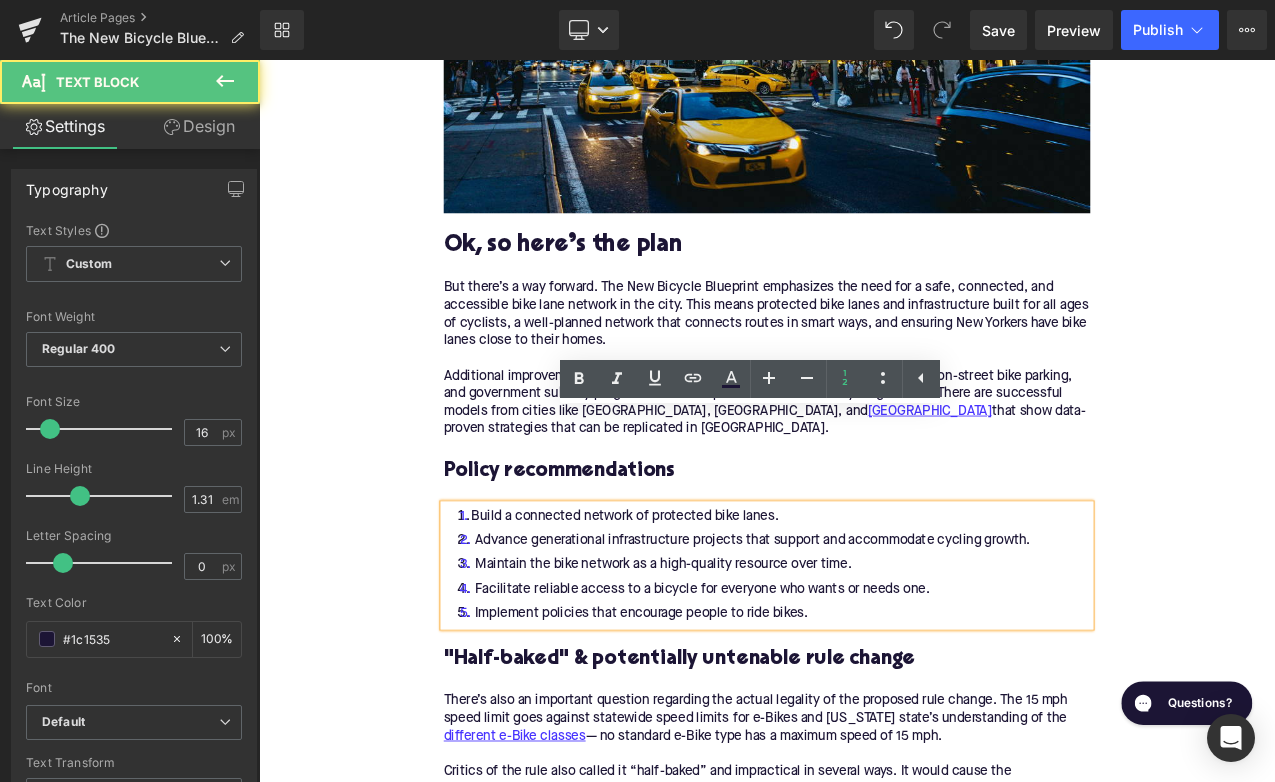 click on "Home / The New Bicycle Blueprint: NYC’s Big Plans Breadcrumbs         The New Bicycle Blueprint: NYC’s Big Plans Heading         Written by: [PERSON_NAME]  | [DATE]  |  Time to read 6 min Text Block         What if biking in [GEOGRAPHIC_DATA] was safer, more seamless, and totally enjoyable? That’s the vision behind the New Bicycle Blueprint. Text Block         Image         More about the Author: [PERSON_NAME] Text Block         [PERSON_NAME] is a bike writer, mechanic, and educator who got his start in community-based bike shops and co-ops. With a decade in the industry, he still wrenches on bikes when he can and plays bike polo on a fixie. Text Block         Row         Image         There are some big plans in the works to transform the US’s largest city into a world-class bicycling metropolis. The  New Bicycle Blueprint Text Block         Text Block         Table of Contents Text Block         Introduction What’s the new rule? Why do Mayor [PERSON_NAME] and others support this rule change? Key Takeaways" at bounding box center (864, 1218) 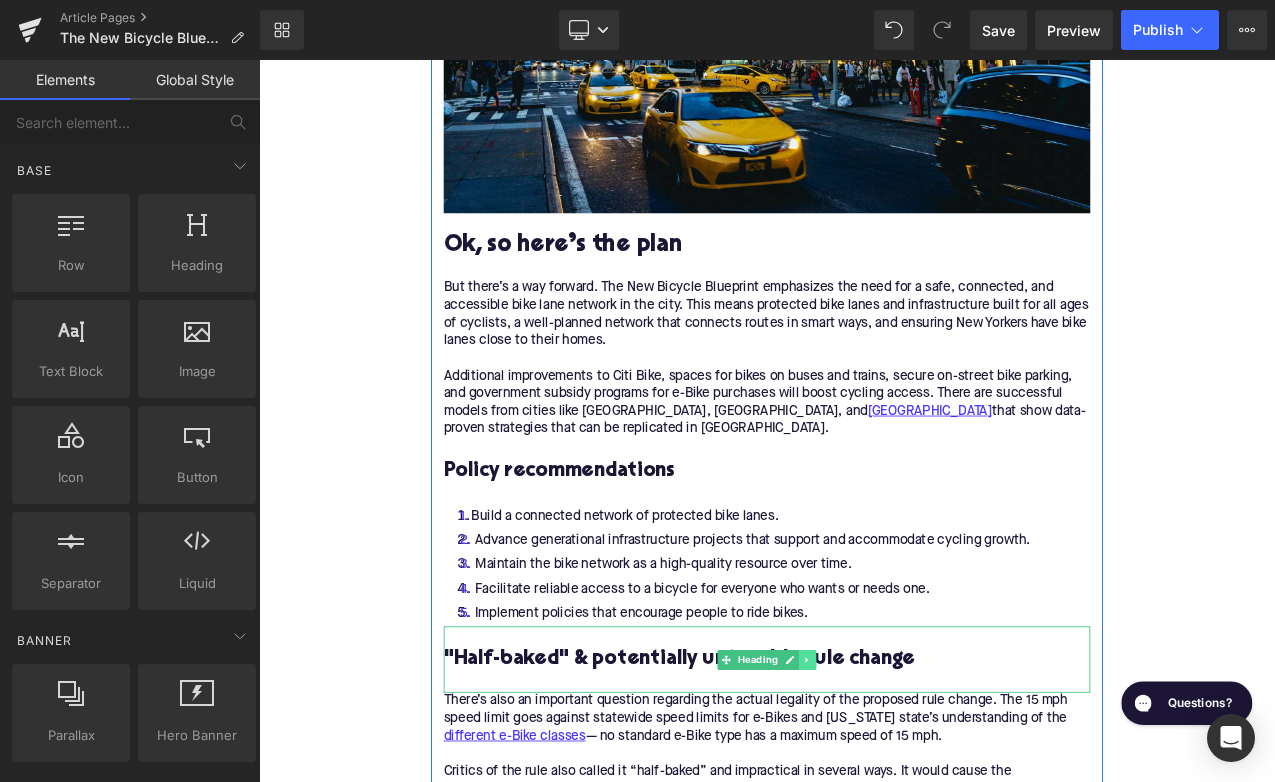 click 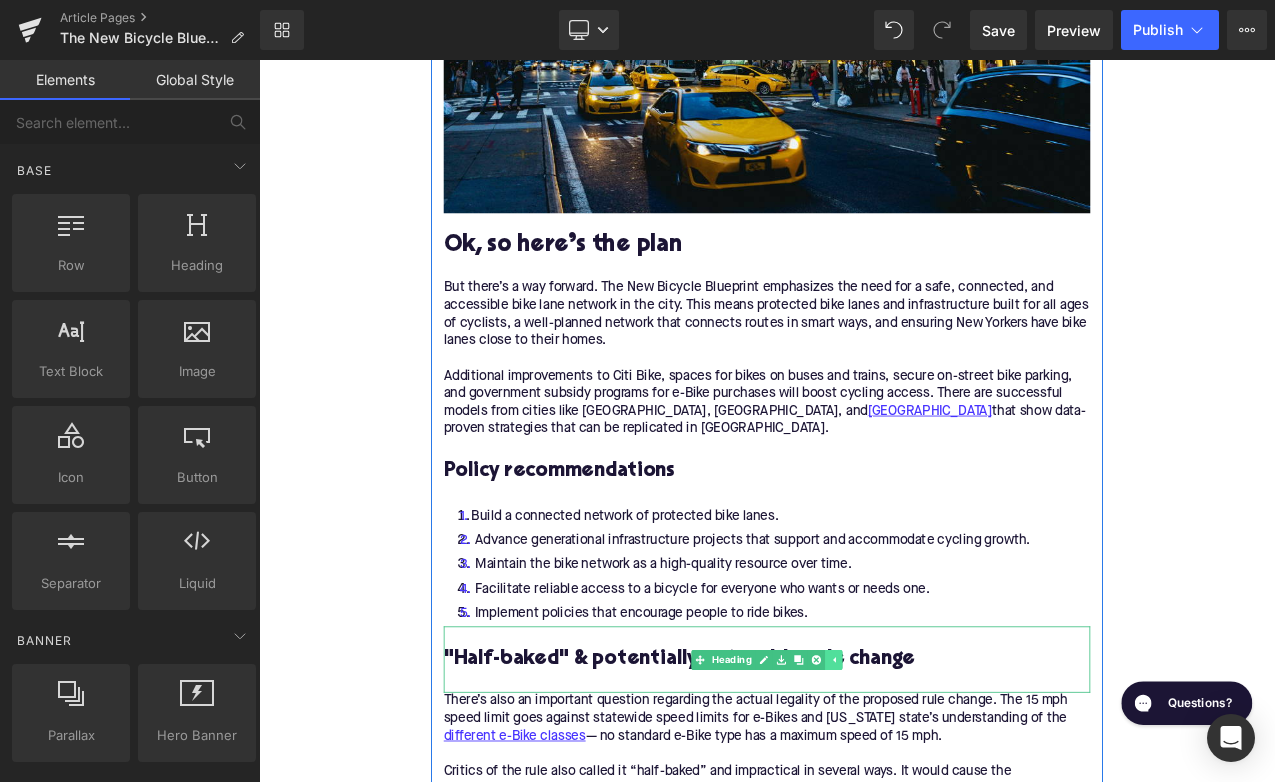 click at bounding box center (922, 775) 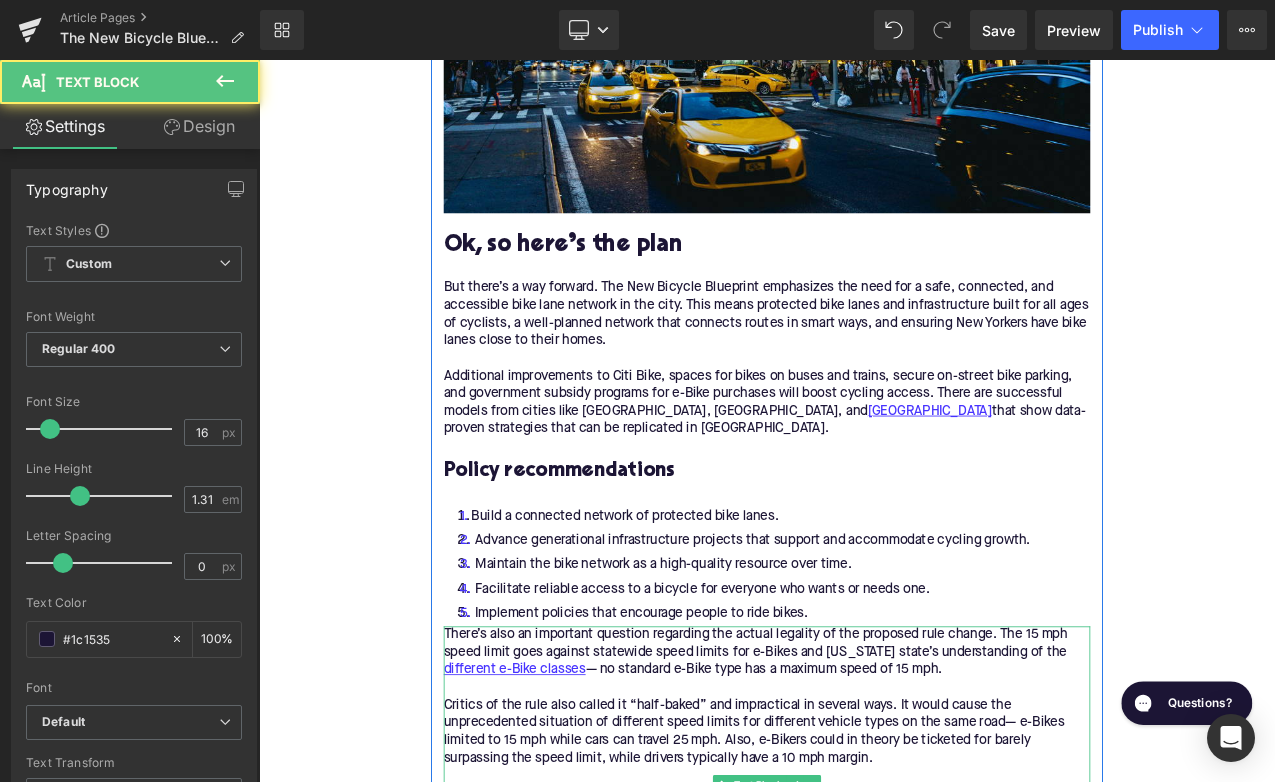 click on "There’s also an important question regarding the actual legality of the proposed rule change. The 15 mph speed limit goes against statewide speed limits for e-Bikes and [US_STATE] state’s understanding of the  different e-Bike classes — no standard e-Bike type has a maximum speed of 15 mph.  Critics of the rule also called it “half-baked” and impractical in several ways. It would cause the unprecedented situation of different speed limits for different vehicle types on the same road— e-Bikes limited to 15 mph while cars can travel 25 mph. Also, e-Bikers could in theory be ticketed for barely surpassing the speed limit, while drivers typically have a 10 mph margin.  “[PERSON_NAME]’s Law” was passed last year which ​​allows the city to lower speed limits to 20 mph on individual streets. However, it’s not clear that the local government has the ability to legally limit the speed of e-Bikes to below this threshold, all the way to 15 mph." at bounding box center (864, 924) 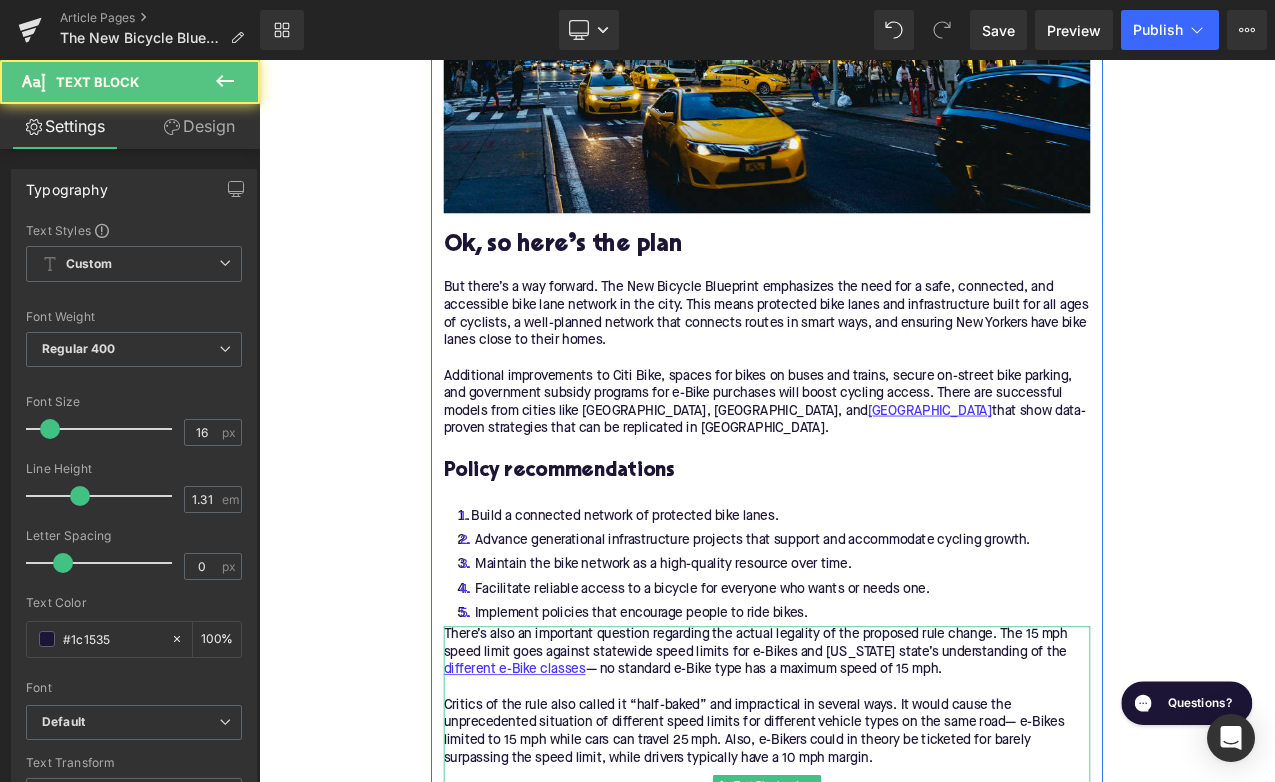 click on "There’s also an important question regarding the actual legality of the proposed rule change. The 15 mph speed limit goes against statewide speed limits for e-Bikes and [US_STATE] state’s understanding of the  different e-Bike classes — no standard e-Bike type has a maximum speed of 15 mph.  Critics of the rule also called it “half-baked” and impractical in several ways. It would cause the unprecedented situation of different speed limits for different vehicle types on the same road— e-Bikes limited to 15 mph while cars can travel 25 mph. Also, e-Bikers could in theory be ticketed for barely surpassing the speed limit, while drivers typically have a 10 mph margin.  “[PERSON_NAME]’s Law” was passed last year which ​​allows the city to lower speed limits to 20 mph on individual streets. However, it’s not clear that the local government has the ability to legally limit the speed of e-Bikes to below this threshold, all the way to 15 mph." at bounding box center (864, 924) 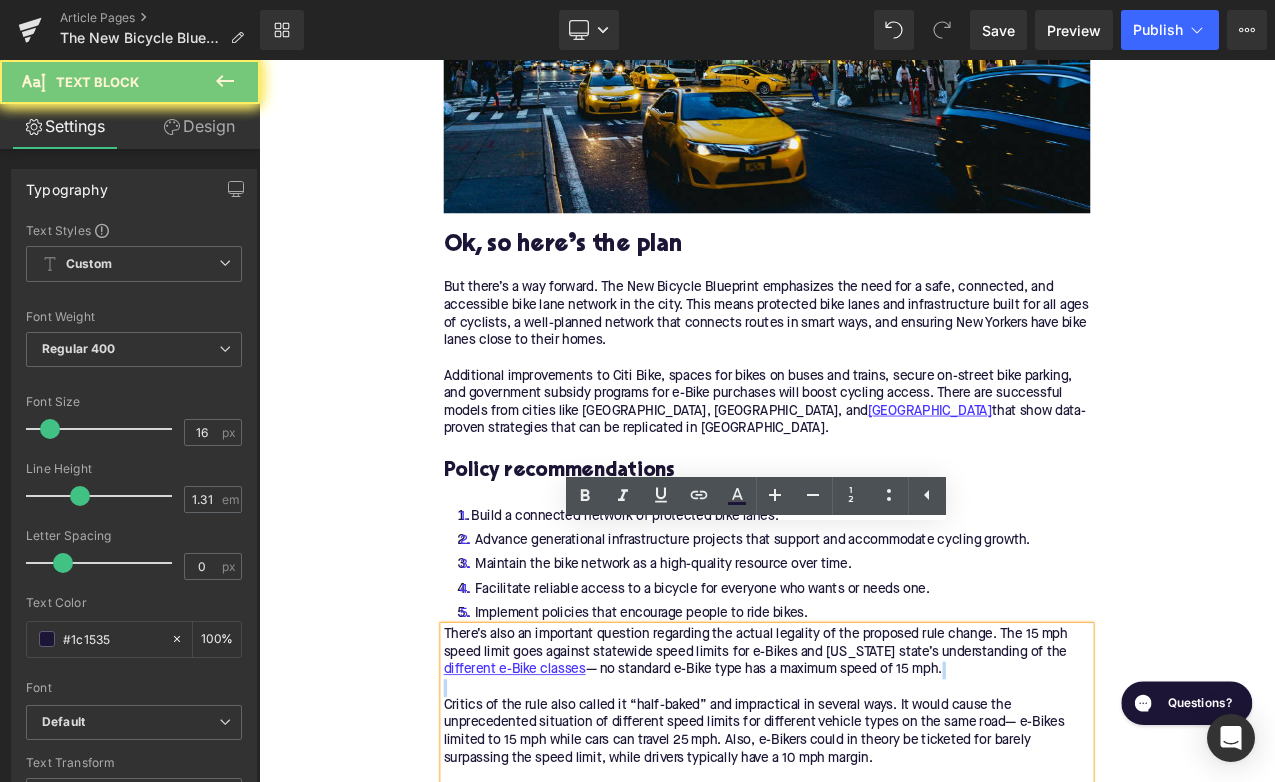 click on "There’s also an important question regarding the actual legality of the proposed rule change. The 15 mph speed limit goes against statewide speed limits for e-Bikes and [US_STATE] state’s understanding of the  different e-Bike classes — no standard e-Bike type has a maximum speed of 15 mph.  Critics of the rule also called it “half-baked” and impractical in several ways. It would cause the unprecedented situation of different speed limits for different vehicle types on the same road— e-Bikes limited to 15 mph while cars can travel 25 mph. Also, e-Bikers could in theory be ticketed for barely surpassing the speed limit, while drivers typically have a 10 mph margin.  “[PERSON_NAME]’s Law” was passed last year which ​​allows the city to lower speed limits to 20 mph on individual streets. However, it’s not clear that the local government has the ability to legally limit the speed of e-Bikes to below this threshold, all the way to 15 mph." at bounding box center [864, 924] 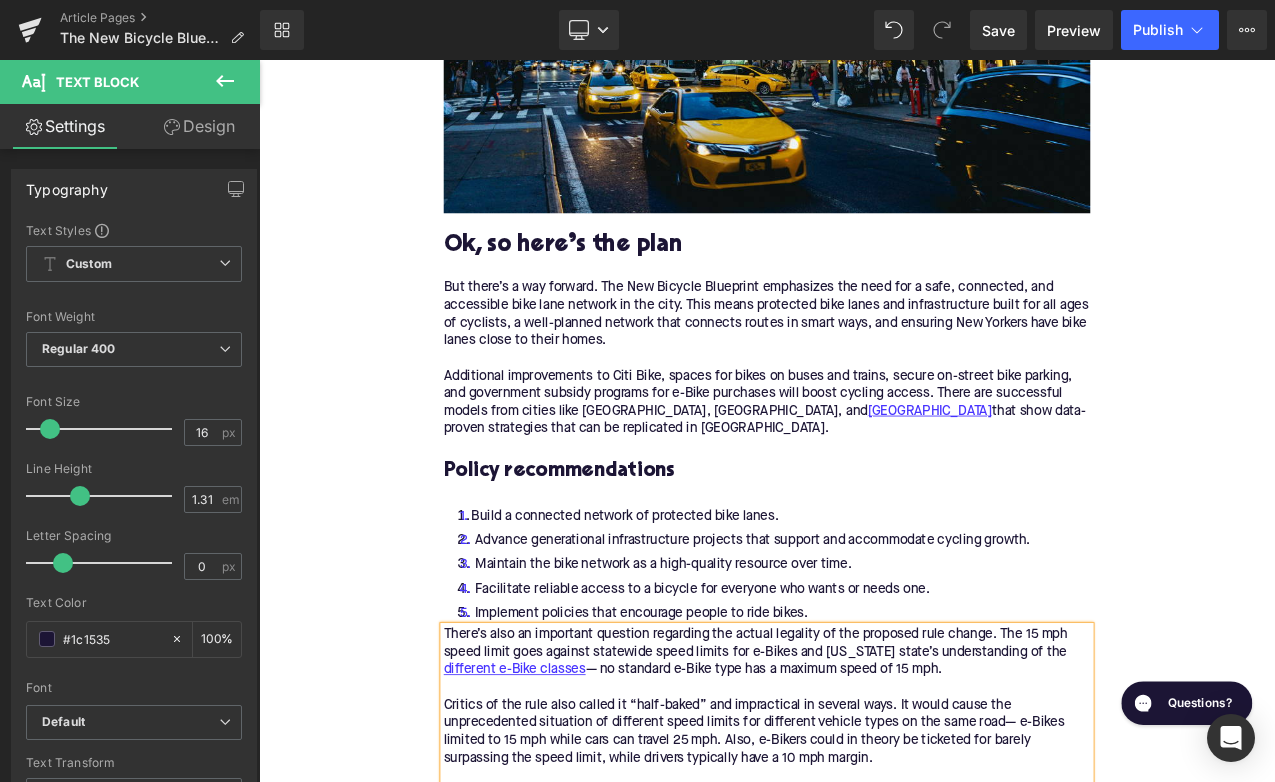 paste 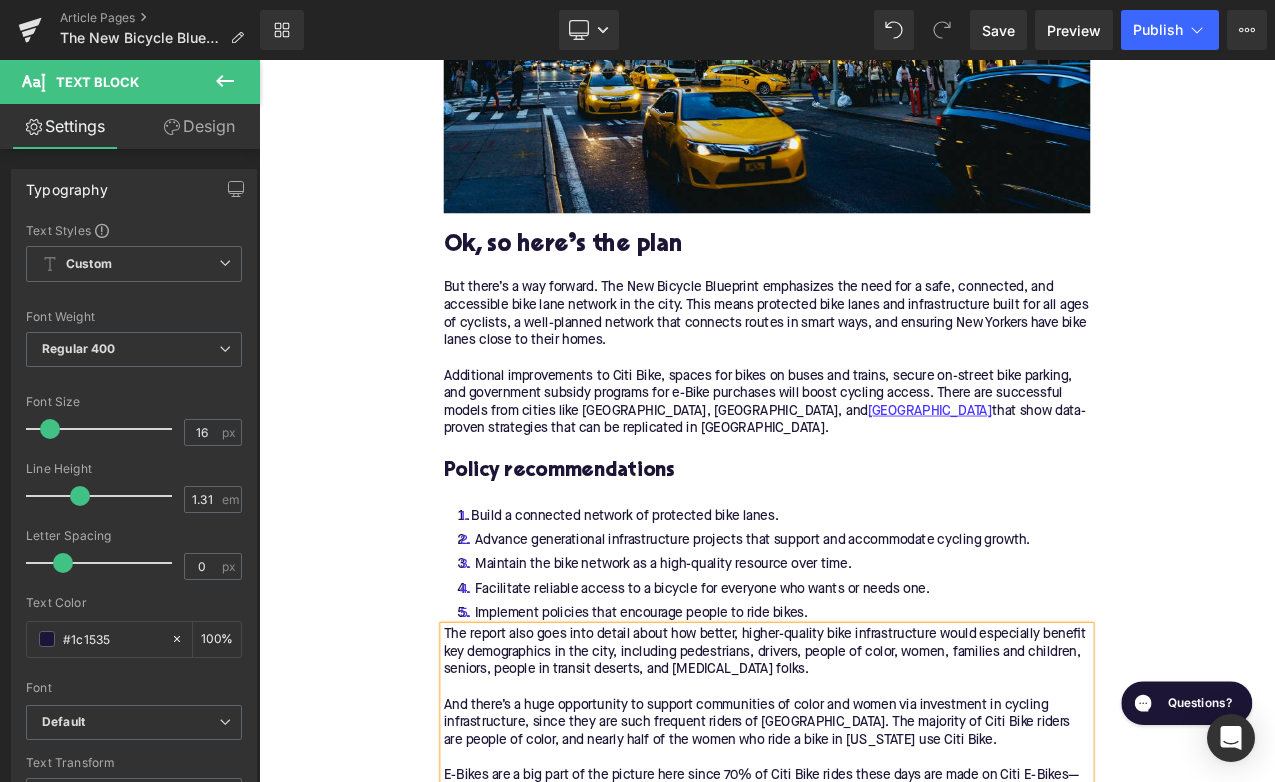 click on "The report also goes into detail about how better, higher-quality bike infrastructure would especially benefit key demographics in the city, including pedestrians, drivers, people of color, women, families and children, seniors, people in transit deserts, and [MEDICAL_DATA] folks.  And there’s a huge opportunity to support communities of color and women via investment in cycling infrastructure, since they are such frequent riders of [GEOGRAPHIC_DATA]. The majority of Citi Bike riders are people of color, and nearly half of the women who ride a bike in [US_STATE] use Citi Bike.  E-Bikes are a big part of the picture here since 70% of Citi Bike rides these days are made on Citi E-Bikes— in comparison, one in ten [DEMOGRAPHIC_DATA] who personally own a bike owns an electric bike. Riders in the city are increasingly opting for commuter e-Bikes or cargo e-Bikes to replace trips via public transit or cars." at bounding box center [864, 861] 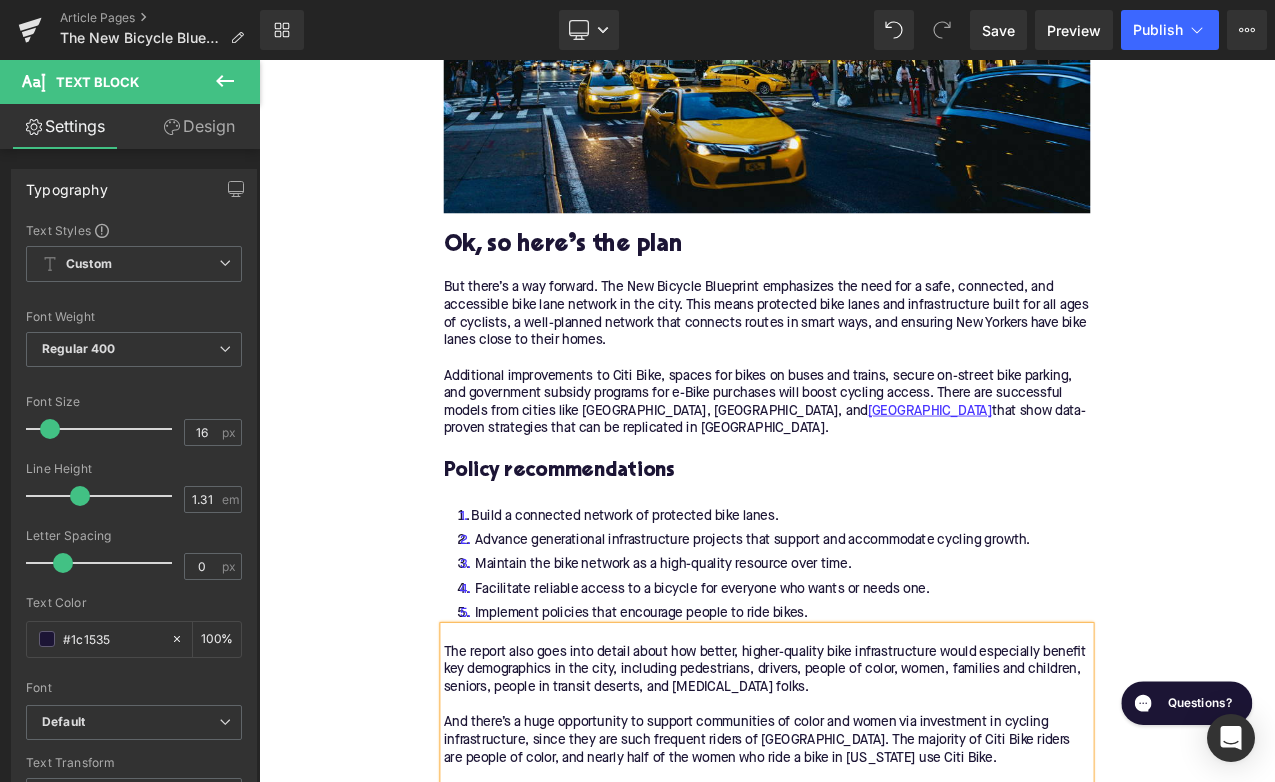 click on "Home / The New Bicycle Blueprint: NYC’s Big Plans Breadcrumbs         The New Bicycle Blueprint: NYC’s Big Plans Heading         Written by: [PERSON_NAME]  | [DATE]  |  Time to read 6 min Text Block         What if biking in [GEOGRAPHIC_DATA] was safer, more seamless, and totally enjoyable? That’s the vision behind the New Bicycle Blueprint. Text Block         Image         More about the Author: [PERSON_NAME] Text Block         [PERSON_NAME] is a bike writer, mechanic, and educator who got his start in community-based bike shops and co-ops. With a decade in the industry, he still wrenches on bikes when he can and plays bike polo on a fixie. Text Block         Row         Image         There are some big plans in the works to transform the US’s largest city into a world-class bicycling metropolis. The  New Bicycle Blueprint Text Block         Text Block         Table of Contents Text Block         Introduction What’s the new rule? Why do Mayor [PERSON_NAME] and others support this rule change? Key Takeaways" at bounding box center [864, 1126] 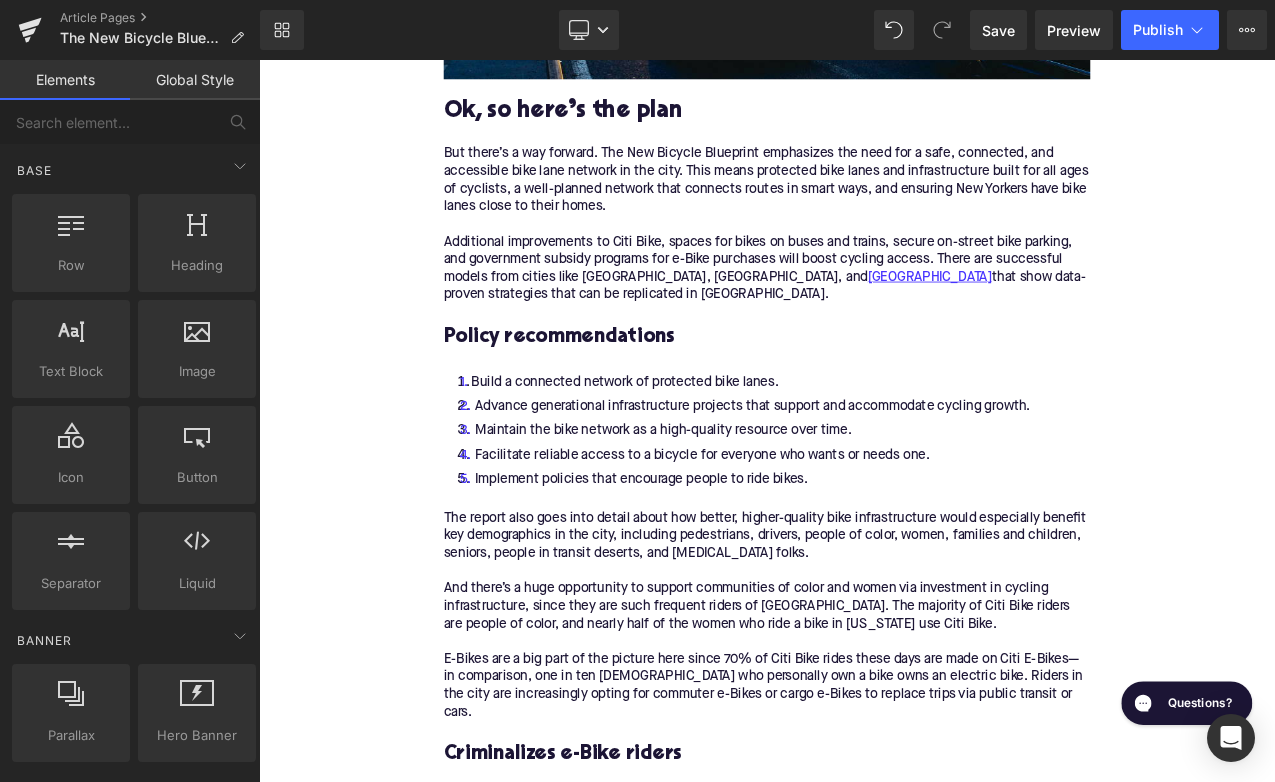 scroll, scrollTop: 3413, scrollLeft: 0, axis: vertical 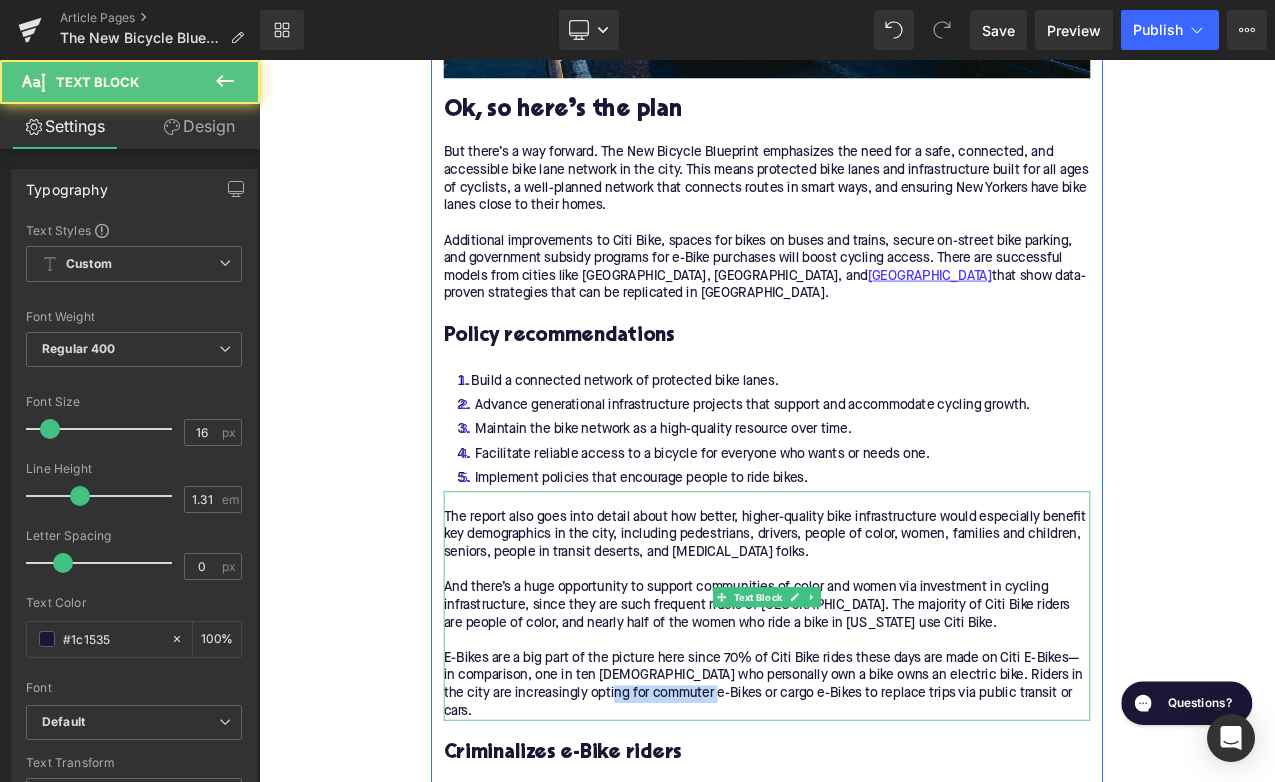 drag, startPoint x: 800, startPoint y: 699, endPoint x: 671, endPoint y: 700, distance: 129.00388 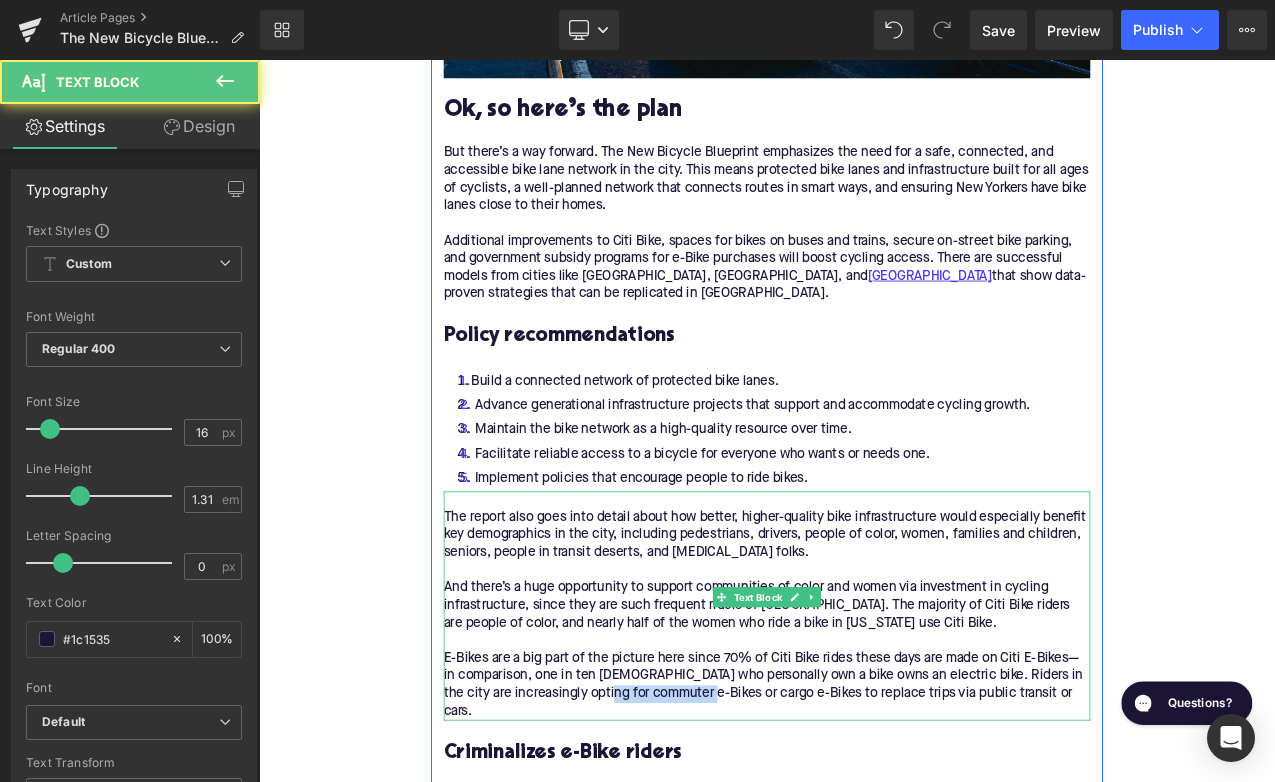 click on "The report also goes into detail about how better, higher-quality bike infrastructure would especially benefit key demographics in the city, including pedestrians, drivers, people of color, women, families and children, seniors, people in transit deserts, and [MEDICAL_DATA] folks.  And there’s a huge opportunity to support communities of color and women via investment in cycling infrastructure, since they are such frequent riders of [GEOGRAPHIC_DATA]. The majority of Citi Bike riders are people of color, and nearly half of the women who ride a bike in [US_STATE] use Citi Bike.  E-Bikes are a big part of the picture here since 70% of Citi Bike rides these days are made on Citi E-Bikes— in comparison, one in ten [DEMOGRAPHIC_DATA] who personally own a bike owns an electric bike. Riders in the city are increasingly opting for commuter e-Bikes or cargo e-Bikes to replace trips via public transit or cars." at bounding box center [864, 710] 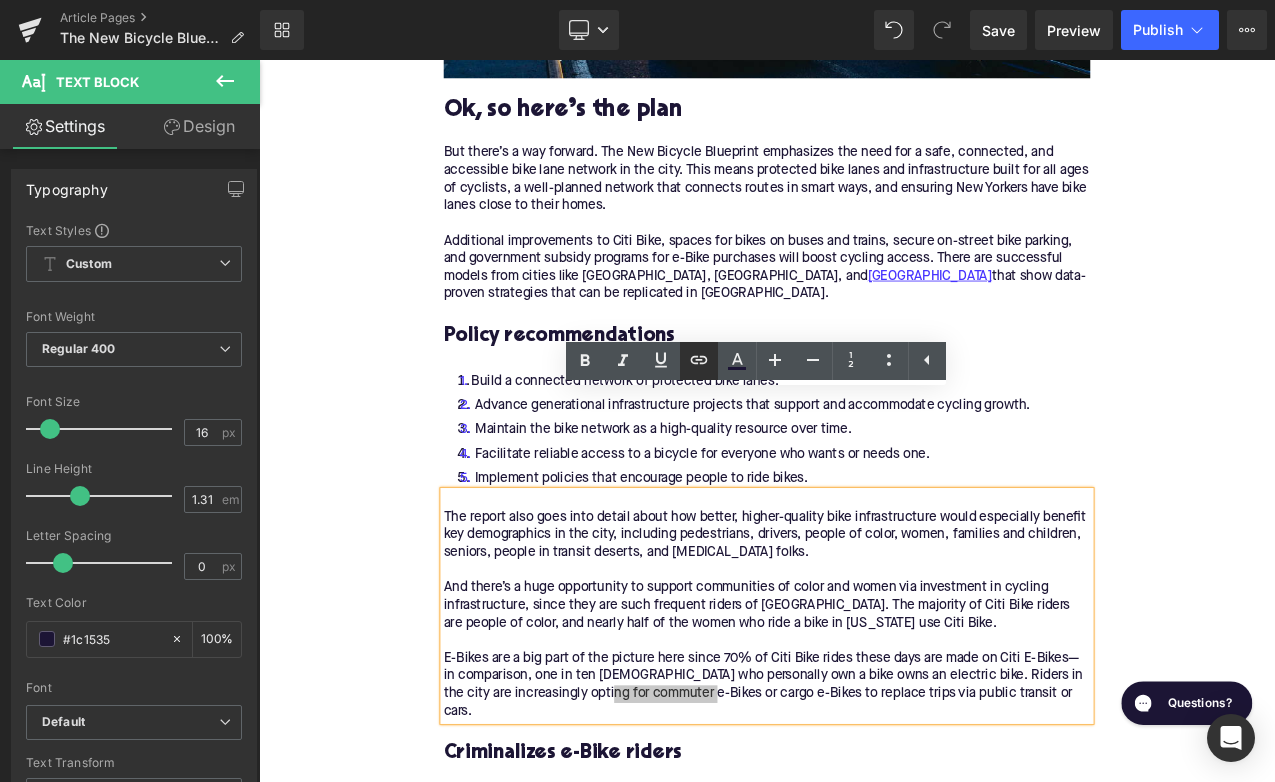 click 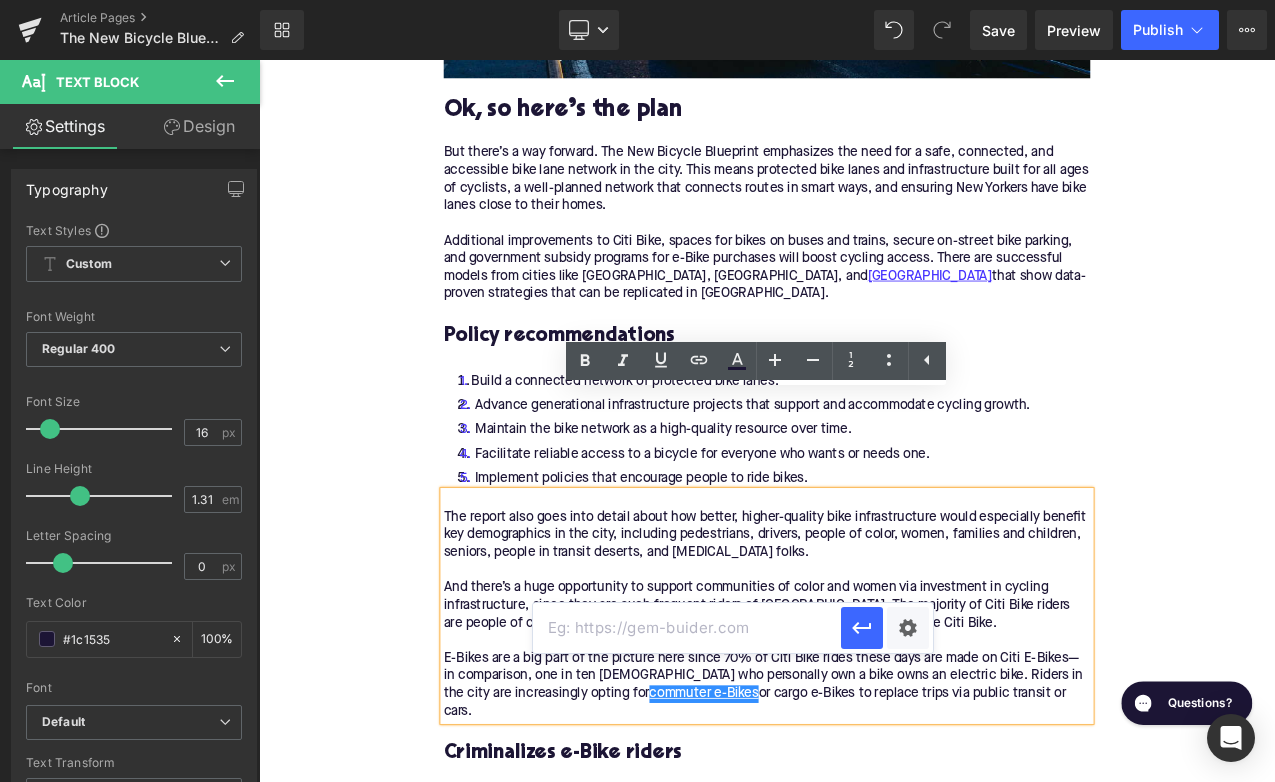 click at bounding box center (687, 628) 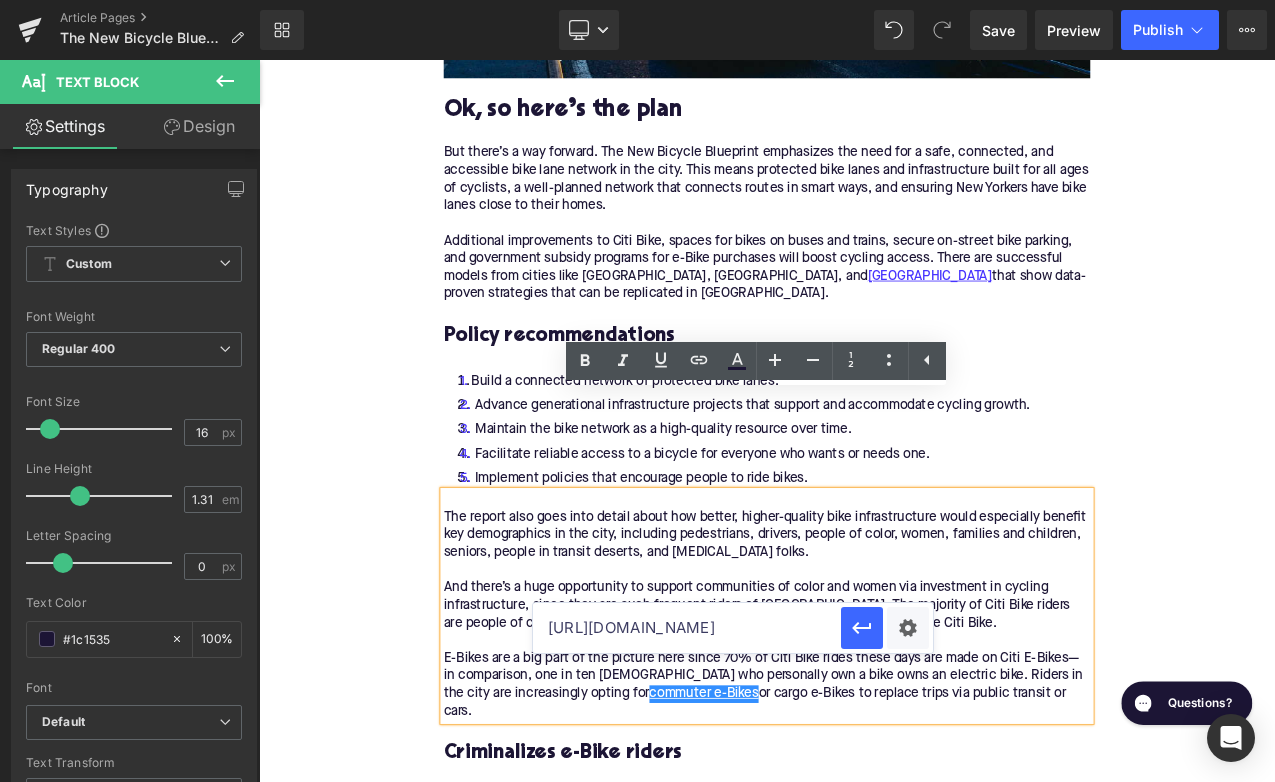 scroll, scrollTop: 0, scrollLeft: 63, axis: horizontal 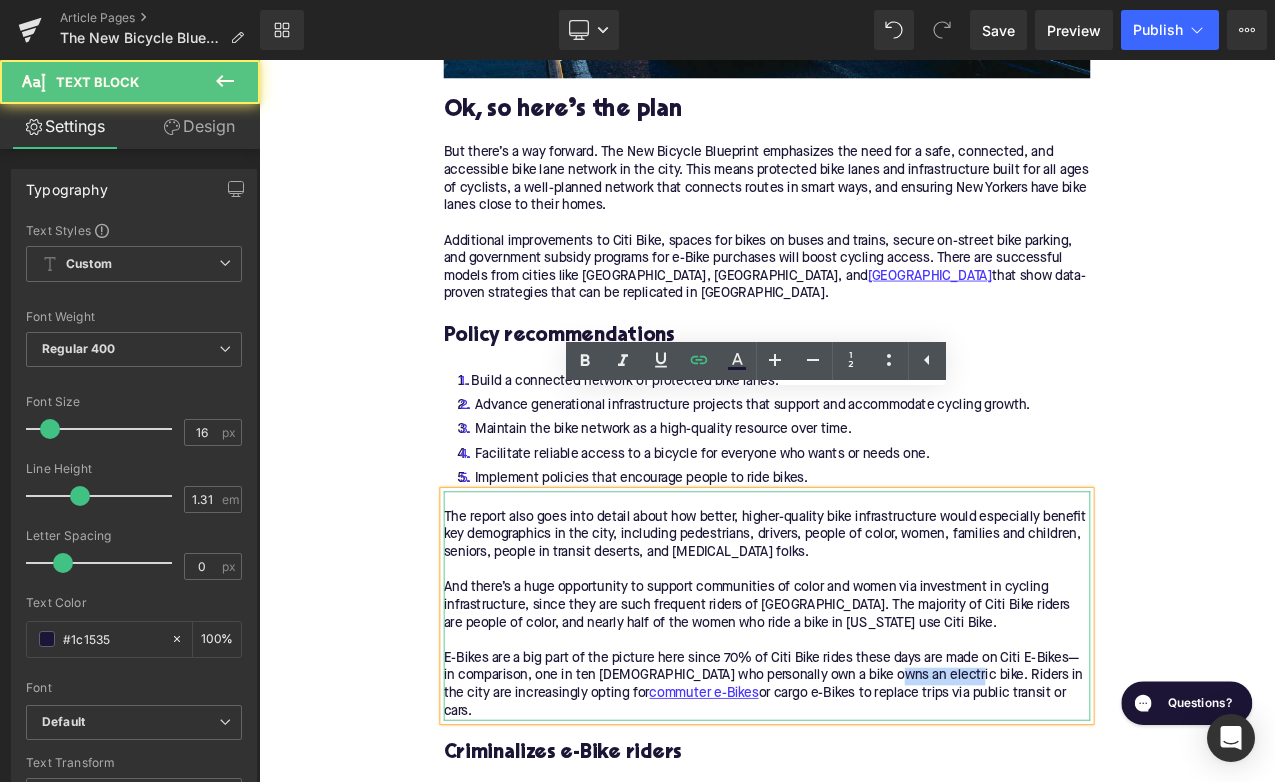 drag, startPoint x: 1012, startPoint y: 677, endPoint x: 1096, endPoint y: 673, distance: 84.095184 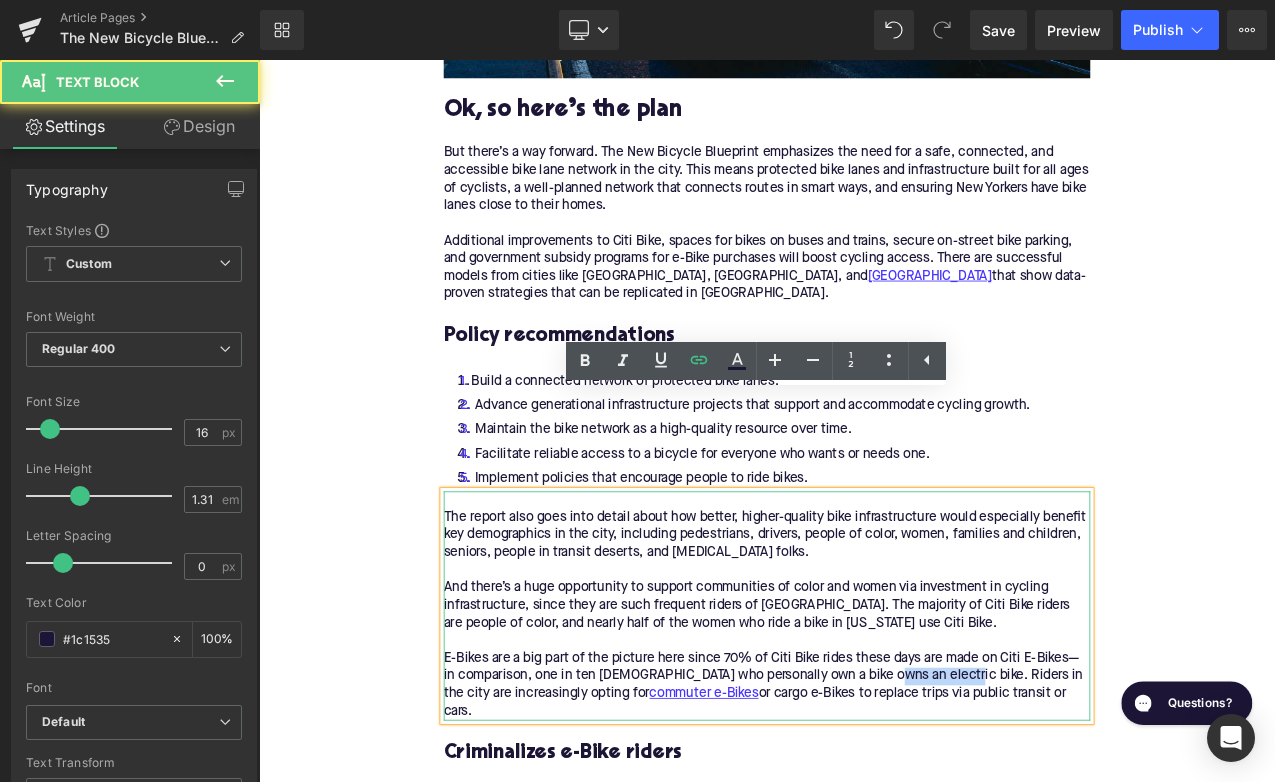 click on "The report also goes into detail about how better, higher-quality bike infrastructure would especially benefit key demographics in the city, including pedestrians, drivers, people of color, women, families and children, seniors, people in transit deserts, and [MEDICAL_DATA] folks.  And there’s a huge opportunity to support communities of color and women via investment in cycling infrastructure, since they are such frequent riders of [GEOGRAPHIC_DATA]. The majority of Citi Bike riders are people of color, and nearly half of the women who ride a bike in [US_STATE] use Citi Bike.  E-Bikes are a big part of the picture here since 70% of Citi Bike rides these days are made on Citi E-Bikes— in comparison, one in ten [DEMOGRAPHIC_DATA] who personally own a bike owns an electric bike. Riders in the city are increasingly opting for  commuter e-Bikes  or cargo e-Bikes to replace trips via public transit or cars." at bounding box center (864, 710) 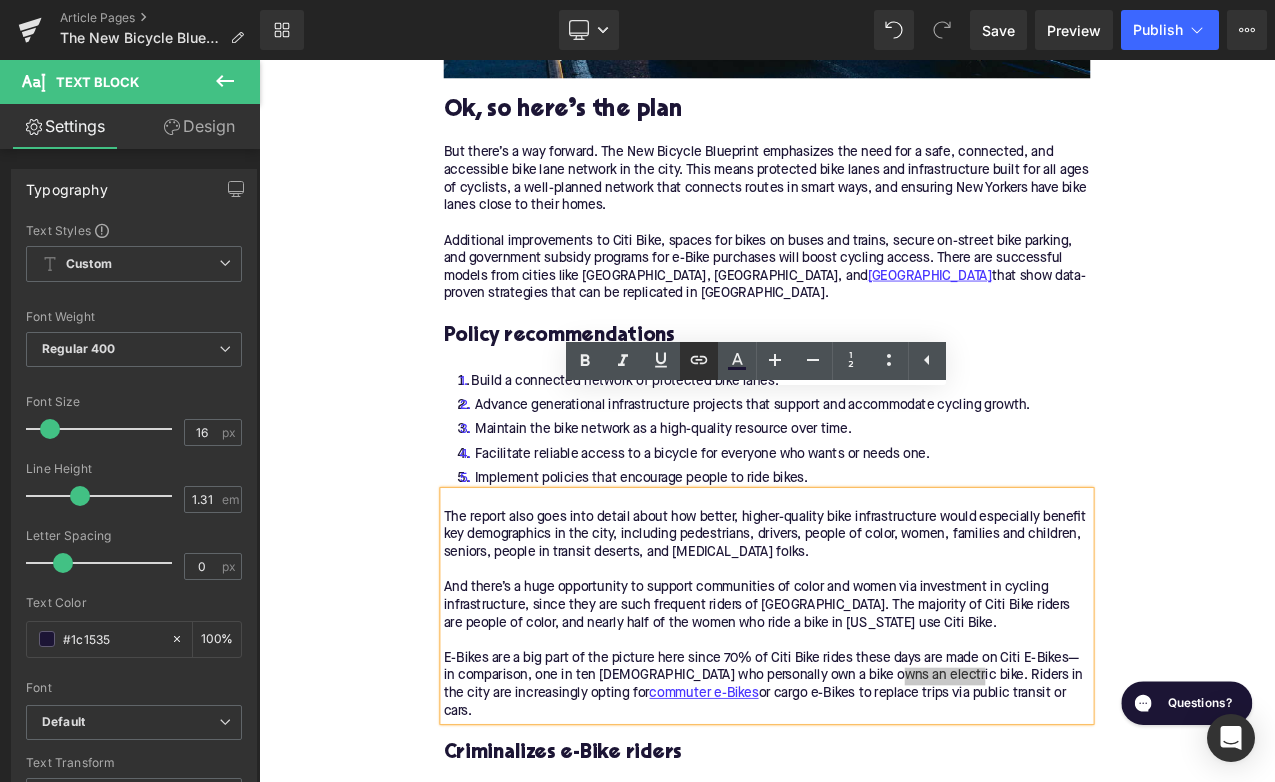 click 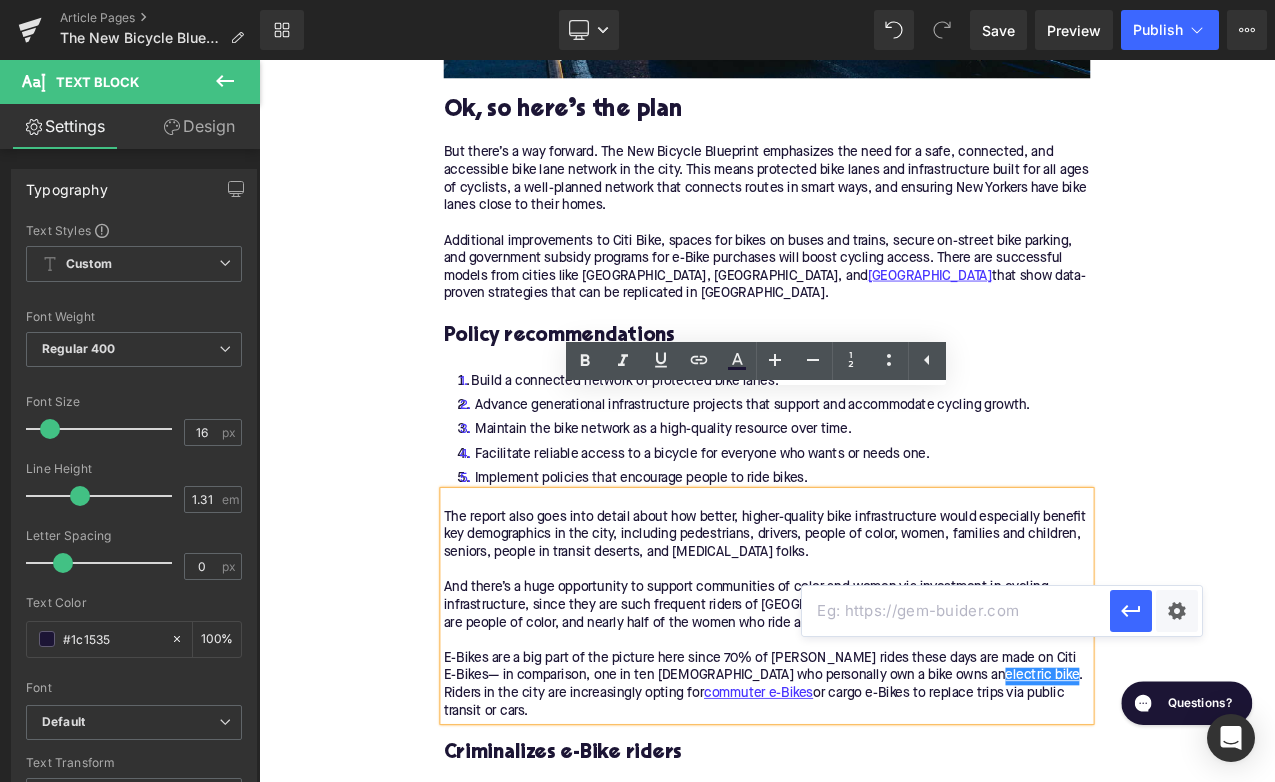 click at bounding box center [956, 611] 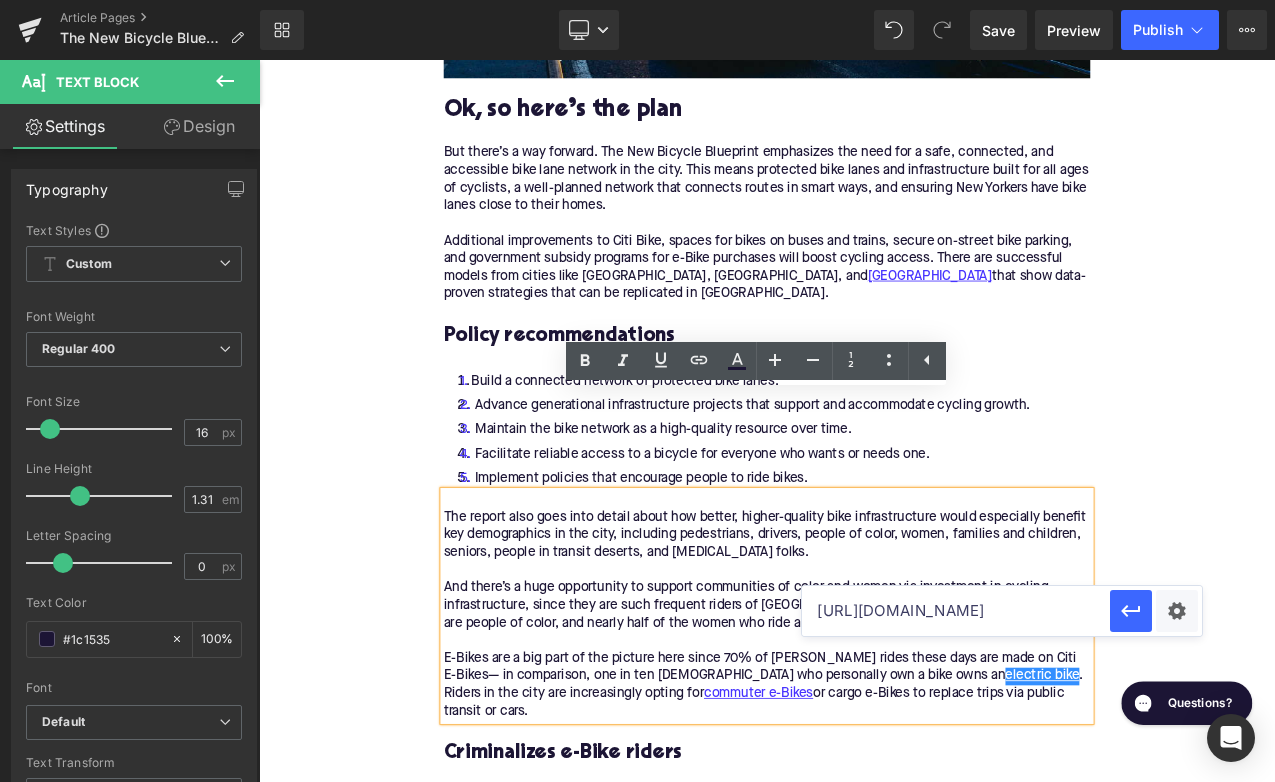 scroll, scrollTop: 0, scrollLeft: 37, axis: horizontal 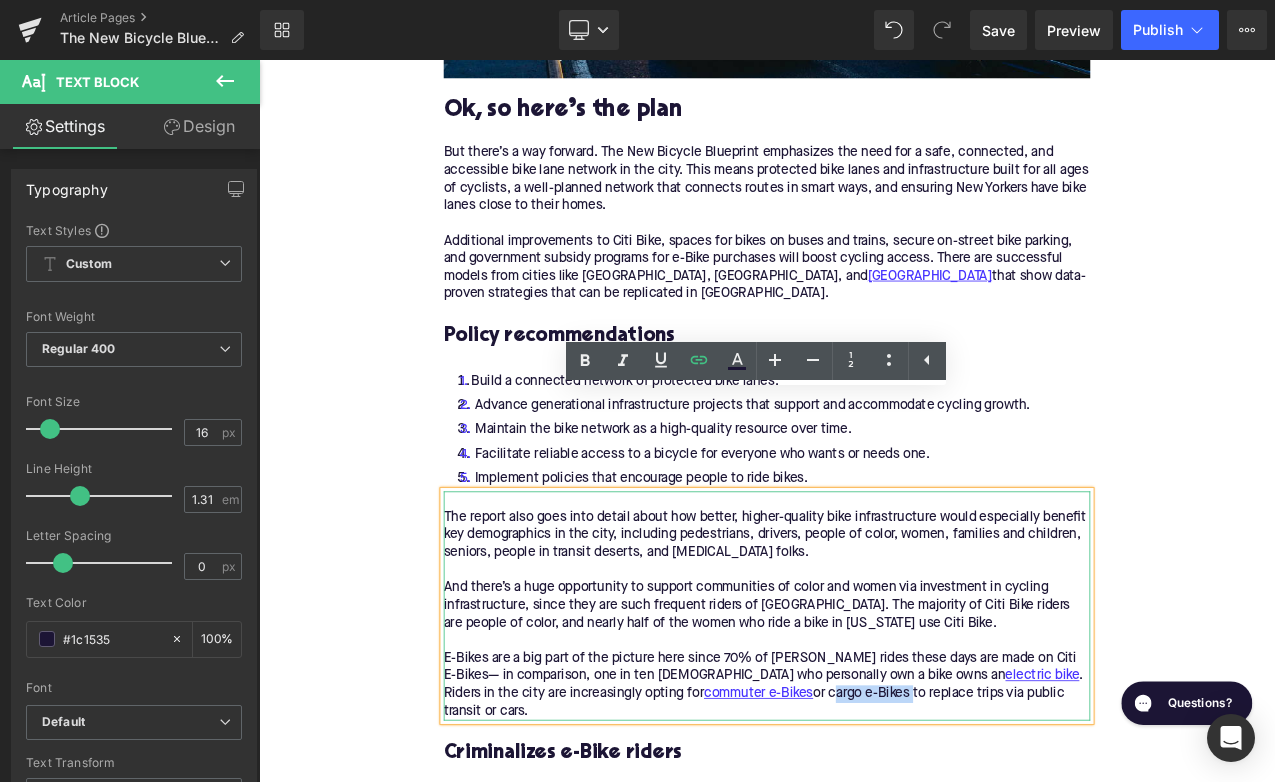 drag, startPoint x: 822, startPoint y: 699, endPoint x: 918, endPoint y: 698, distance: 96.00521 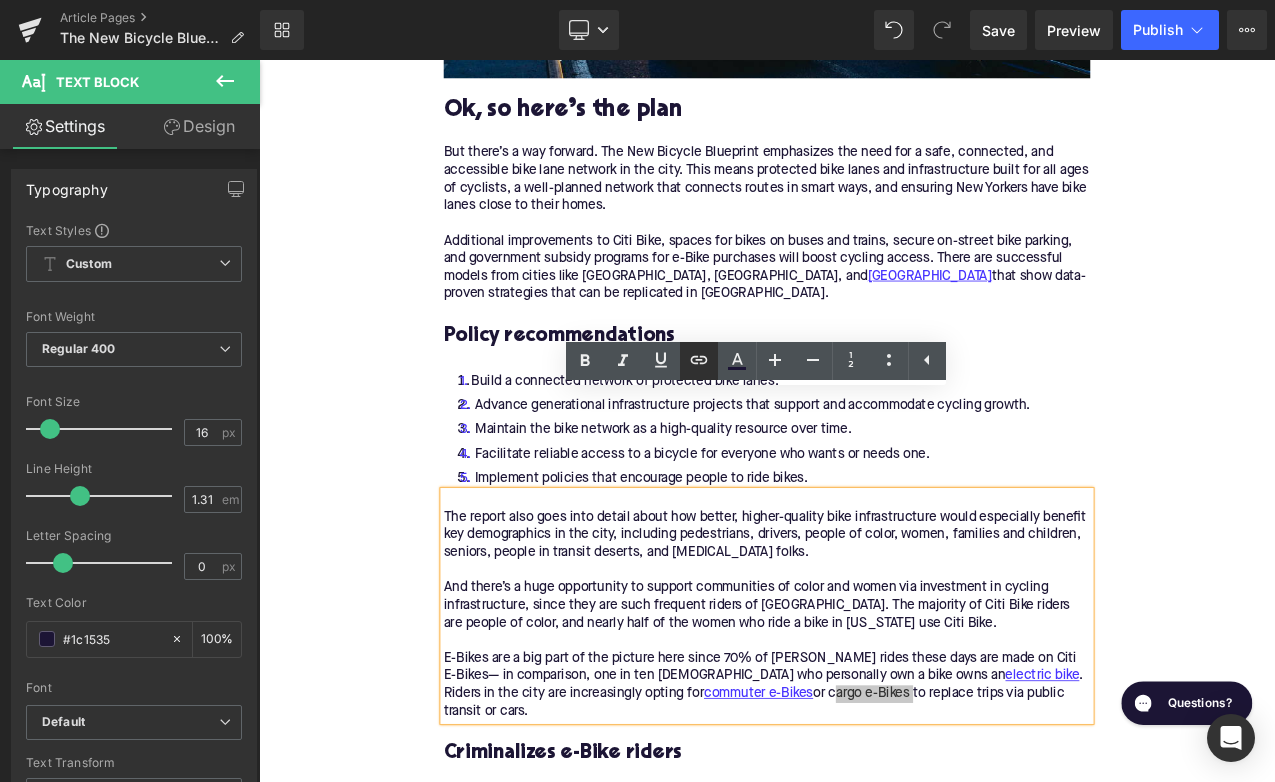 click 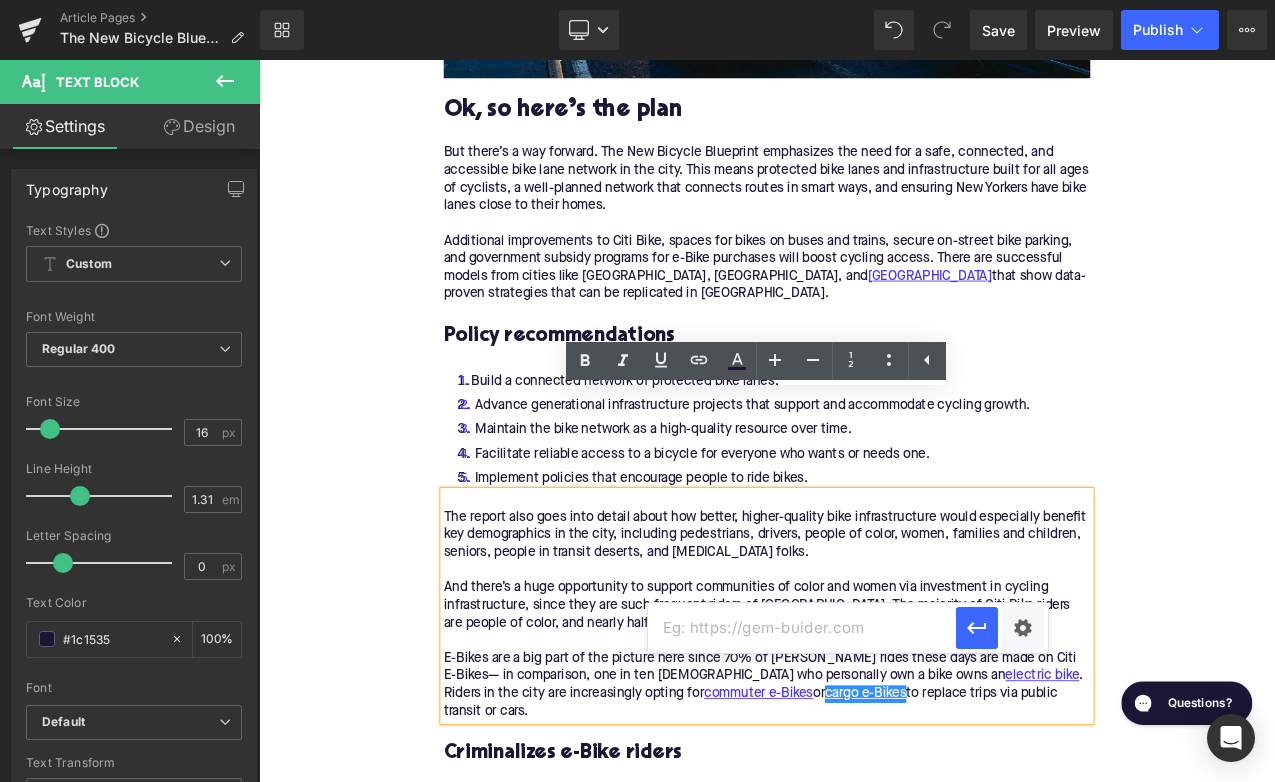click at bounding box center (802, 628) 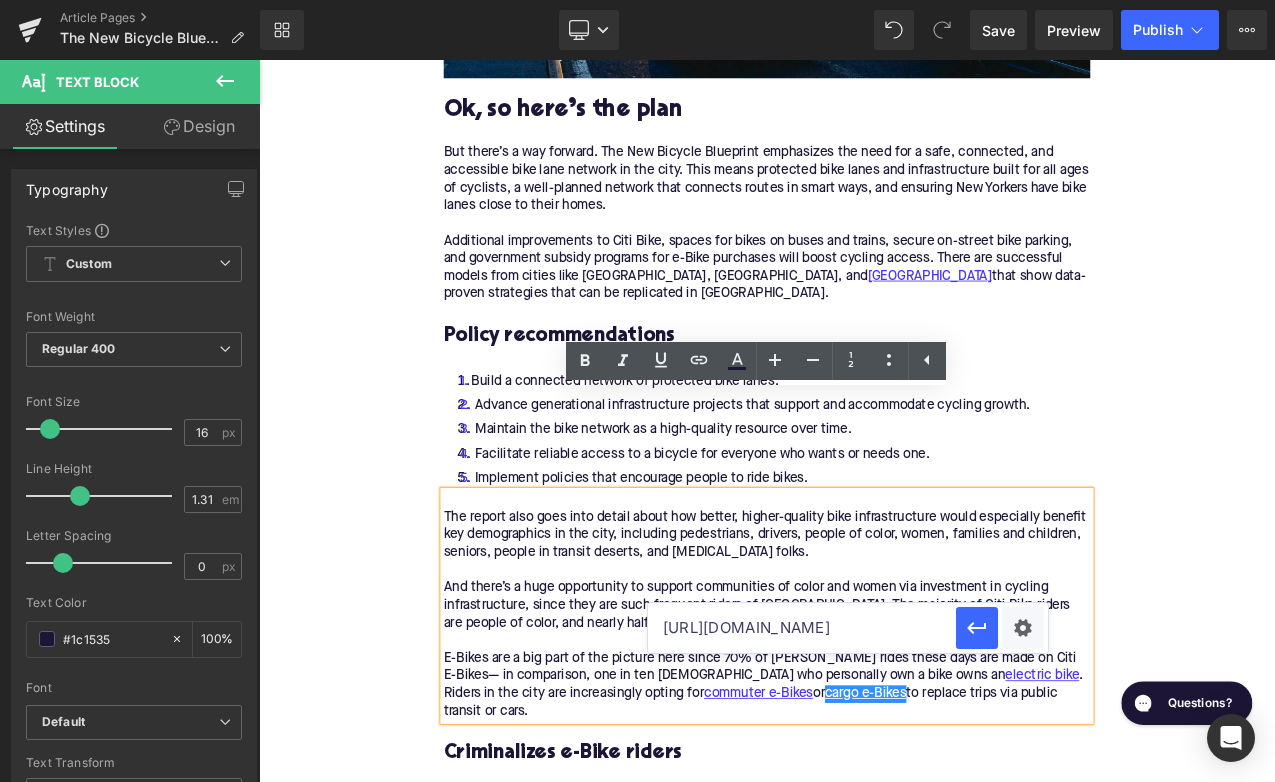 scroll, scrollTop: 0, scrollLeft: 78, axis: horizontal 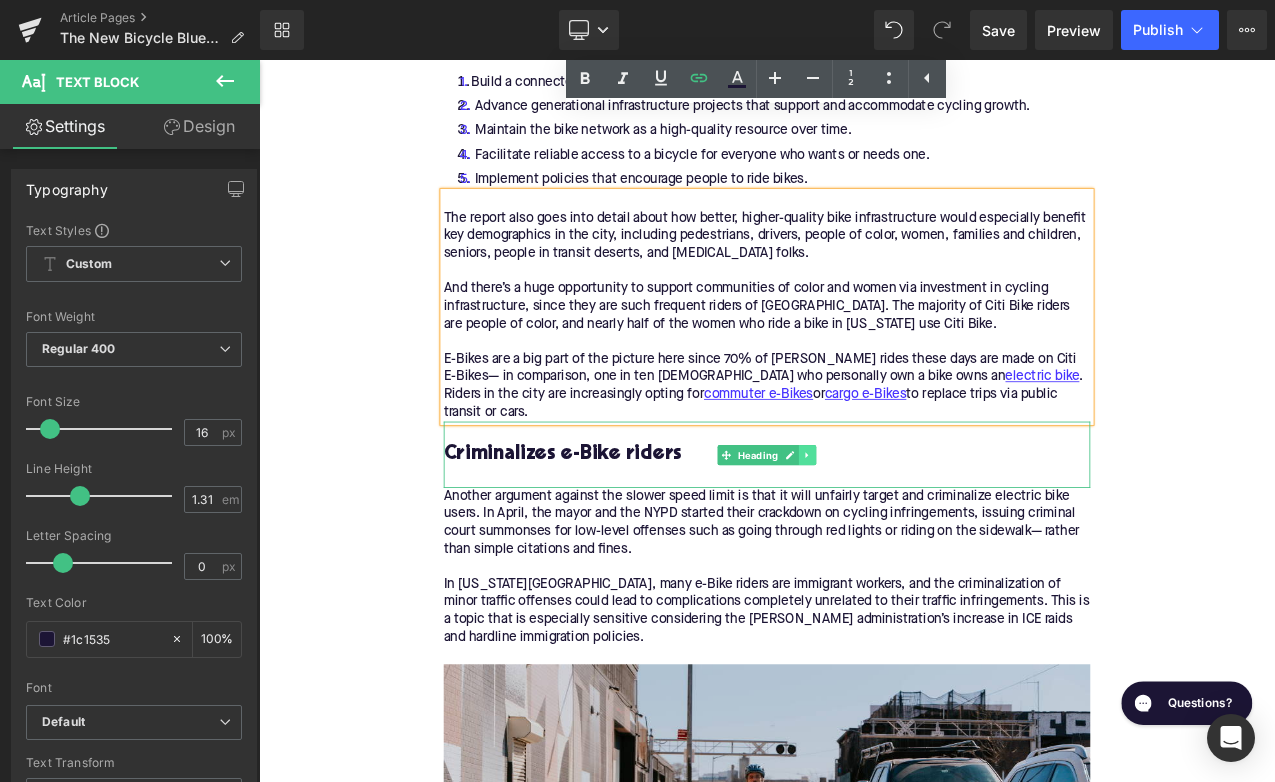 click 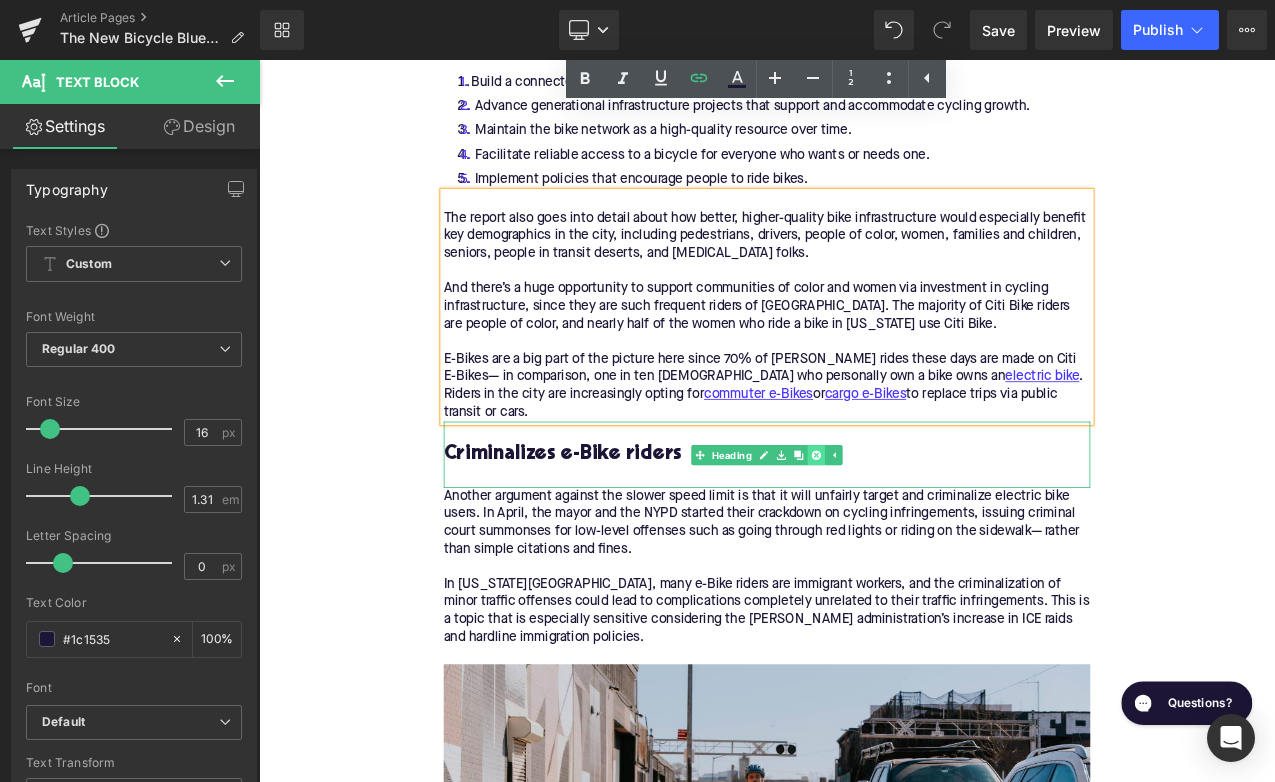 click 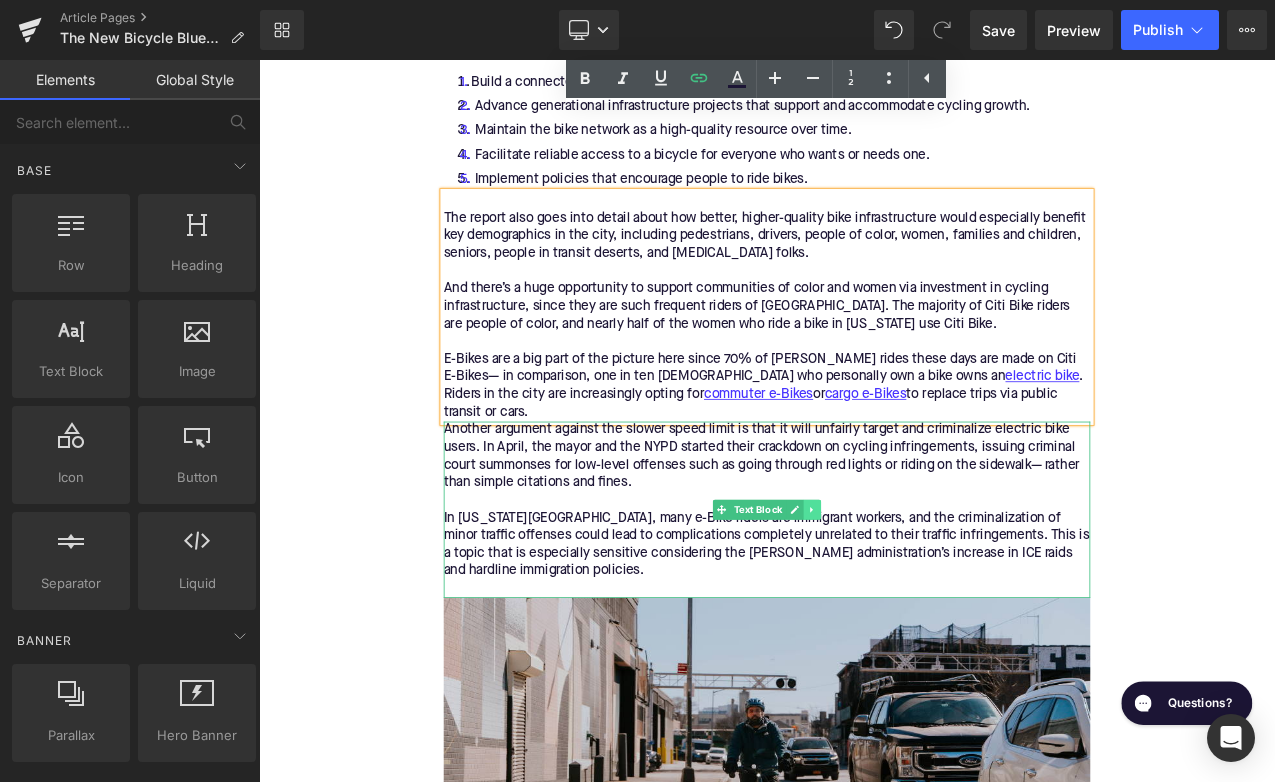 click 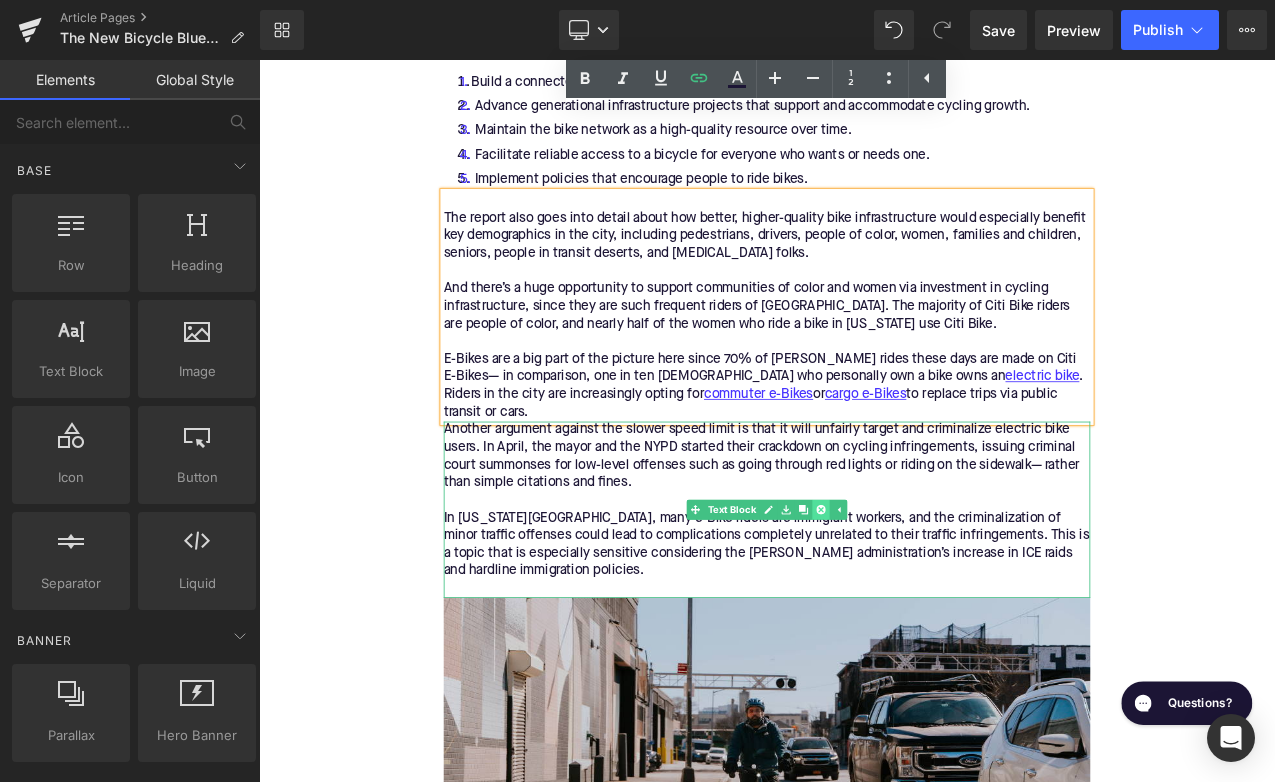 click 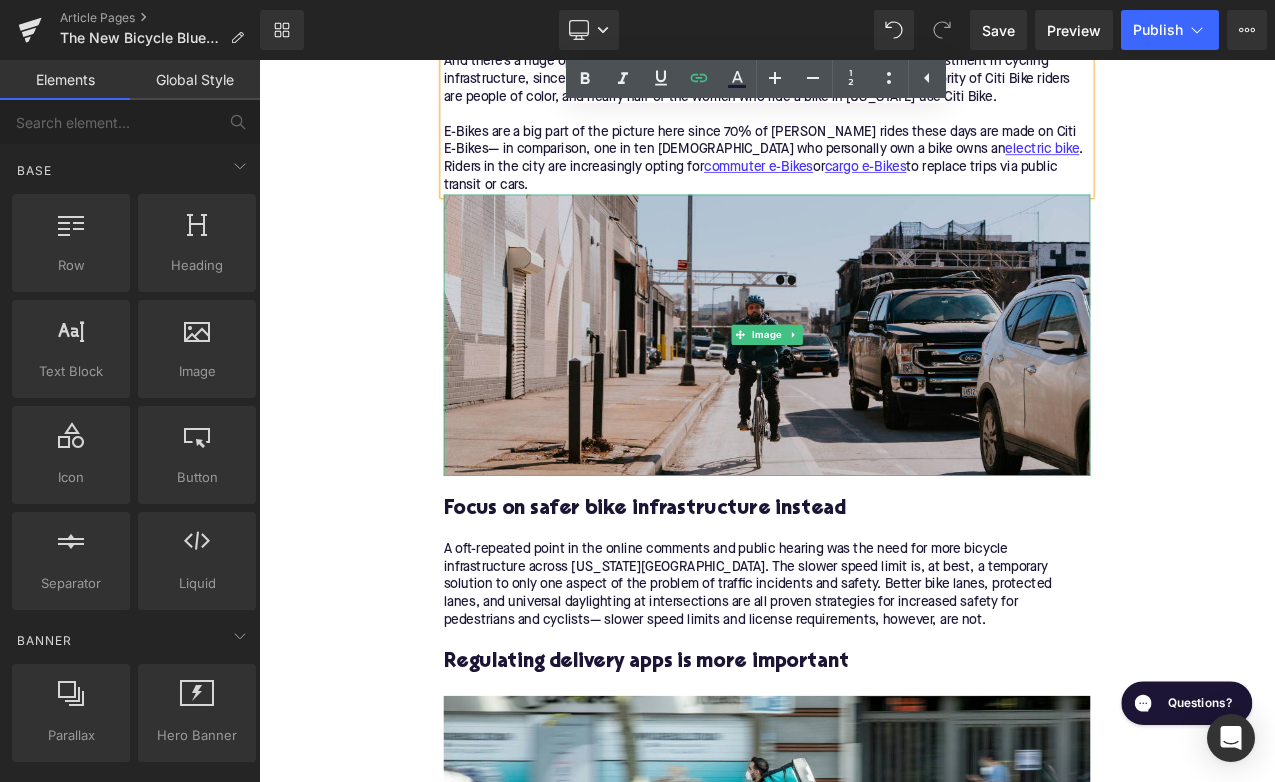scroll, scrollTop: 4061, scrollLeft: 0, axis: vertical 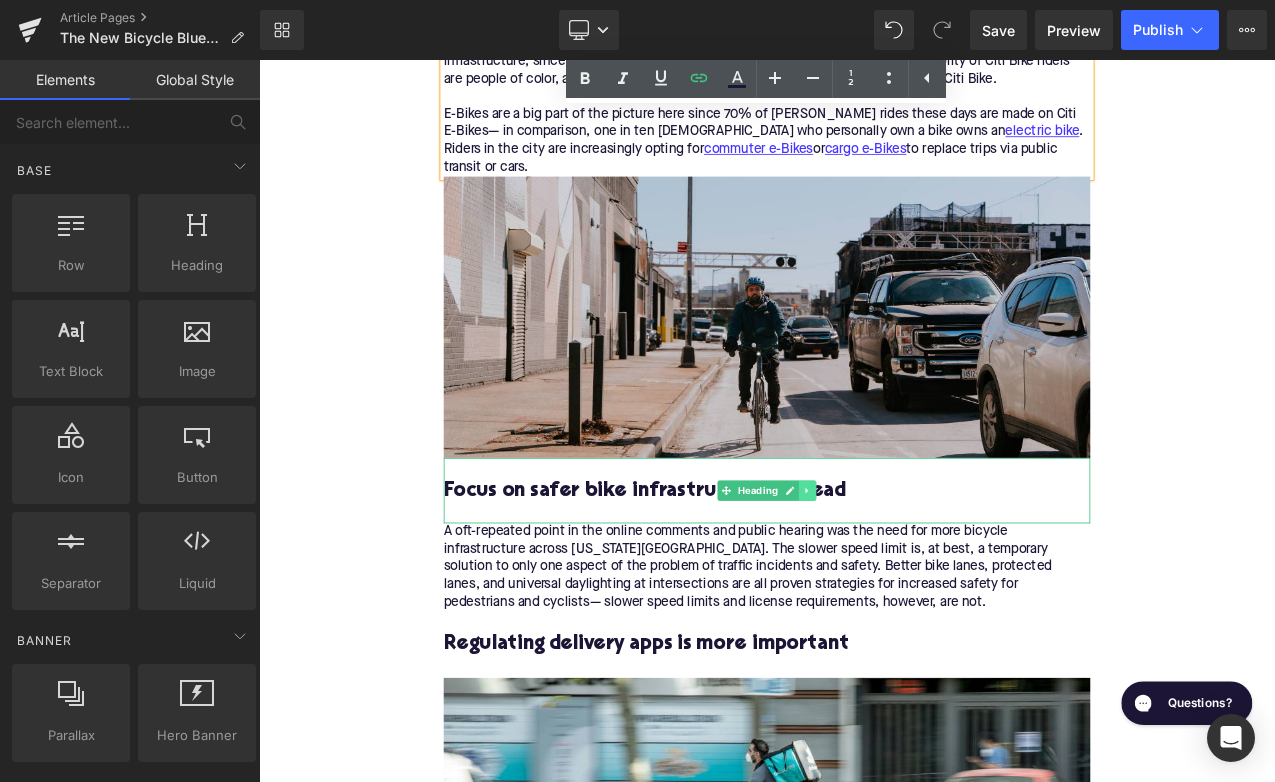 click 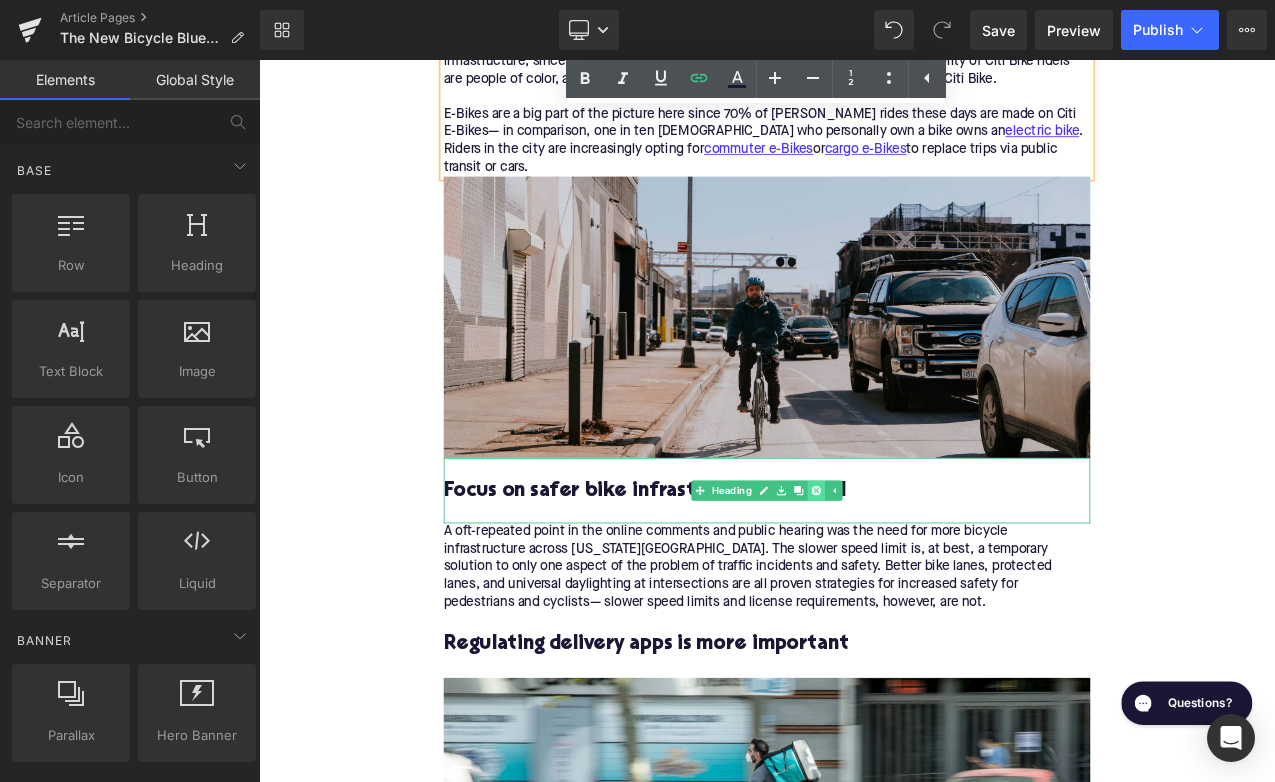 click at bounding box center [922, 573] 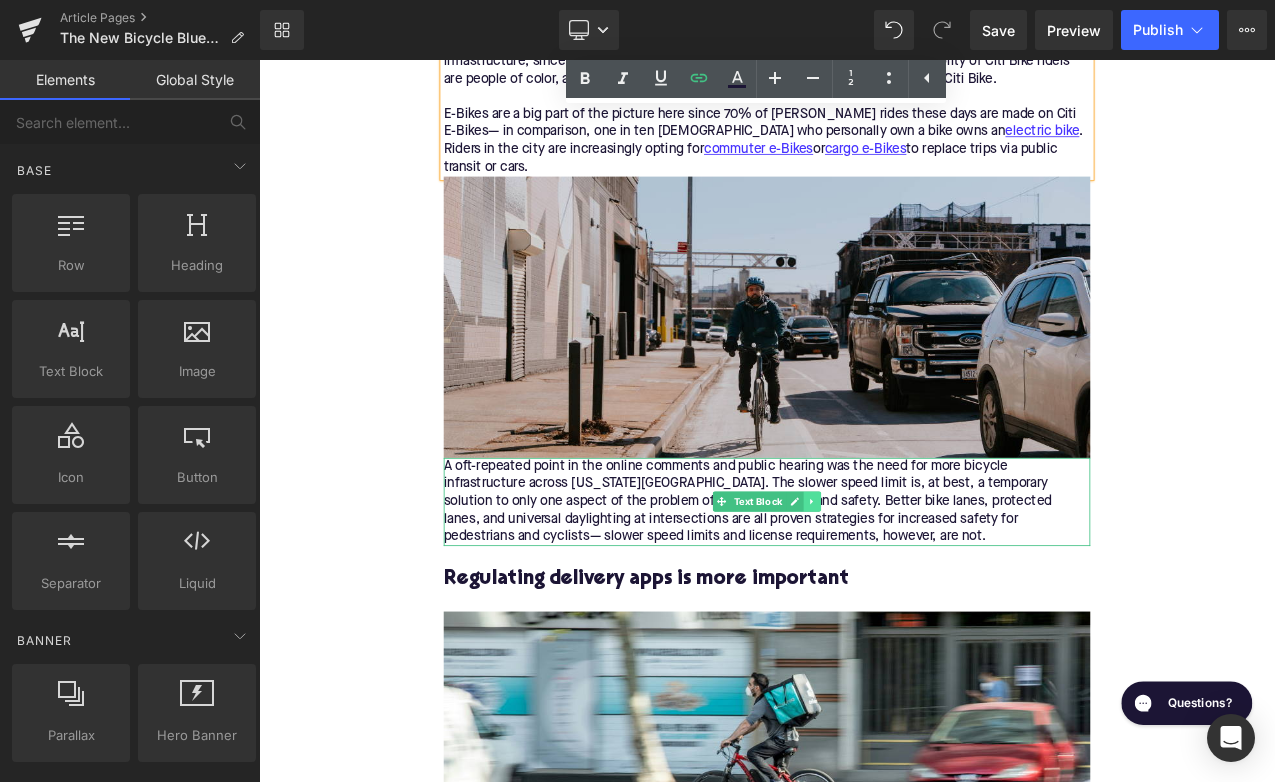 click 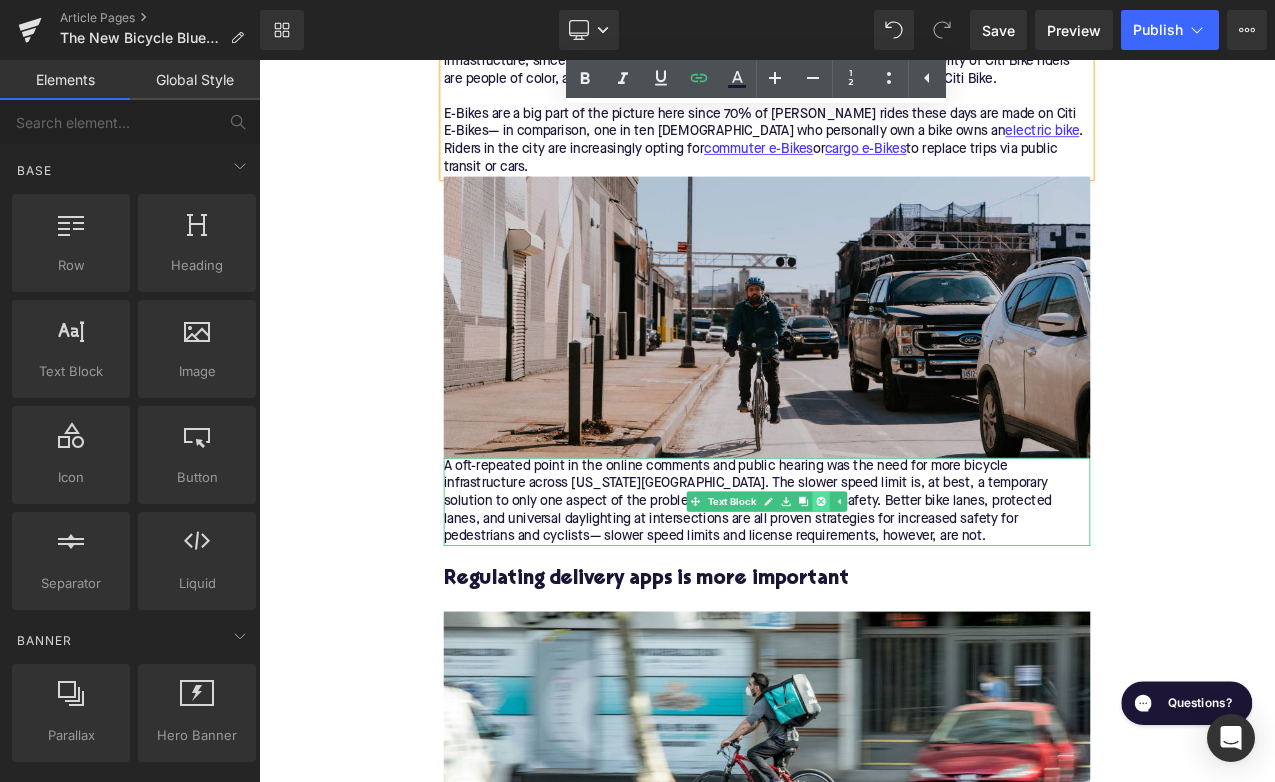 click 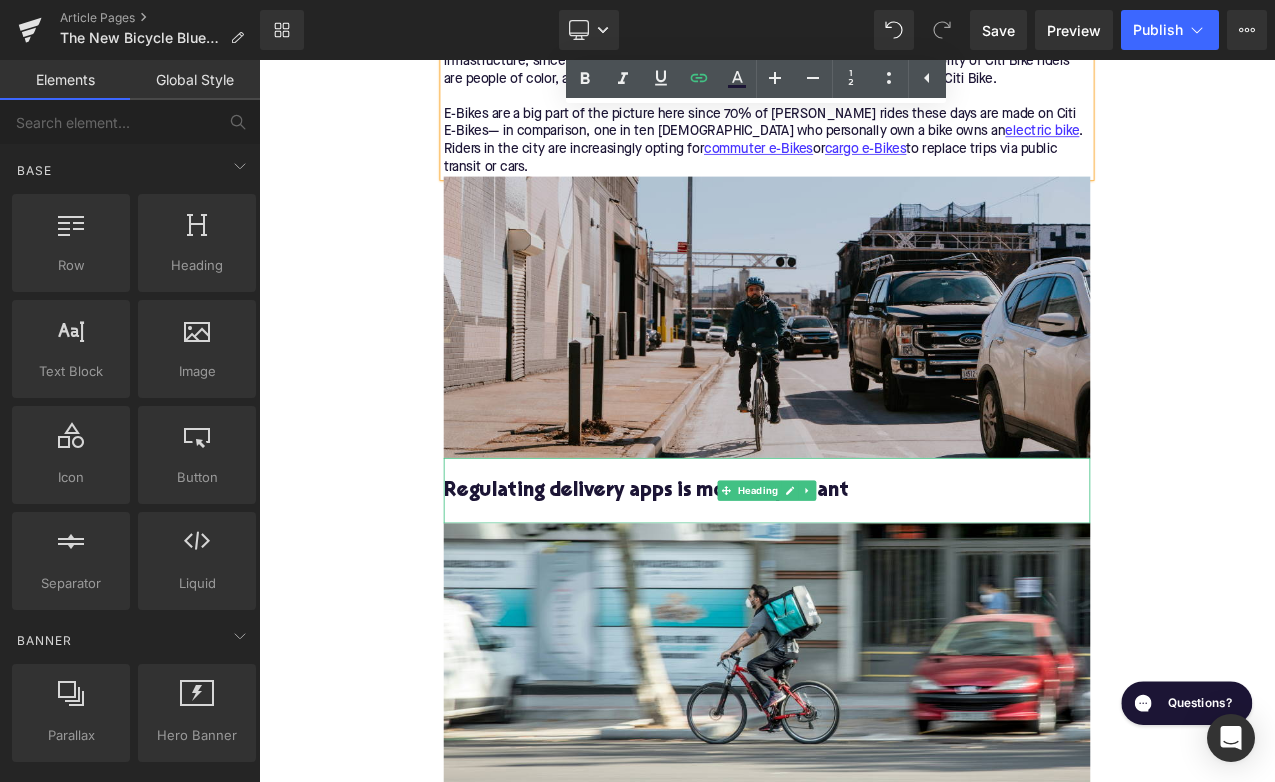 click on "Regulating delivery apps is more important" at bounding box center [864, 573] 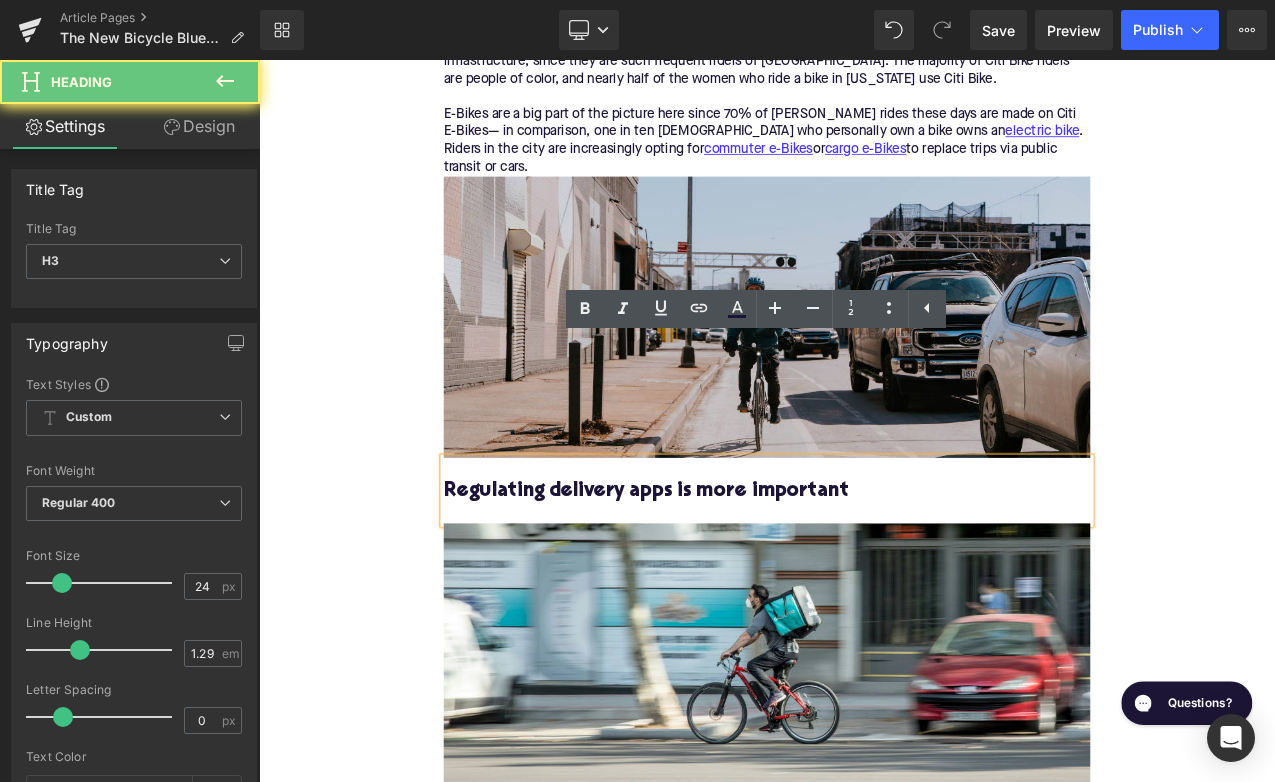 click on "Regulating delivery apps is more important" at bounding box center (864, 573) 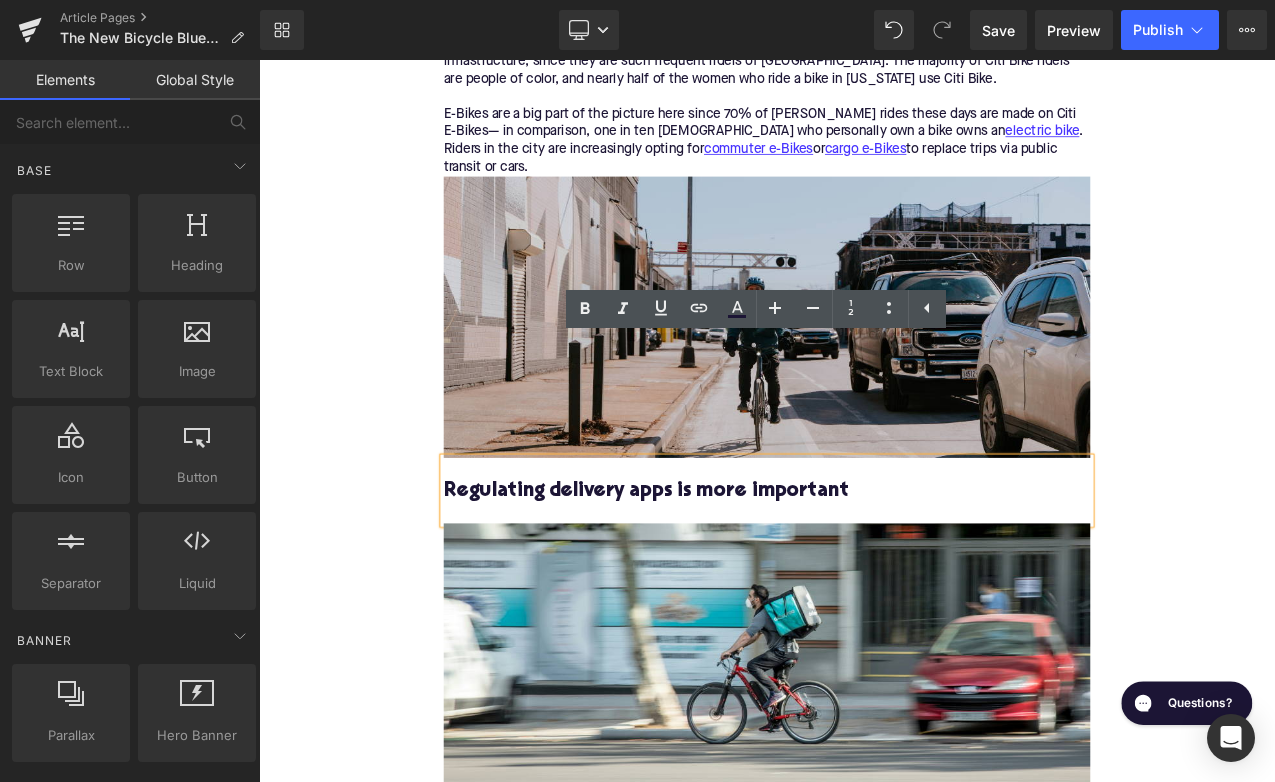 click on "Home / The New Bicycle Blueprint: NYC’s Big Plans Breadcrumbs         The New Bicycle Blueprint: NYC’s Big Plans Heading         Written by: [PERSON_NAME]  | [DATE]  |  Time to read 6 min Text Block         What if biking in [GEOGRAPHIC_DATA] was safer, more seamless, and totally enjoyable? That’s the vision behind the New Bicycle Blueprint. Text Block         Image         More about the Author: [PERSON_NAME] Text Block         [PERSON_NAME] is a bike writer, mechanic, and educator who got his start in community-based bike shops and co-ops. With a decade in the industry, he still wrenches on bikes when he can and plays bike polo on a fixie. Text Block         Row         Image         There are some big plans in the works to transform the US’s largest city into a world-class bicycling metropolis. The  New Bicycle Blueprint Text Block         Text Block         Table of Contents Text Block         Introduction What’s the new rule? Why do Mayor [PERSON_NAME] and others support this rule change? Key Takeaways" at bounding box center [864, 81] 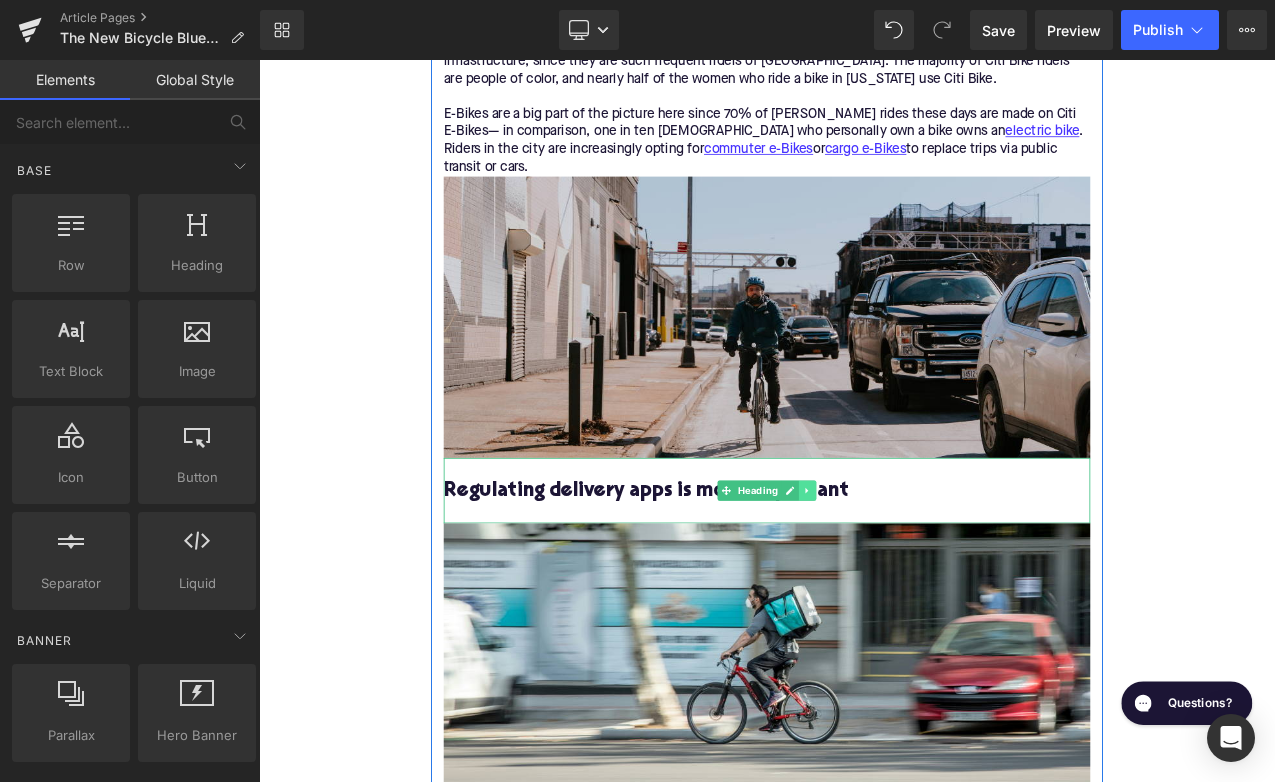 click at bounding box center [912, 573] 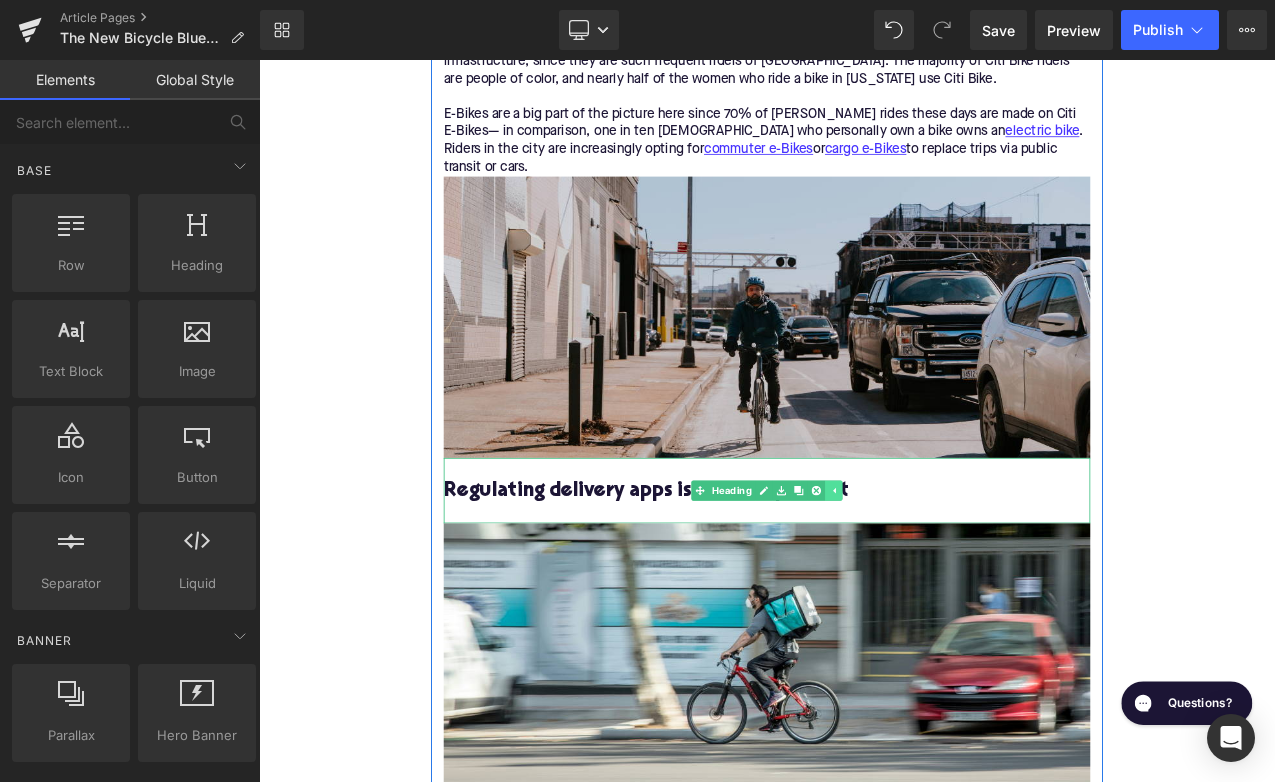 click 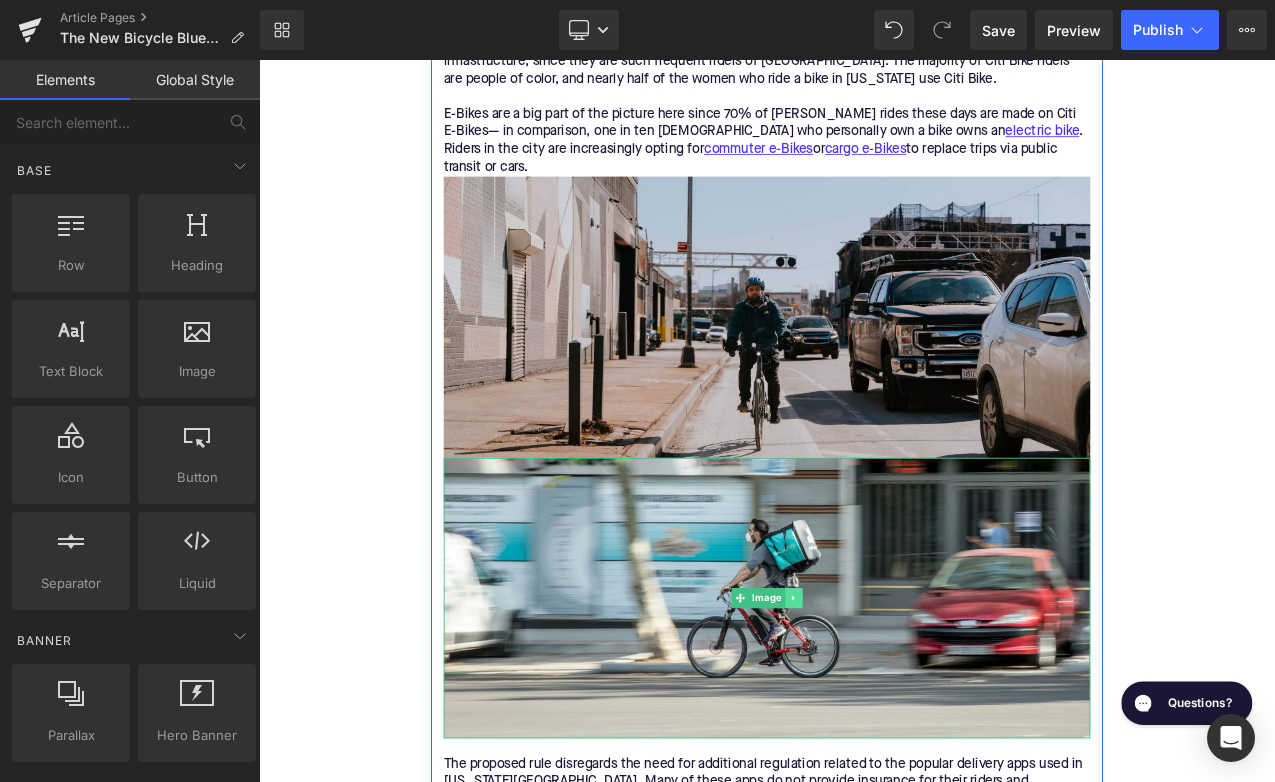 click 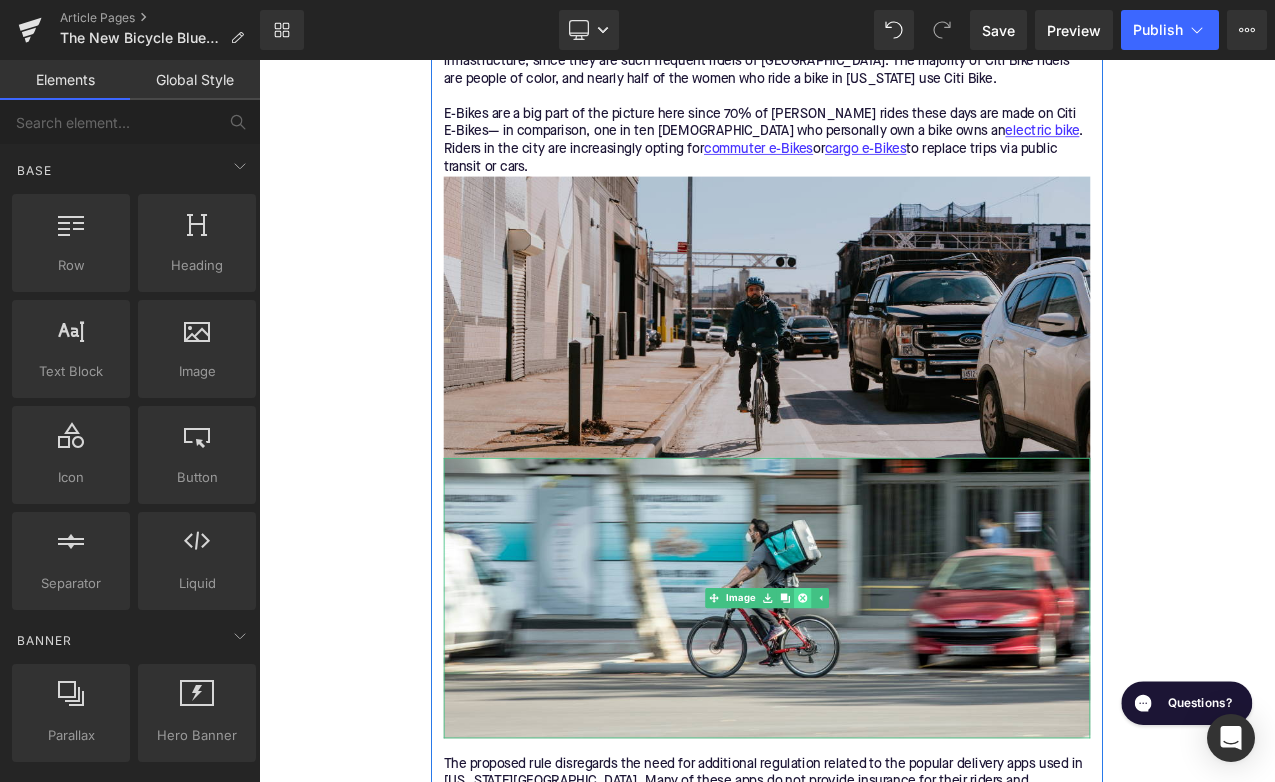 click 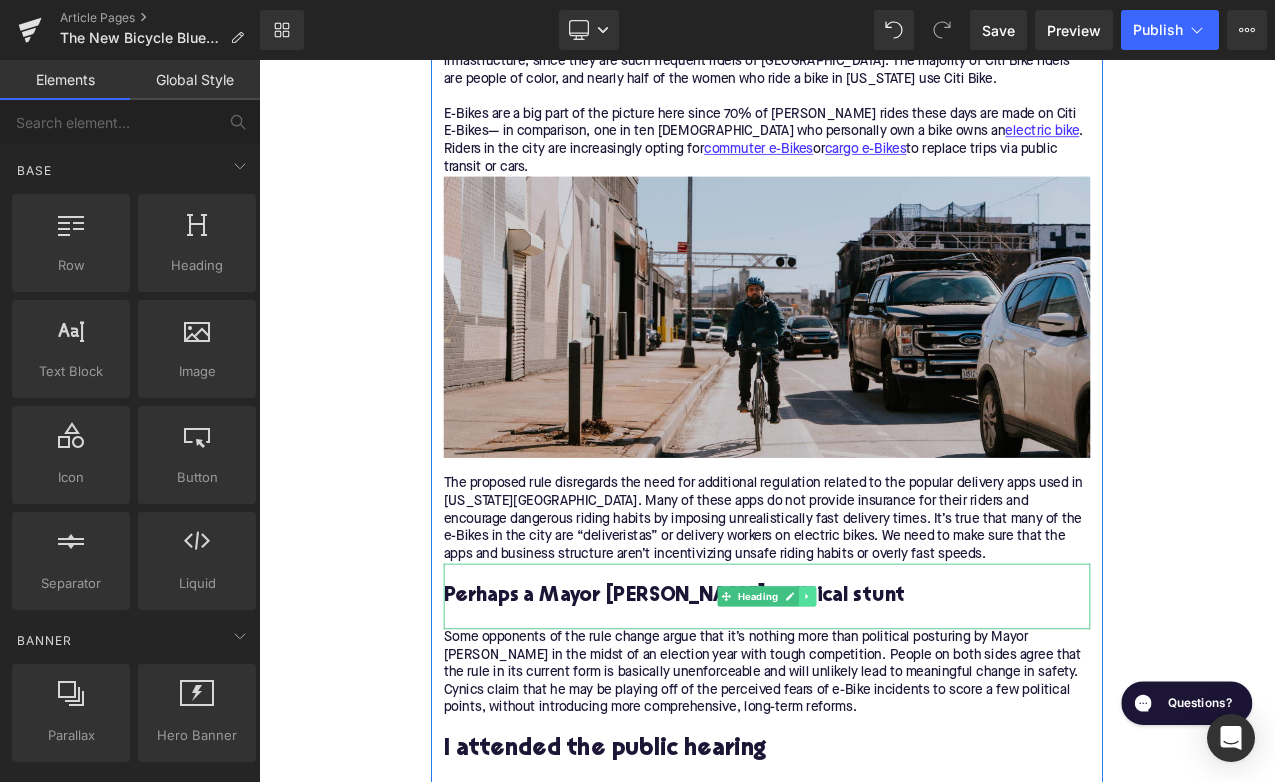 click 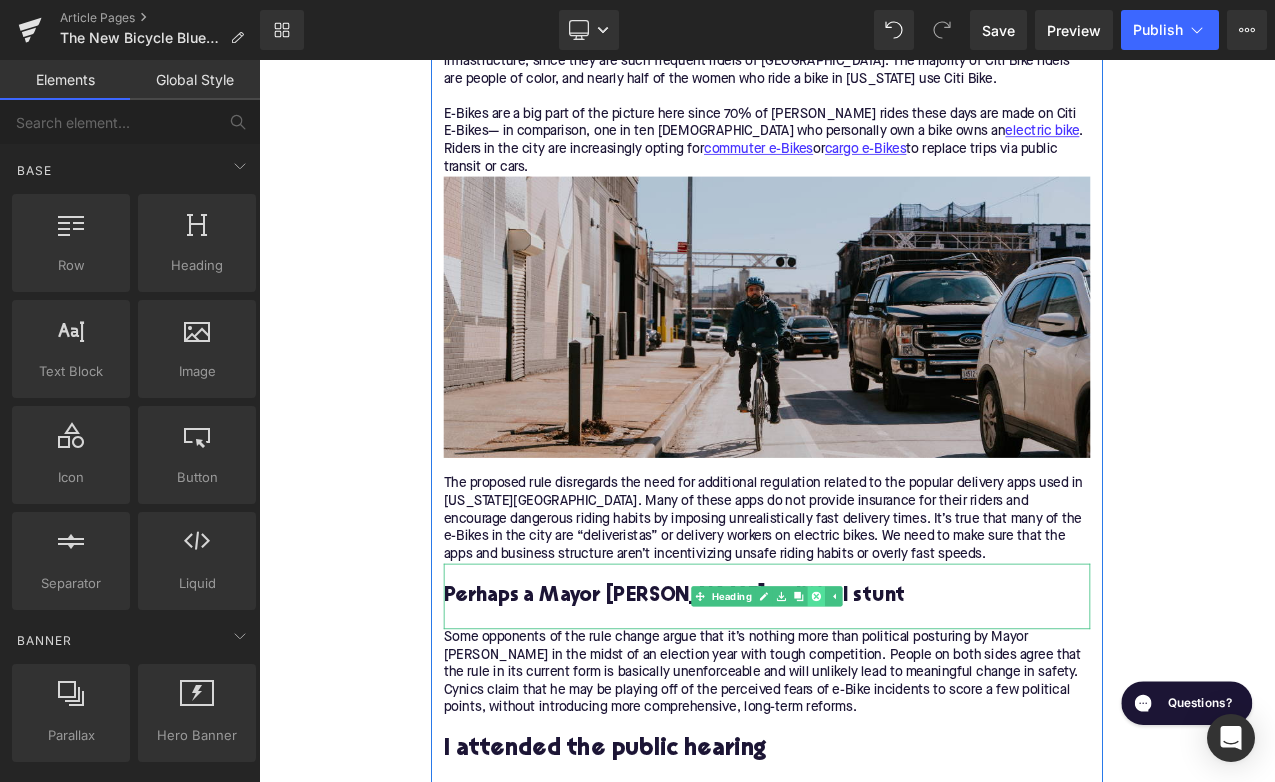click 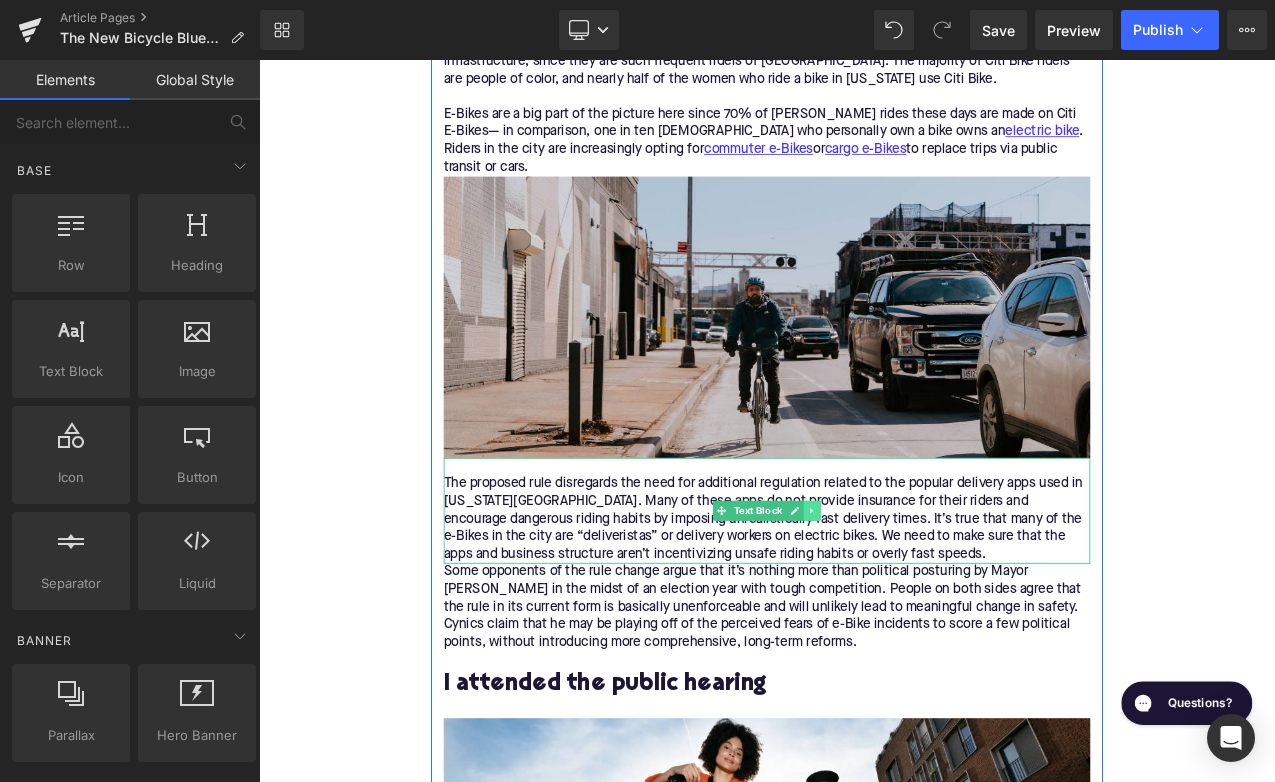 click 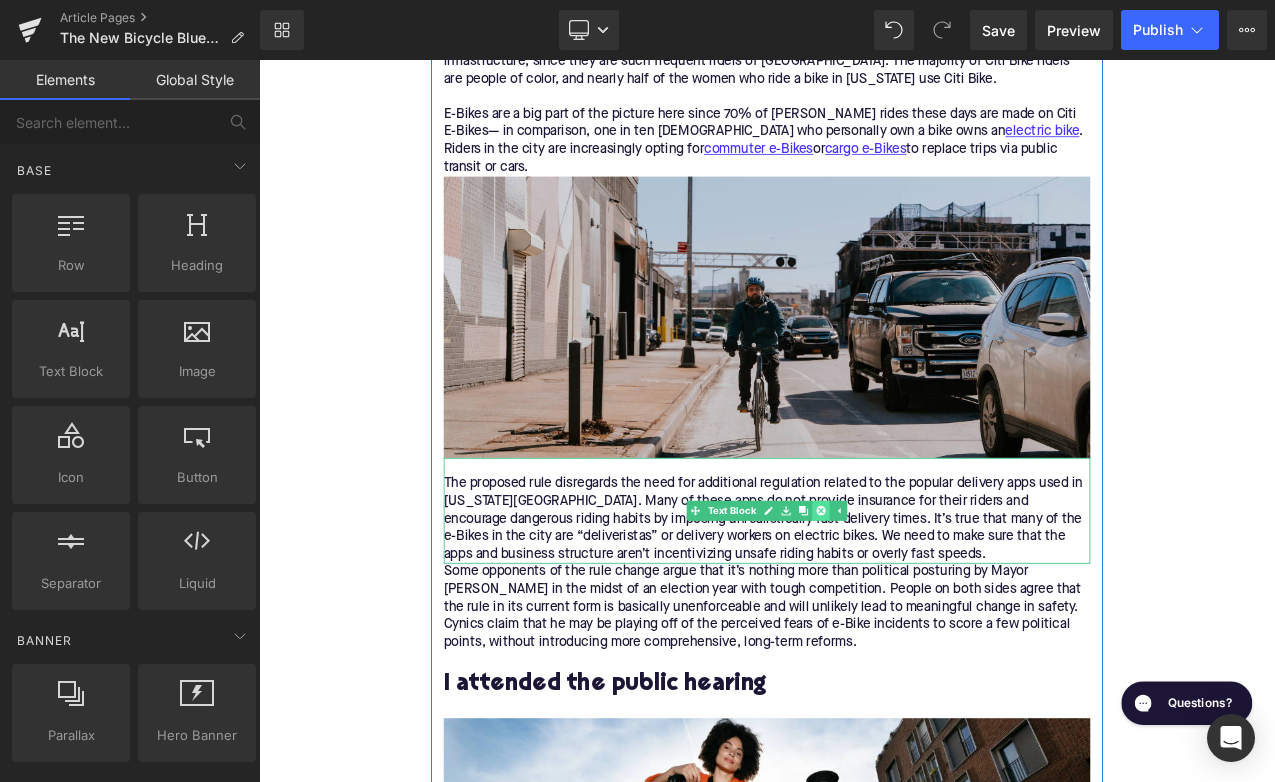 click 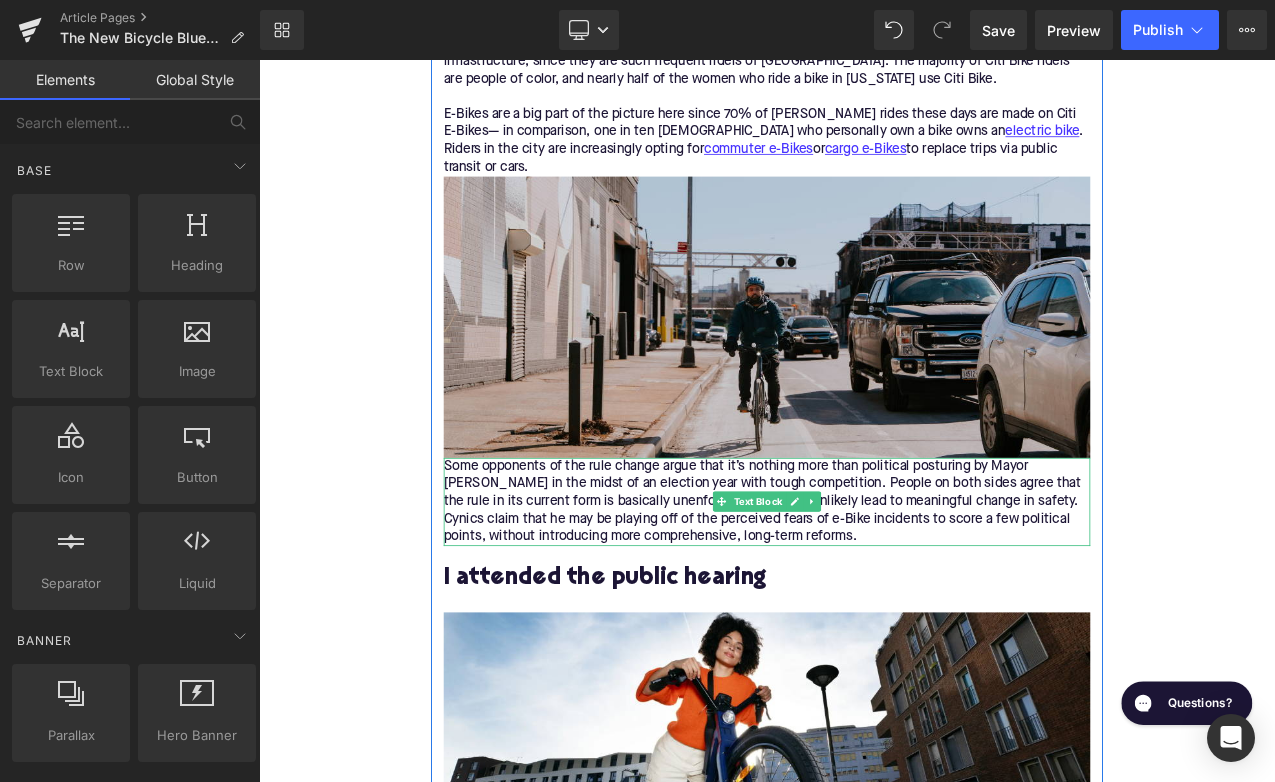 click at bounding box center (918, 586) 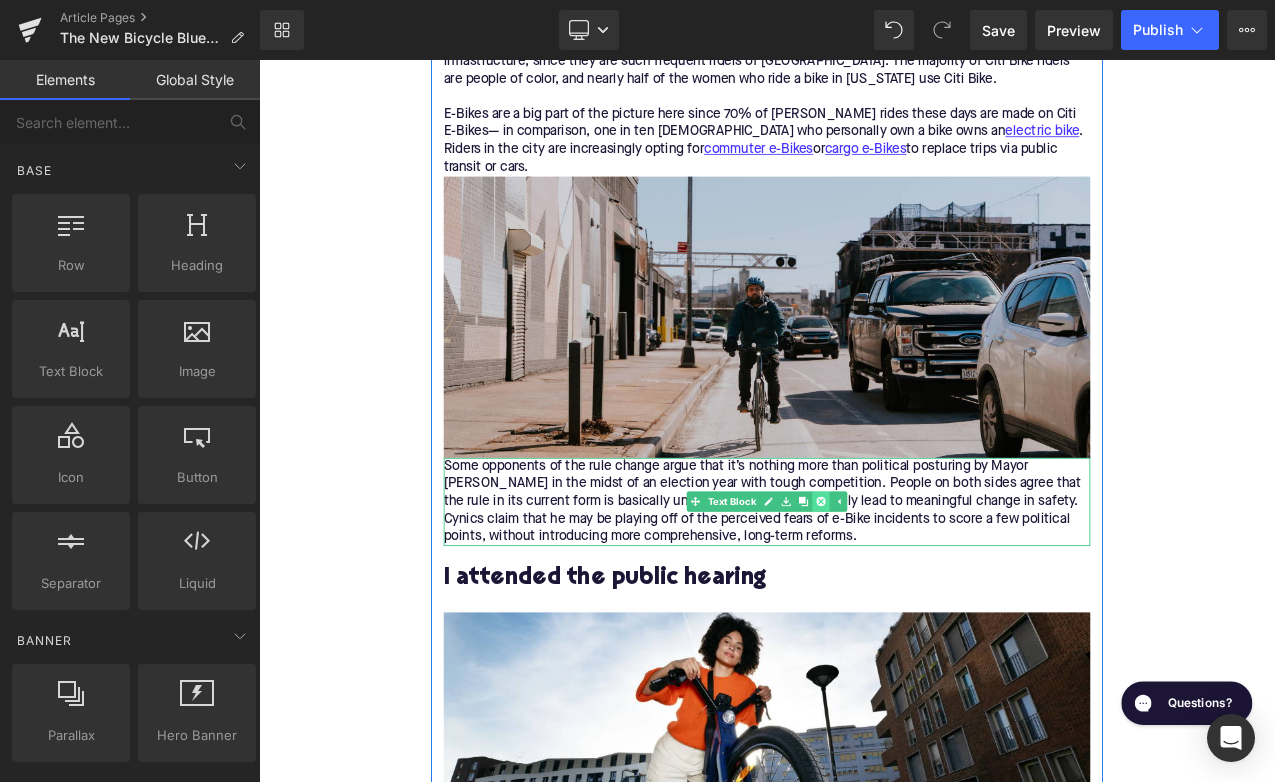 click at bounding box center [928, 586] 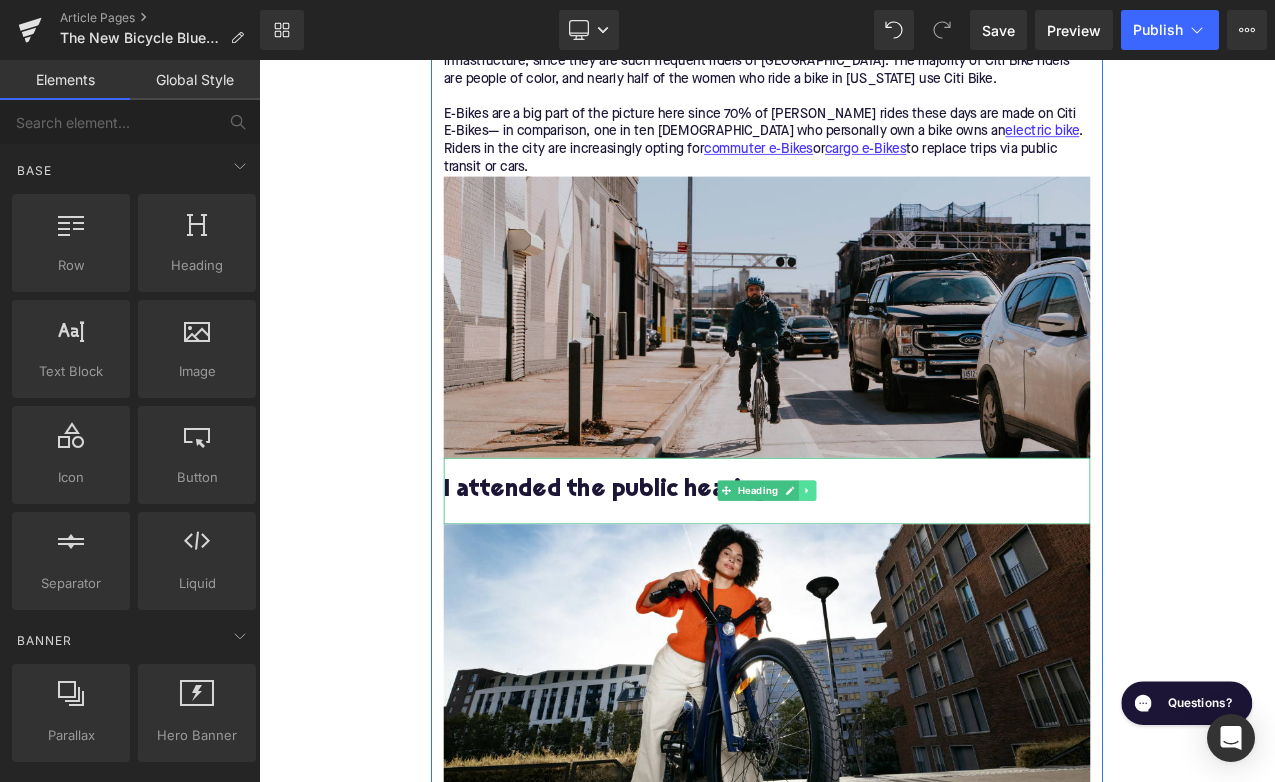 click 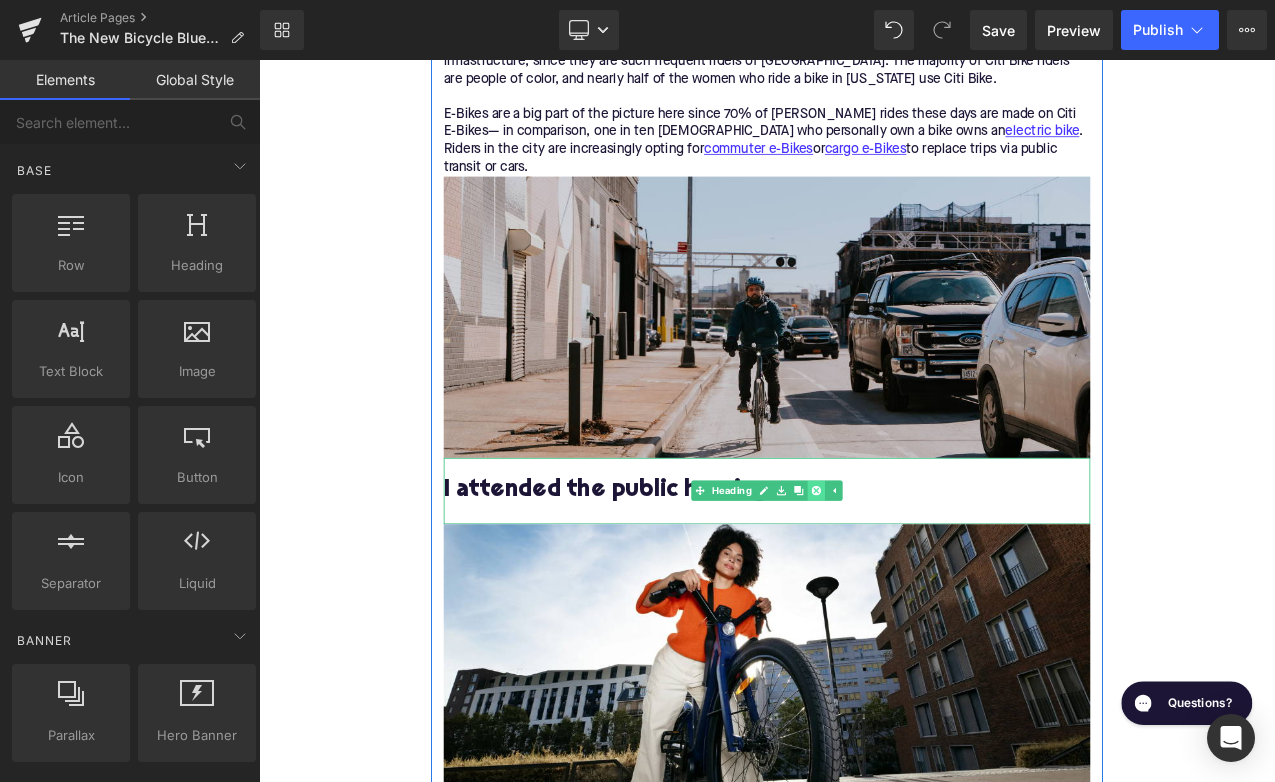 click 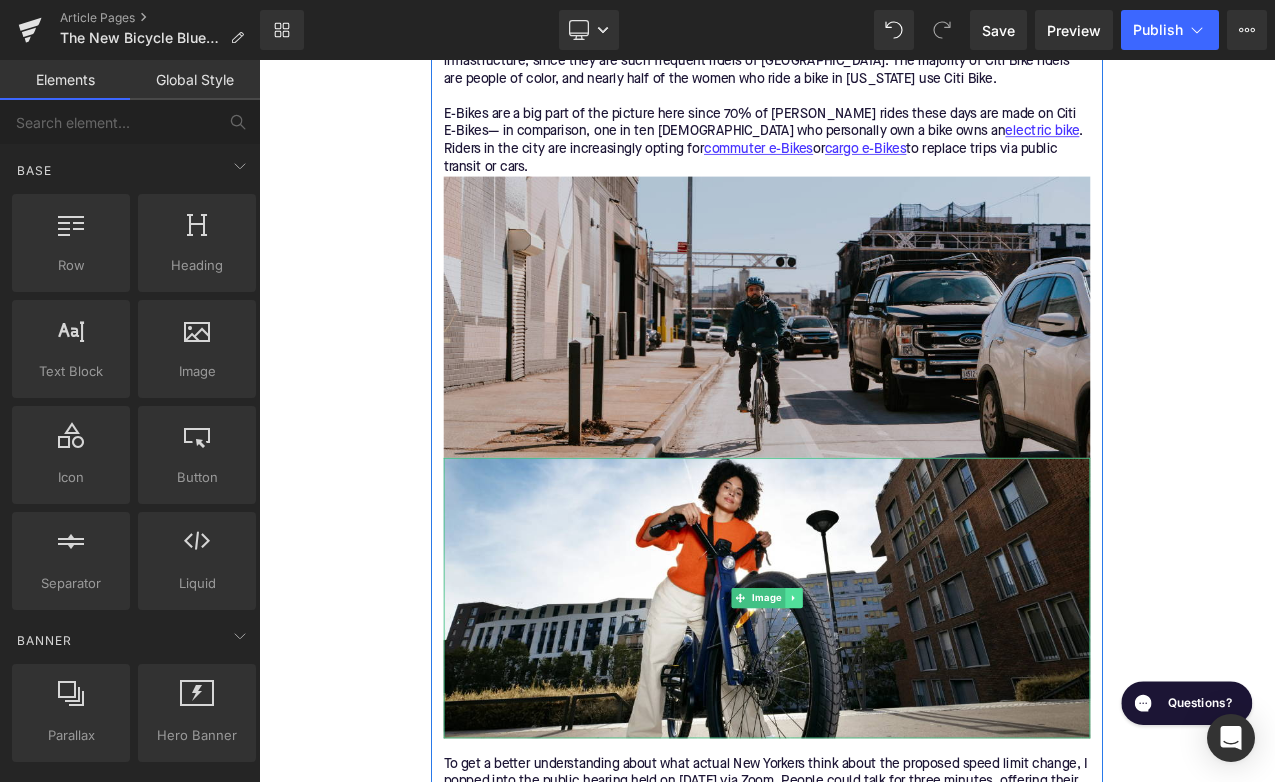 click 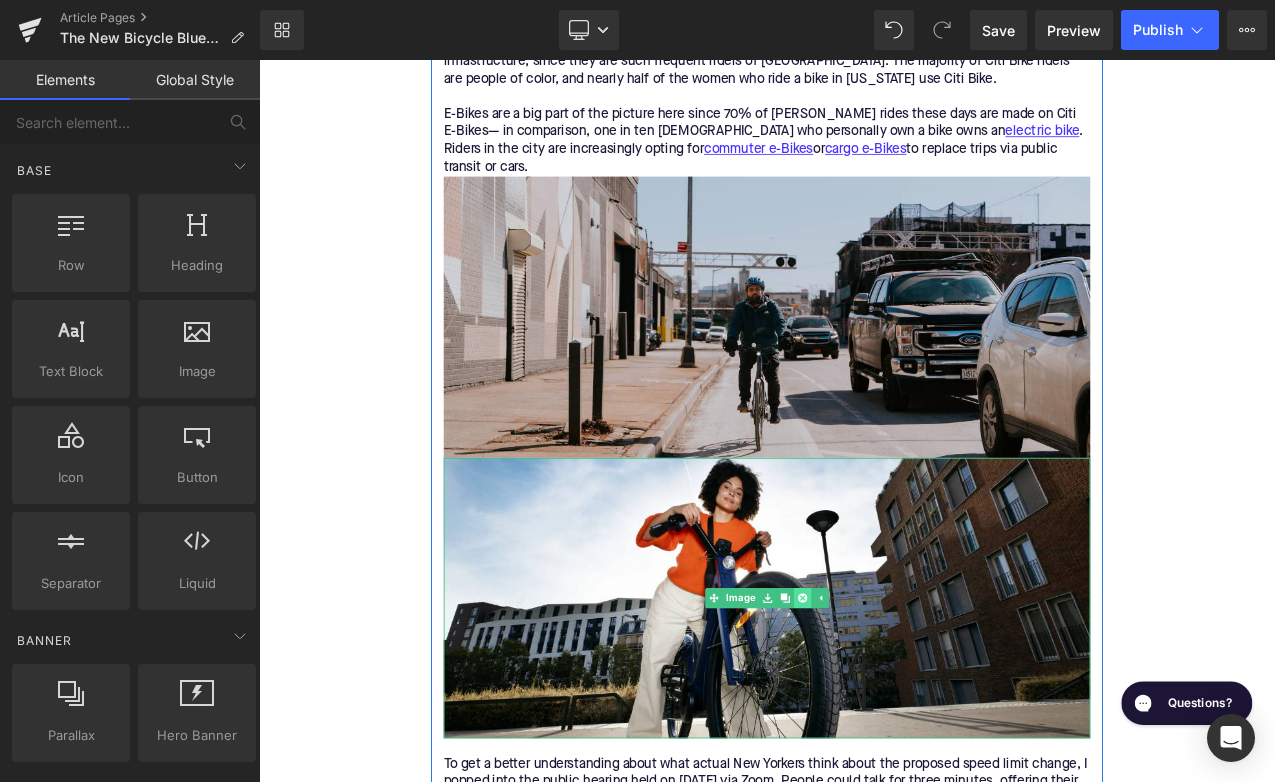 click 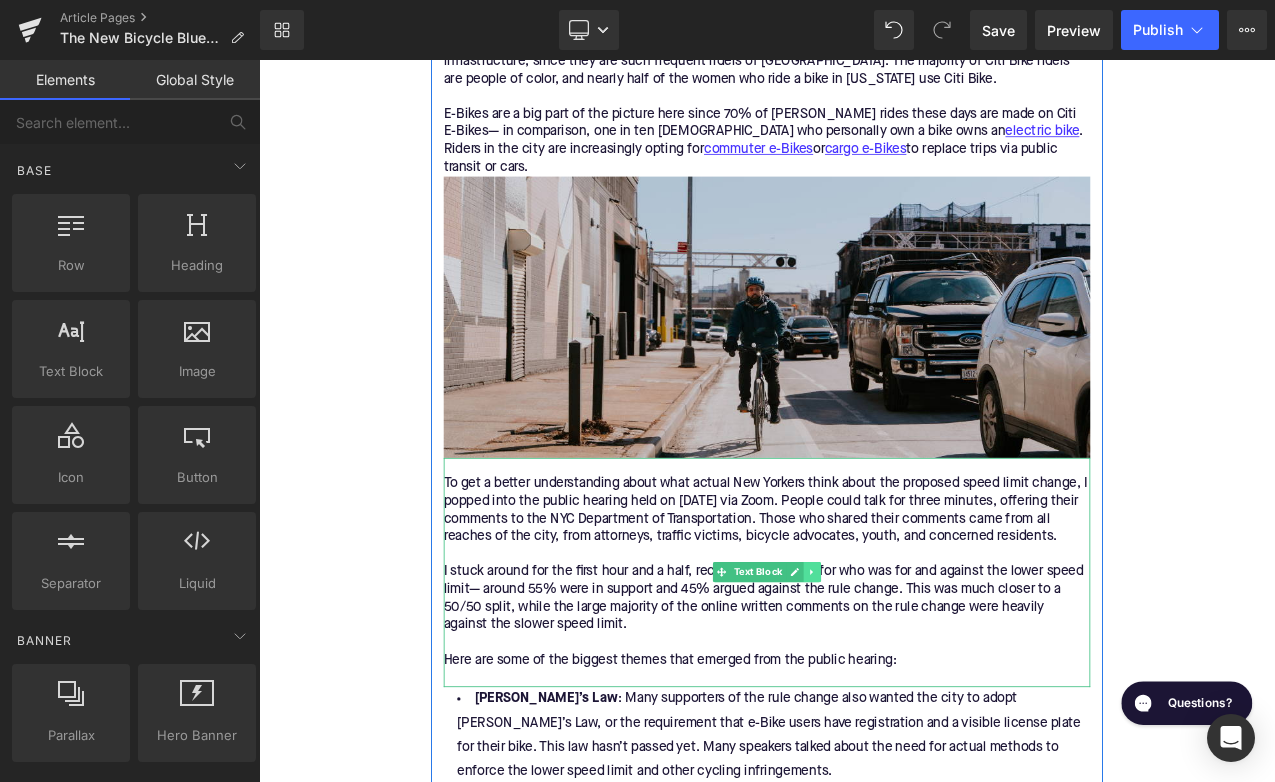 click 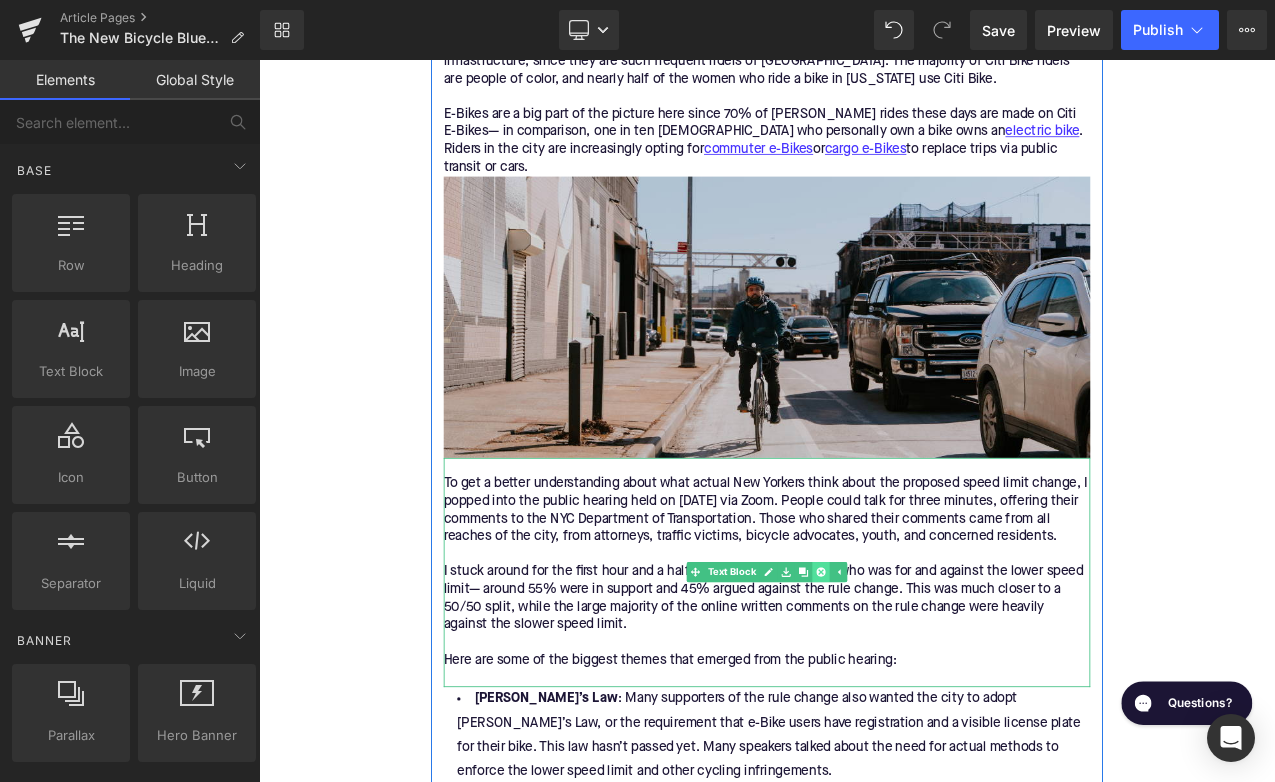 click at bounding box center [928, 670] 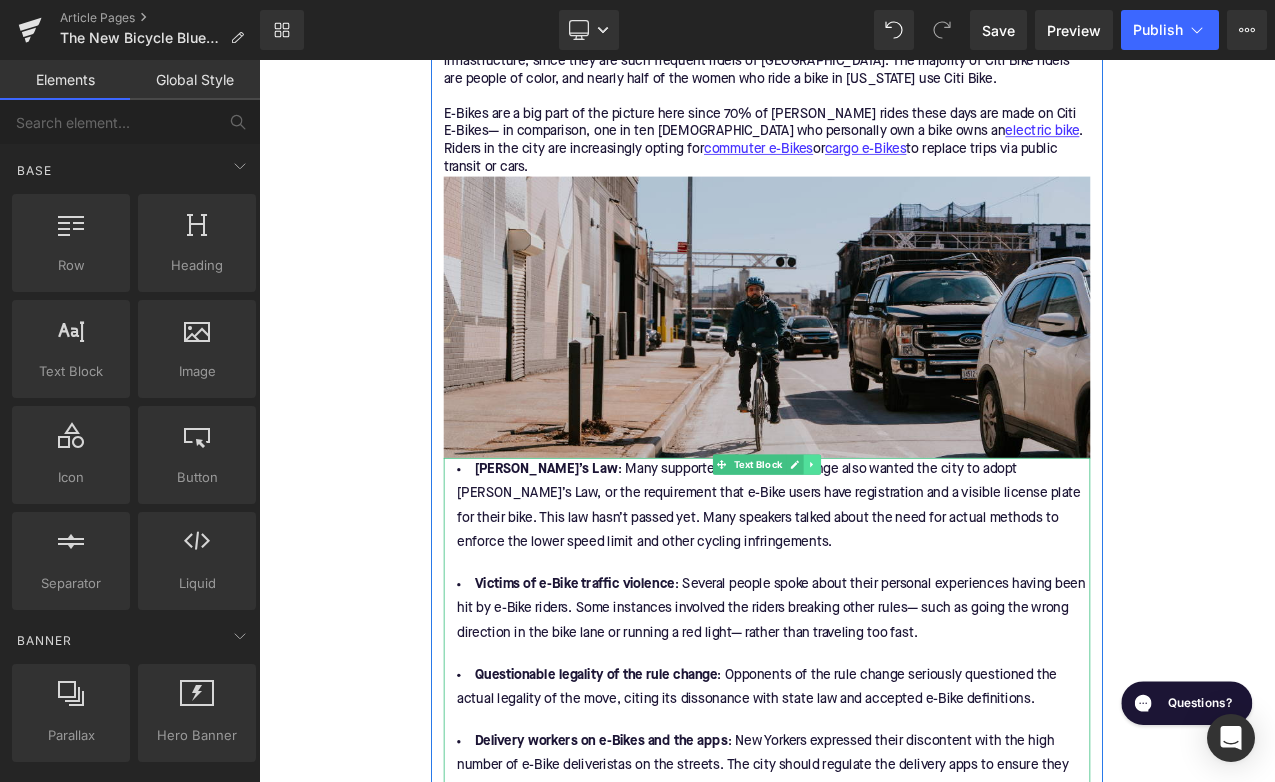 click 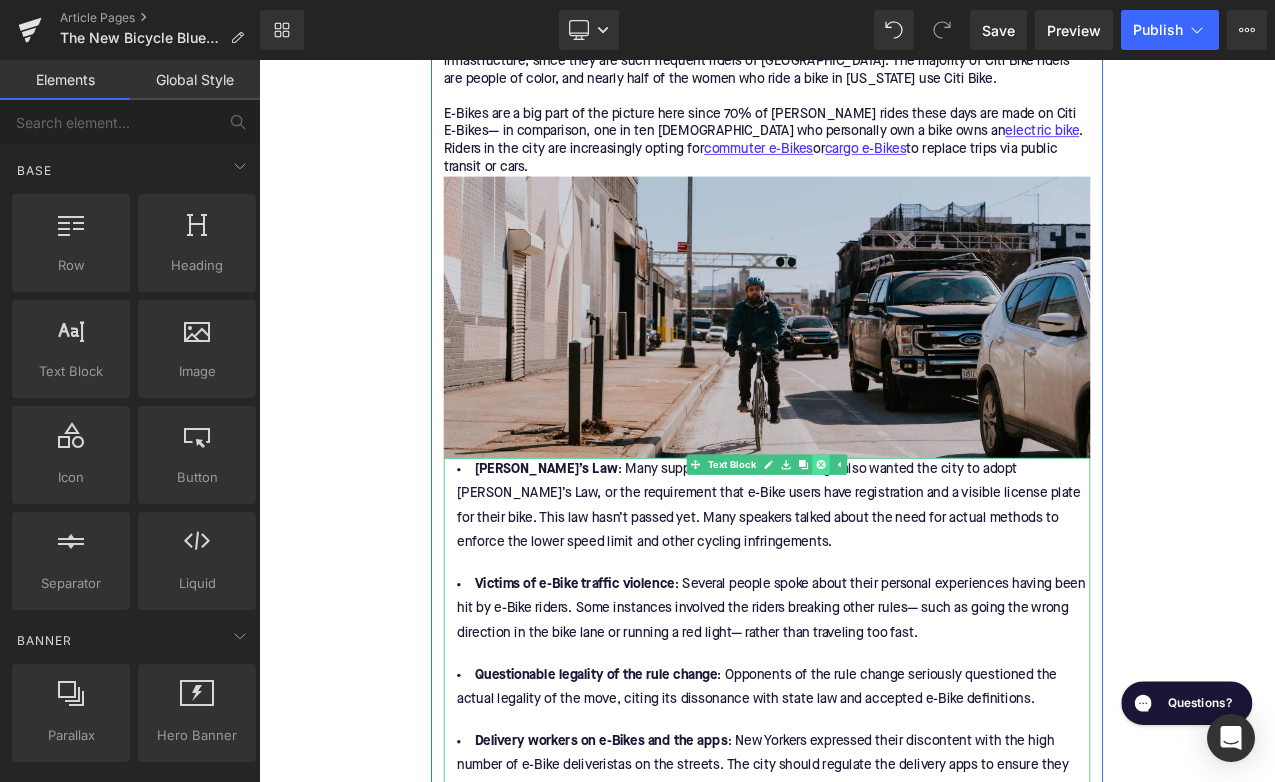 click 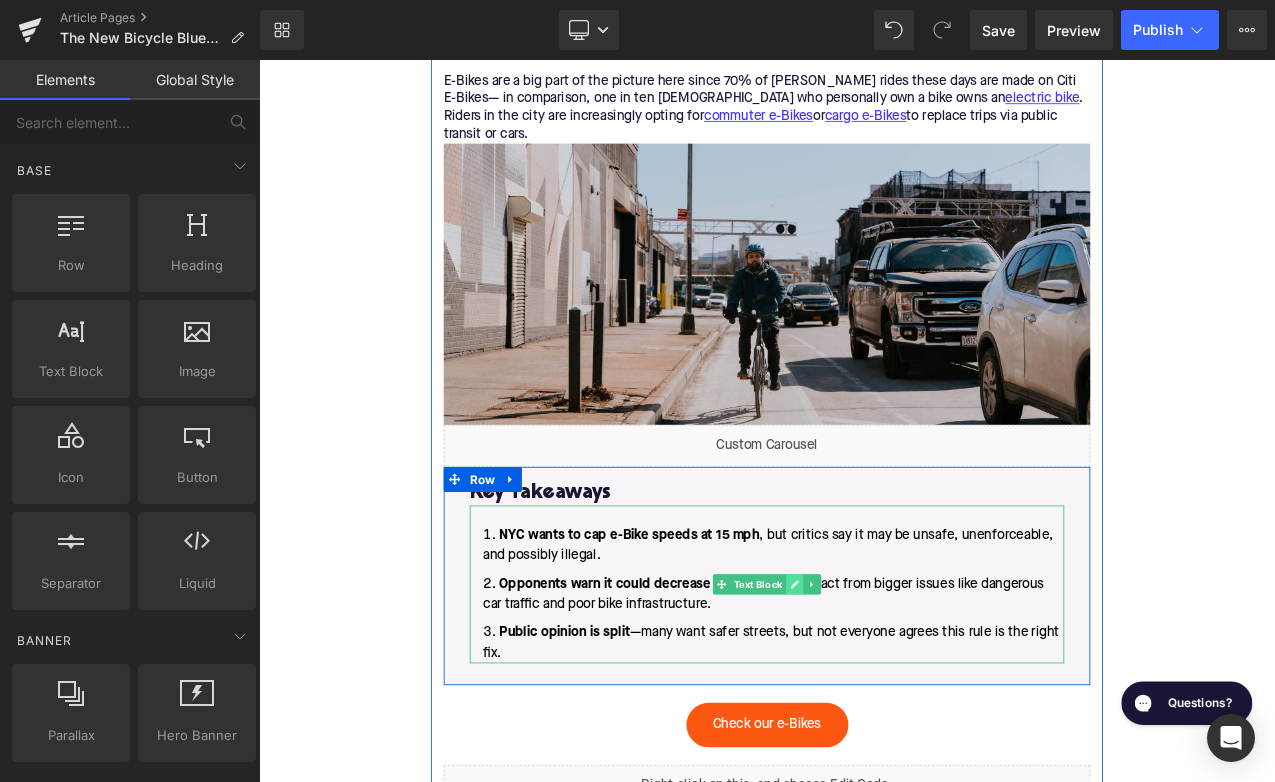 scroll, scrollTop: 4103, scrollLeft: 0, axis: vertical 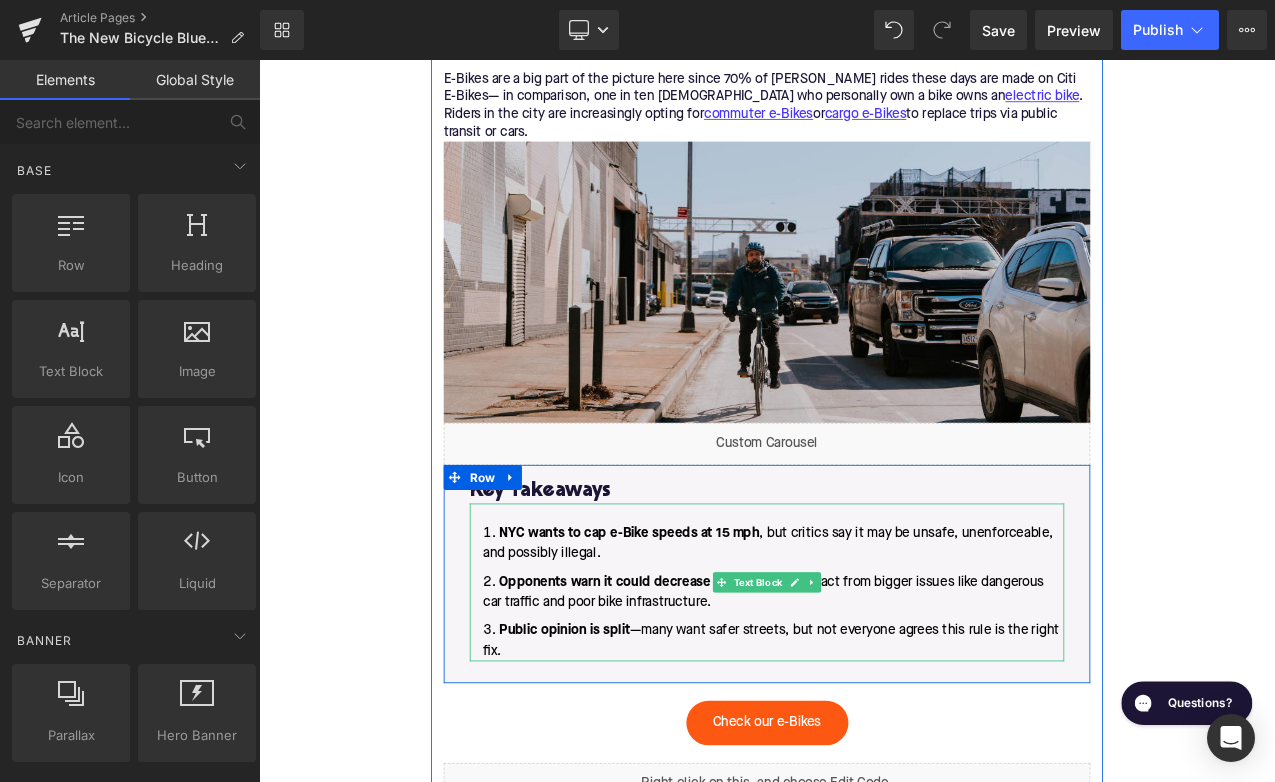 click on "Public opinion is split —many want safer streets, but not everyone agrees this rule is the right fix." at bounding box center [864, 752] 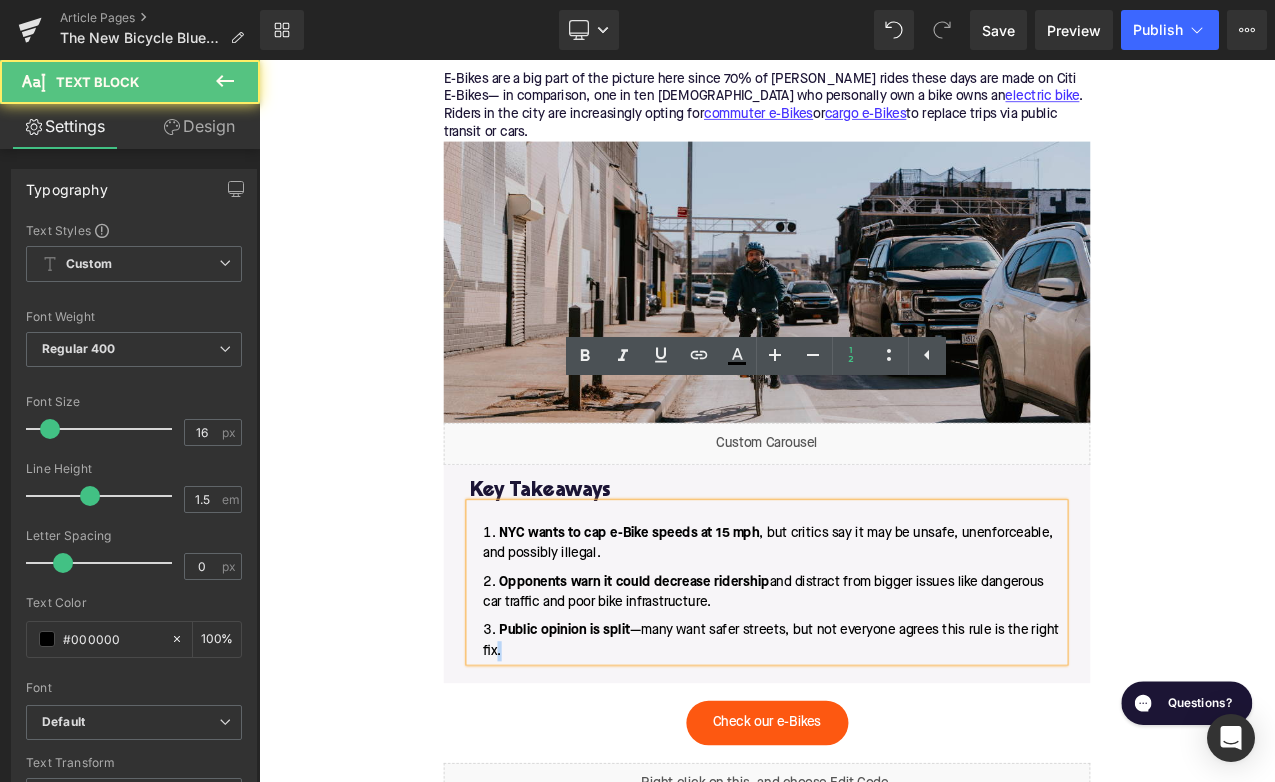 click on "Public opinion is split —many want safer streets, but not everyone agrees this rule is the right fix." at bounding box center [864, 752] 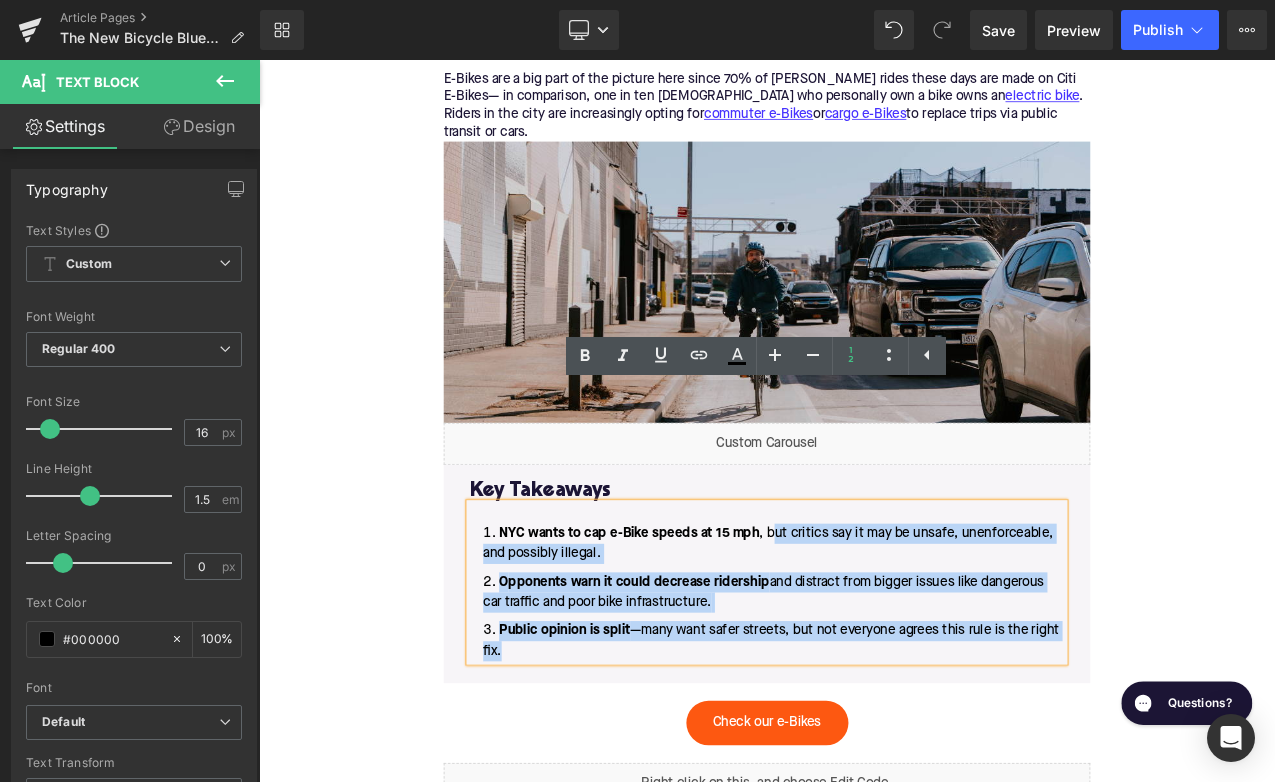 drag, startPoint x: 709, startPoint y: 625, endPoint x: 868, endPoint y: 494, distance: 206.01456 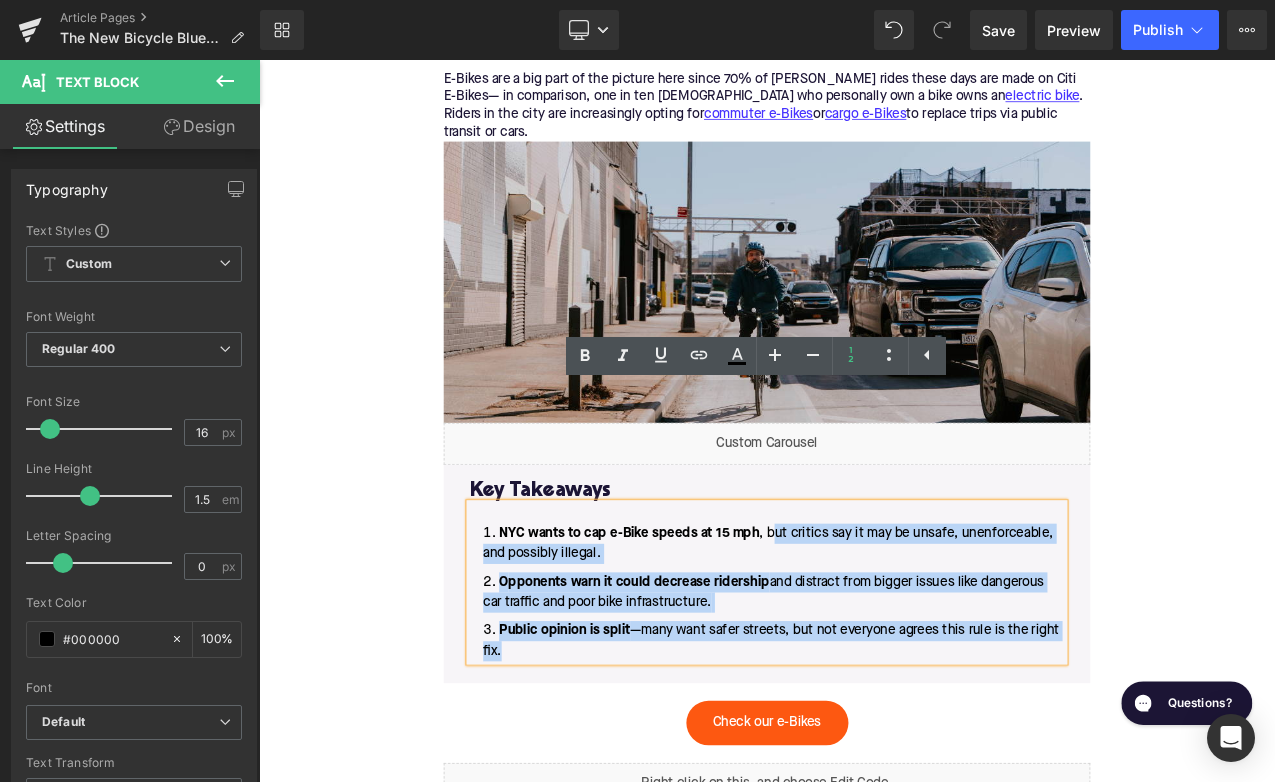 click on "NYC wants to cap e-Bike speeds at 15 mph , but critics say it may be unsafe, unenforceable, and possibly illegal. O pponents warn it could decrease ridership  and distract from bigger issues like dangerous car traffic and poor bike infrastructure. Public opinion is split —many want safer streets, but not everyone agrees this rule is the right fix." at bounding box center (864, 694) 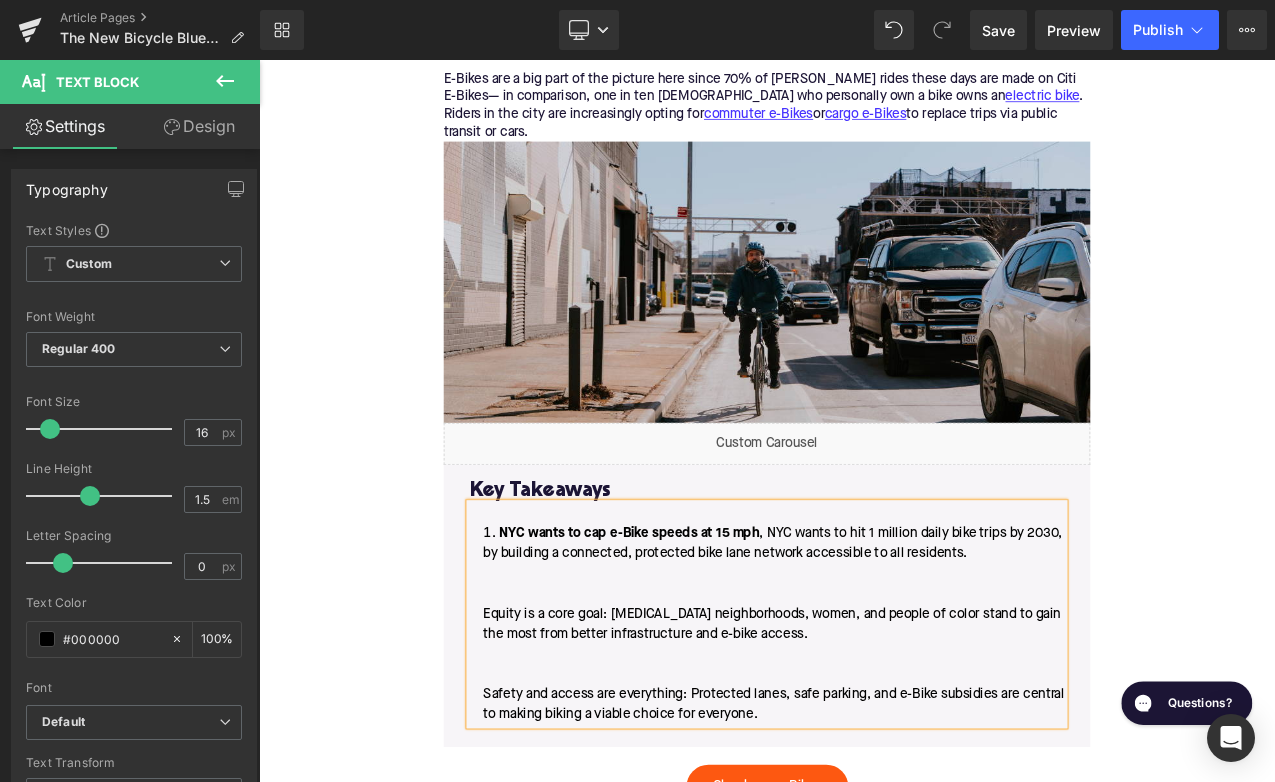 scroll, scrollTop: 4103, scrollLeft: 0, axis: vertical 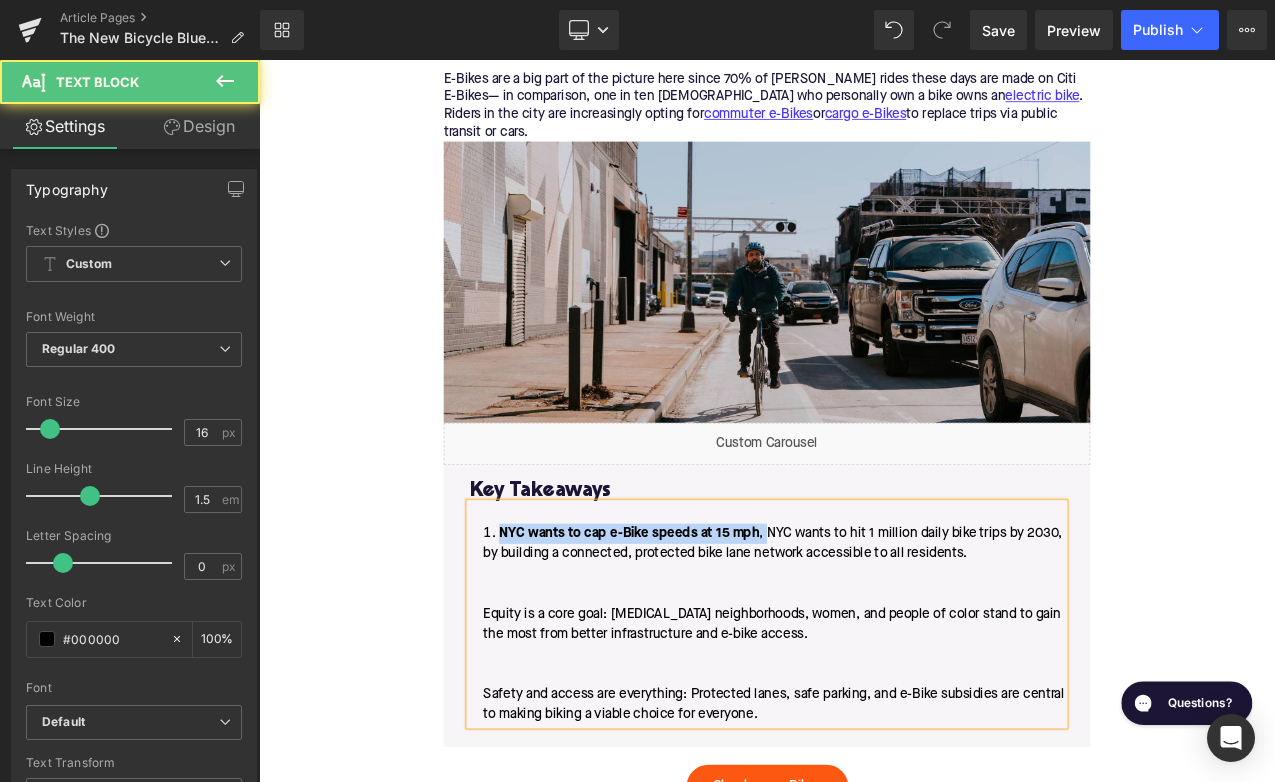 drag, startPoint x: 862, startPoint y: 481, endPoint x: 550, endPoint y: 486, distance: 312.04007 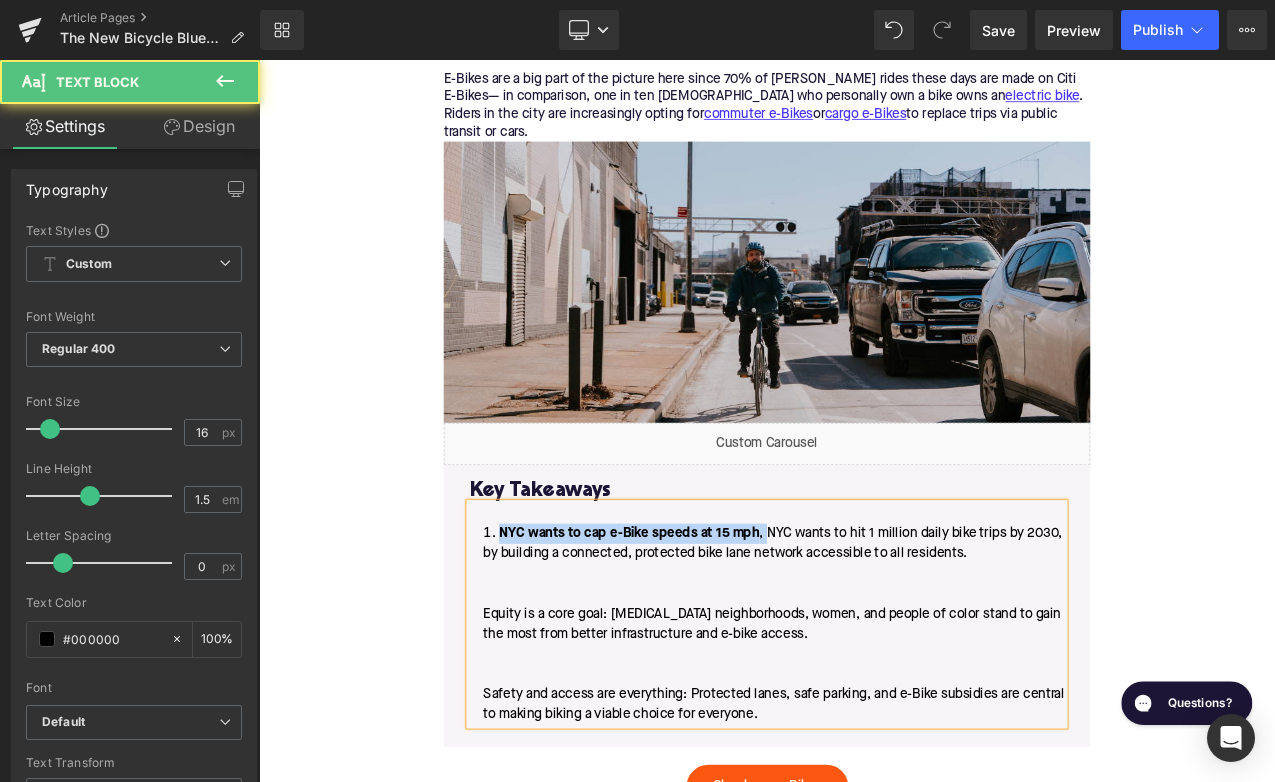 click on "NYC wants to cap e-Bike speeds at 15 mph , [GEOGRAPHIC_DATA] wants to hit 1 million daily bike trips by 2030, by building a connected, protected bike lane network accessible to all residents. Equity is a core goal: [MEDICAL_DATA] neighborhoods, women, and people of color stand to gain the most from better infrastructure and e-bike access. Safety and access are everything: Protected lanes, safe parking, and e-Bike subsidies are central to making biking a viable choice for everyone." at bounding box center (864, 732) 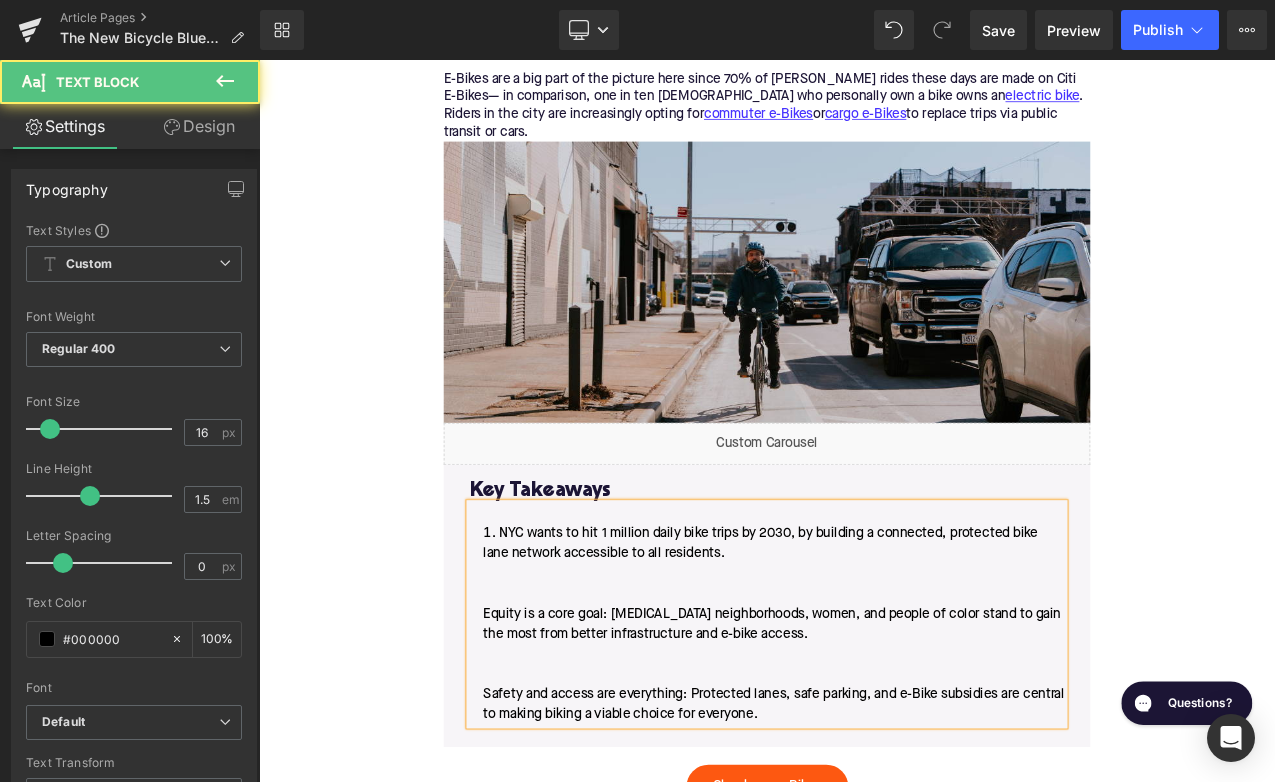 click on "NYC wants to hit 1 million daily bike trips by 2030, by building a connected, protected bike lane network accessible to all residents. Equity is a core goal: [MEDICAL_DATA] neighborhoods, women, and people of color stand to gain the most from better infrastructure and e-bike access. Safety and access are everything: Protected lanes, safe parking, and e-Bike subsidies are central to making biking a viable choice for everyone." at bounding box center (864, 732) 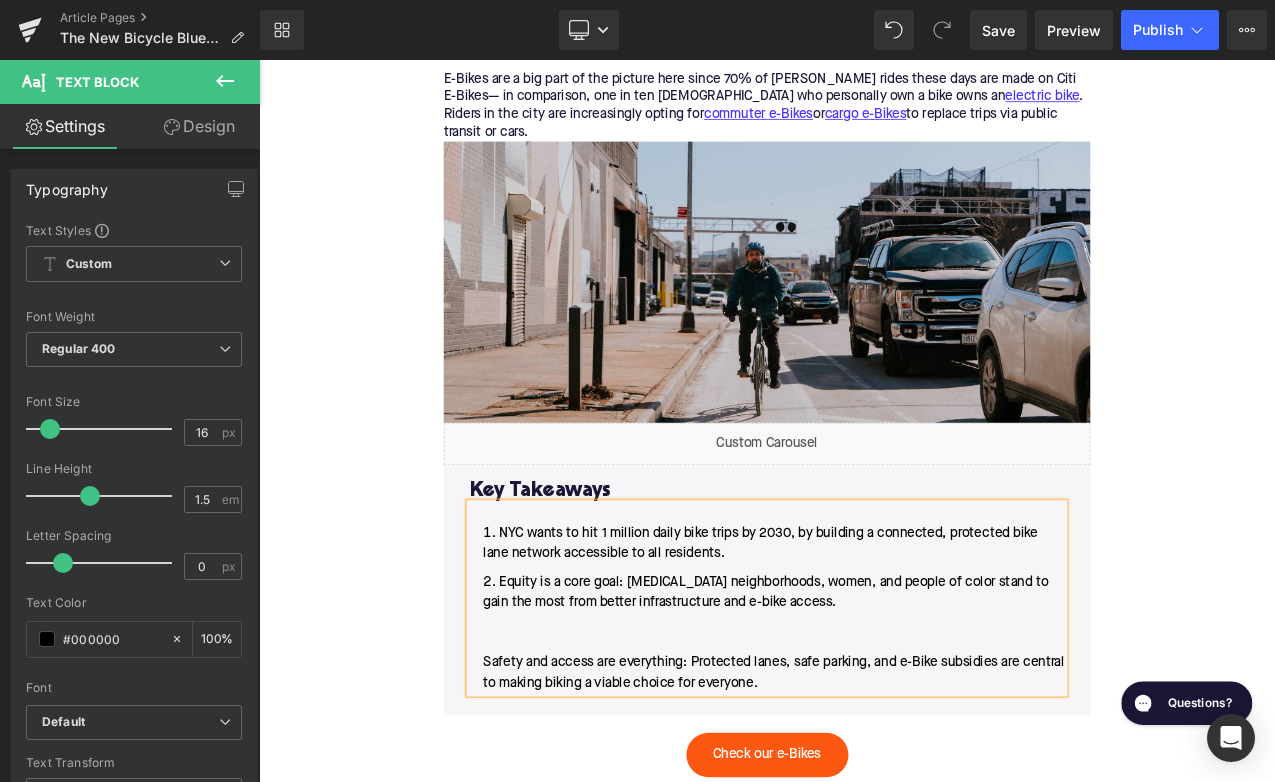 scroll, scrollTop: 4103, scrollLeft: 0, axis: vertical 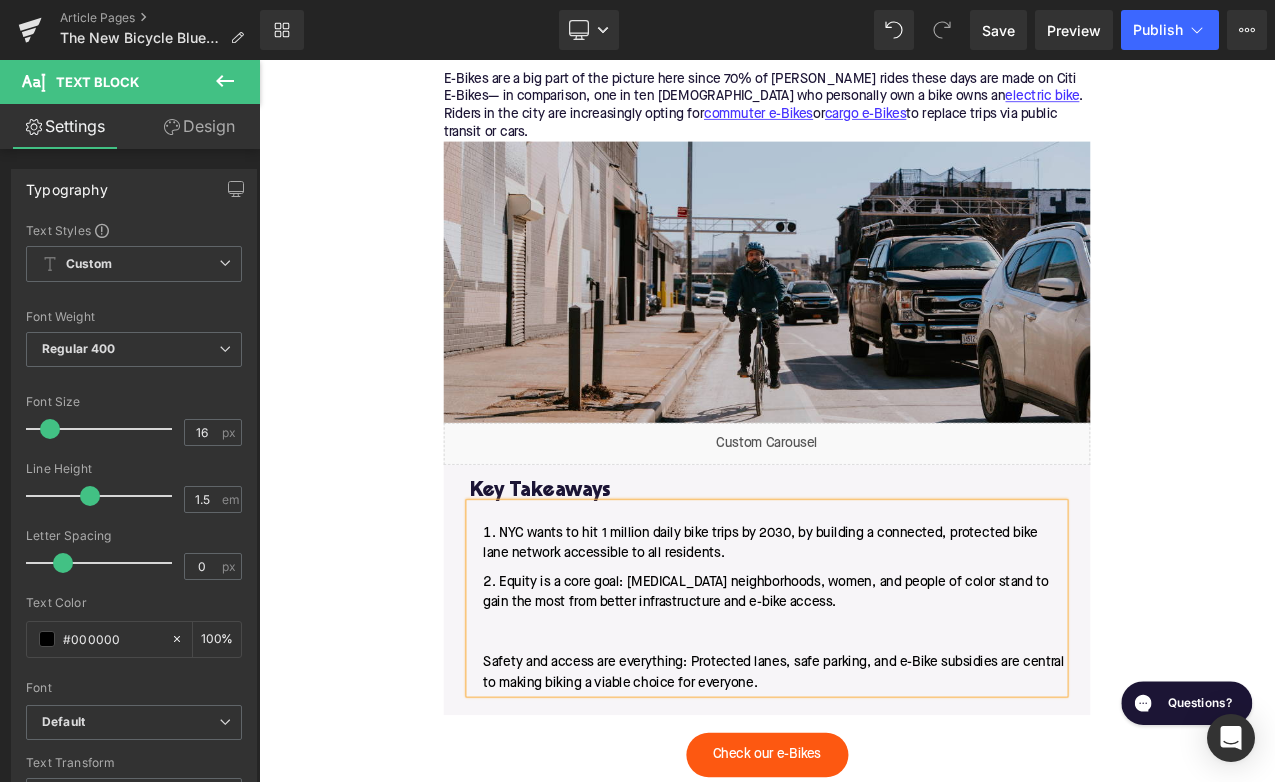 click on "Equity is a core goal: [MEDICAL_DATA] neighborhoods, women, and people of color stand to gain the most from better infrastructure and e-bike access. Safety and access are everything: Protected lanes, safe parking, and e-Bike subsidies are central to making biking a viable choice for everyone." at bounding box center [864, 742] 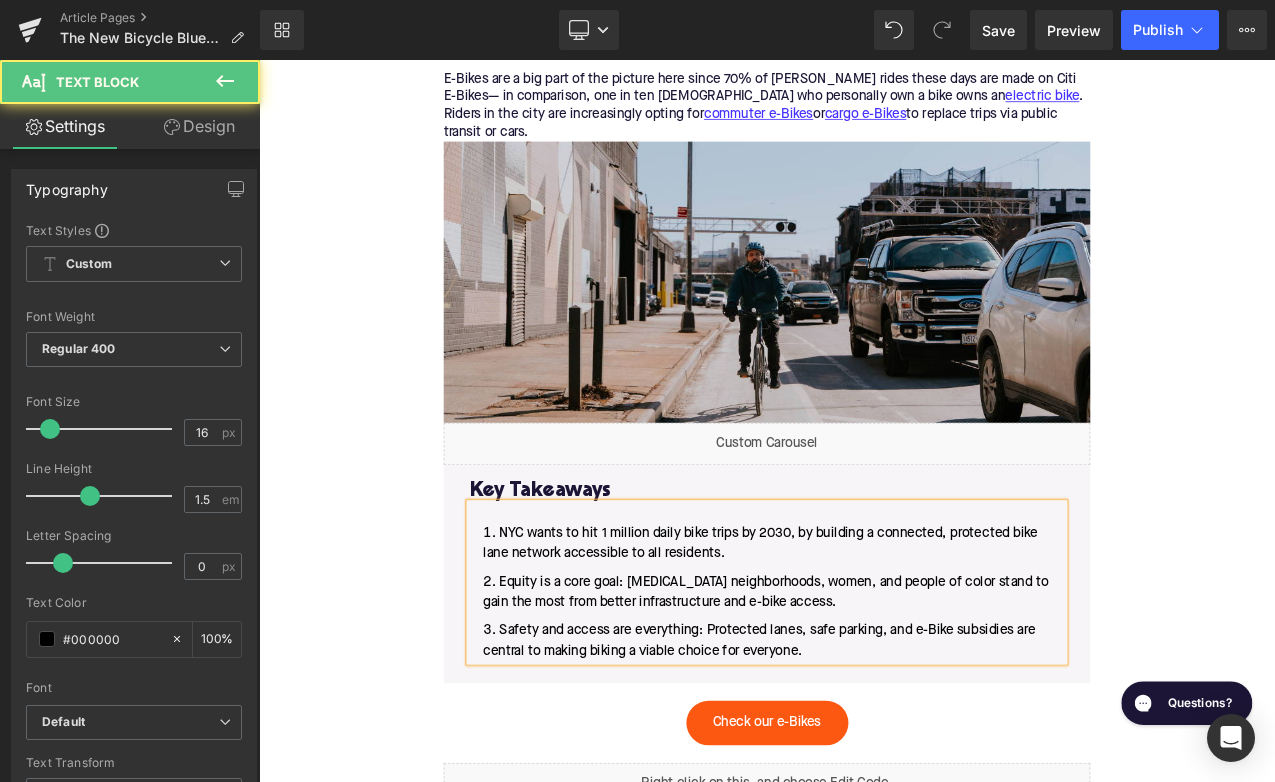 scroll, scrollTop: 4103, scrollLeft: 0, axis: vertical 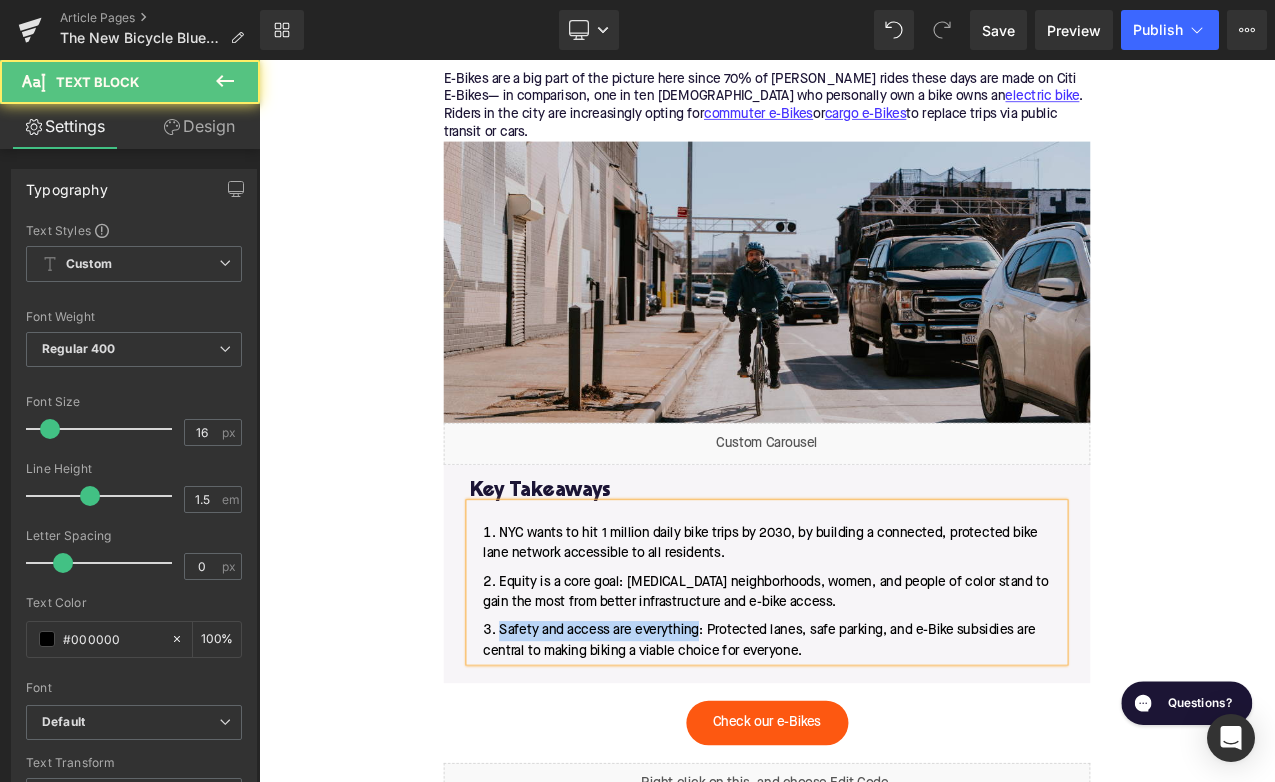 drag, startPoint x: 781, startPoint y: 605, endPoint x: 545, endPoint y: 610, distance: 236.05296 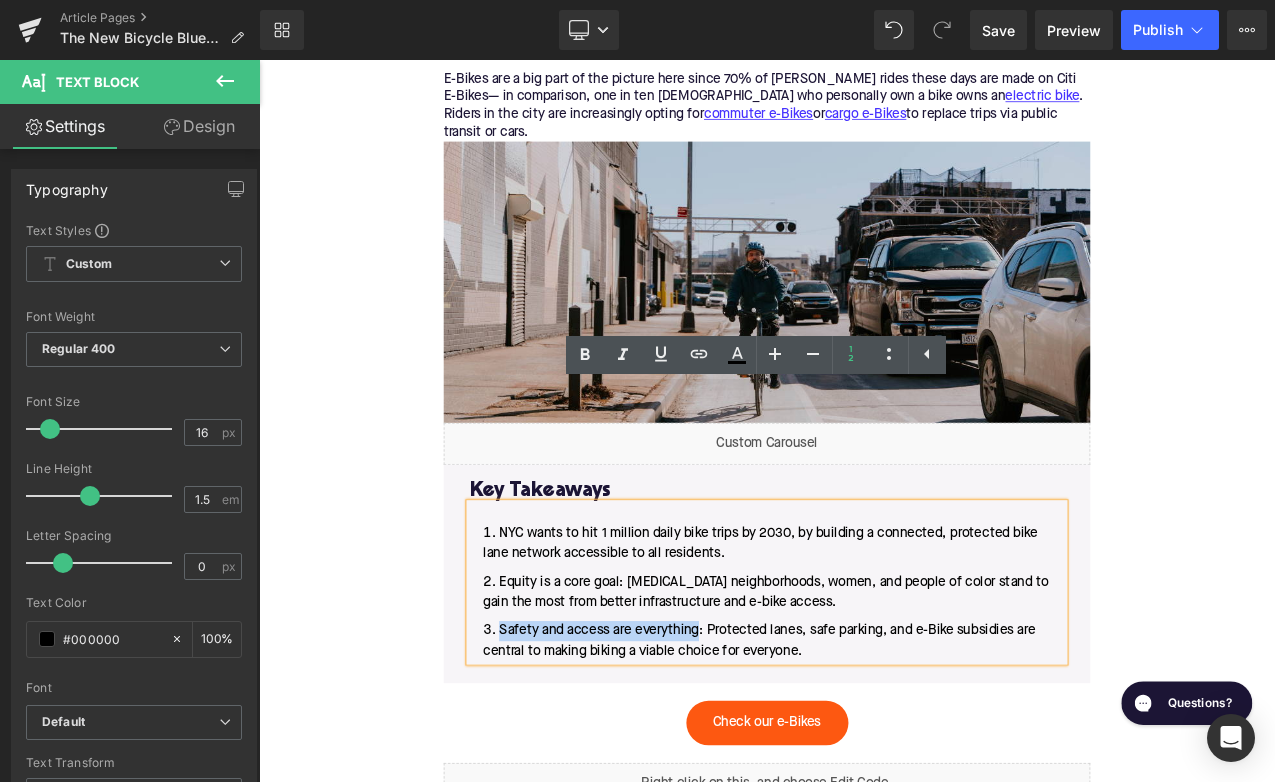 scroll, scrollTop: 4103, scrollLeft: 0, axis: vertical 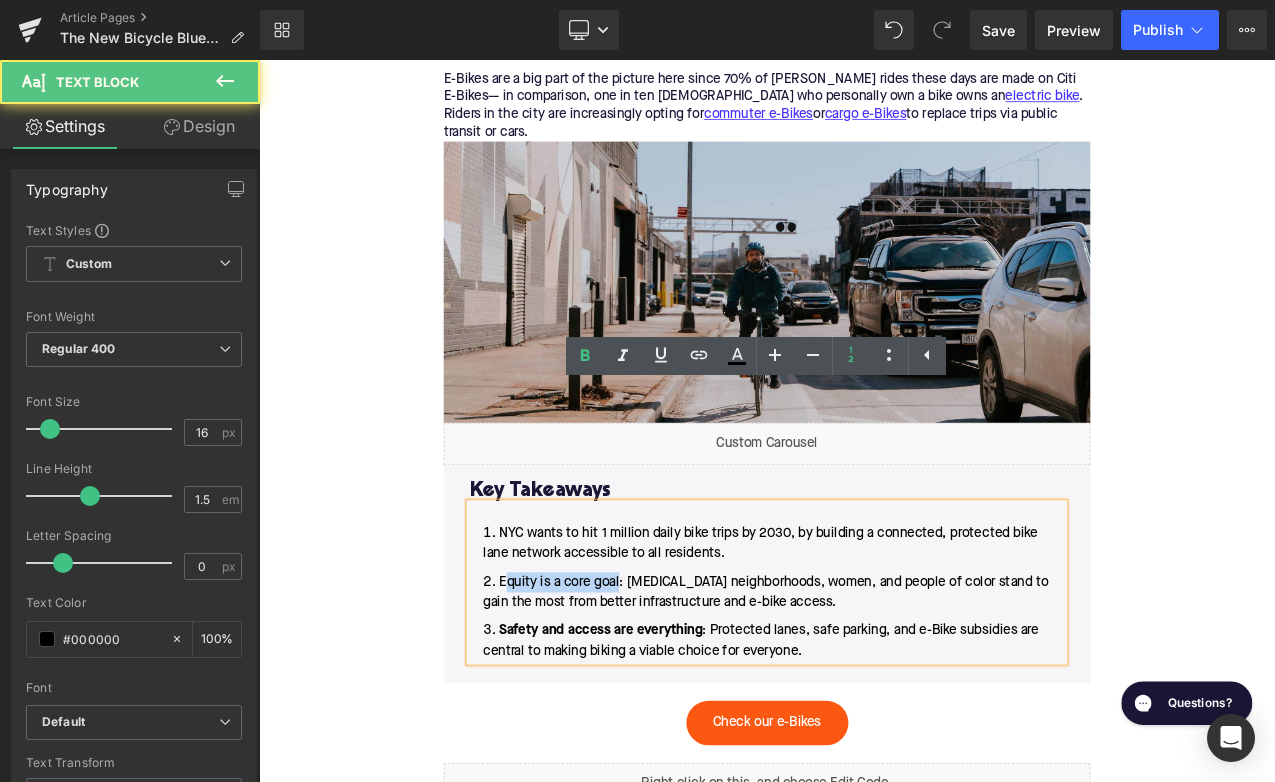 drag, startPoint x: 687, startPoint y: 545, endPoint x: 531, endPoint y: 548, distance: 156.02884 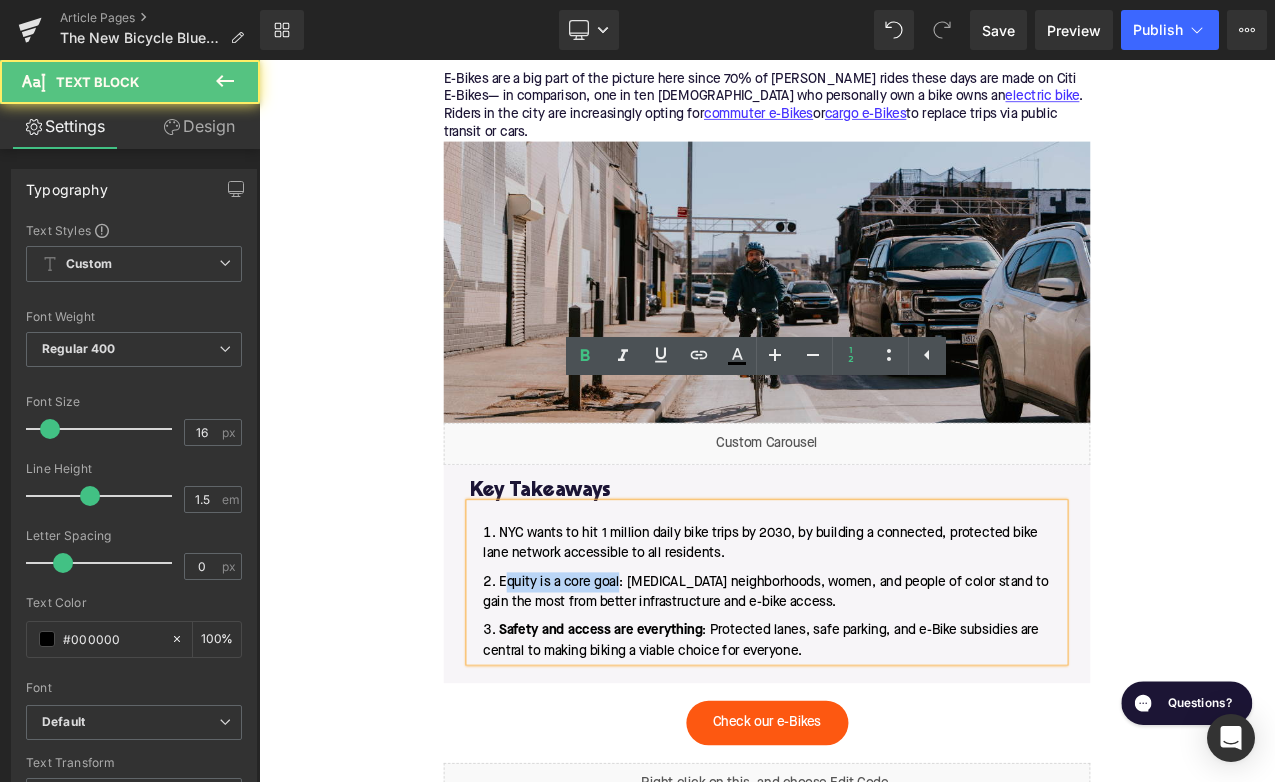 click on "Equity is a core goal: [MEDICAL_DATA] neighborhoods, women, and people of color stand to gain the most from better infrastructure and e-bike access." at bounding box center [864, 694] 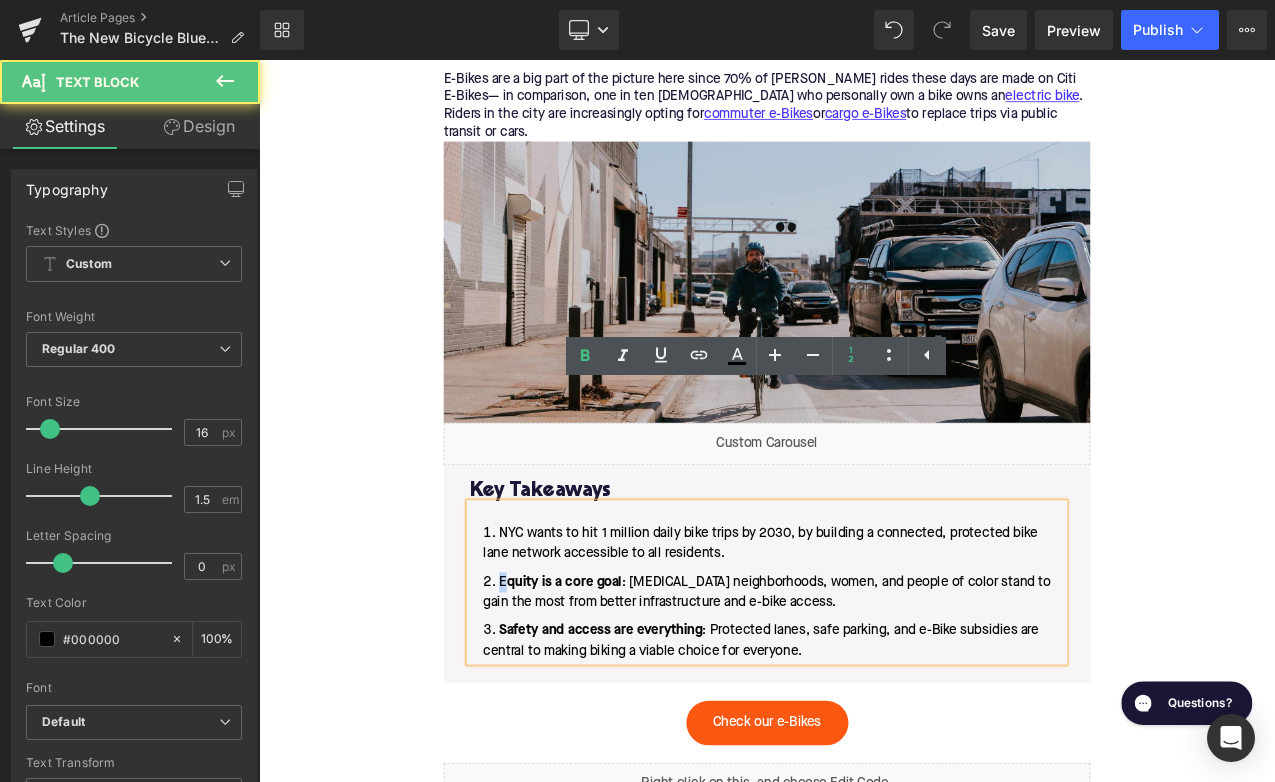 drag, startPoint x: 557, startPoint y: 539, endPoint x: 547, endPoint y: 540, distance: 10.049875 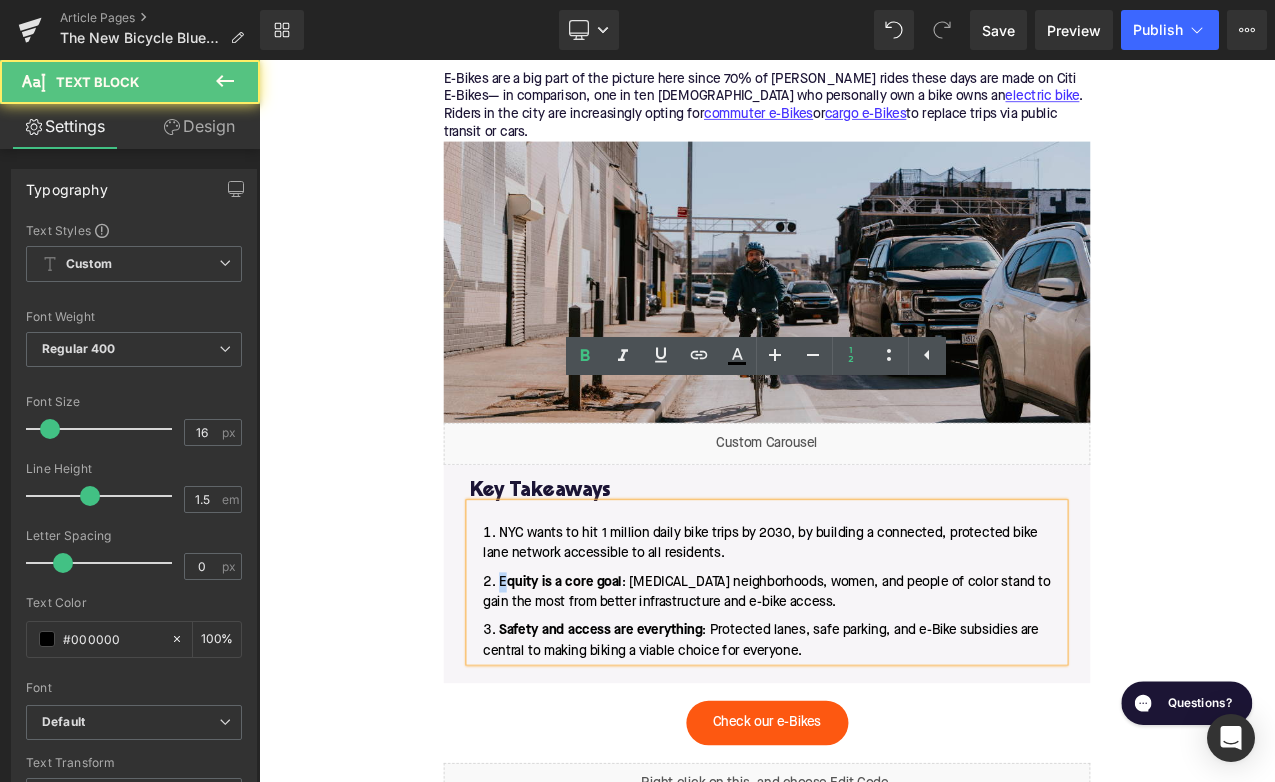 click on "E quity is a core goal : [MEDICAL_DATA] neighborhoods, women, and people of color stand to gain the most from better infrastructure and e-bike access." at bounding box center [864, 694] 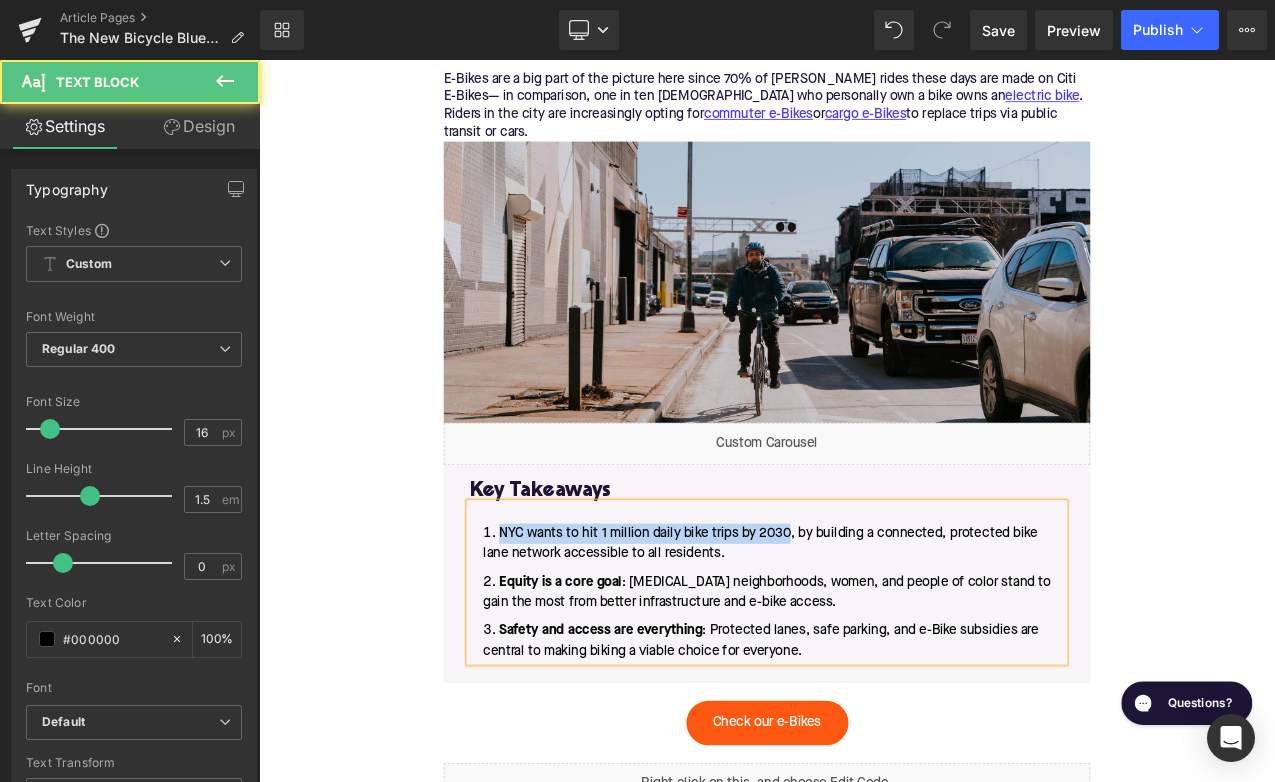drag, startPoint x: 893, startPoint y: 489, endPoint x: 539, endPoint y: 487, distance: 354.00565 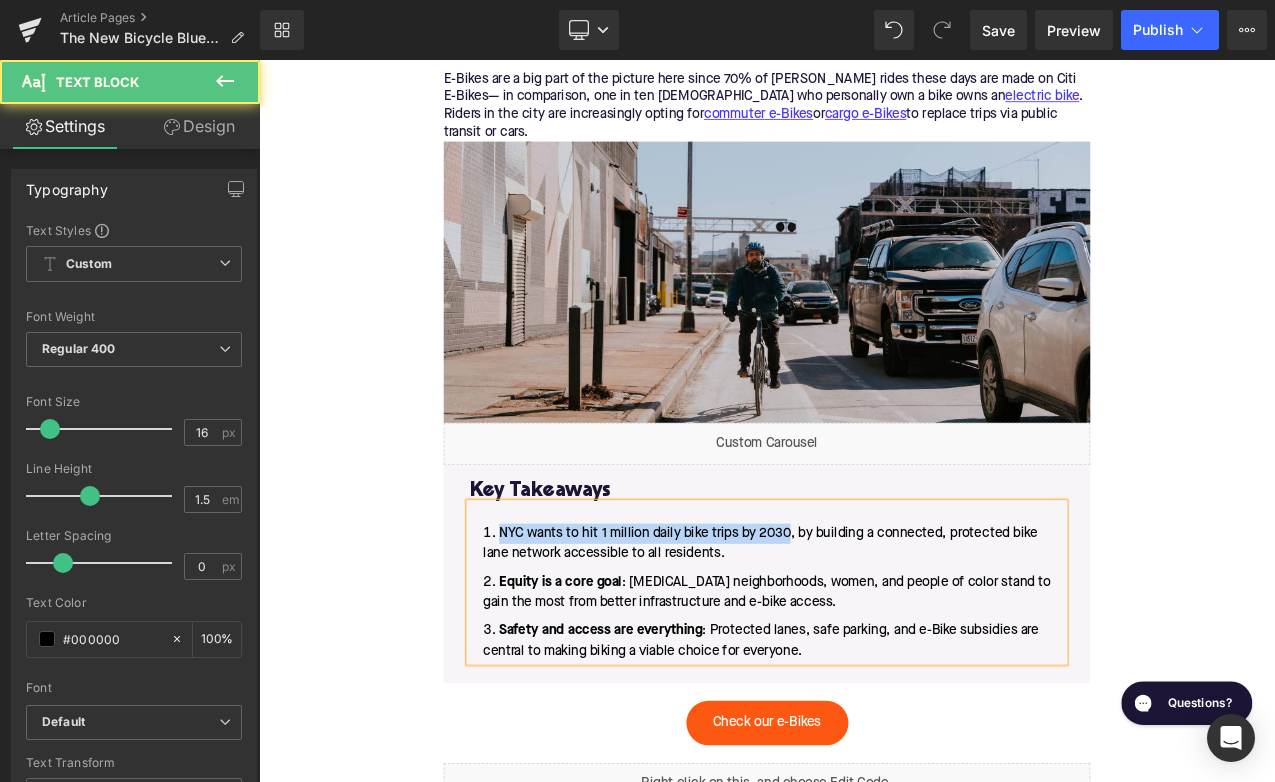 click on "NYC wants to hit 1 million daily bike trips by 2030, by building a connected, protected bike lane network accessible to all residents." at bounding box center (864, 636) 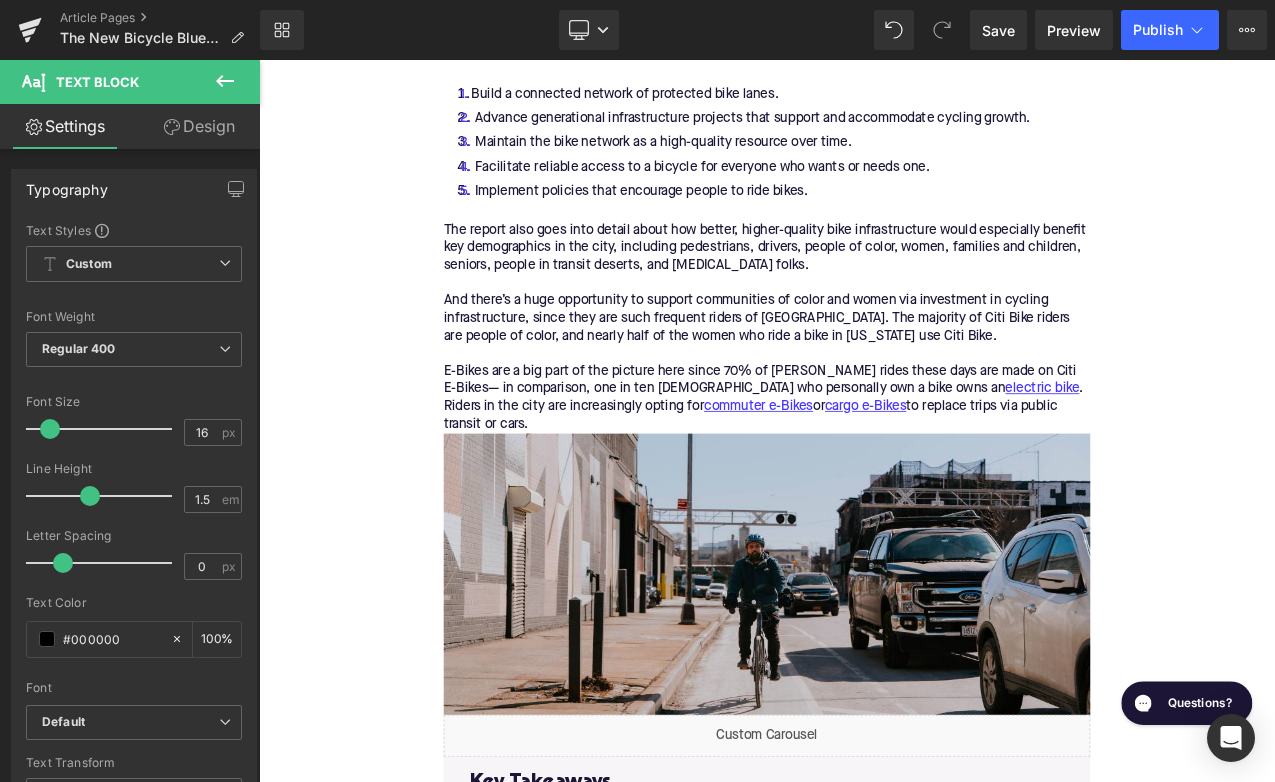 scroll, scrollTop: 3758, scrollLeft: 0, axis: vertical 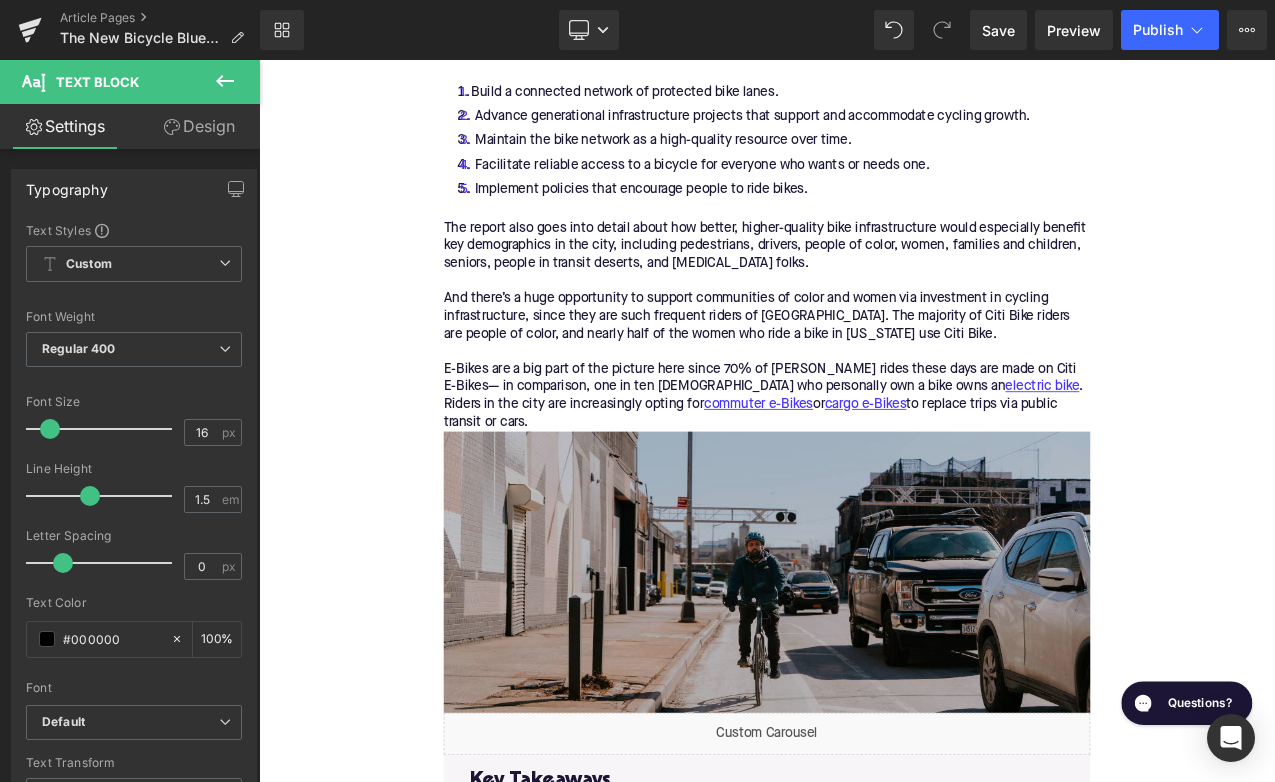 click on "Image" at bounding box center (864, 669) 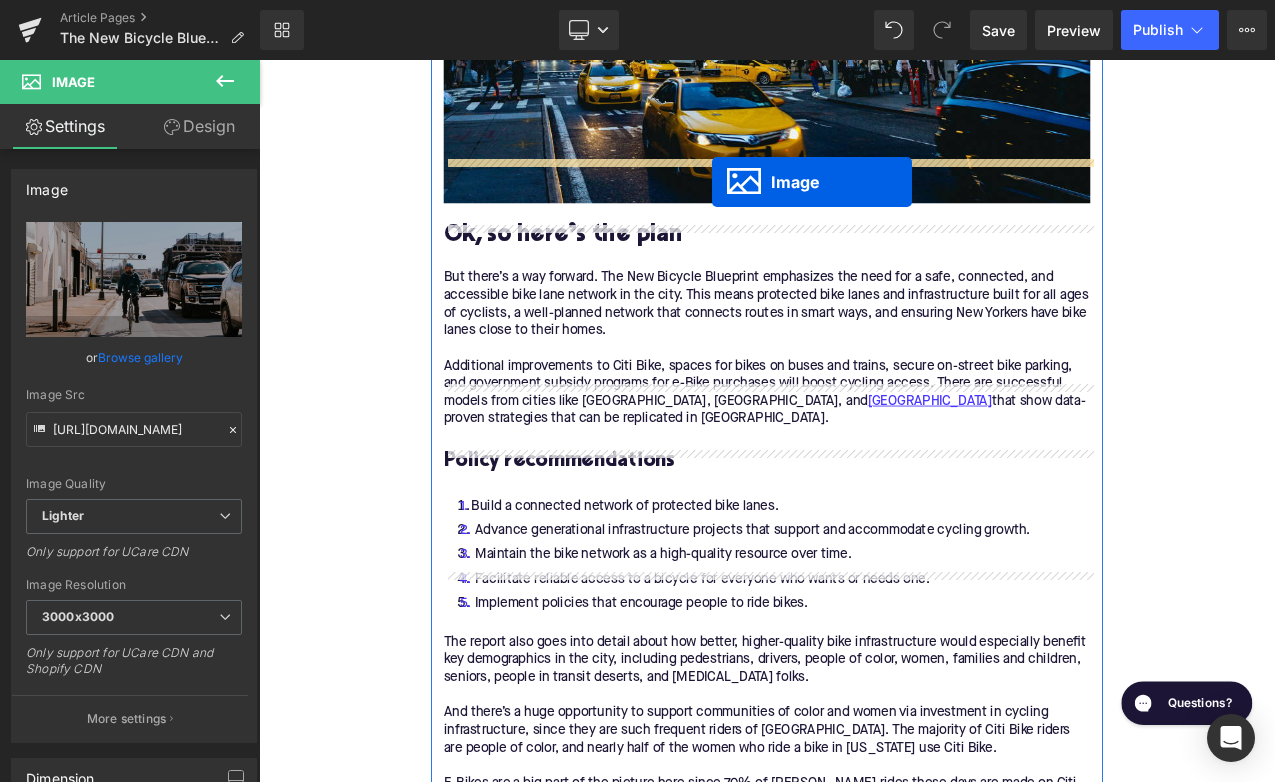 scroll, scrollTop: 3202, scrollLeft: 0, axis: vertical 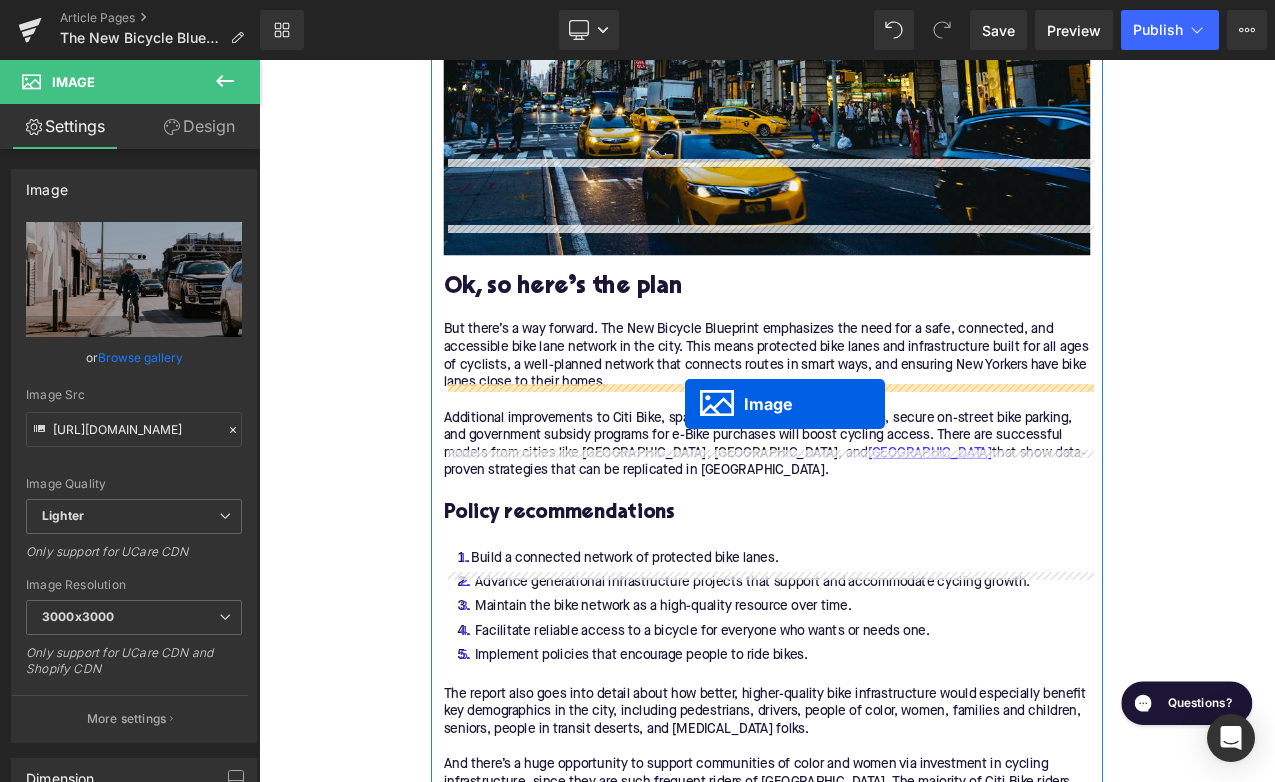 drag, startPoint x: 833, startPoint y: 535, endPoint x: 766, endPoint y: 470, distance: 93.34881 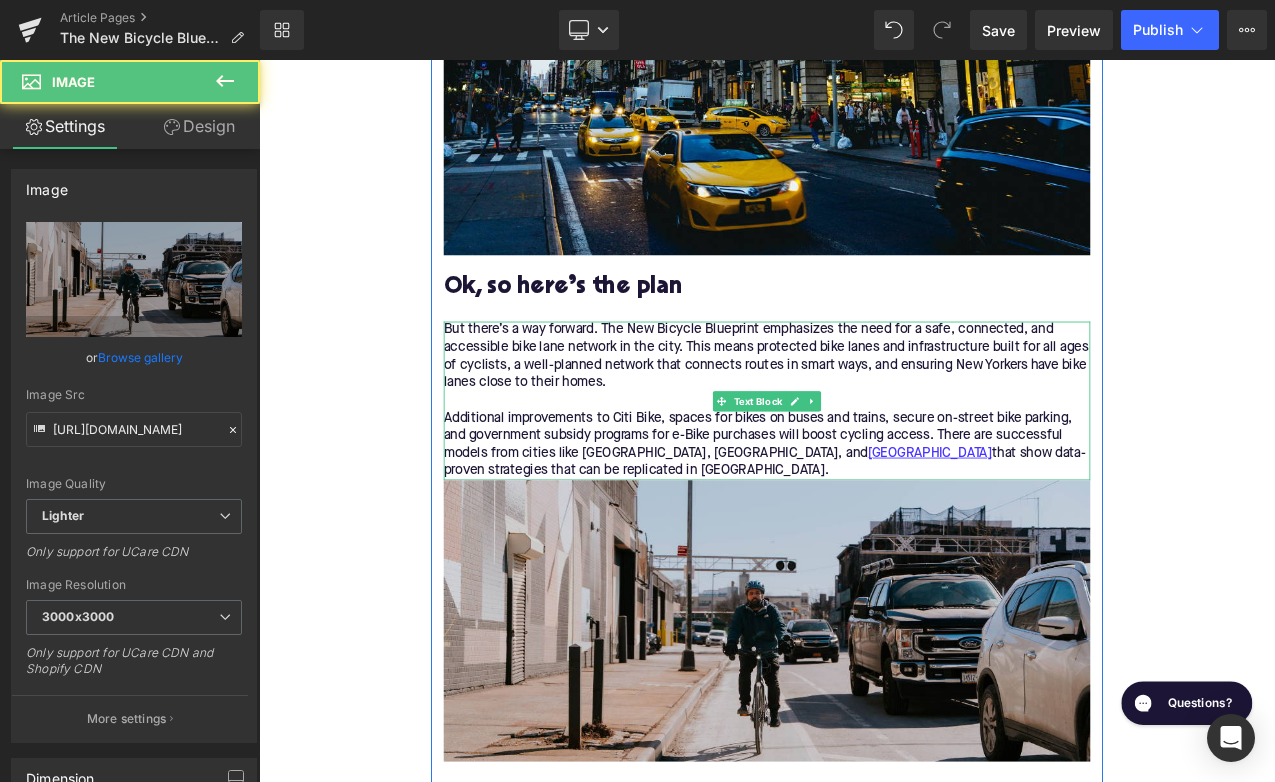 click on "But there’s a way forward. The New Bicycle Blueprint emphasizes the need for a safe, connected, and accessible bike lane network in the city. This means protected bike lanes and infrastructure built for all ages of cyclists, a well-planned network that connects routes in smart ways, and ensuring New Yorkers have bike lanes close to their homes.  Additional improvements to Citi Bike, spaces for bikes on buses and trains, secure on-street bike parking, and government subsidy programs for e-Bike purchases will boost cycling access. There are successful models from cities like [GEOGRAPHIC_DATA], [GEOGRAPHIC_DATA], and  [GEOGRAPHIC_DATA]  that show data-proven strategies that can be replicated in [GEOGRAPHIC_DATA]." at bounding box center (864, 466) 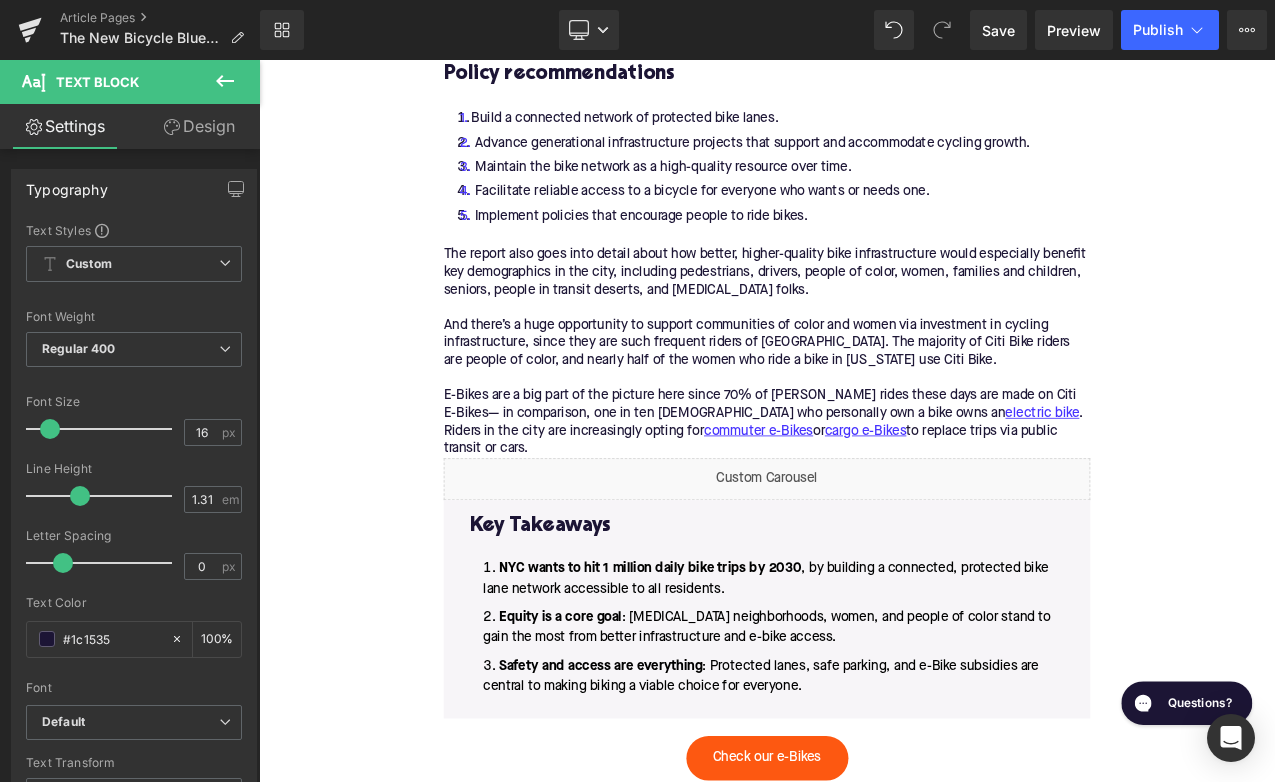 scroll, scrollTop: 4132, scrollLeft: 0, axis: vertical 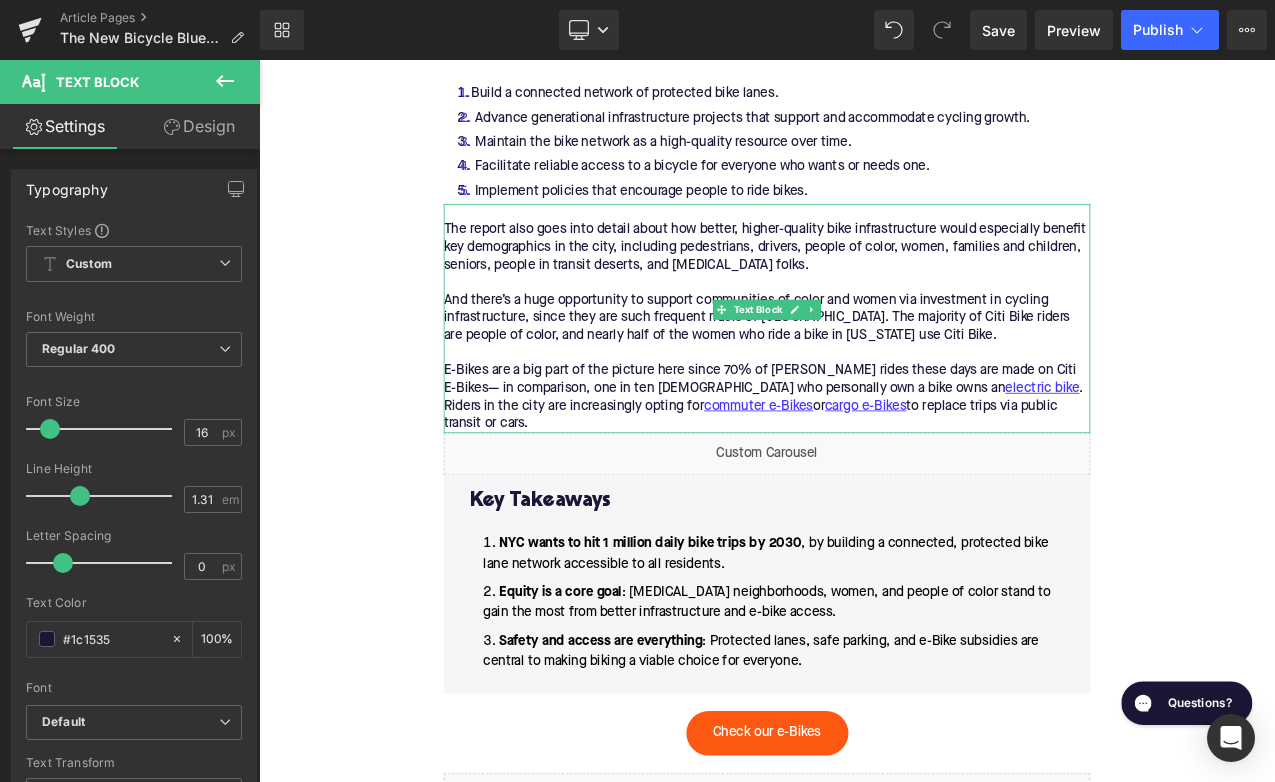 click on "The report also goes into detail about how better, higher-quality bike infrastructure would especially benefit key demographics in the city, including pedestrians, drivers, people of color, women, families and children, seniors, people in transit deserts, and [MEDICAL_DATA] folks.  And there’s a huge opportunity to support communities of color and women via investment in cycling infrastructure, since they are such frequent riders of [GEOGRAPHIC_DATA]. The majority of Citi Bike riders are people of color, and nearly half of the women who ride a bike in [US_STATE] use Citi Bike.  E-Bikes are a big part of the picture here since 70% of Citi Bike rides these days are made on Citi E-Bikes— in comparison, one in ten [DEMOGRAPHIC_DATA] who personally own a bike owns an  electric bike . Riders in the city are increasingly opting for  commuter e-Bikes  or  cargo e-Bikes  to replace trips via public transit or cars." at bounding box center (864, 368) 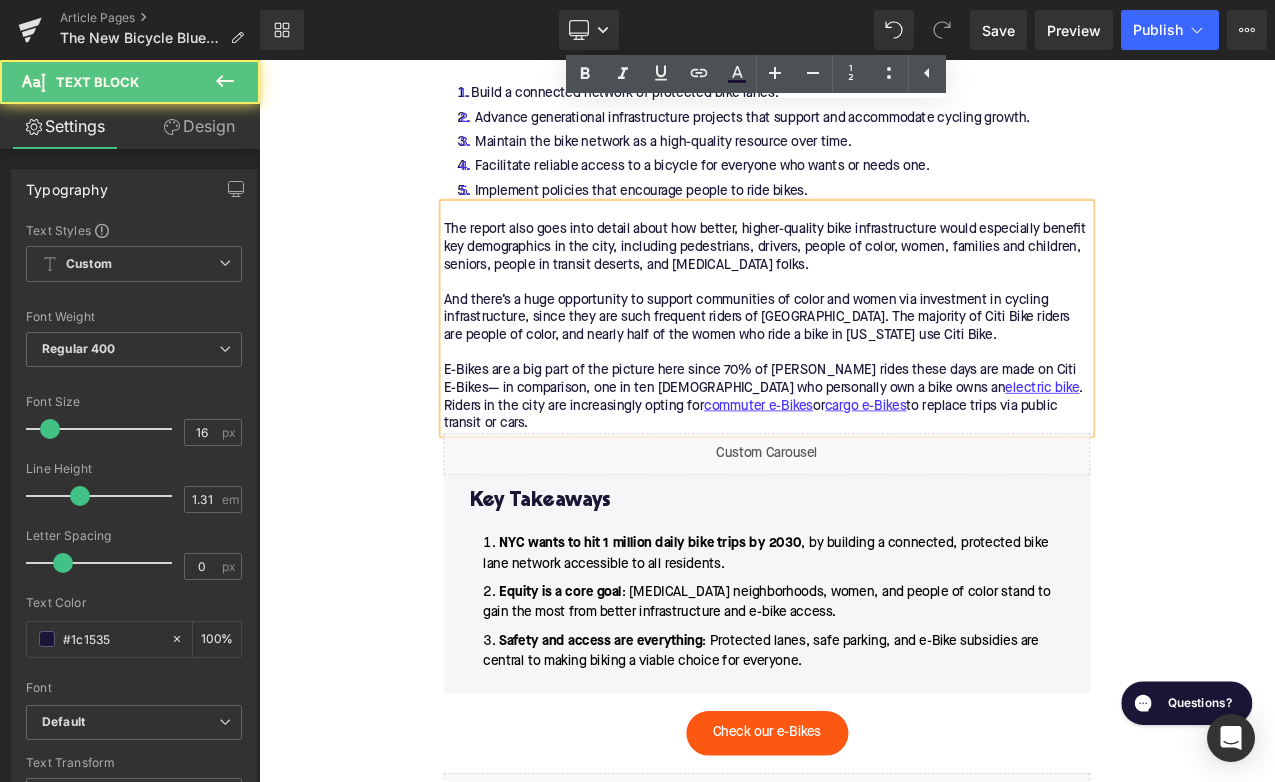 click on "The report also goes into detail about how better, higher-quality bike infrastructure would especially benefit key demographics in the city, including pedestrians, drivers, people of color, women, families and children, seniors, people in transit deserts, and [MEDICAL_DATA] folks.  And there’s a huge opportunity to support communities of color and women via investment in cycling infrastructure, since they are such frequent riders of [GEOGRAPHIC_DATA]. The majority of Citi Bike riders are people of color, and nearly half of the women who ride a bike in [US_STATE] use Citi Bike.  E-Bikes are a big part of the picture here since 70% of Citi Bike rides these days are made on Citi E-Bikes— in comparison, one in ten [DEMOGRAPHIC_DATA] who personally own a bike owns an  electric bike . Riders in the city are increasingly opting for  commuter e-Bikes  or  cargo e-Bikes  to replace trips via public transit or cars." at bounding box center [864, 368] 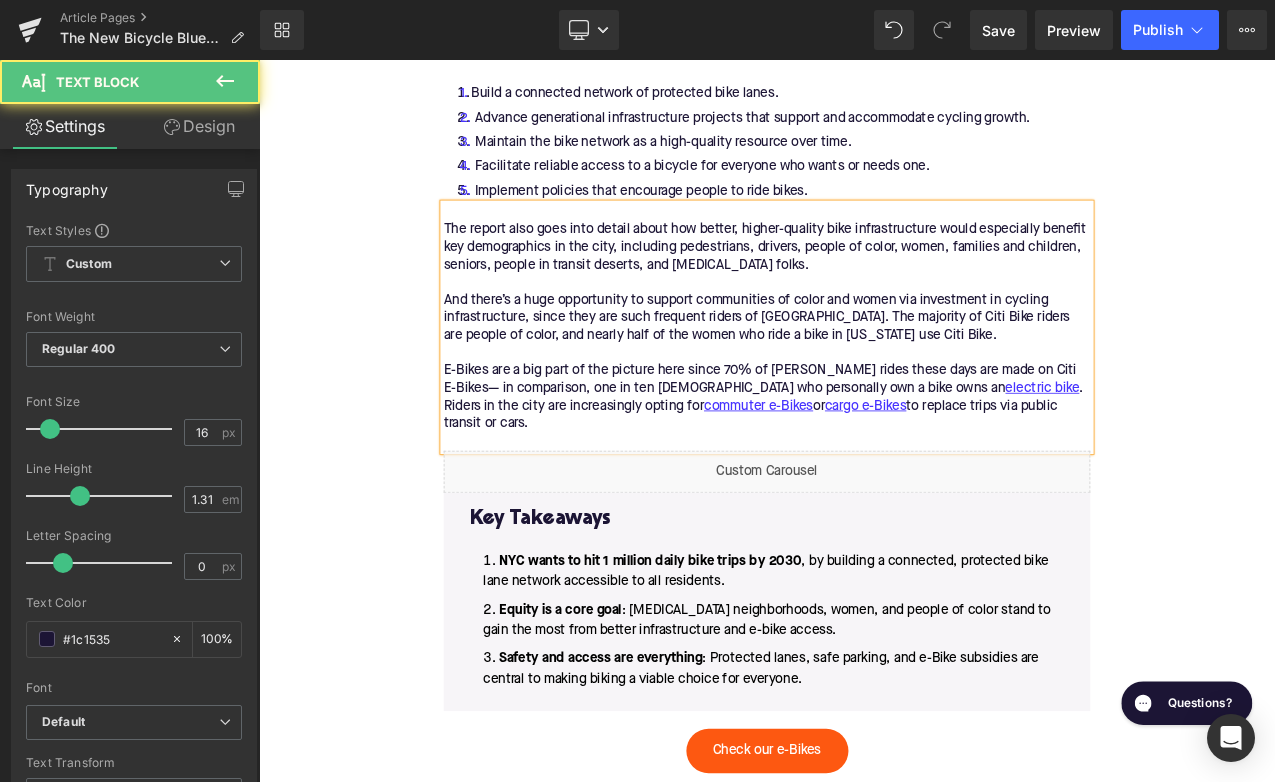 click on "E-Bikes are a big part of the picture here since 70% of Citi Bike rides these days are made on Citi E-Bikes— in comparison, one in ten [DEMOGRAPHIC_DATA] who personally own a bike owns an  electric bike . Riders in the city are increasingly opting for  commuter e-Bikes  or  cargo e-Bikes to replace trips via public transit or cars." at bounding box center (864, 463) 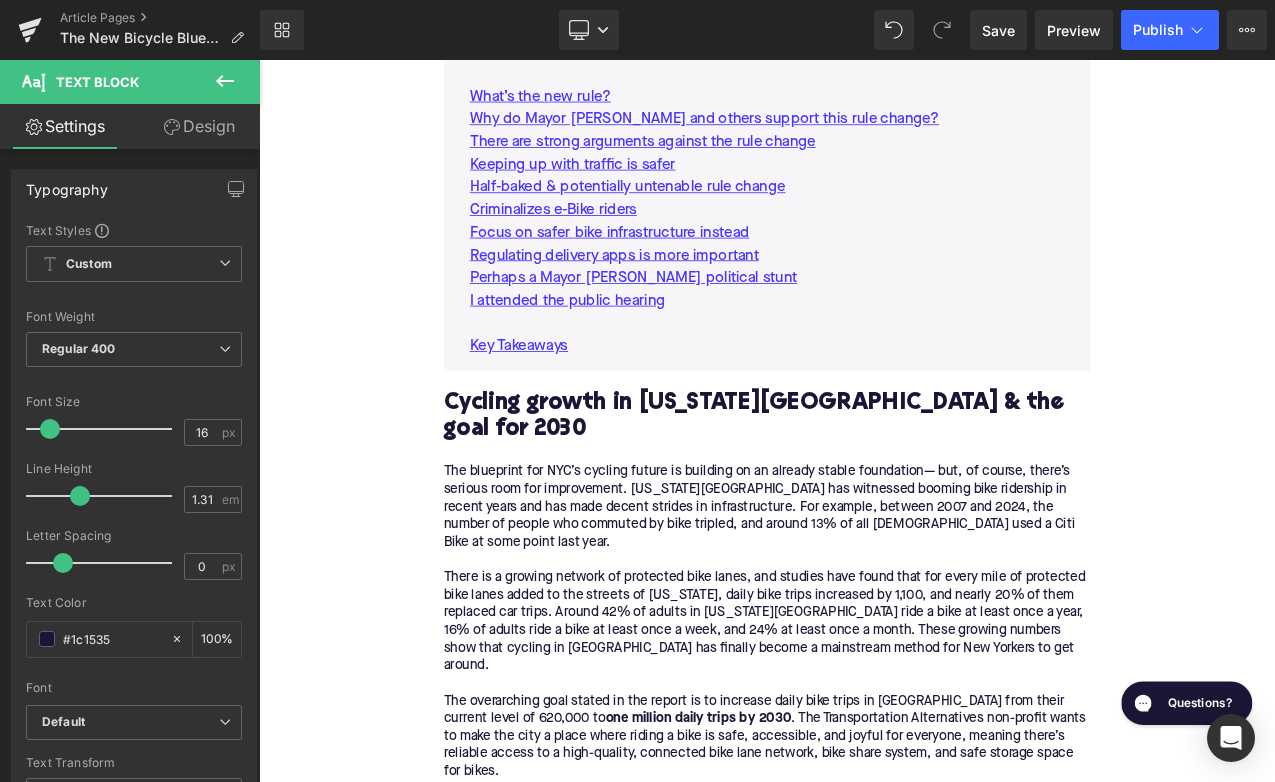 scroll, scrollTop: 1172, scrollLeft: 0, axis: vertical 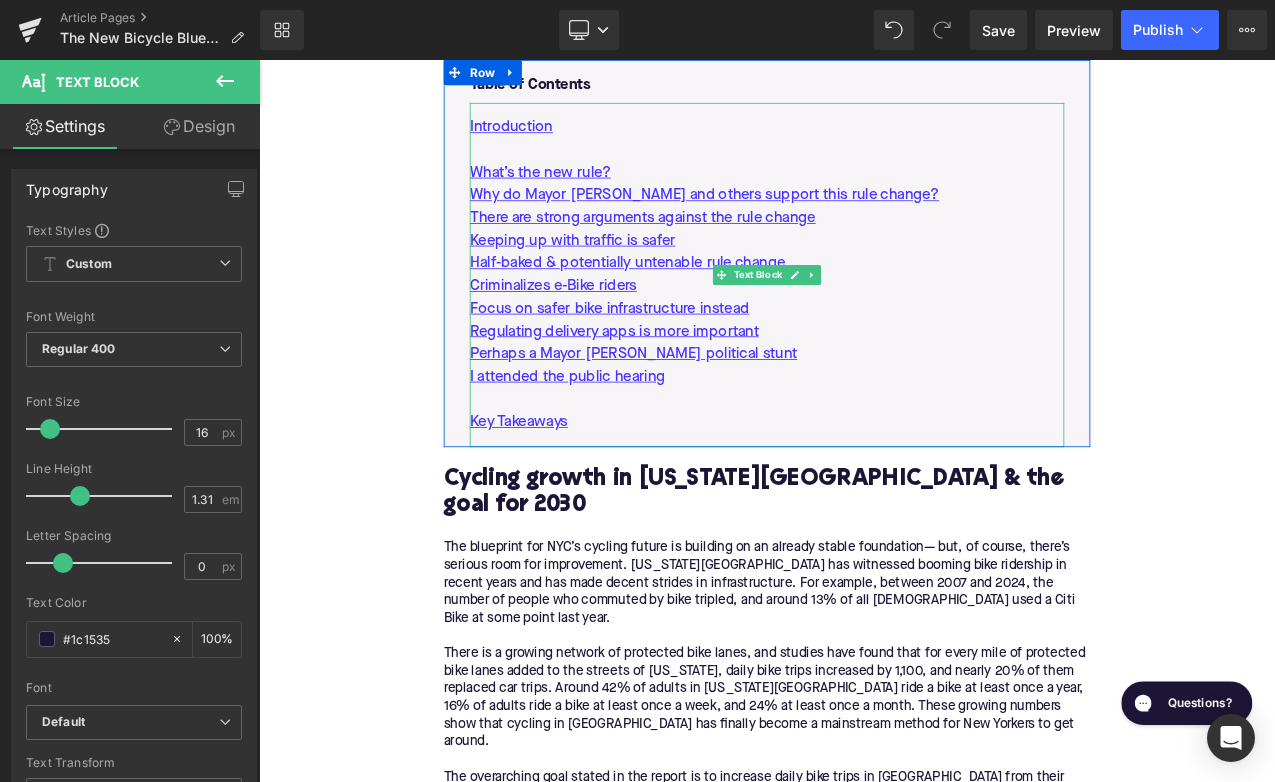 click on "I attended the public hearing" at bounding box center [864, 437] 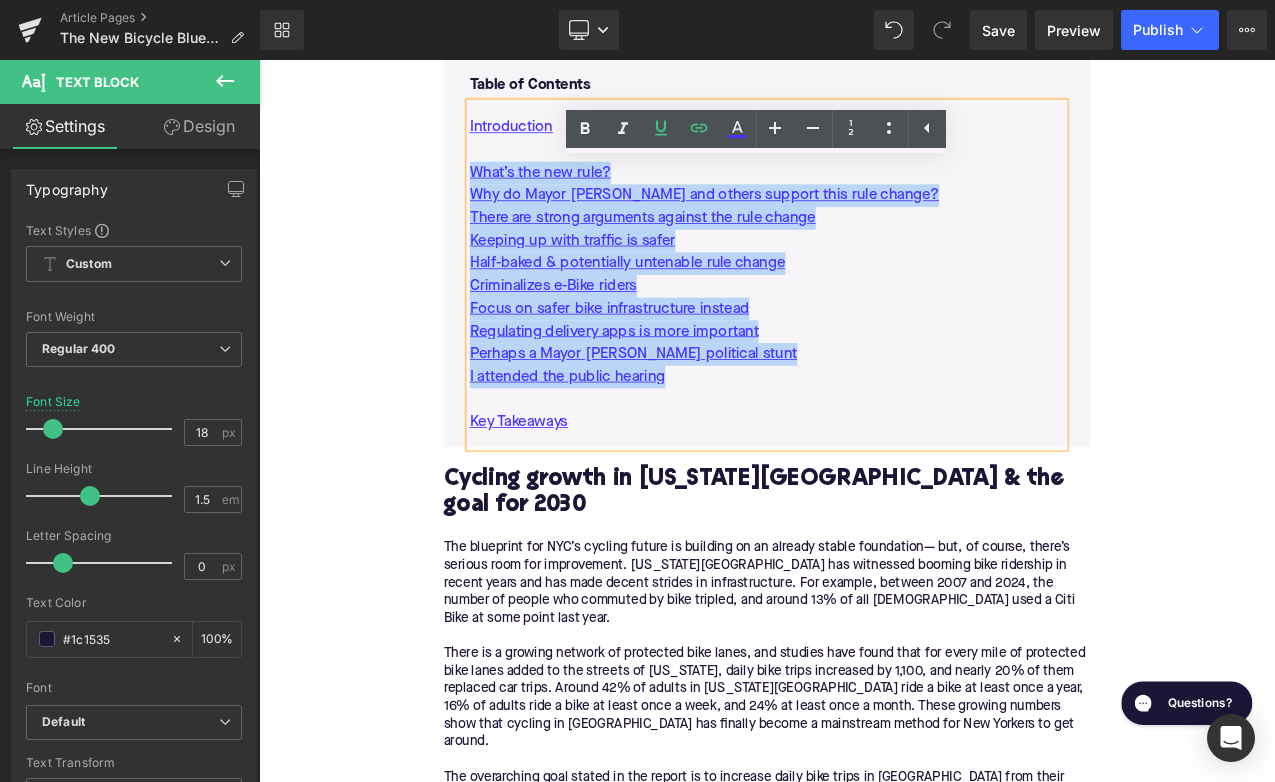 drag, startPoint x: 795, startPoint y: 436, endPoint x: 457, endPoint y: 180, distance: 424.00473 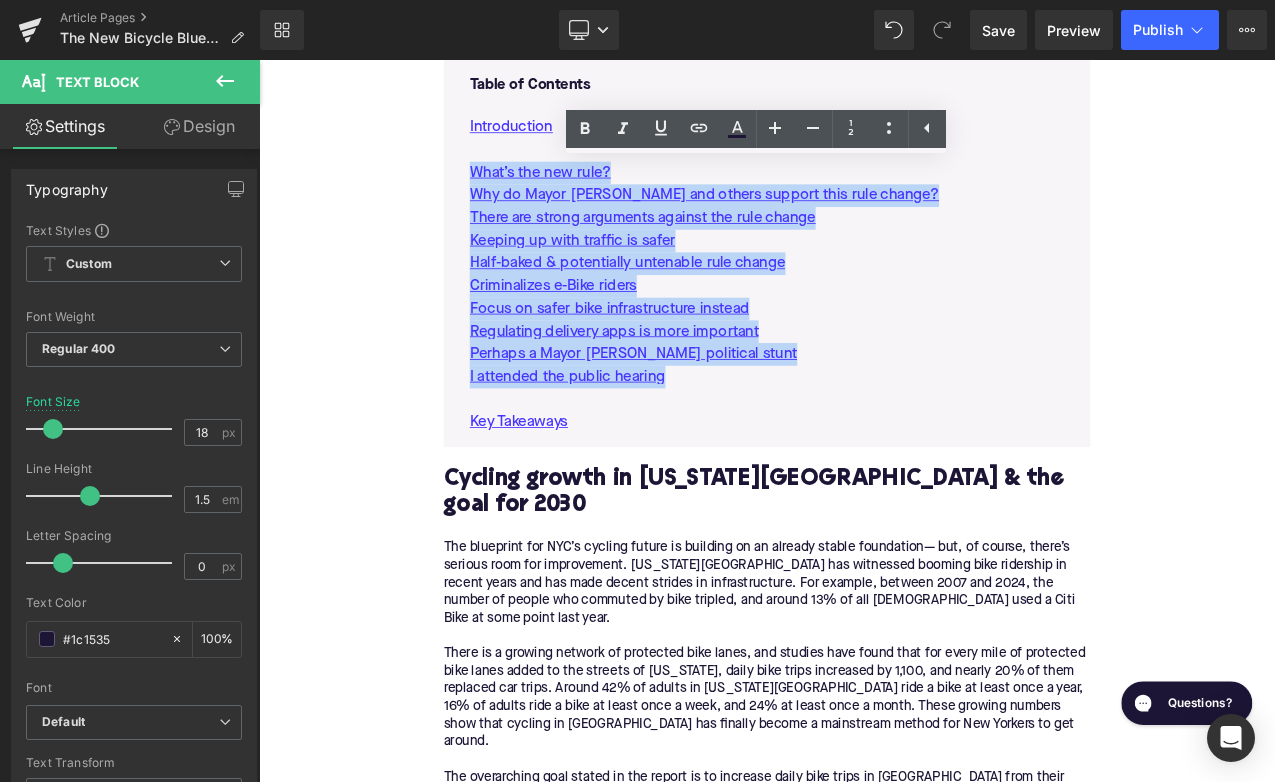 type 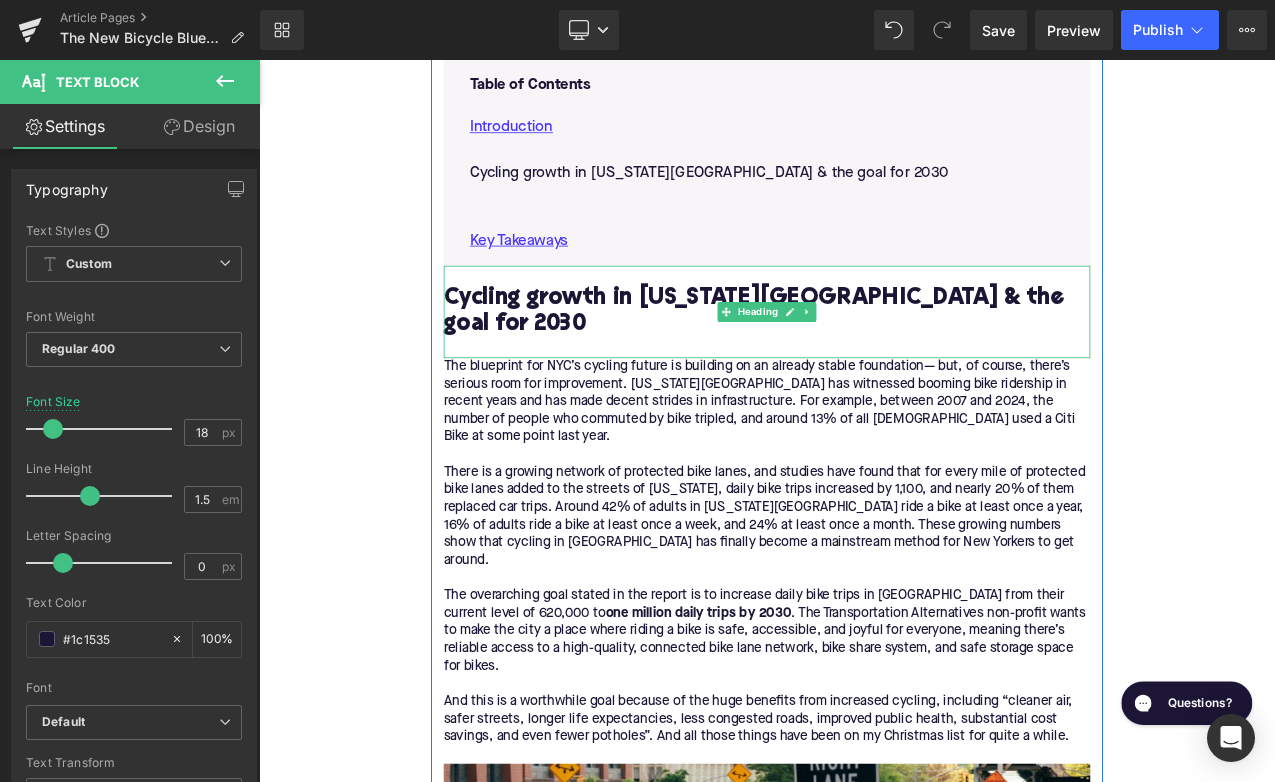 click on "Cycling growth in [US_STATE][GEOGRAPHIC_DATA] & the goal for 2030" at bounding box center [864, 360] 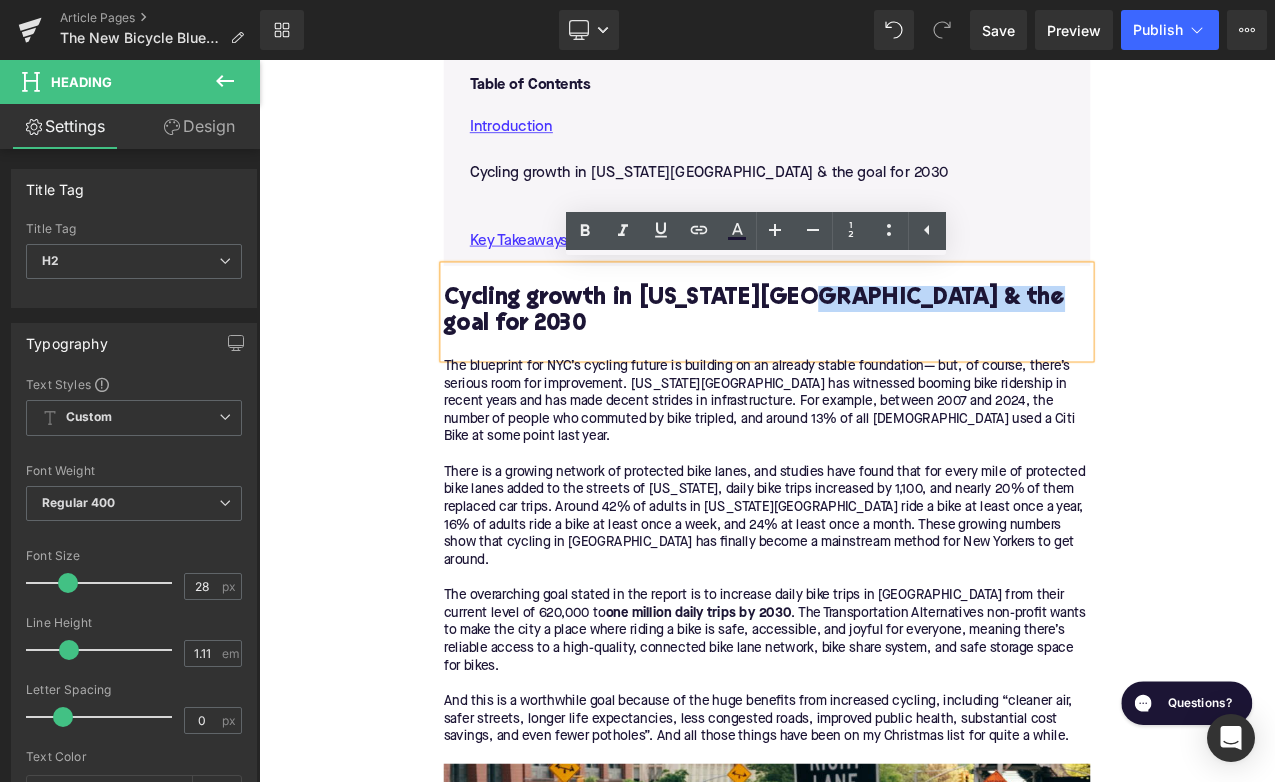 drag, startPoint x: 1153, startPoint y: 334, endPoint x: 899, endPoint y: 339, distance: 254.04921 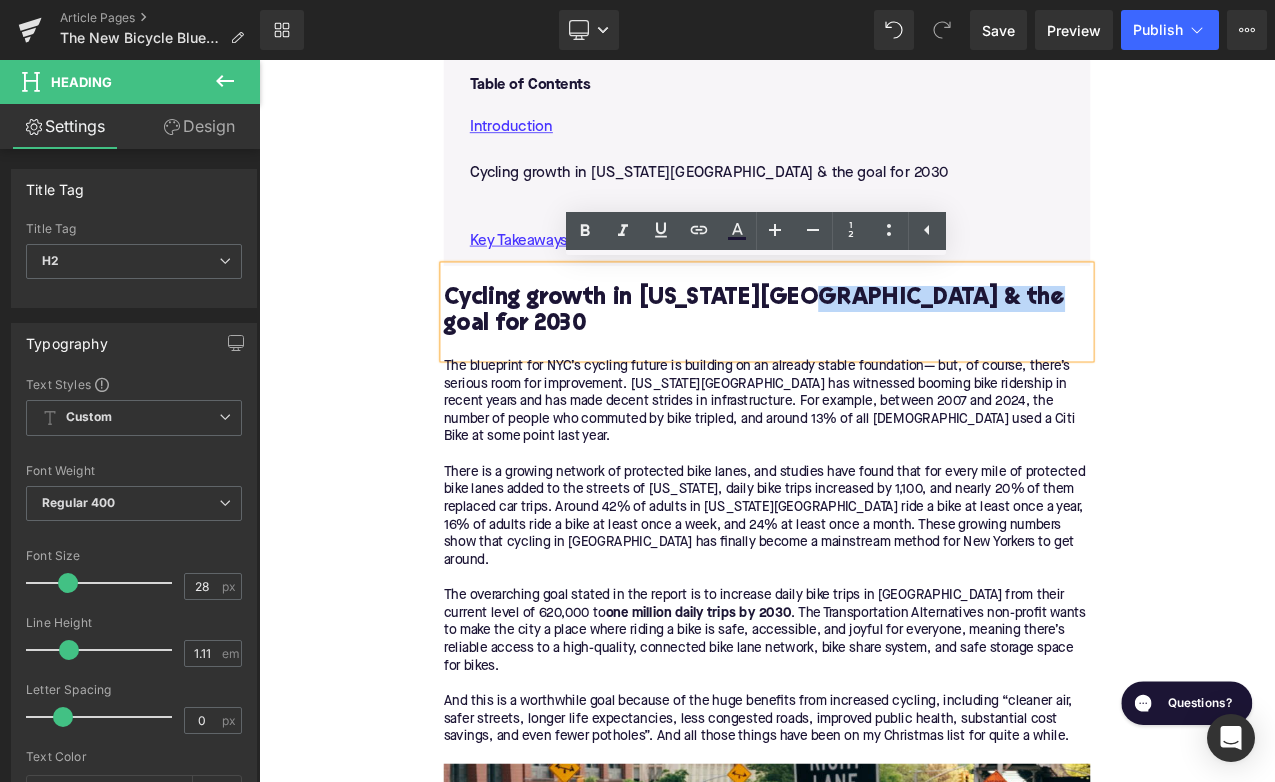 click on "Cycling growth in [US_STATE][GEOGRAPHIC_DATA] & the goal for 2030" at bounding box center [864, 360] 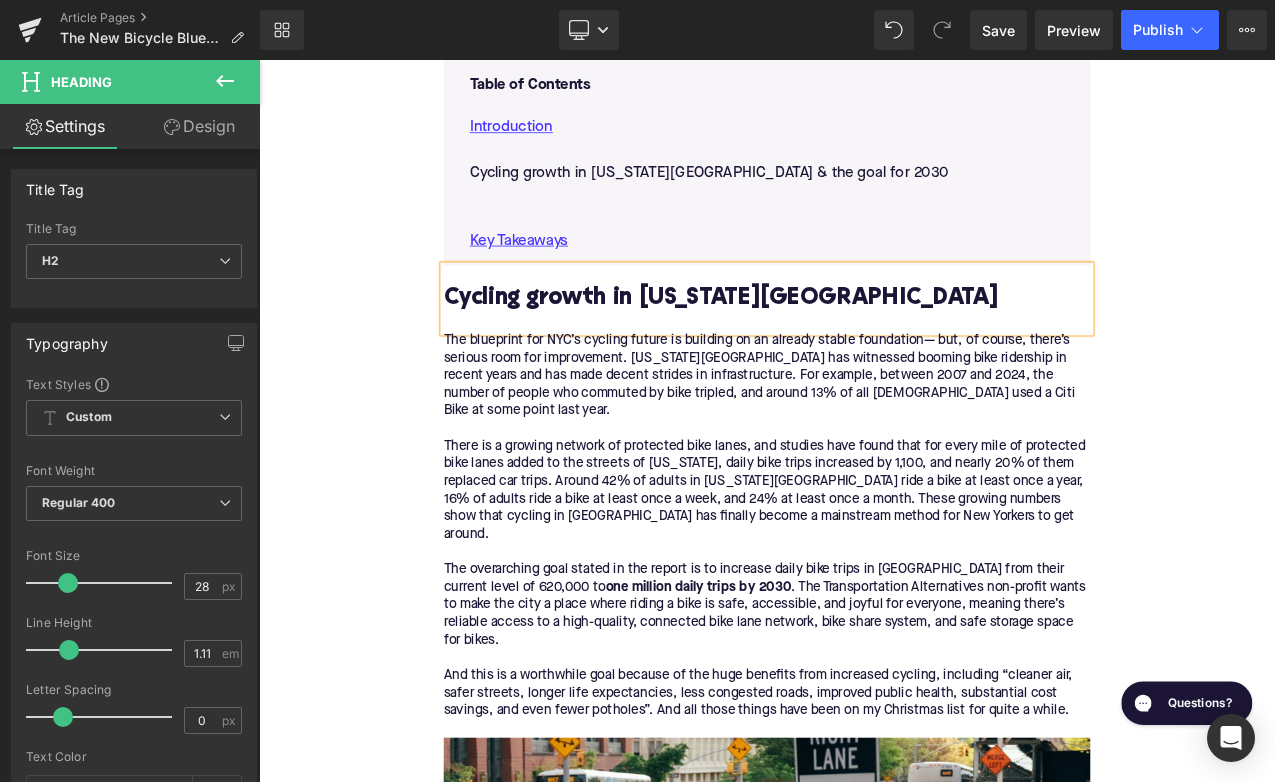 click on "Home / The New Bicycle Blueprint: NYC’s Big Plans Breadcrumbs         The New Bicycle Blueprint: NYC’s Big Plans Heading         Written by: [PERSON_NAME]  | [DATE]  |  Time to read 6 min Text Block         What if biking in [GEOGRAPHIC_DATA] was safer, more seamless, and totally enjoyable? That’s the vision behind the New Bicycle Blueprint. Text Block         Image         More about the Author: [PERSON_NAME] Text Block         [PERSON_NAME] is a bike writer, mechanic, and educator who got his start in community-based bike shops and co-ops. With a decade in the industry, he still wrenches on bikes when he can and plays bike polo on a fixie. Text Block         Row         Image         There are some big plans in the works to transform the US’s largest city into a world-class bicycling metropolis. The  New Bicycle Blueprint Text Block         Text Block         Table of Contents Text Block         Introduction Cycling growth in [US_STATE][GEOGRAPHIC_DATA] & the goal for 2030 Key Takeaways Text Block         Row" at bounding box center (864, 1903) 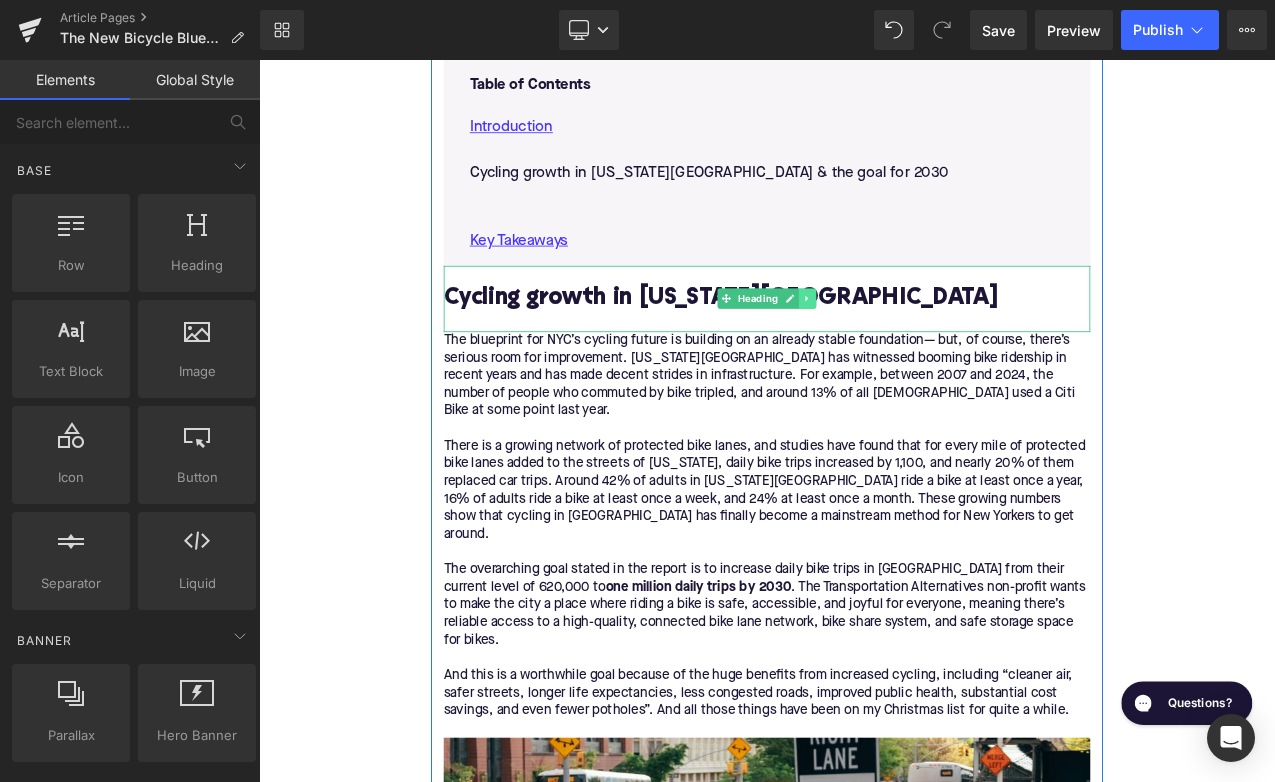 click 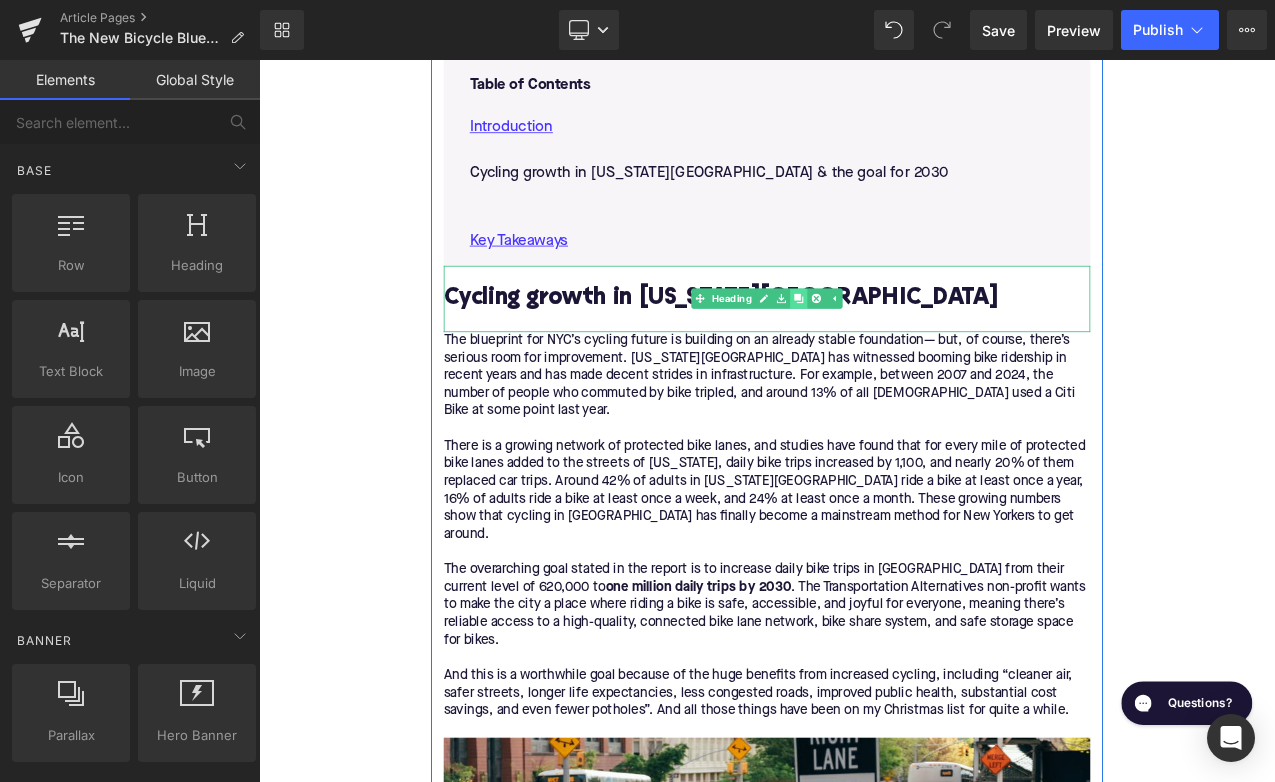 click 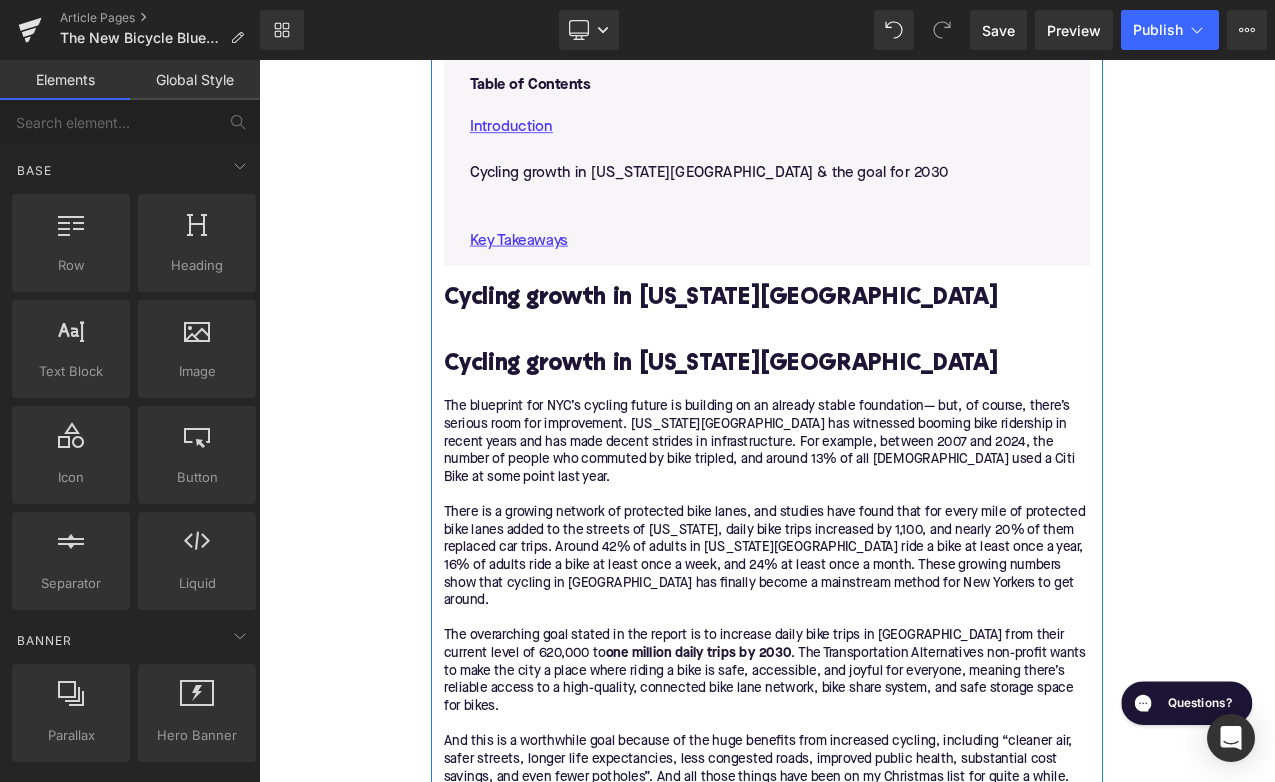 click on "Cycling growth in [US_STATE][GEOGRAPHIC_DATA]" at bounding box center (864, 423) 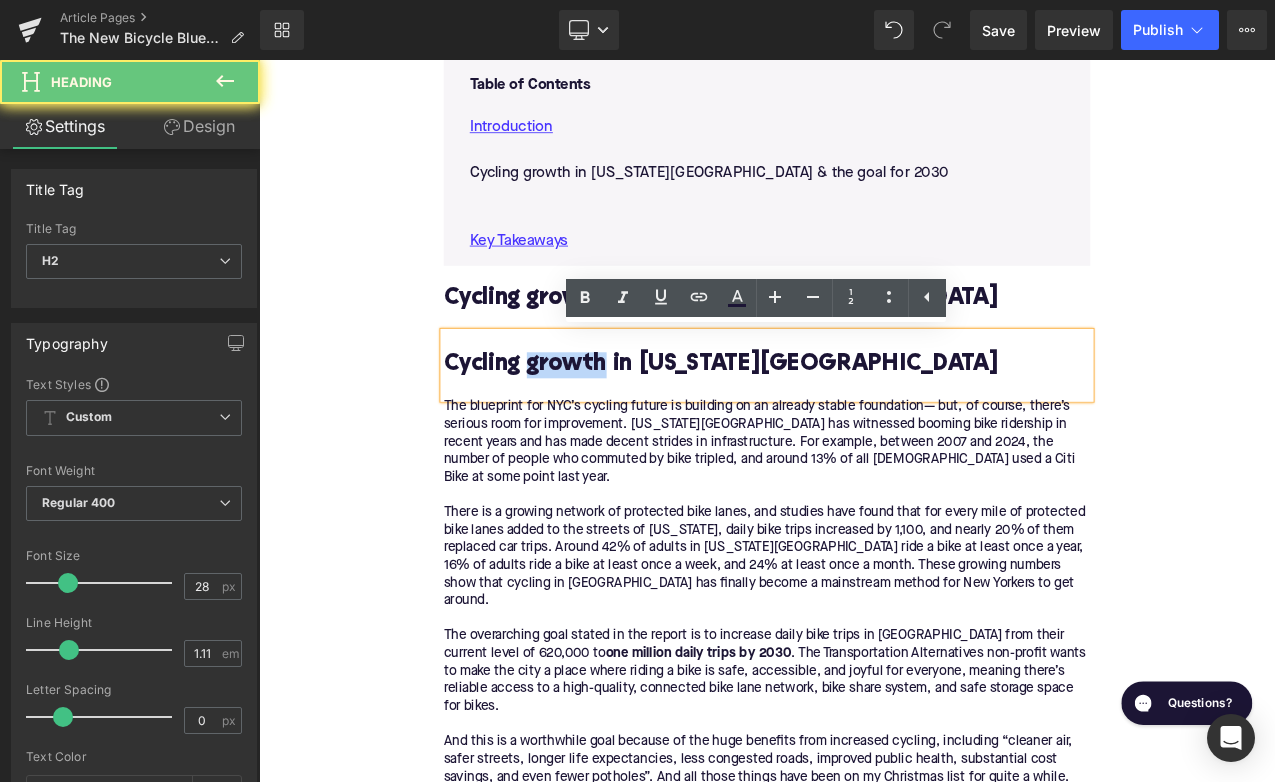 click on "Cycling growth in [US_STATE][GEOGRAPHIC_DATA]" at bounding box center (864, 423) 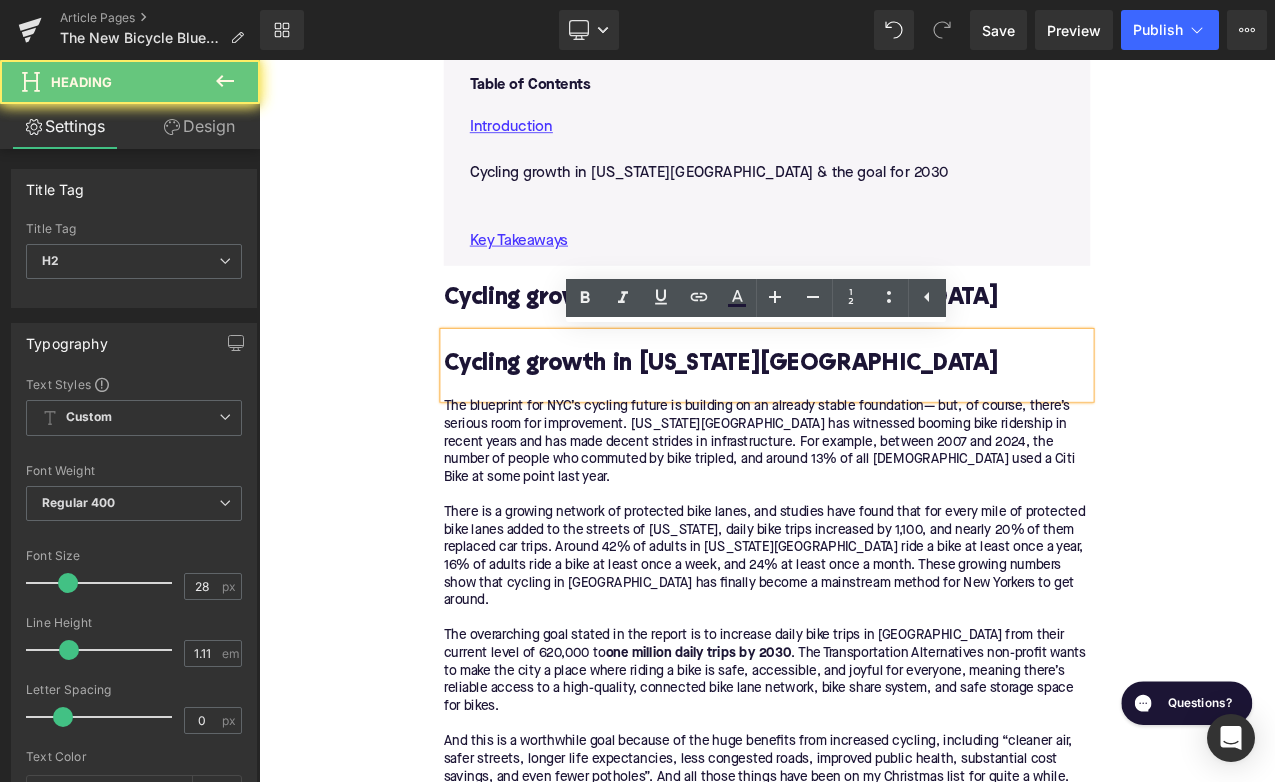 click on "Cycling growth in [US_STATE][GEOGRAPHIC_DATA]" at bounding box center (864, 423) 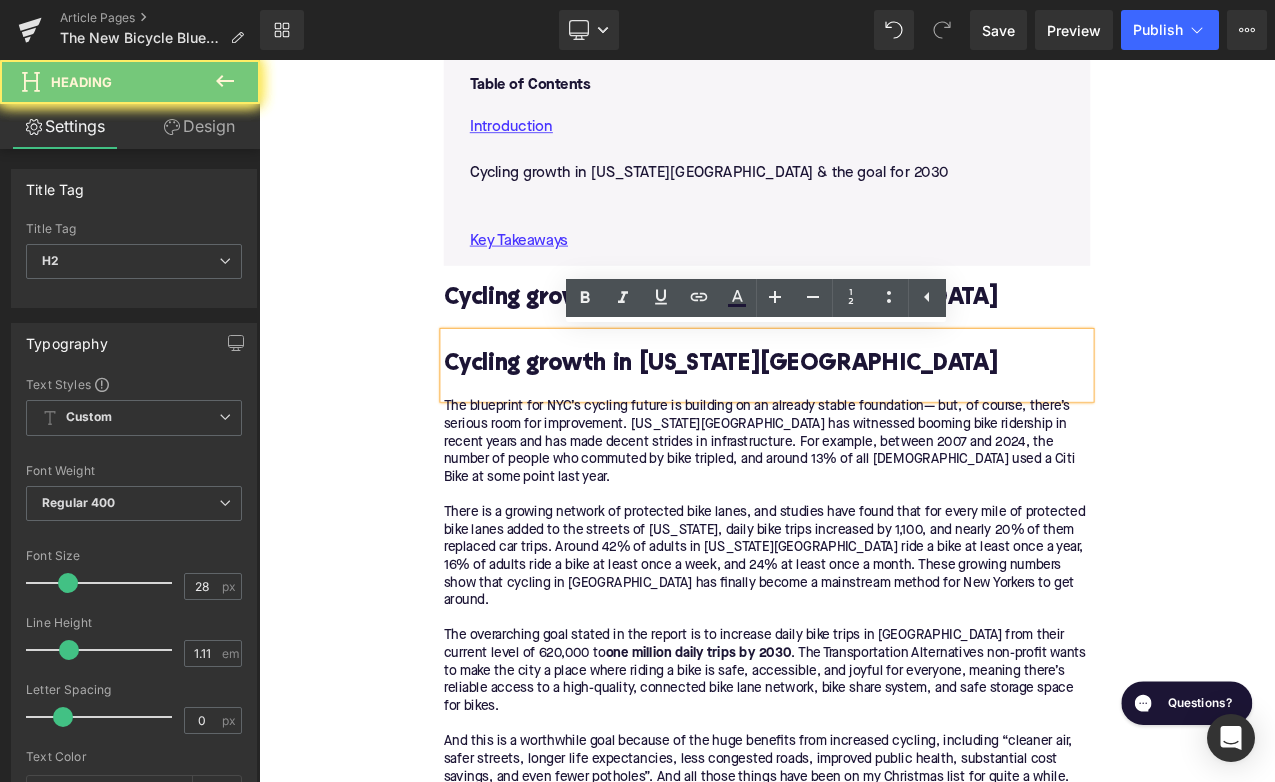paste 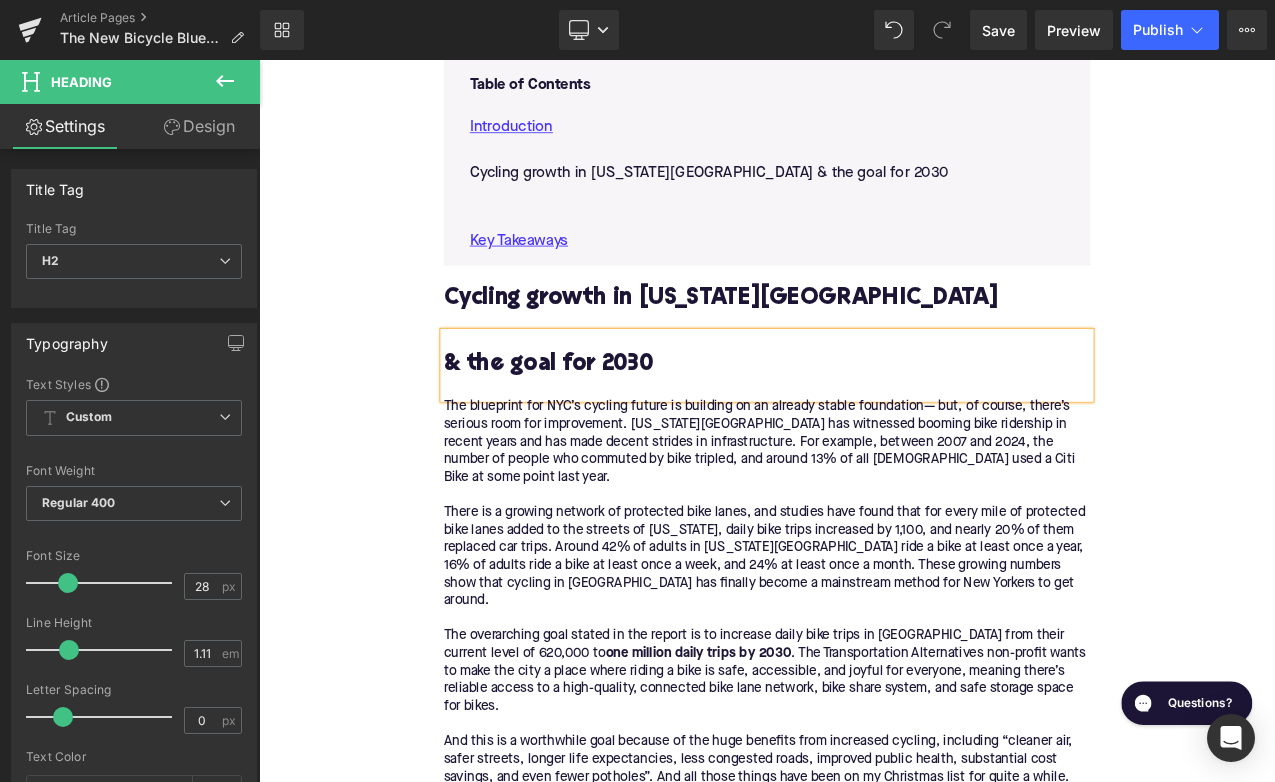 click on "& the goal for 2030" at bounding box center [864, 423] 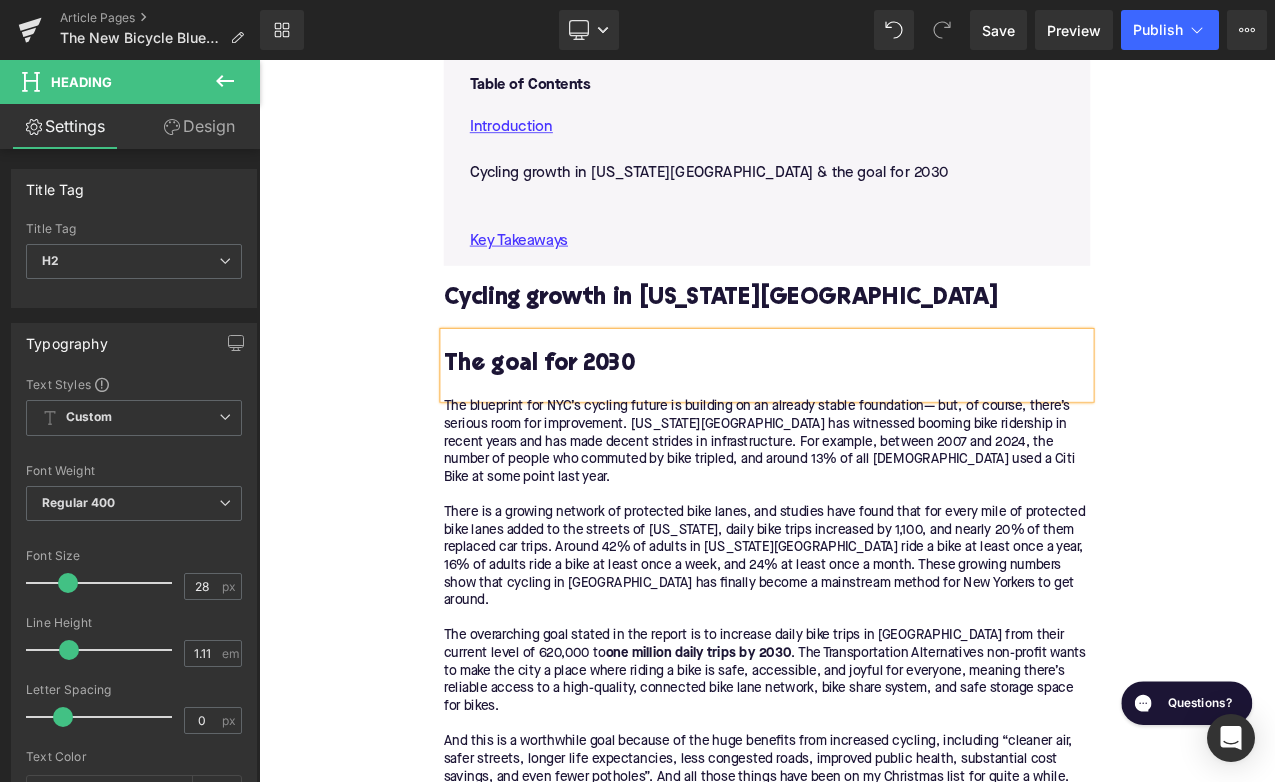 click on "Home / The New Bicycle Blueprint: NYC’s Big Plans Breadcrumbs         The New Bicycle Blueprint: NYC’s Big Plans Heading         Written by: [PERSON_NAME]  | [DATE]  |  Time to read 6 min Text Block         What if biking in [GEOGRAPHIC_DATA] was safer, more seamless, and totally enjoyable? That’s the vision behind the New Bicycle Blueprint. Text Block         Image         More about the Author: [PERSON_NAME] Text Block         [PERSON_NAME] is a bike writer, mechanic, and educator who got his start in community-based bike shops and co-ops. With a decade in the industry, he still wrenches on bikes when he can and plays bike polo on a fixie. Text Block         Row         Image         There are some big plans in the works to transform the US’s largest city into a world-class bicycling metropolis. The  New Bicycle Blueprint Text Block         Text Block         Table of Contents Text Block         Introduction Cycling growth in [US_STATE][GEOGRAPHIC_DATA] & the goal for 2030 Key Takeaways Text Block         Row" at bounding box center (864, 1943) 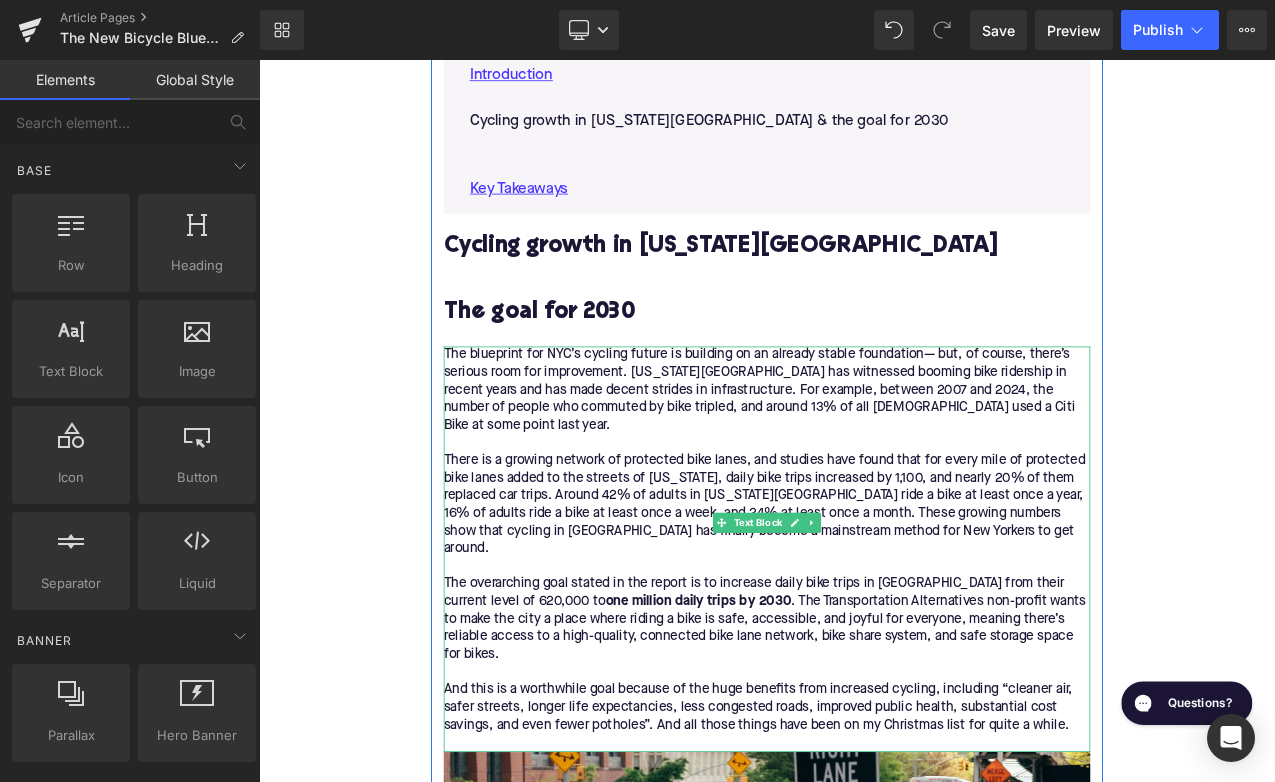 scroll, scrollTop: 1252, scrollLeft: 0, axis: vertical 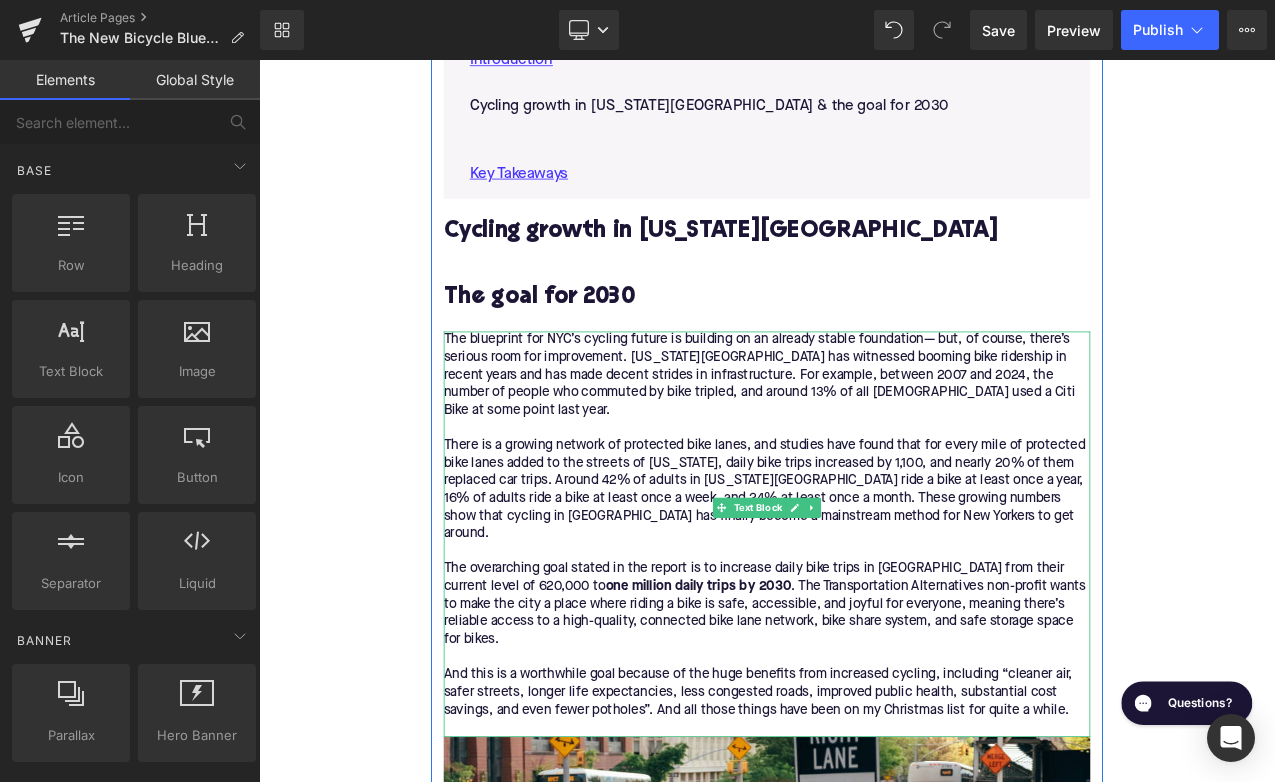 click on "The blueprint for NYC’s cycling future is building on an already stable foundation— but, of course, there’s serious room for improvement. [US_STATE][GEOGRAPHIC_DATA] has witnessed booming bike ridership in recent years and has made decent strides in infrastructure. For example, between 2007 and 2024, the number of people who commuted by bike tripled, and around 13% of all [DEMOGRAPHIC_DATA] used a Citi Bike at some point last year.  There is a growing network of protected bike lanes, and studies have found that for every mile of protected bike lanes added to the streets of [US_STATE], daily bike trips increased by 1,100, and nearly 20% of them replaced car trips. Around 42% of adults in [US_STATE][GEOGRAPHIC_DATA] ride a bike at least once a year, 16% of adults ride a bike at least once a week, and 24% at least once a month. These growing numbers show that cycling in [GEOGRAPHIC_DATA] has finally become a mainstream method for New Yorkers to get around. one million daily trips by 2030" at bounding box center [864, 624] 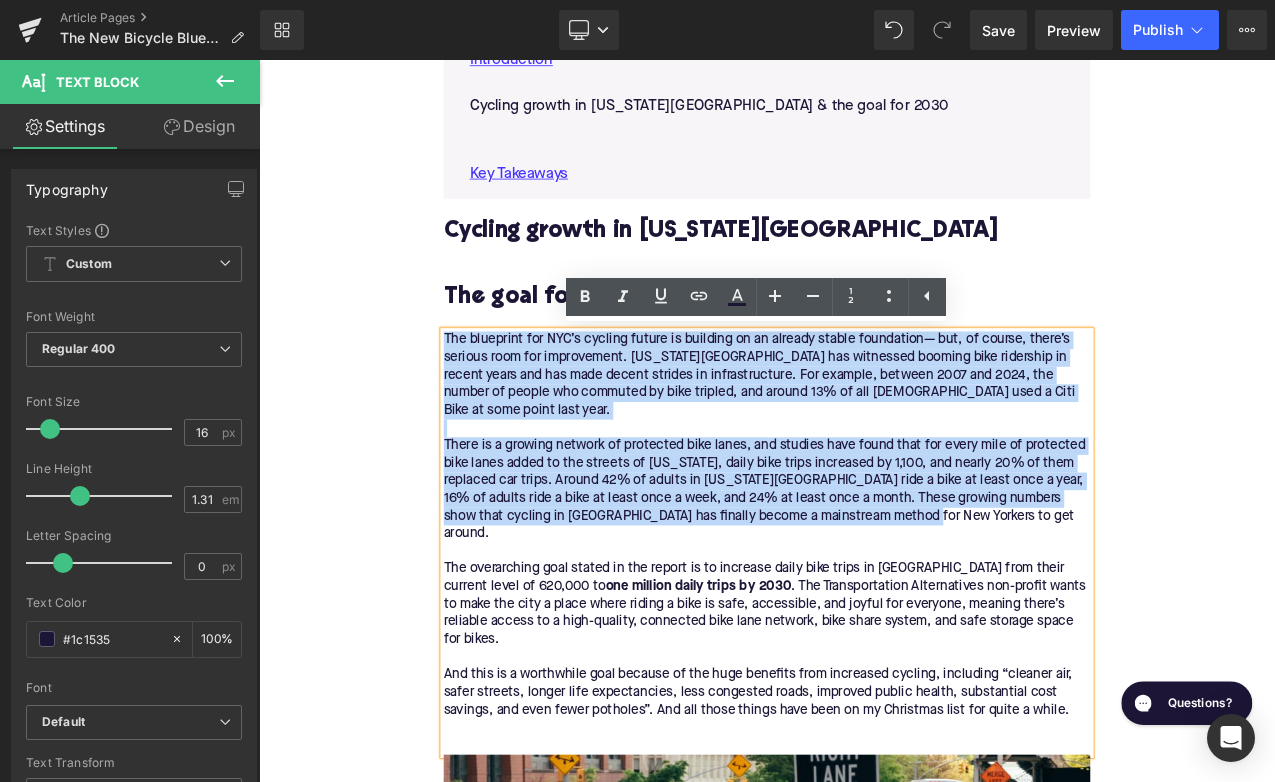 drag, startPoint x: 1059, startPoint y: 582, endPoint x: 481, endPoint y: 388, distance: 609.6884 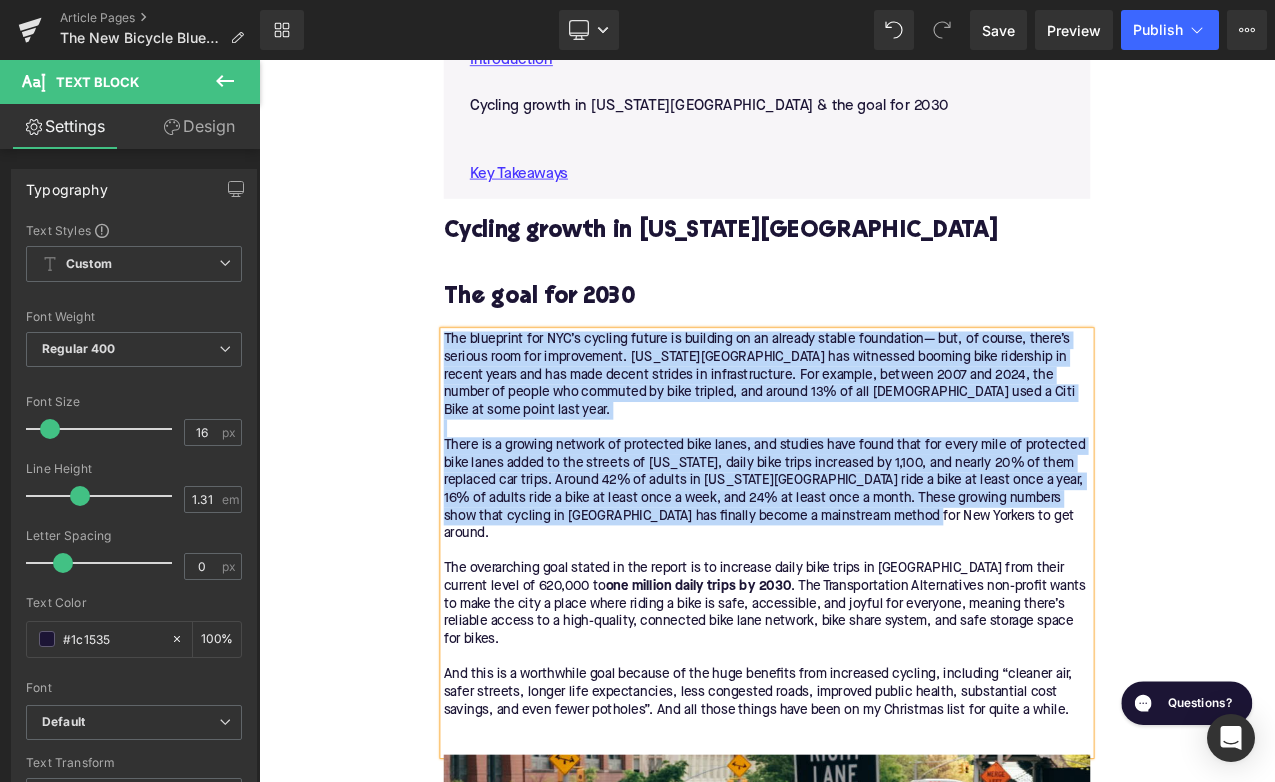copy on "The blueprint for NYC’s cycling future is building on an already stable foundation— but, of course, there’s serious room for improvement. [US_STATE][GEOGRAPHIC_DATA] has witnessed booming bike ridership in recent years and has made decent strides in infrastructure. For example, between 2007 and 2024, the number of people who commuted by bike tripled, and around 13% of all [DEMOGRAPHIC_DATA] used a Citi Bike at some point last year.  There is a growing network of protected bike lanes, and studies have found that for every mile of protected bike lanes added to the streets of [US_STATE], daily bike trips increased by 1,100, and nearly 20% of them replaced car trips. Around 42% of adults in [US_STATE][GEOGRAPHIC_DATA] ride a bike at least once a year, 16% of adults ride a bike at least once a week, and 24% at least once a month. These growing numbers show that cycling in [GEOGRAPHIC_DATA] has finally become a mainstream method for New Yorkers to get around." 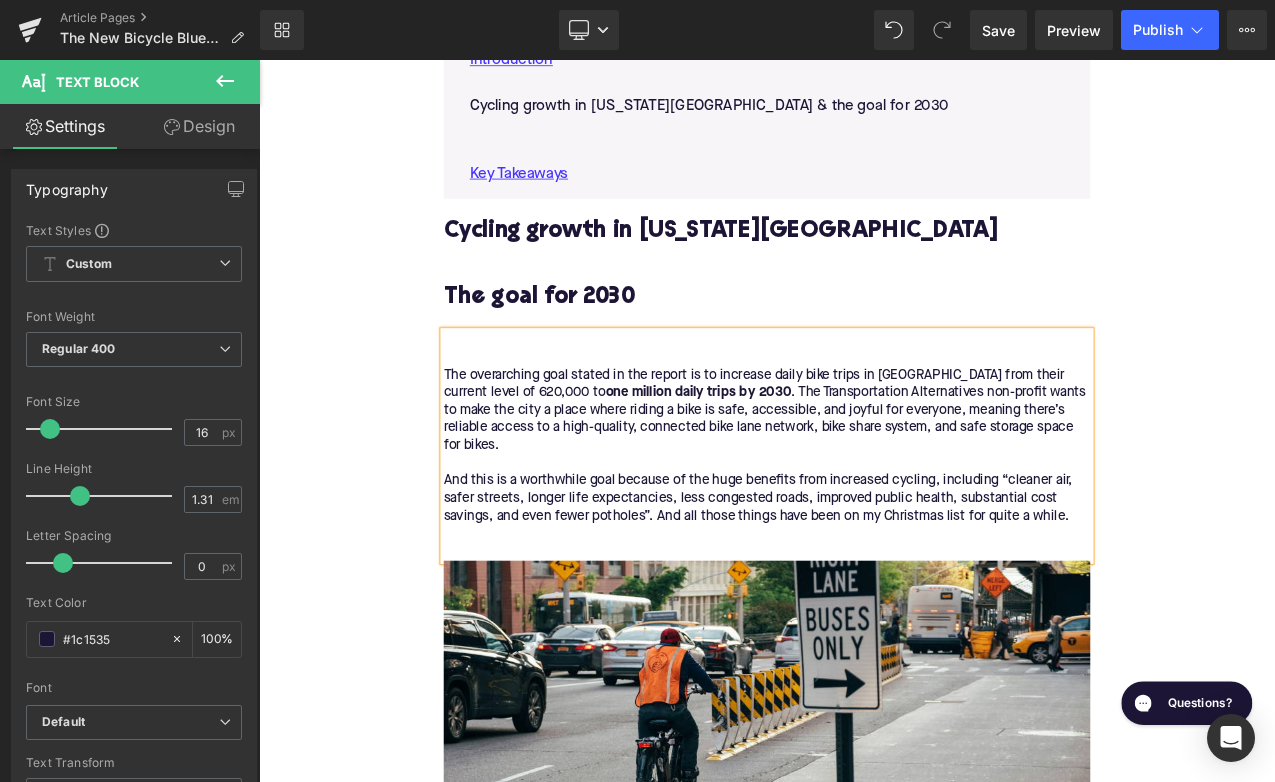 click on "The overarching goal stated in the report is to increase daily bike trips in [GEOGRAPHIC_DATA] from their current level of 620,000 to  one million daily trips by 2030 . The Transportation Alternatives non-profit wants to make the city a place where riding a bike is safe, accessible, and joyful for everyone, meaning there’s reliable access to a high-quality, connected bike lane network, bike share system, and safe storage space for bikes. And this is a worthwhile goal because of the huge benefits from increased cycling, including “cleaner air, safer streets, longer life expectancies, less congested roads, improved public health, substantial cost savings, and even fewer potholes”. And all those things have been on my Christmas list for quite a while." at bounding box center [864, 519] 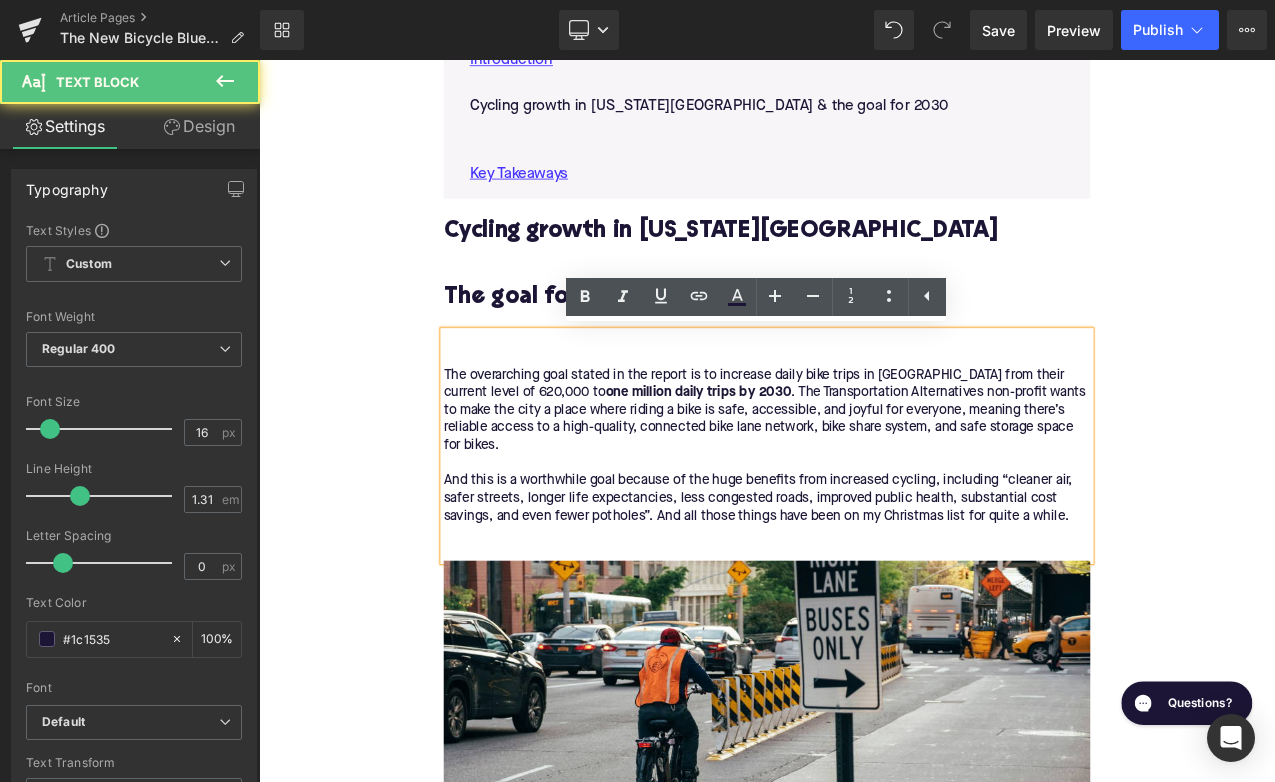 click on "The overarching goal stated in the report is to increase daily bike trips in [GEOGRAPHIC_DATA] from their current level of 620,000 to  one million daily trips by 2030 . The Transportation Alternatives non-profit wants to make the city a place where riding a bike is safe, accessible, and joyful for everyone, meaning there’s reliable access to a high-quality, connected bike lane network, bike share system, and safe storage space for bikes. And this is a worthwhile goal because of the huge benefits from increased cycling, including “cleaner air, safer streets, longer life expectancies, less congested roads, improved public health, substantial cost savings, and even fewer potholes”. And all those things have been on my Christmas list for quite a while." at bounding box center [864, 519] 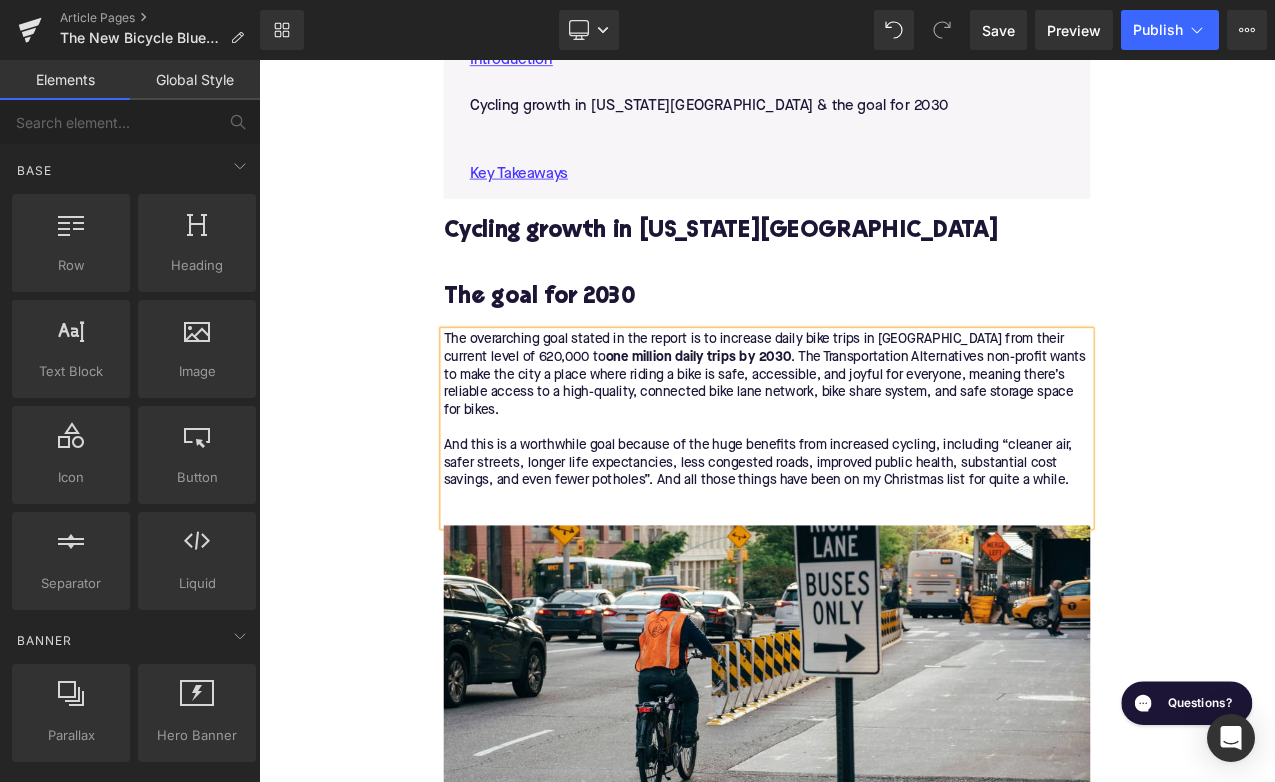 click on "Home / The New Bicycle Blueprint: NYC’s Big Plans Breadcrumbs         The New Bicycle Blueprint: NYC’s Big Plans Heading         Written by: [PERSON_NAME]  | [DATE]  |  Time to read 6 min Text Block         What if biking in [GEOGRAPHIC_DATA] was safer, more seamless, and totally enjoyable? That’s the vision behind the New Bicycle Blueprint. Text Block         Image         More about the Author: [PERSON_NAME] Text Block         [PERSON_NAME] is a bike writer, mechanic, and educator who got his start in community-based bike shops and co-ops. With a decade in the industry, he still wrenches on bikes when he can and plays bike polo on a fixie. Text Block         Row         Image         There are some big plans in the works to transform the US’s largest city into a world-class bicycling metropolis. The  New Bicycle Blueprint Text Block         Text Block         Table of Contents Text Block         Introduction Cycling growth in [US_STATE][GEOGRAPHIC_DATA] & the goal for 2030 Key Takeaways Text Block         Row" at bounding box center (864, 1737) 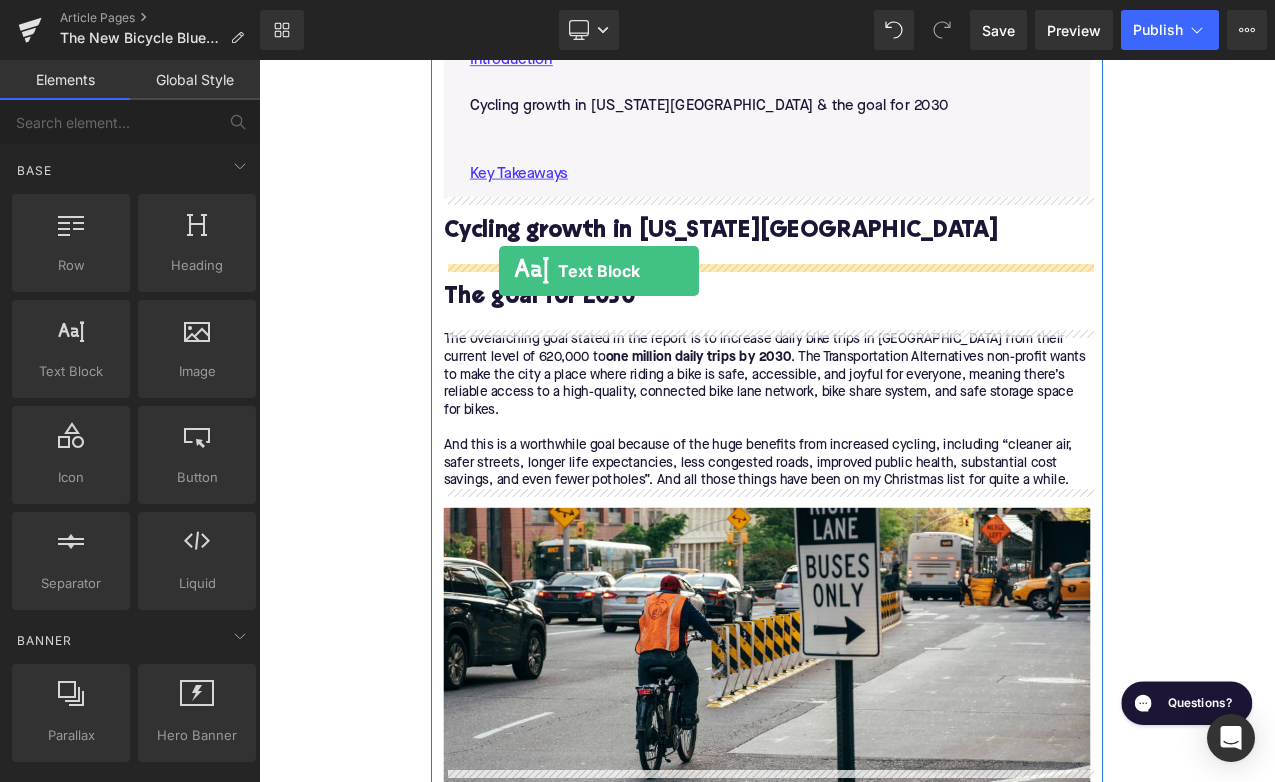 drag, startPoint x: 333, startPoint y: 400, endPoint x: 545, endPoint y: 311, distance: 229.9239 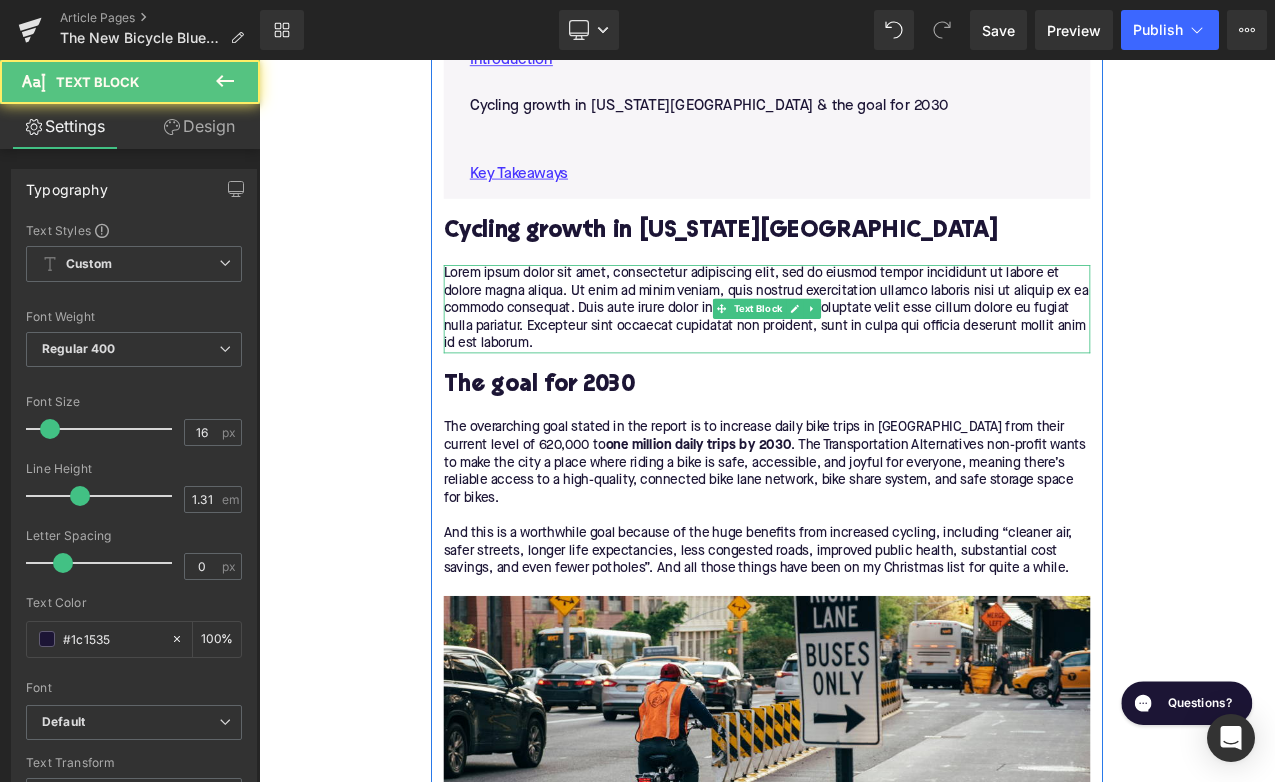 drag, startPoint x: 545, startPoint y: 313, endPoint x: 603, endPoint y: 405, distance: 108.75661 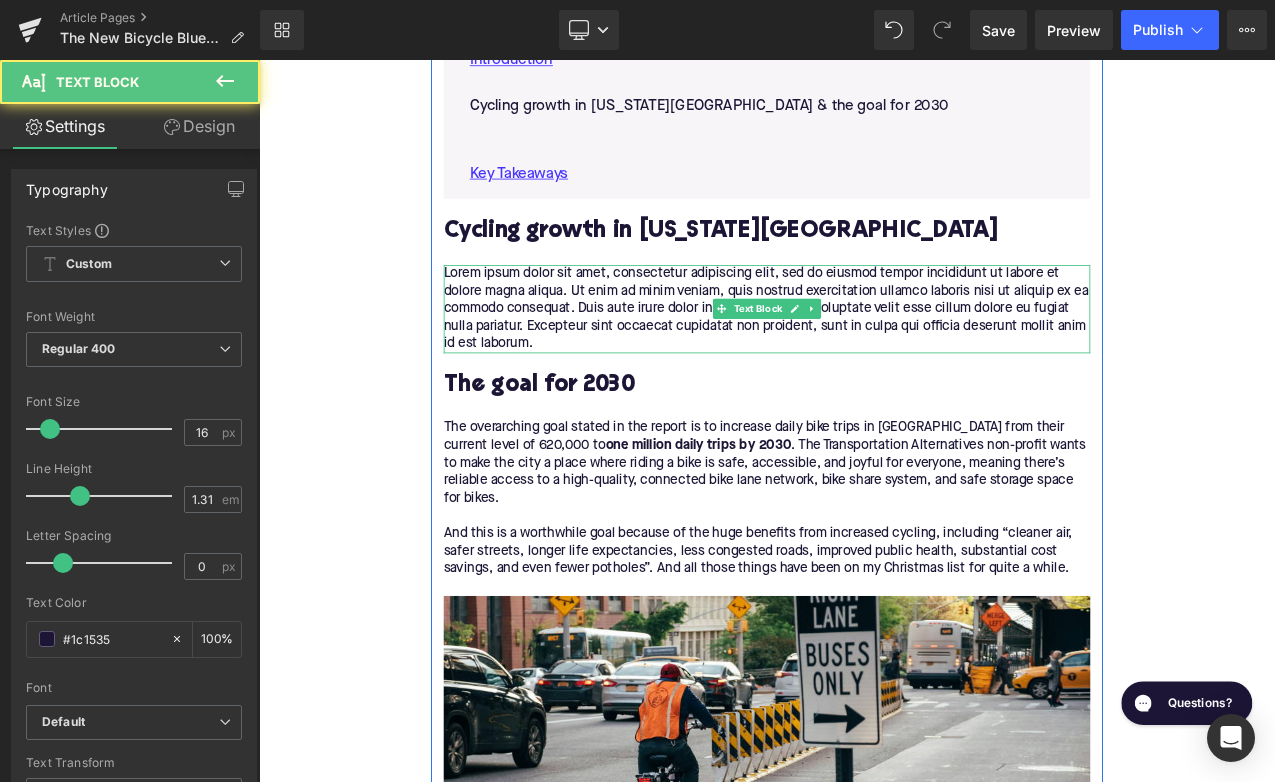 click on "Lorem ipsum dolor sit amet, consectetur adipiscing elit, sed do eiusmod tempor incididunt ut labore et dolore magna aliqua. Ut enim ad minim veniam, quis nostrud exercitation ullamco laboris nisi ut aliquip ex ea commodo consequat. Duis aute irure dolor in reprehenderit in voluptate velit esse cillum dolore eu fugiat nulla pariatur. Excepteur sint occaecat cupidatat non proident, sunt in culpa qui officia deserunt mollit anim id est laborum.
Text Block" at bounding box center (864, 356) 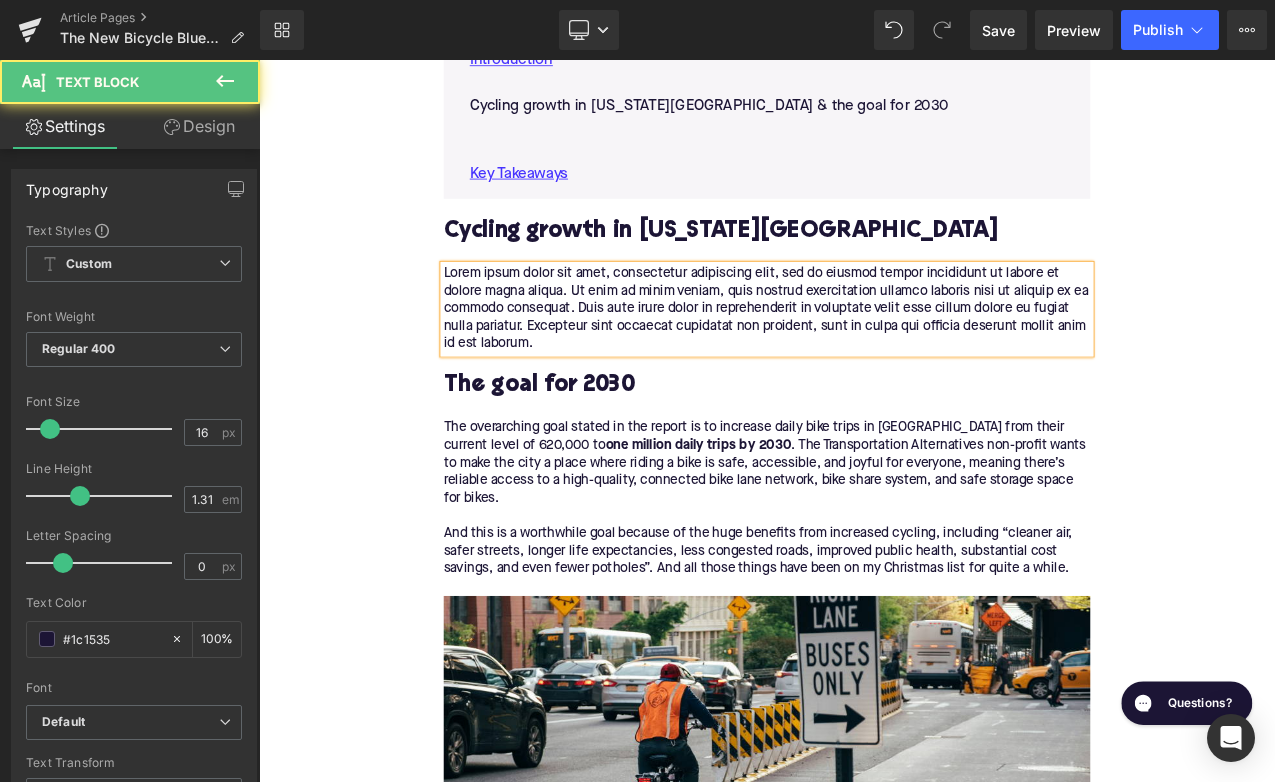 click on "Lorem ipsum dolor sit amet, consectetur adipiscing elit, sed do eiusmod tempor incididunt ut labore et dolore magna aliqua. Ut enim ad minim veniam, quis nostrud exercitation ullamco laboris nisi ut aliquip ex ea commodo consequat. Duis aute irure dolor in reprehenderit in voluptate velit esse cillum dolore eu fugiat nulla pariatur. Excepteur sint occaecat cupidatat non proident, sunt in culpa qui officia deserunt mollit anim id est laborum." at bounding box center (864, 356) 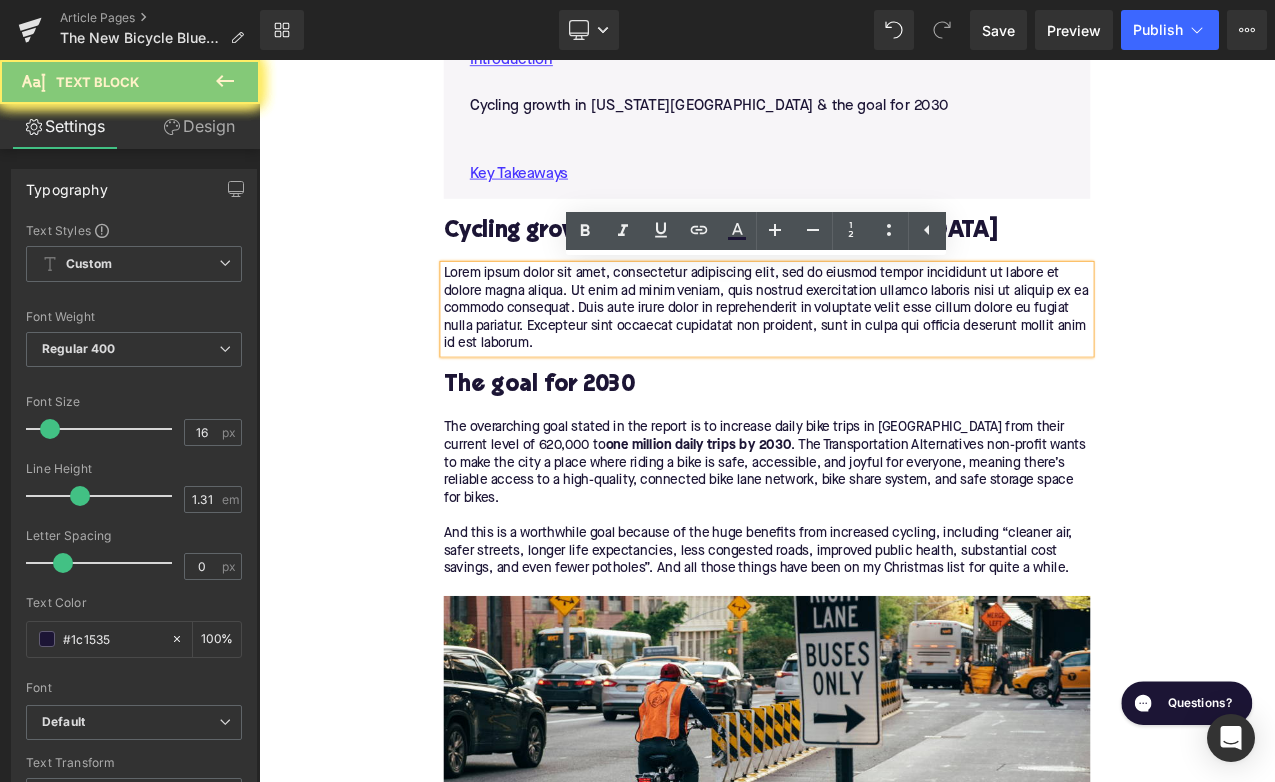 click on "Lorem ipsum dolor sit amet, consectetur adipiscing elit, sed do eiusmod tempor incididunt ut labore et dolore magna aliqua. Ut enim ad minim veniam, quis nostrud exercitation ullamco laboris nisi ut aliquip ex ea commodo consequat. Duis aute irure dolor in reprehenderit in voluptate velit esse cillum dolore eu fugiat nulla pariatur. Excepteur sint occaecat cupidatat non proident, sunt in culpa qui officia deserunt mollit anim id est laborum." at bounding box center (864, 356) 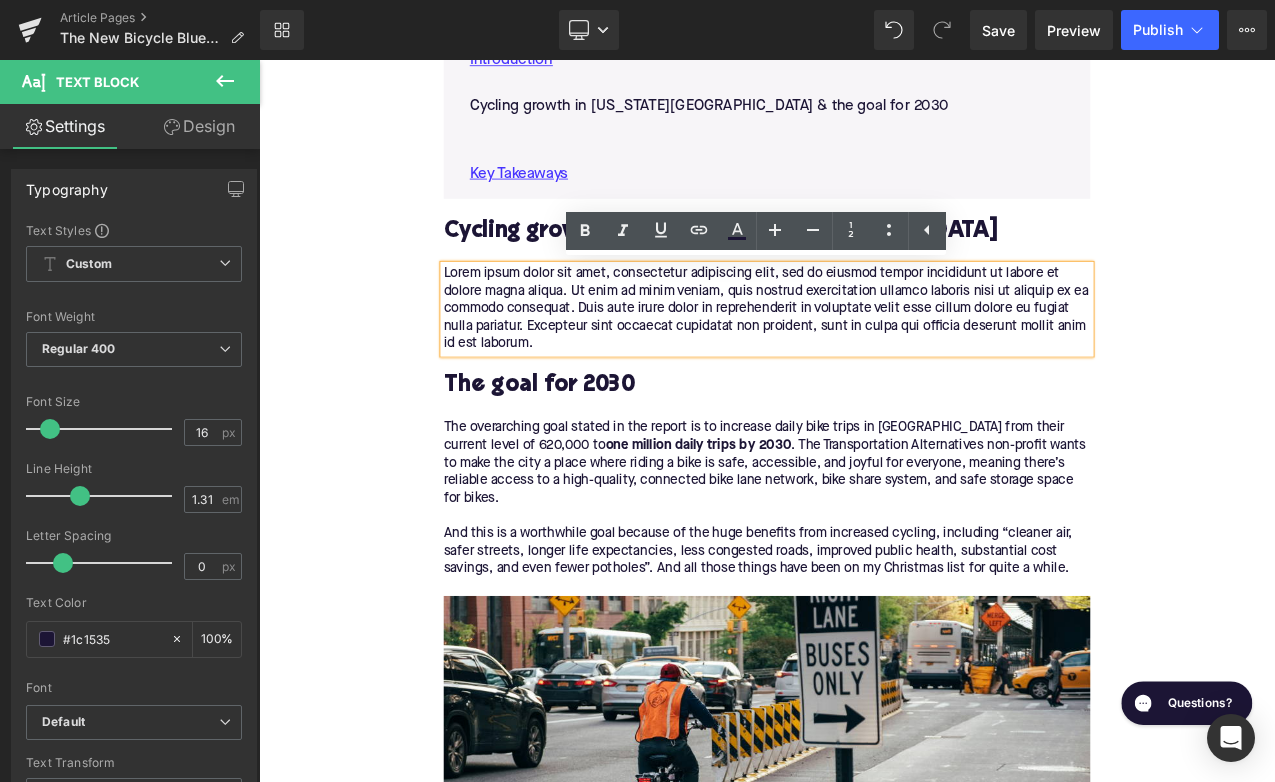 paste 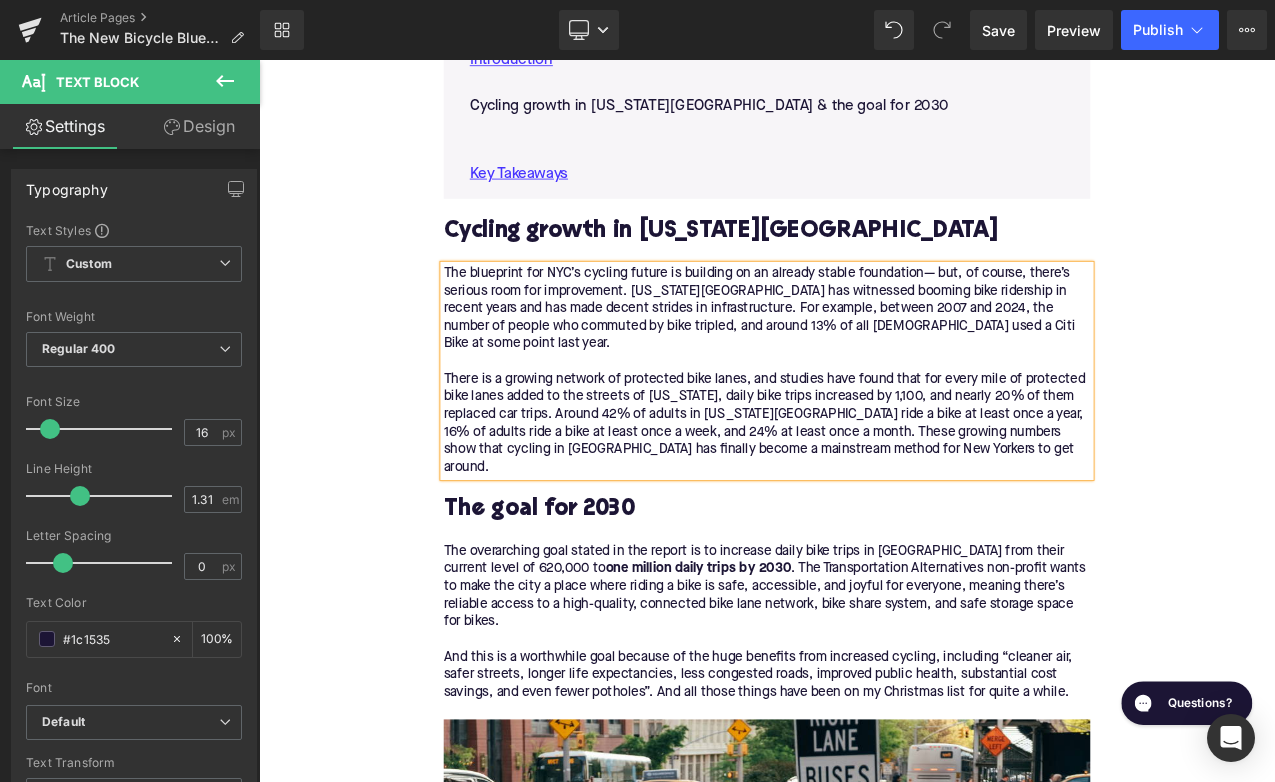 click on "Home / The New Bicycle Blueprint: NYC’s Big Plans Breadcrumbs         The New Bicycle Blueprint: NYC’s Big Plans Heading         Written by: [PERSON_NAME]  | [DATE]  |  Time to read 6 min Text Block         What if biking in [GEOGRAPHIC_DATA] was safer, more seamless, and totally enjoyable? That’s the vision behind the New Bicycle Blueprint. Text Block         Image         More about the Author: [PERSON_NAME] Text Block         [PERSON_NAME] is a bike writer, mechanic, and educator who got his start in community-based bike shops and co-ops. With a decade in the industry, he still wrenches on bikes when he can and plays bike polo on a fixie. Text Block         Row         Image         There are some big plans in the works to transform the US’s largest city into a world-class bicycling metropolis. The  New Bicycle Blueprint Text Block         Text Block         Table of Contents Text Block         Introduction Cycling growth in [US_STATE][GEOGRAPHIC_DATA] & the goal for 2030 Key Takeaways Text Block         Row" at bounding box center (864, 1852) 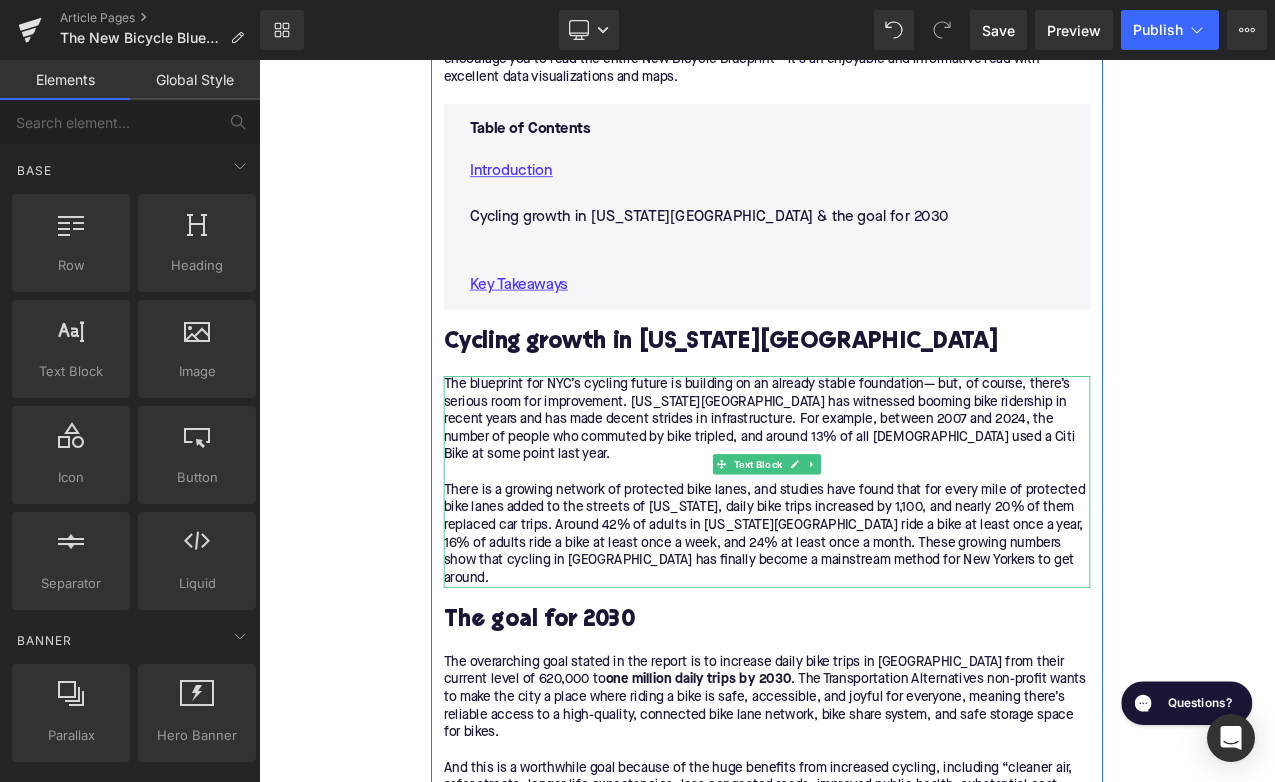 scroll, scrollTop: 1118, scrollLeft: 0, axis: vertical 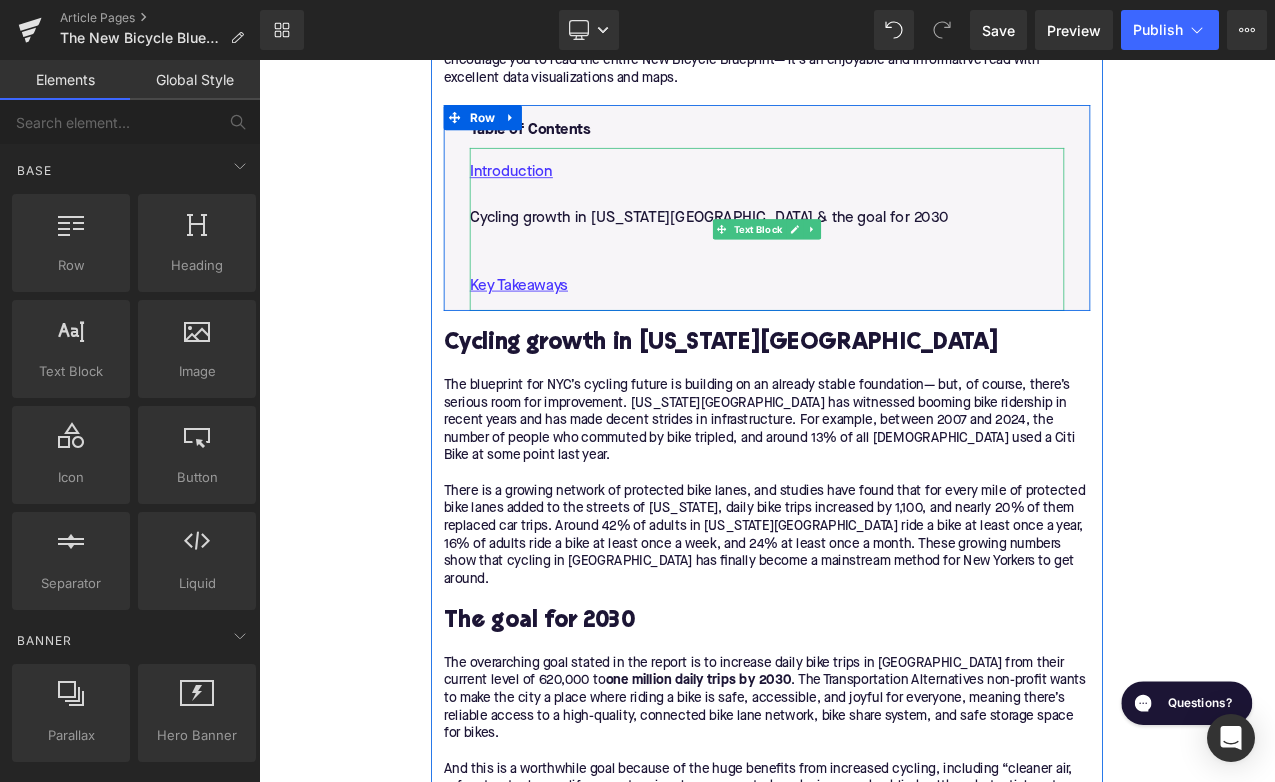 click on "Cycling growth in [US_STATE][GEOGRAPHIC_DATA] & the goal for 2030" at bounding box center (864, 248) 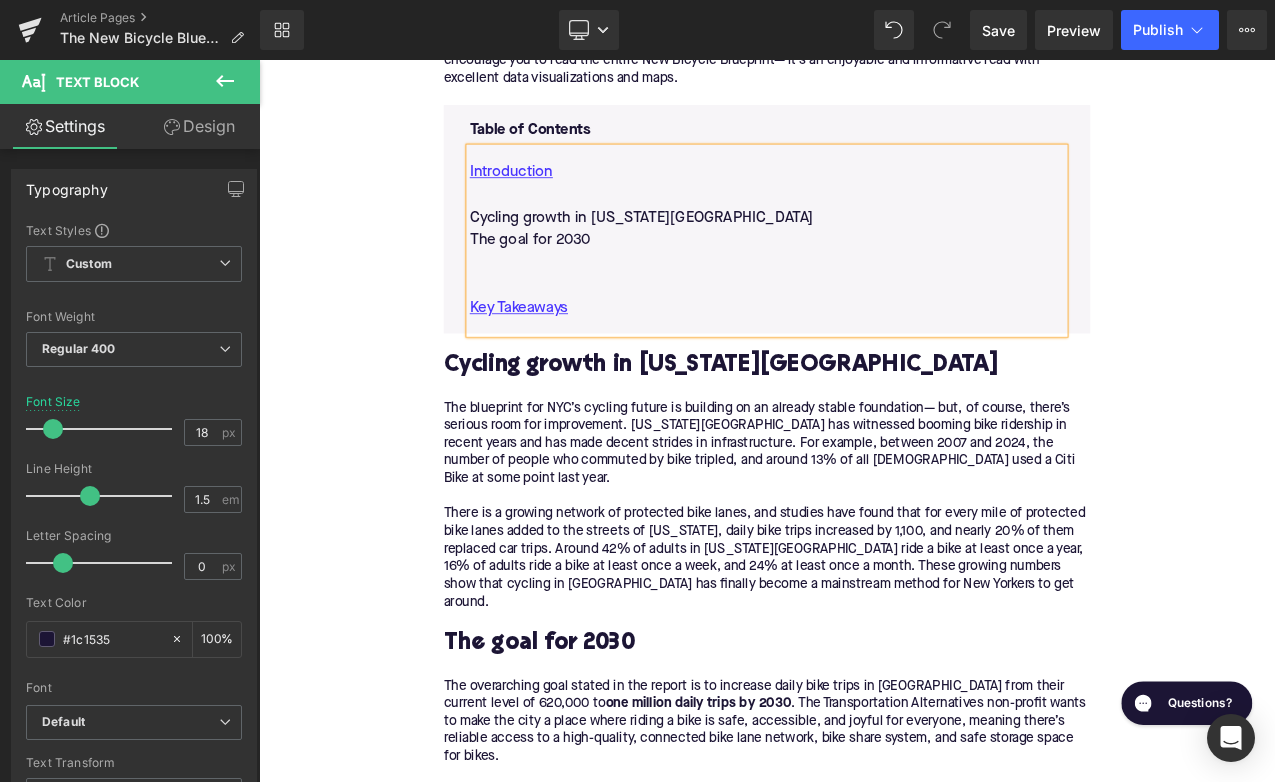click at bounding box center (864, 302) 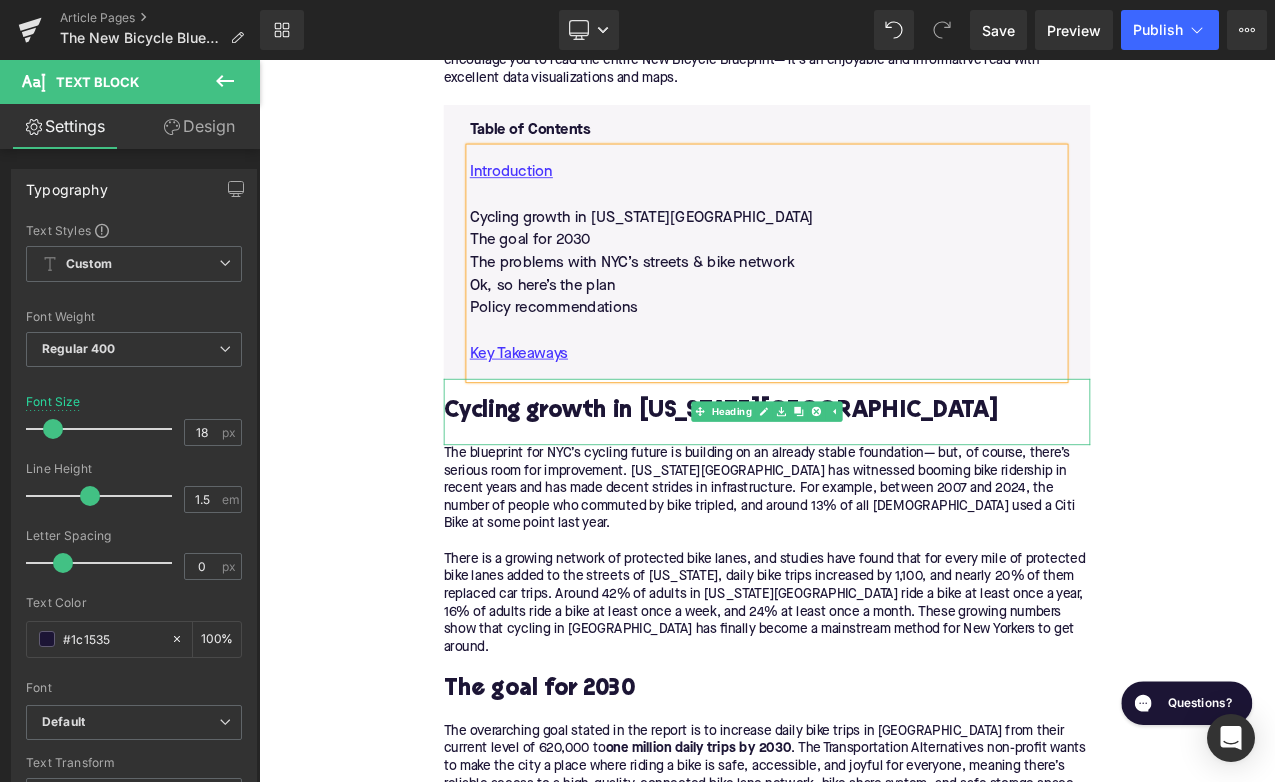 click on "Cycling growth in [US_STATE][GEOGRAPHIC_DATA]" at bounding box center [864, 479] 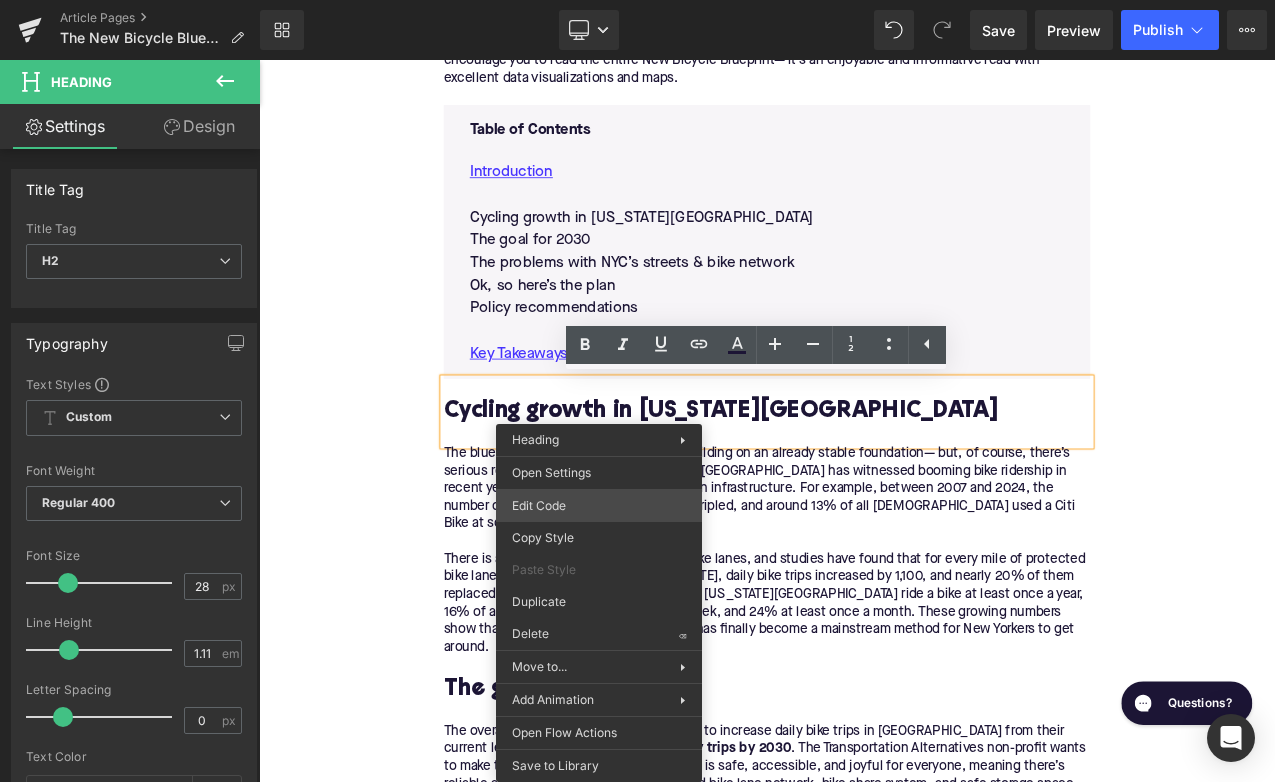 click on "Text Block  You are previewing how the   will restyle your page. You can not edit Elements in Preset Preview Mode.  Article Pages The New Bicycle Blueprint: NYC’s Big Plans Library Desktop Desktop Laptop Tablet Mobile Save Preview Publish Scheduled View Live Page View with current Template Save Template to Library Schedule Publish  Optimize  Publish Settings Shortcuts  Your page can’t be published   You've reached the maximum number of published pages on your plan  (393/999999).  You need to upgrade your plan or unpublish all your pages to get 1 publish slot.   Unpublish pages   Upgrade plan  Elements Global Style Base Row  rows, columns, layouts, div Heading  headings, titles, h1,h2,h3,h4,h5,h6 Text Block  texts, paragraphs, contents, blocks Image  images, photos, alts, uploads Icon  icons, symbols Button  button, call to action, cta Separator  separators, dividers, horizontal lines Liquid  liquid, custom code, html, javascript, css, reviews, apps, applications, embeded, iframe Banner Parallax  Stack" at bounding box center (637, 0) 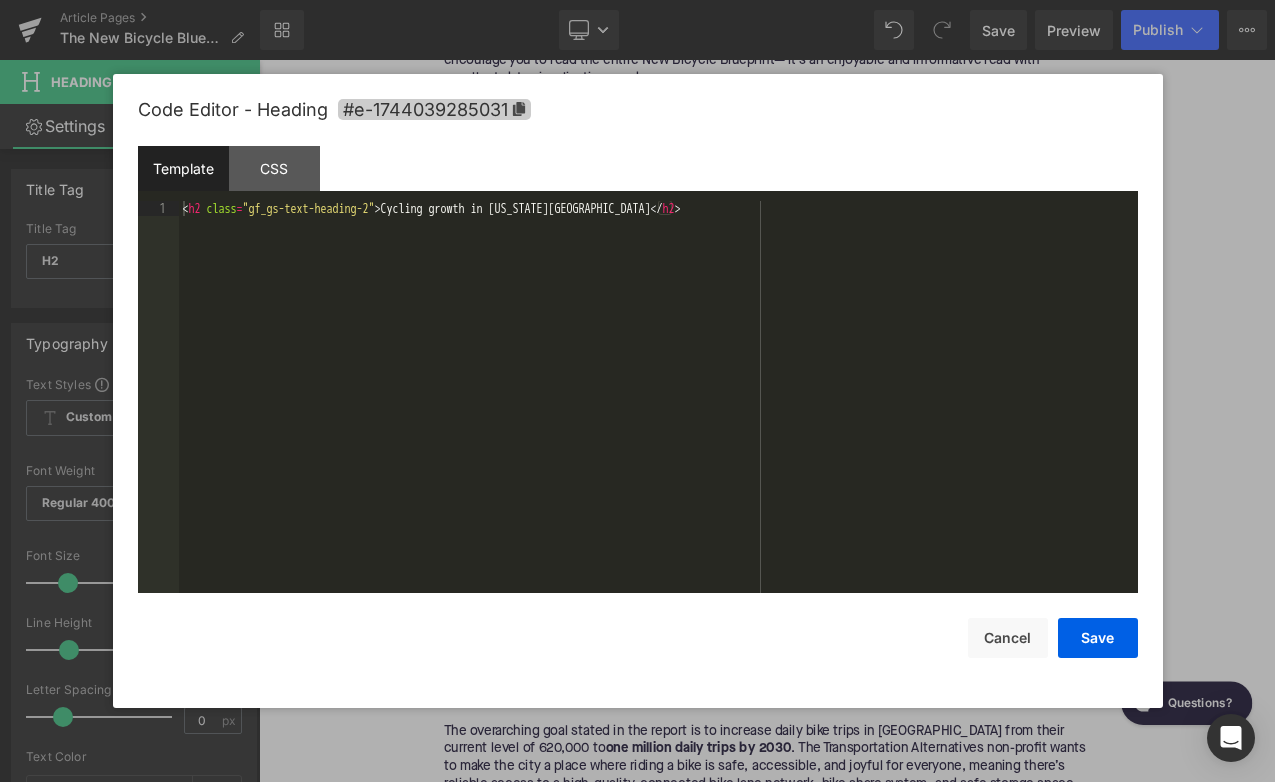 click on "#e-1744039285031" at bounding box center (434, 109) 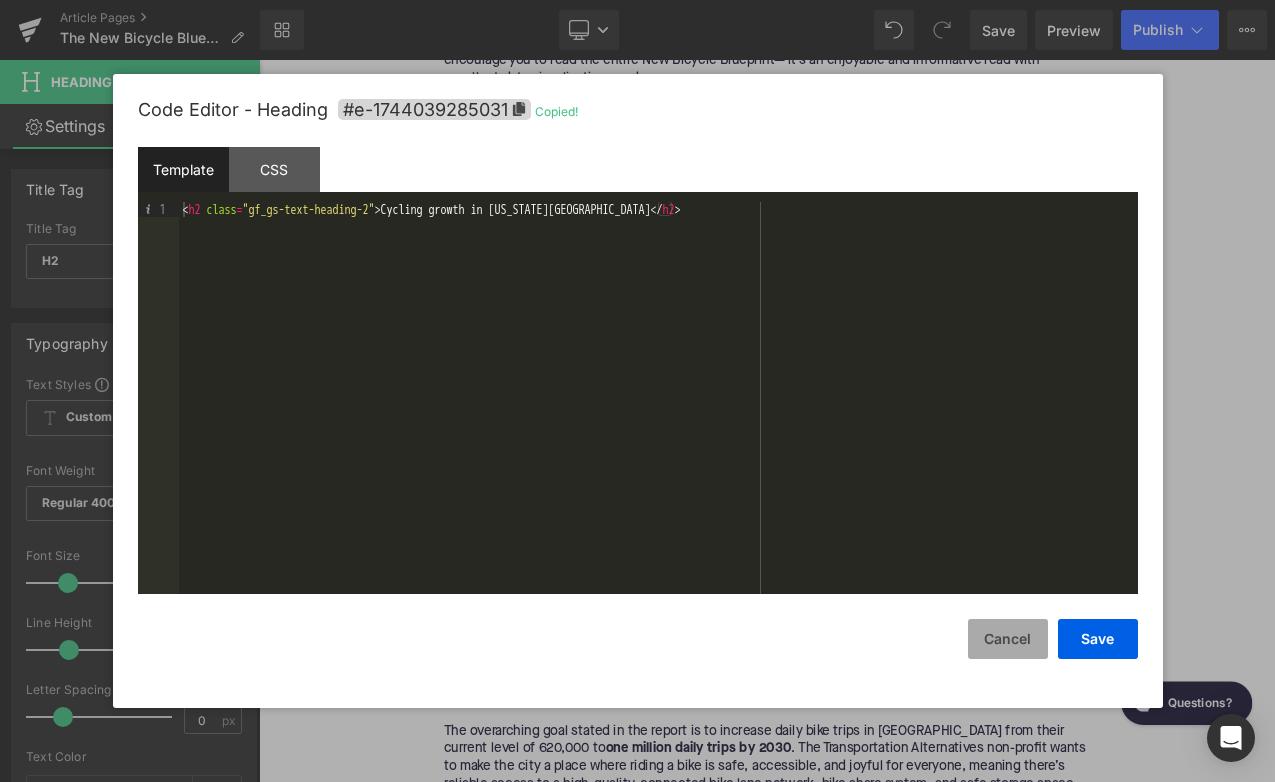 click on "Cancel" at bounding box center [1008, 639] 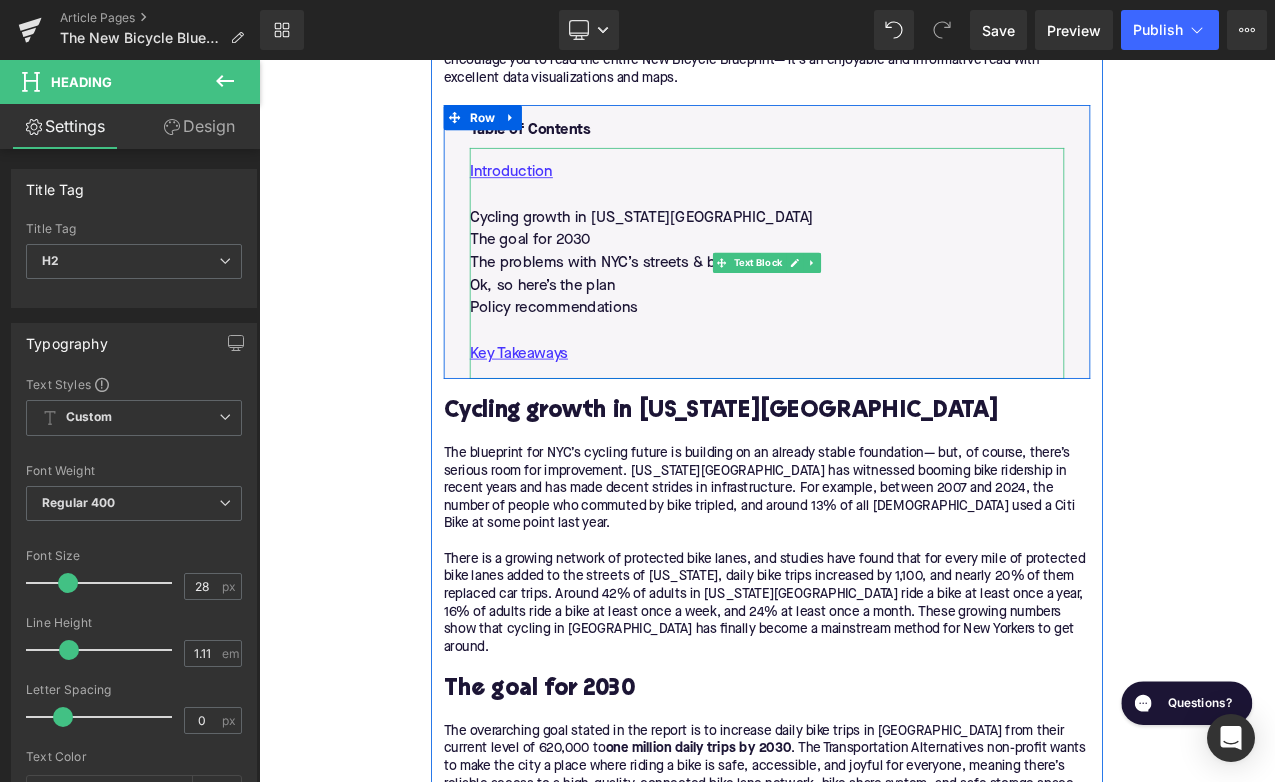 click on "Cycling growth in [US_STATE][GEOGRAPHIC_DATA]" at bounding box center [864, 248] 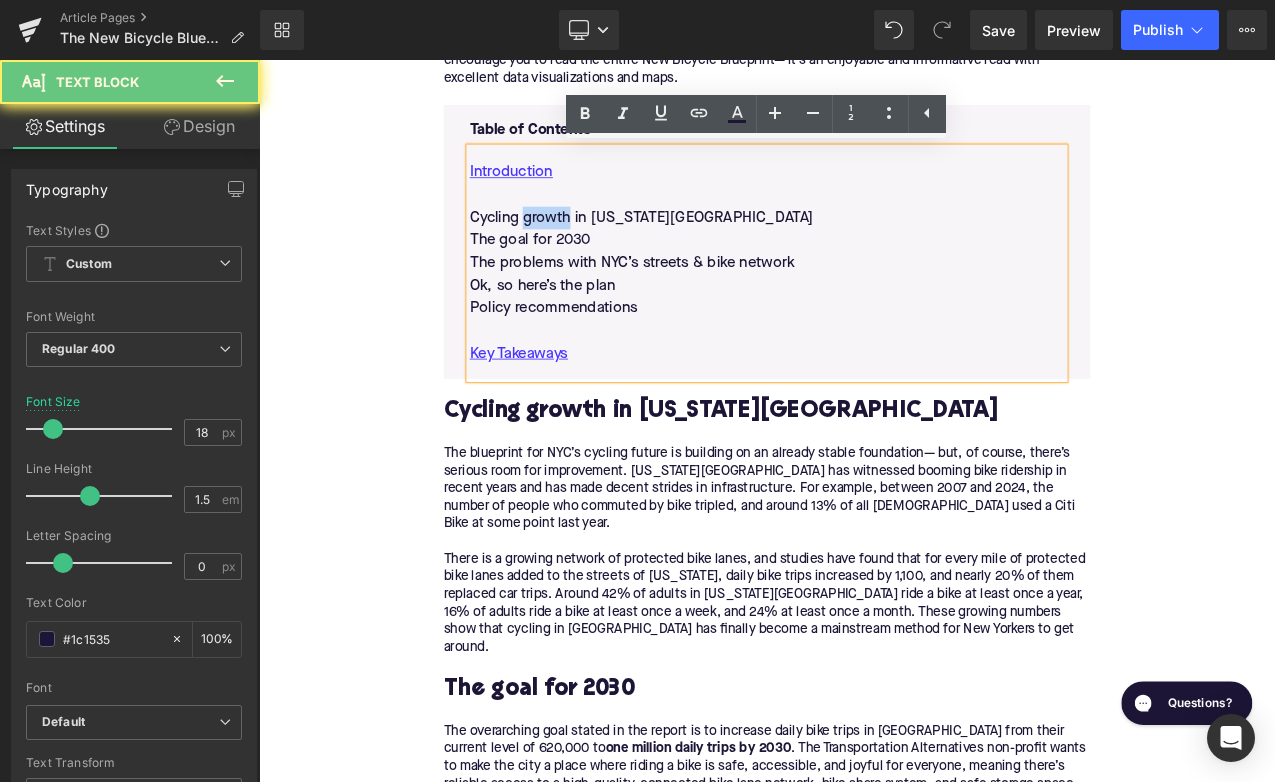 click on "Cycling growth in [US_STATE][GEOGRAPHIC_DATA]" at bounding box center (864, 248) 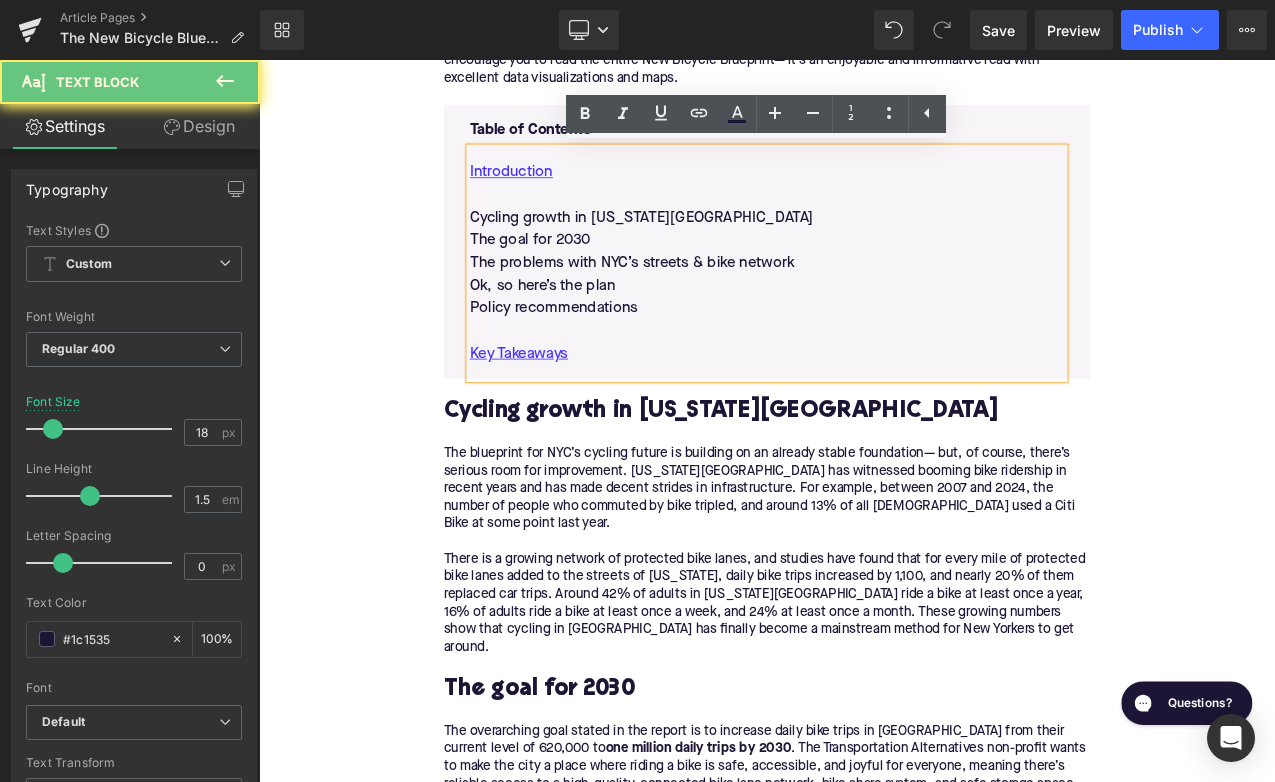 click on "Cycling growth in [US_STATE][GEOGRAPHIC_DATA]" at bounding box center (864, 248) 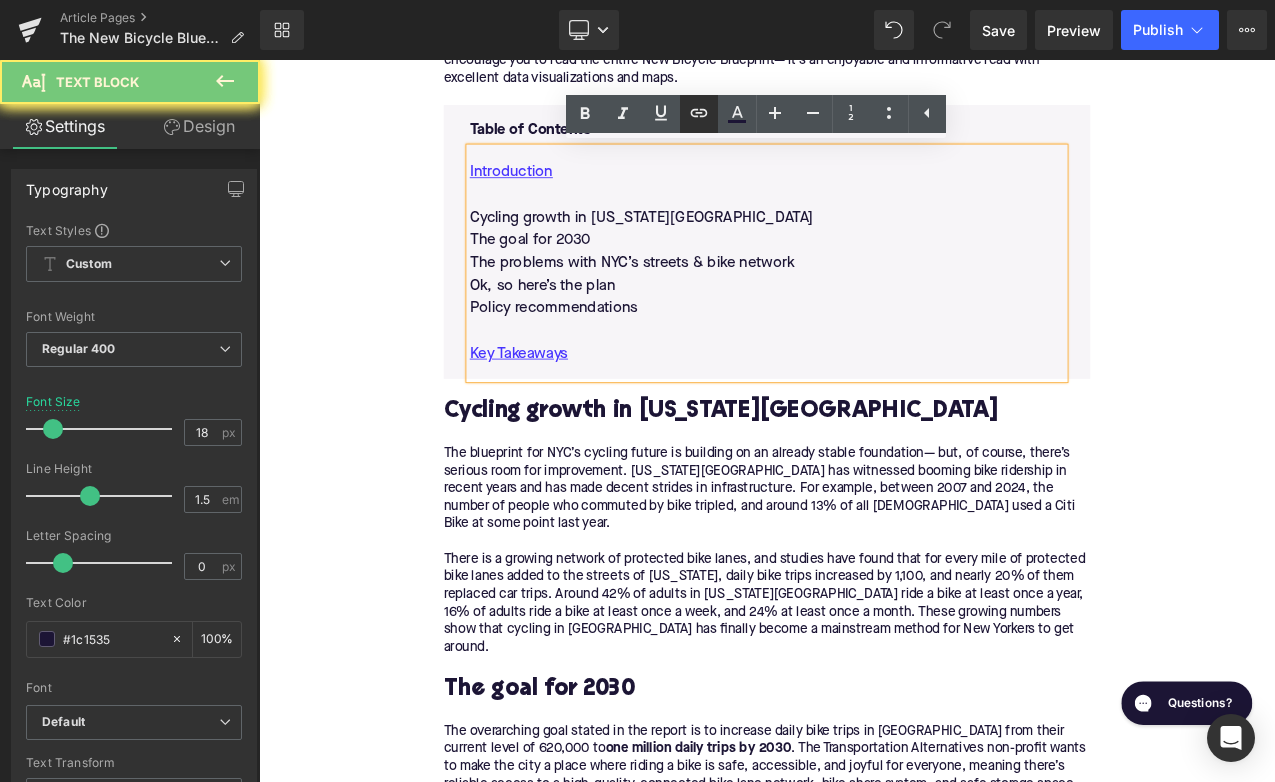 click 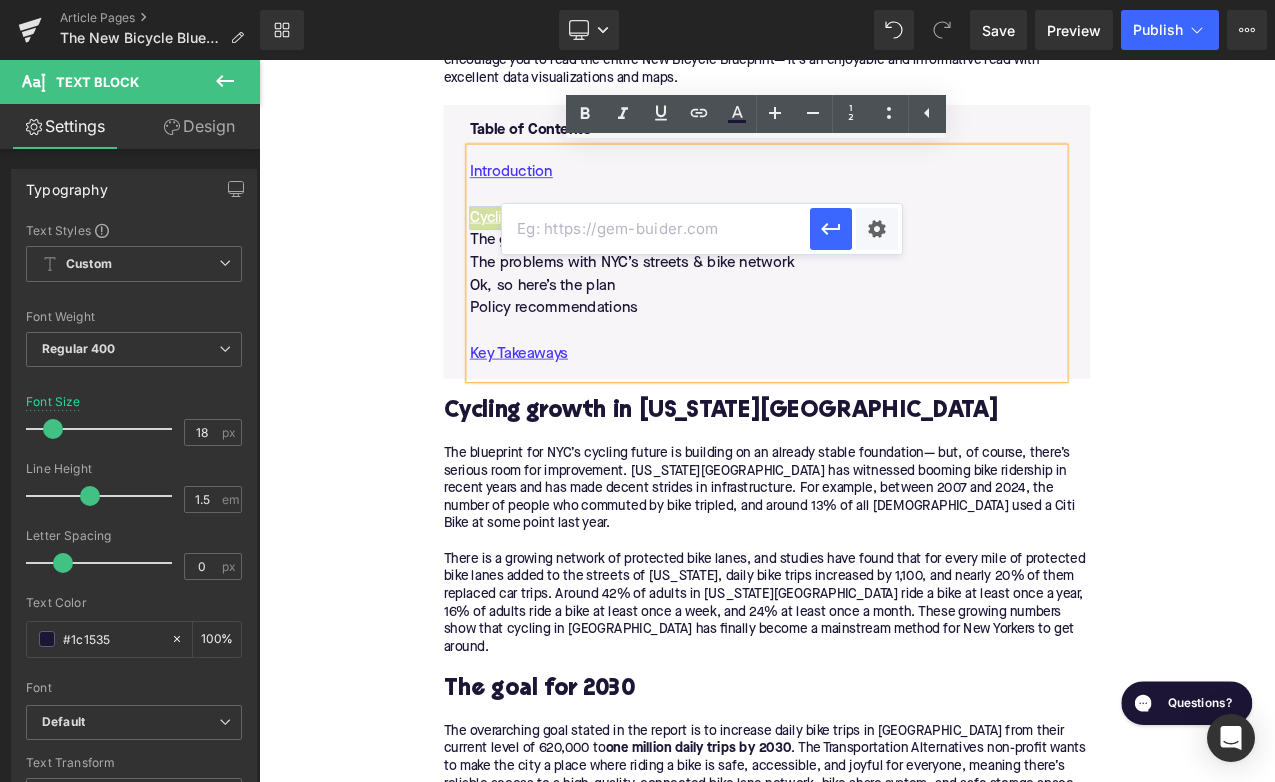 click at bounding box center (656, 229) 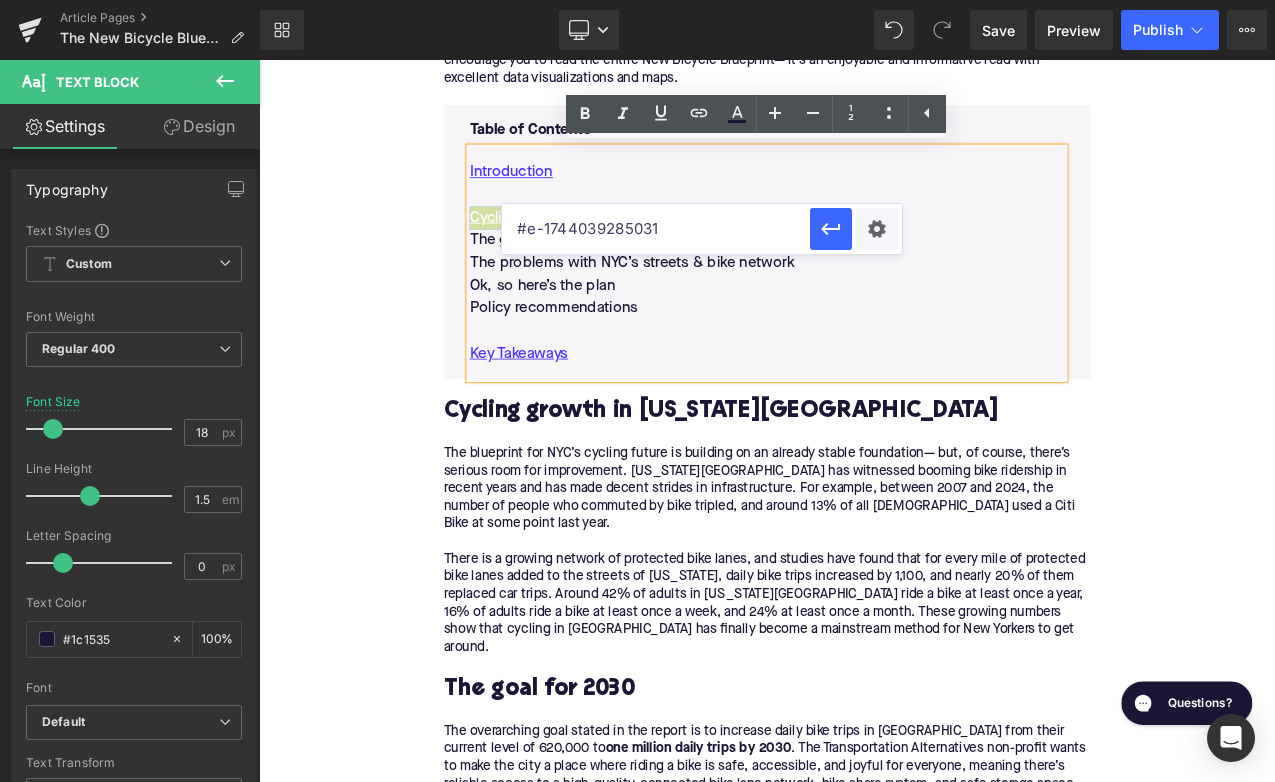 type on "#e-1744039285031" 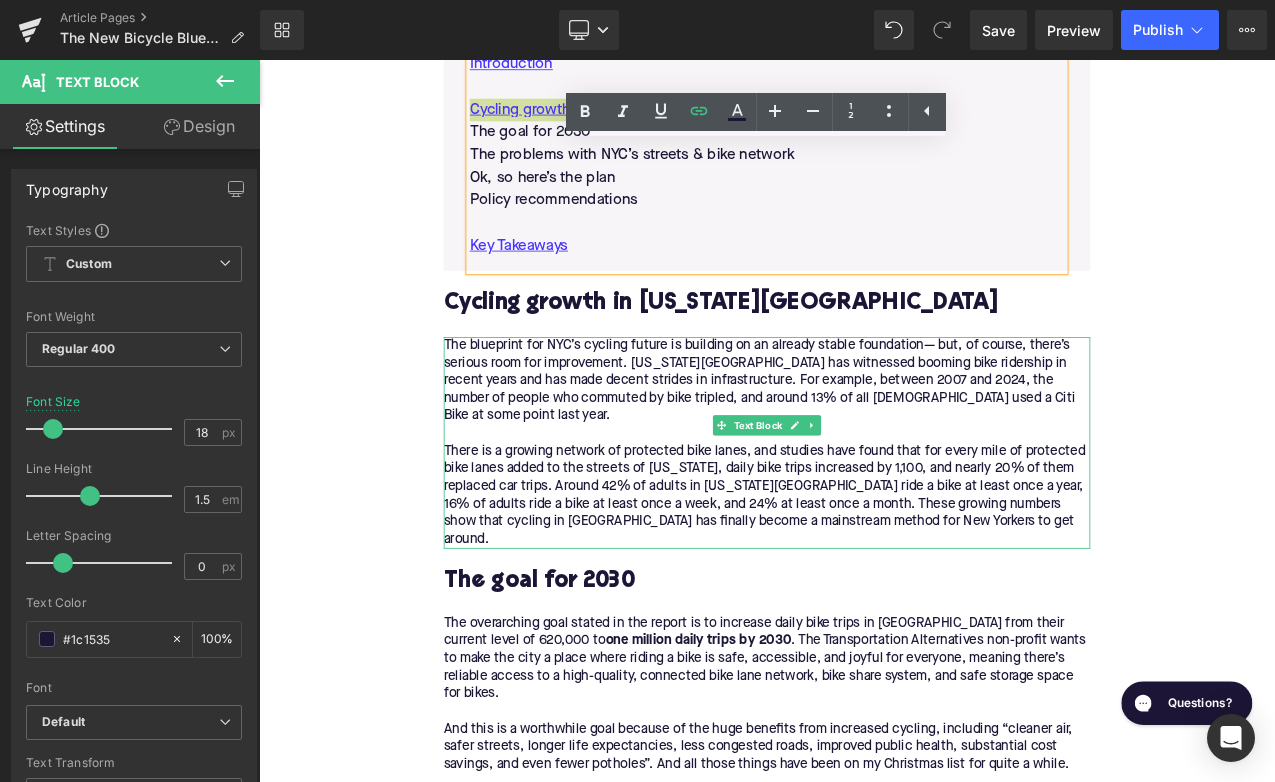 scroll, scrollTop: 1257, scrollLeft: 0, axis: vertical 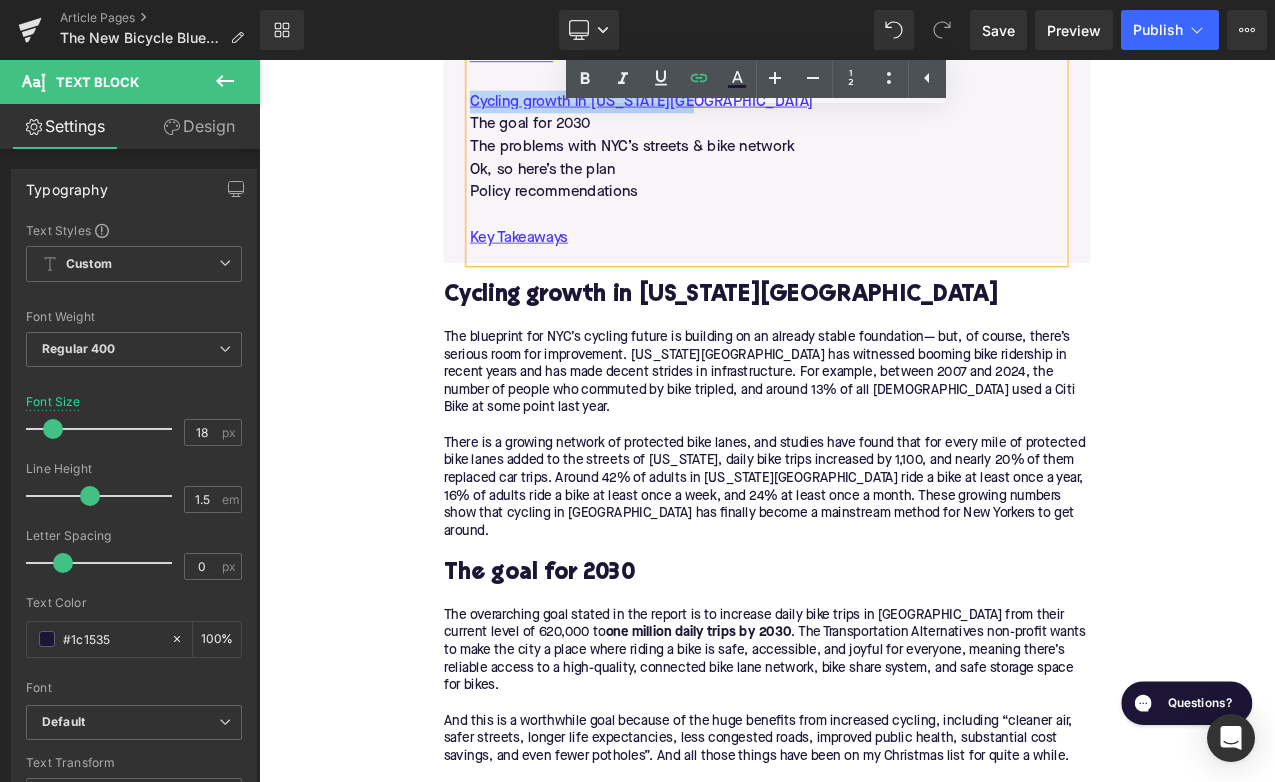 click on "The goal for 2030" at bounding box center [864, 671] 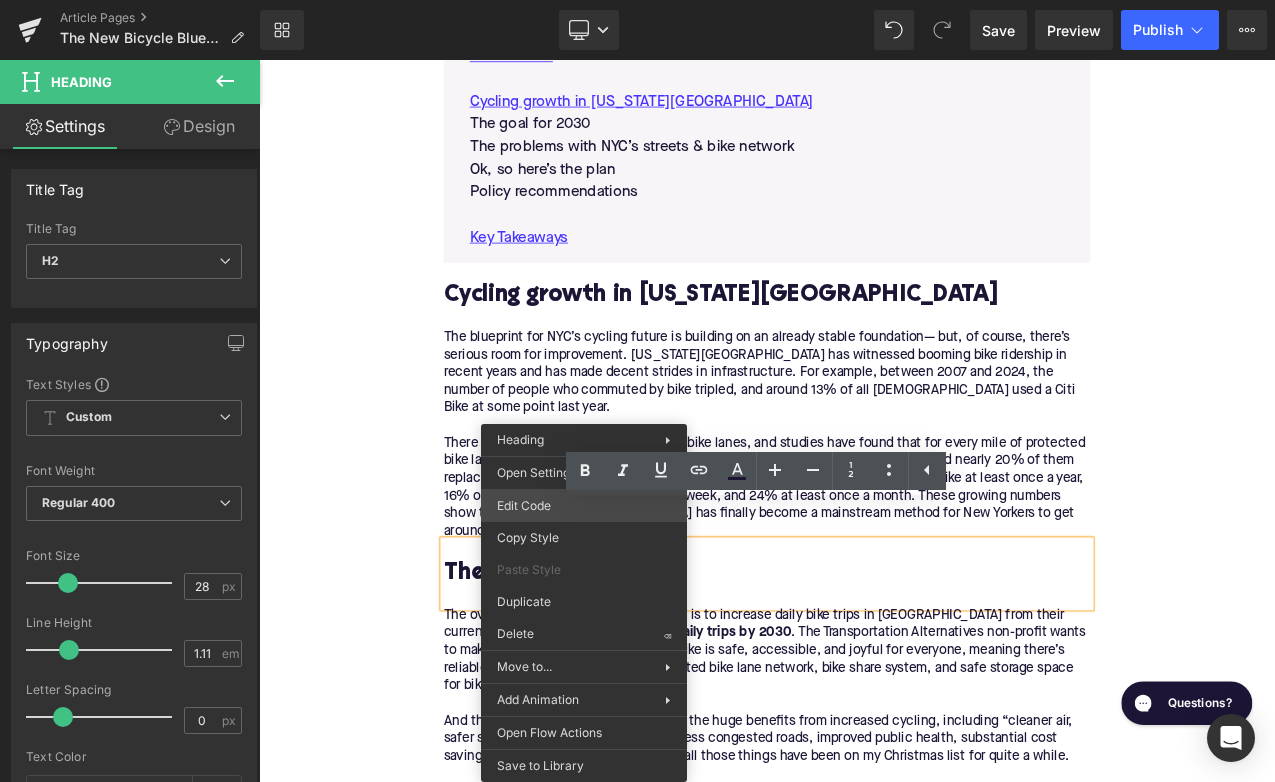 click on "Text Block  You are previewing how the   will restyle your page. You can not edit Elements in Preset Preview Mode.  Article Pages The New Bicycle Blueprint: NYC’s Big Plans Library Desktop Desktop Laptop Tablet Mobile Save Preview Publish Scheduled View Live Page View with current Template Save Template to Library Schedule Publish  Optimize  Publish Settings Shortcuts  Your page can’t be published   You've reached the maximum number of published pages on your plan  (393/999999).  You need to upgrade your plan or unpublish all your pages to get 1 publish slot.   Unpublish pages   Upgrade plan  Elements Global Style Base Row  rows, columns, layouts, div Heading  headings, titles, h1,h2,h3,h4,h5,h6 Text Block  texts, paragraphs, contents, blocks Image  images, photos, alts, uploads Icon  icons, symbols Button  button, call to action, cta Separator  separators, dividers, horizontal lines Liquid  liquid, custom code, html, javascript, css, reviews, apps, applications, embeded, iframe Banner Parallax  Stack" at bounding box center (637, 0) 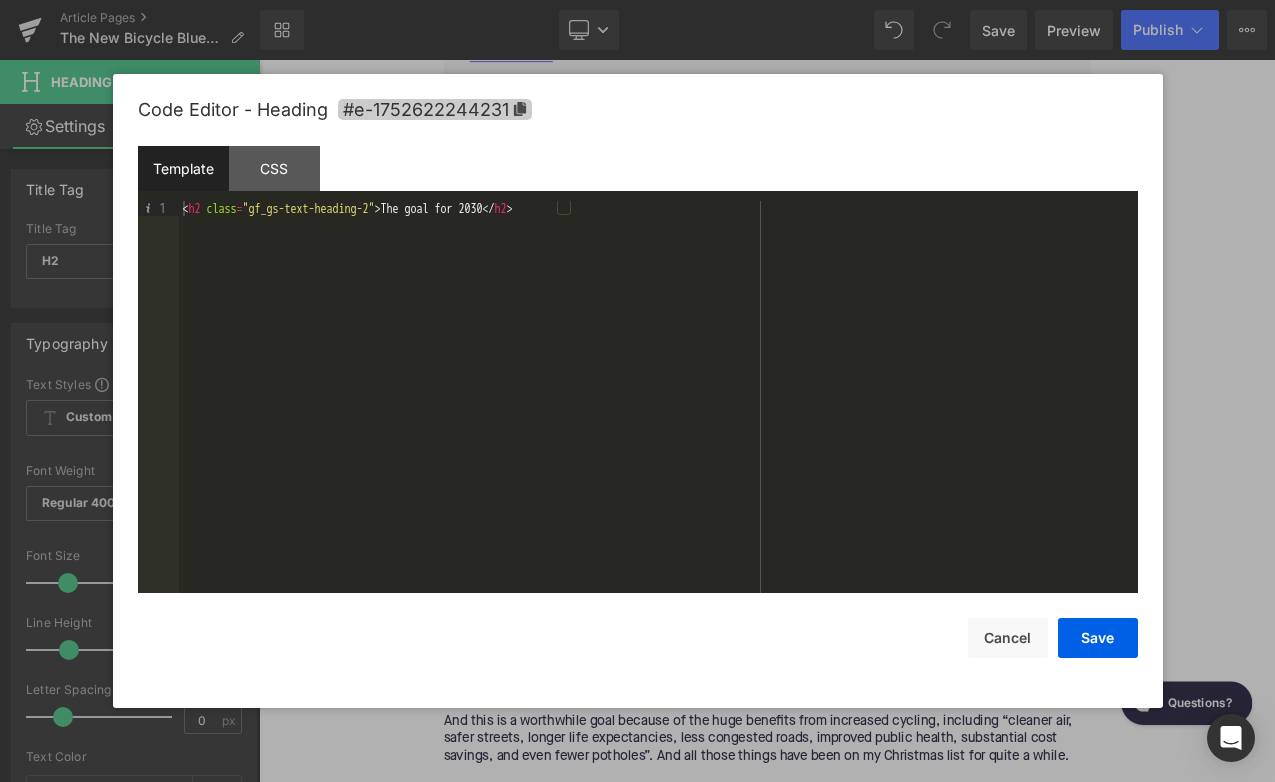 click on "#e-1752622244231" at bounding box center [435, 109] 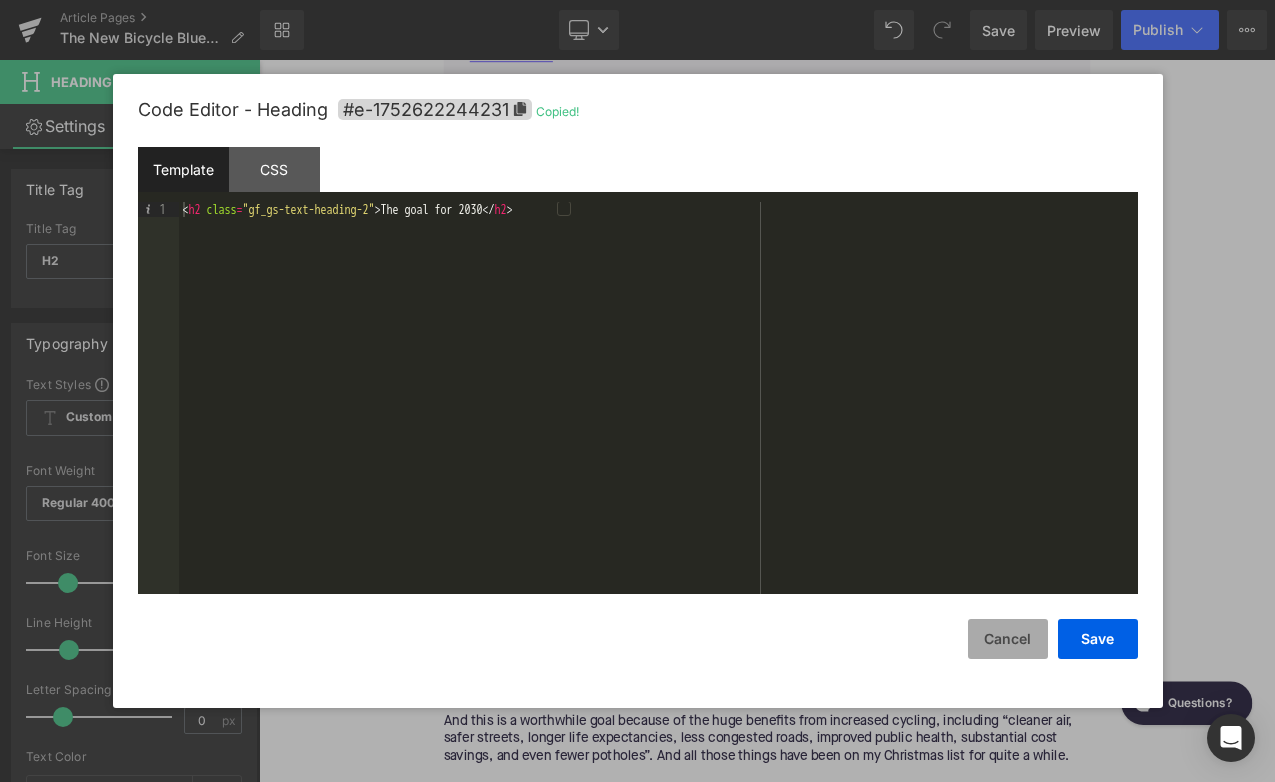 click on "Cancel" at bounding box center (1008, 639) 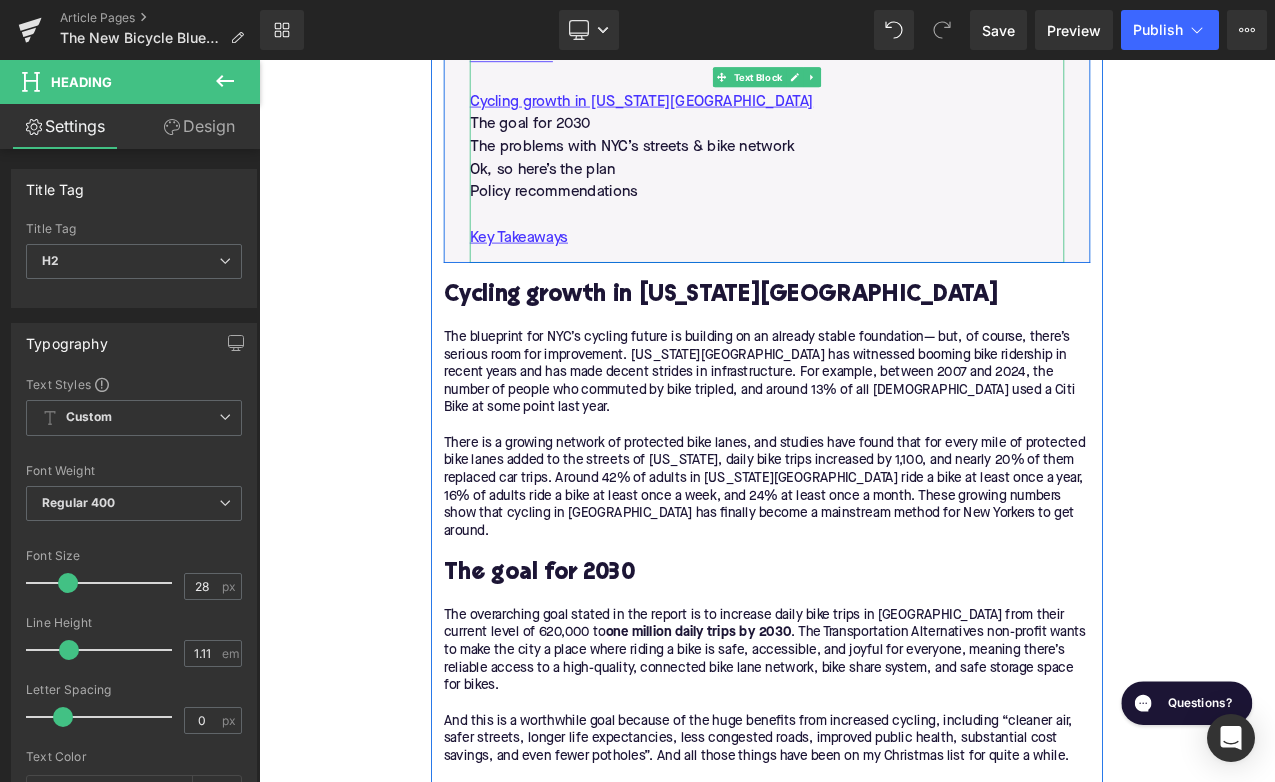 click on "The goal for 2030" at bounding box center (864, 136) 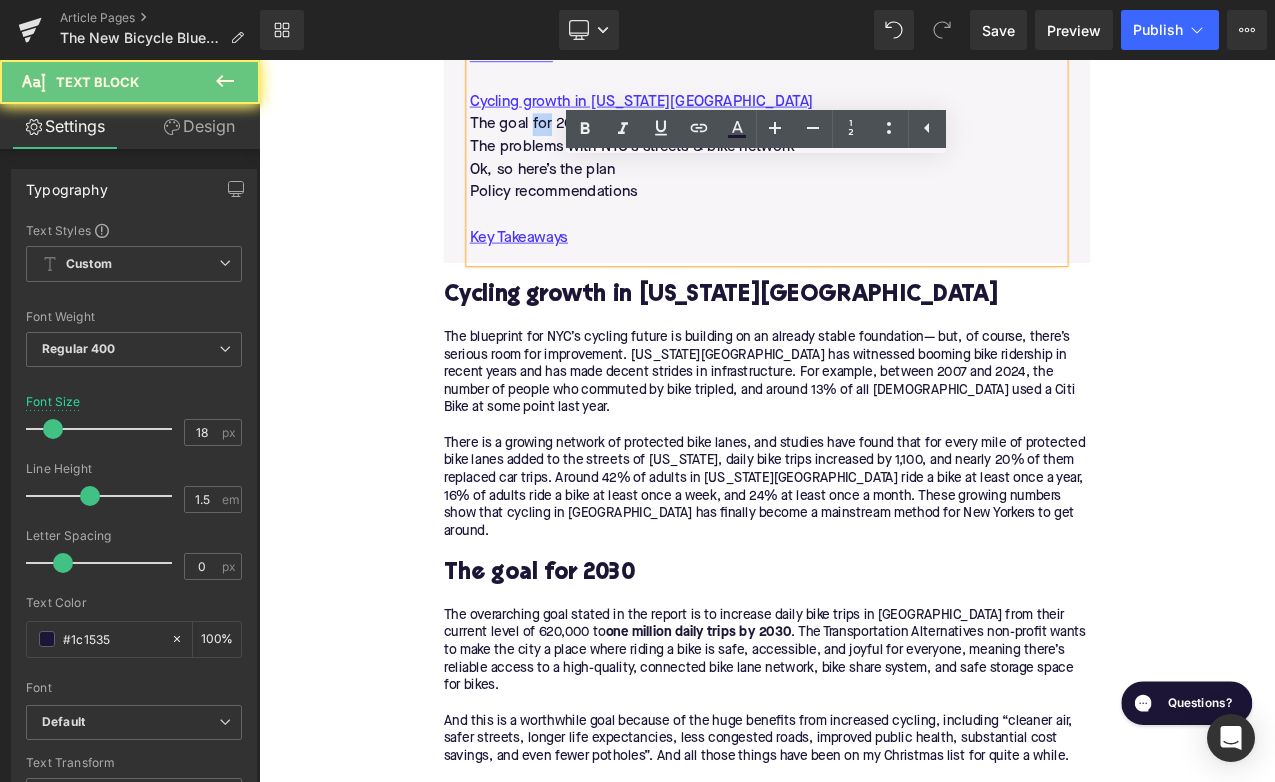 click on "The goal for 2030" at bounding box center [864, 136] 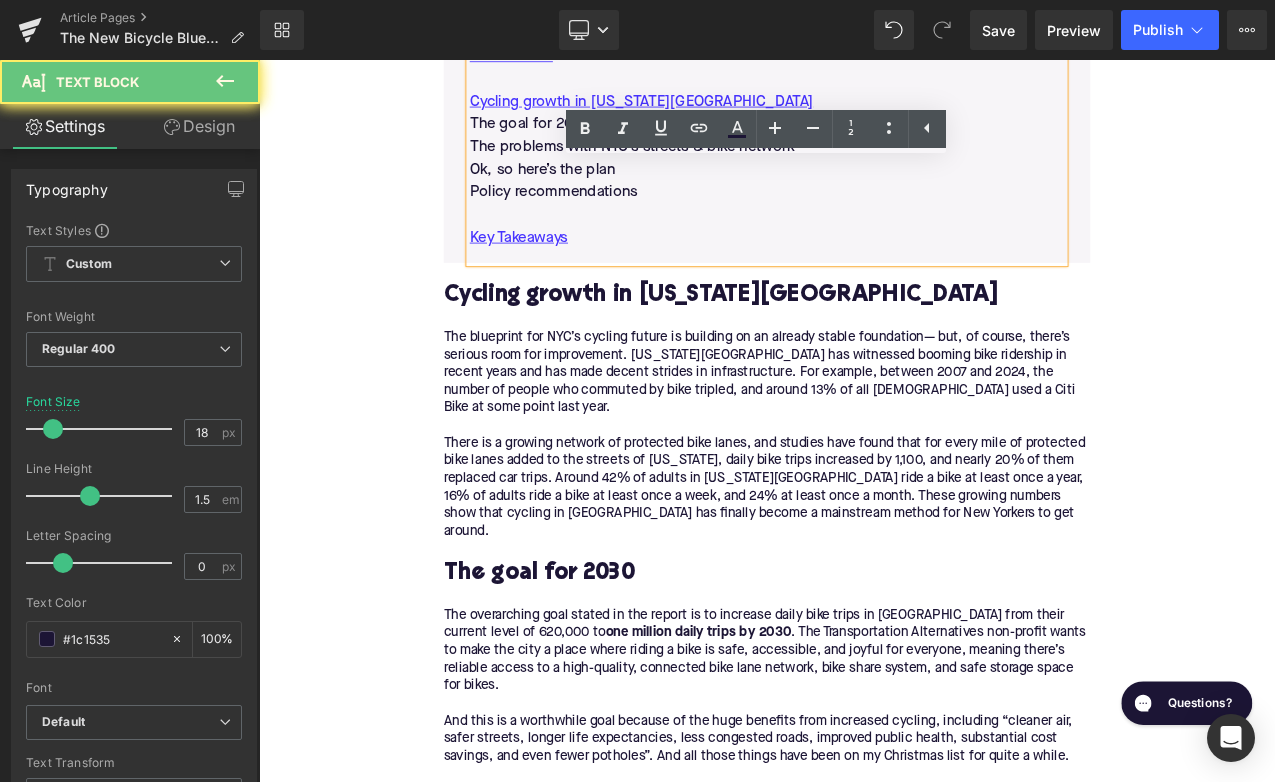 click on "The goal for 2030" at bounding box center (864, 136) 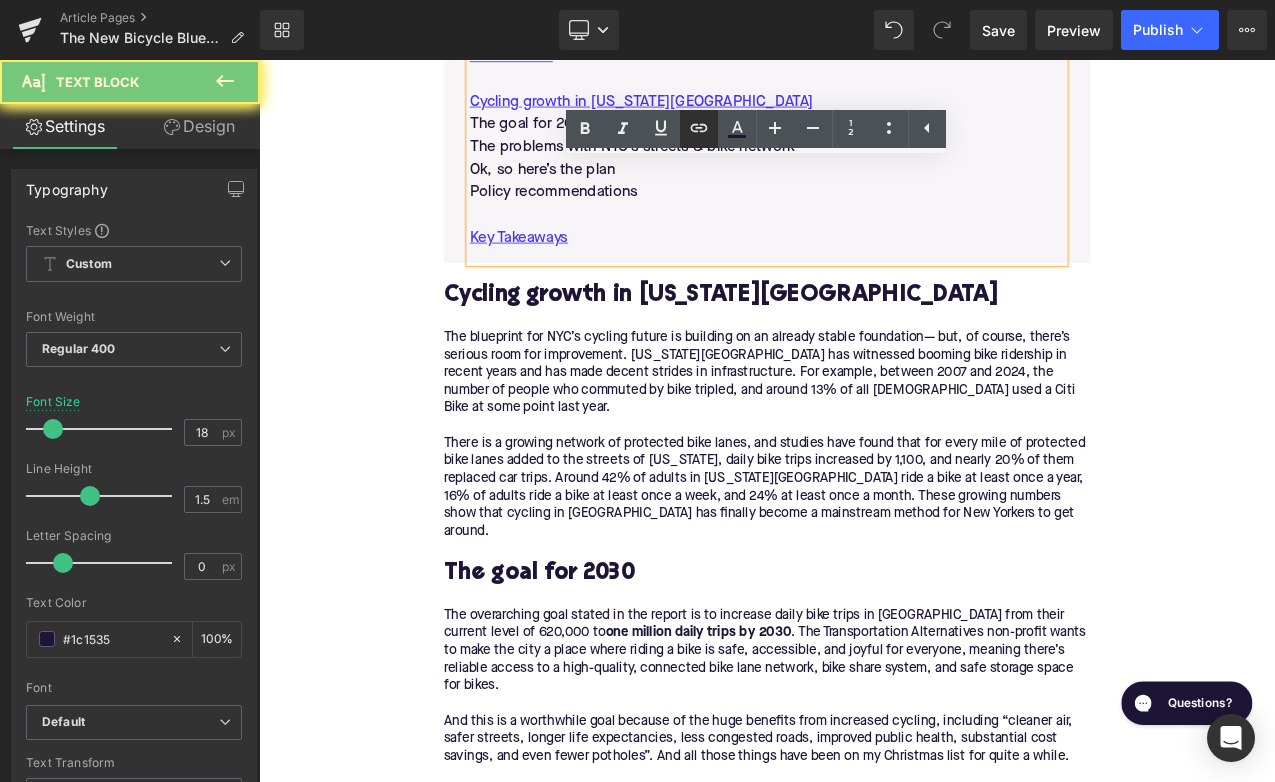 click 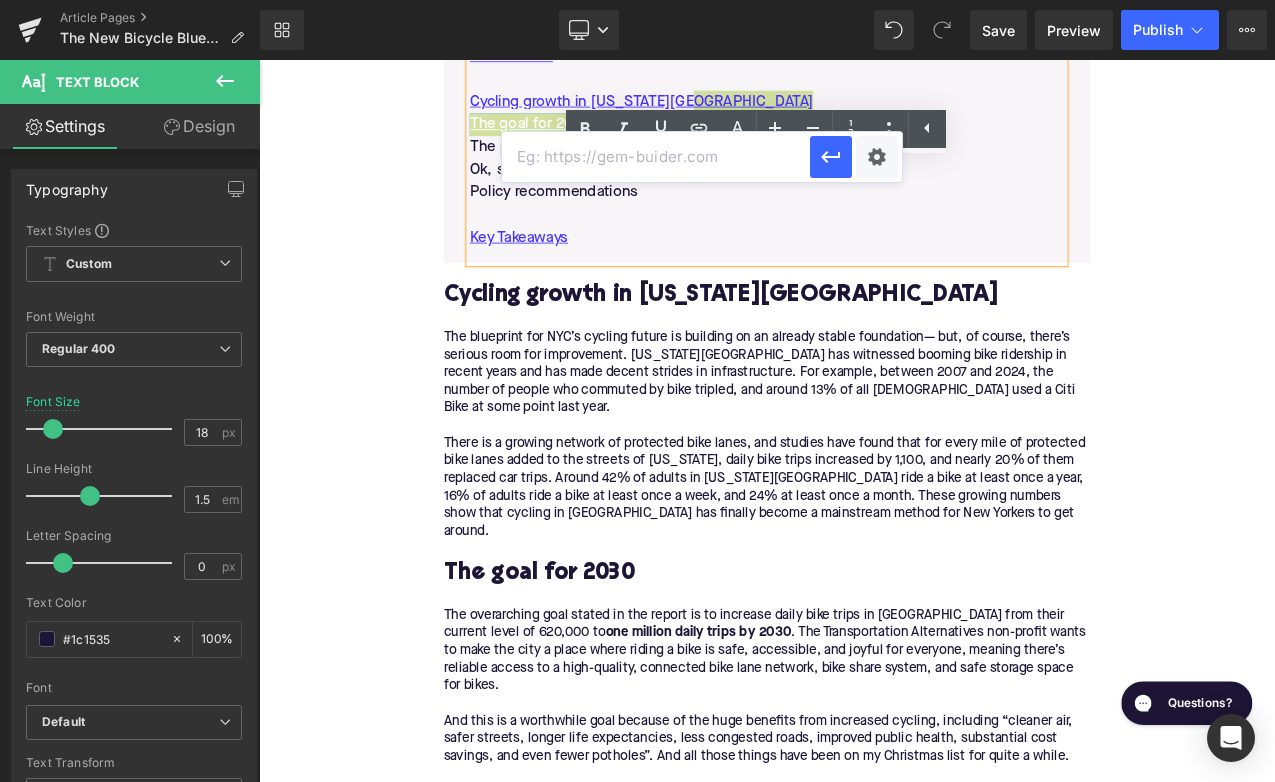 click at bounding box center [656, 157] 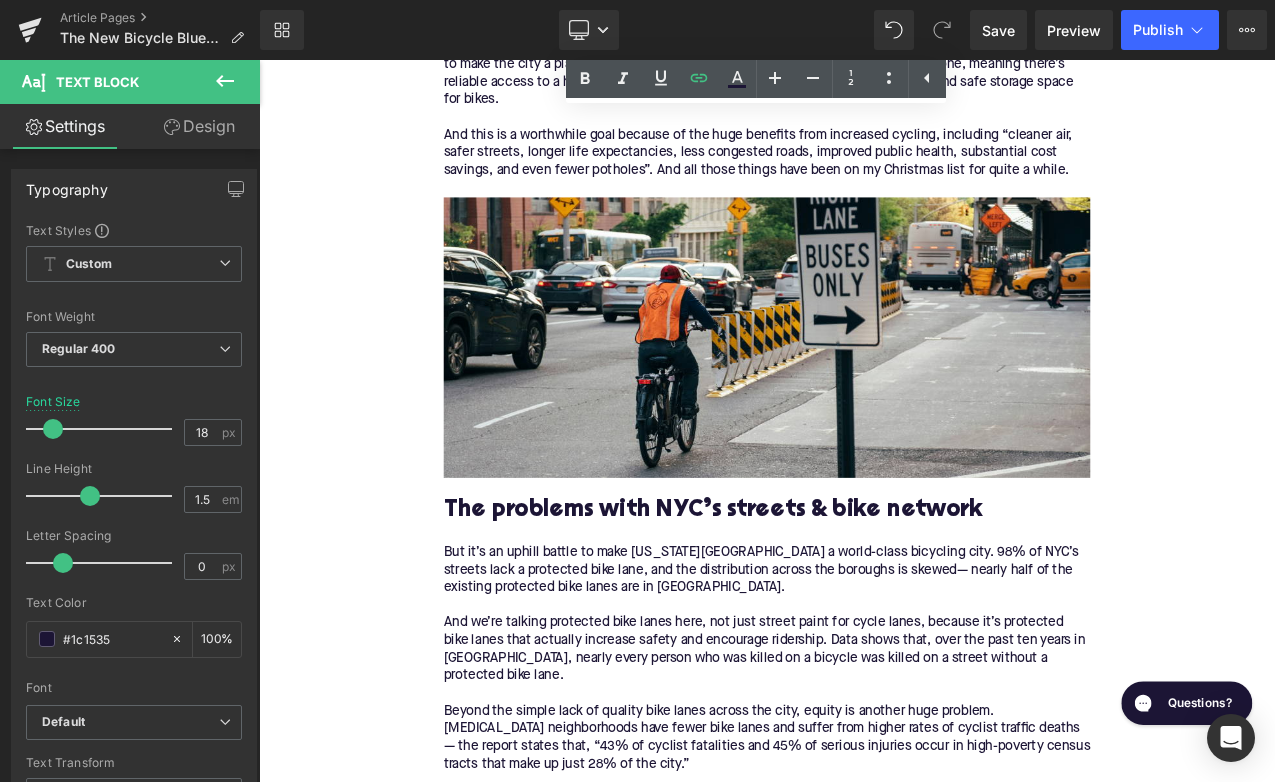 scroll, scrollTop: 1969, scrollLeft: 0, axis: vertical 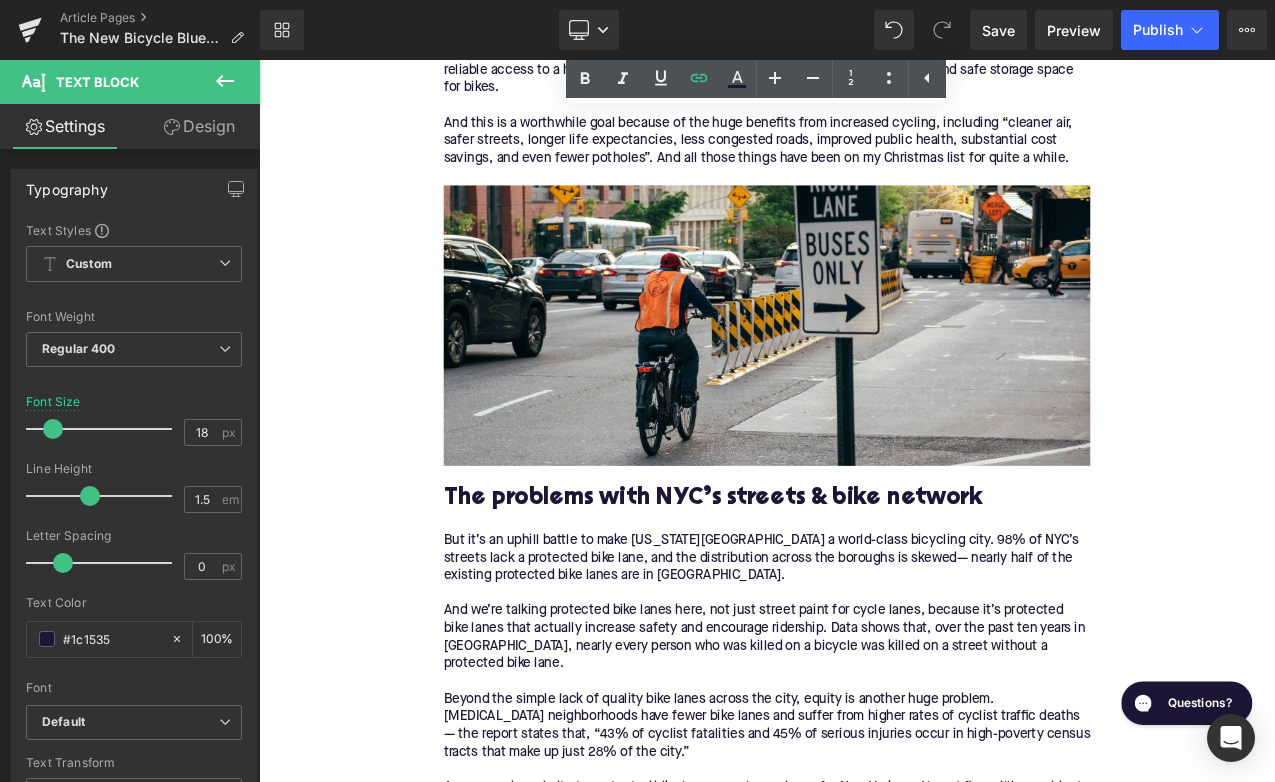 click on "The problems with NYC’s streets & bike network" at bounding box center [864, 582] 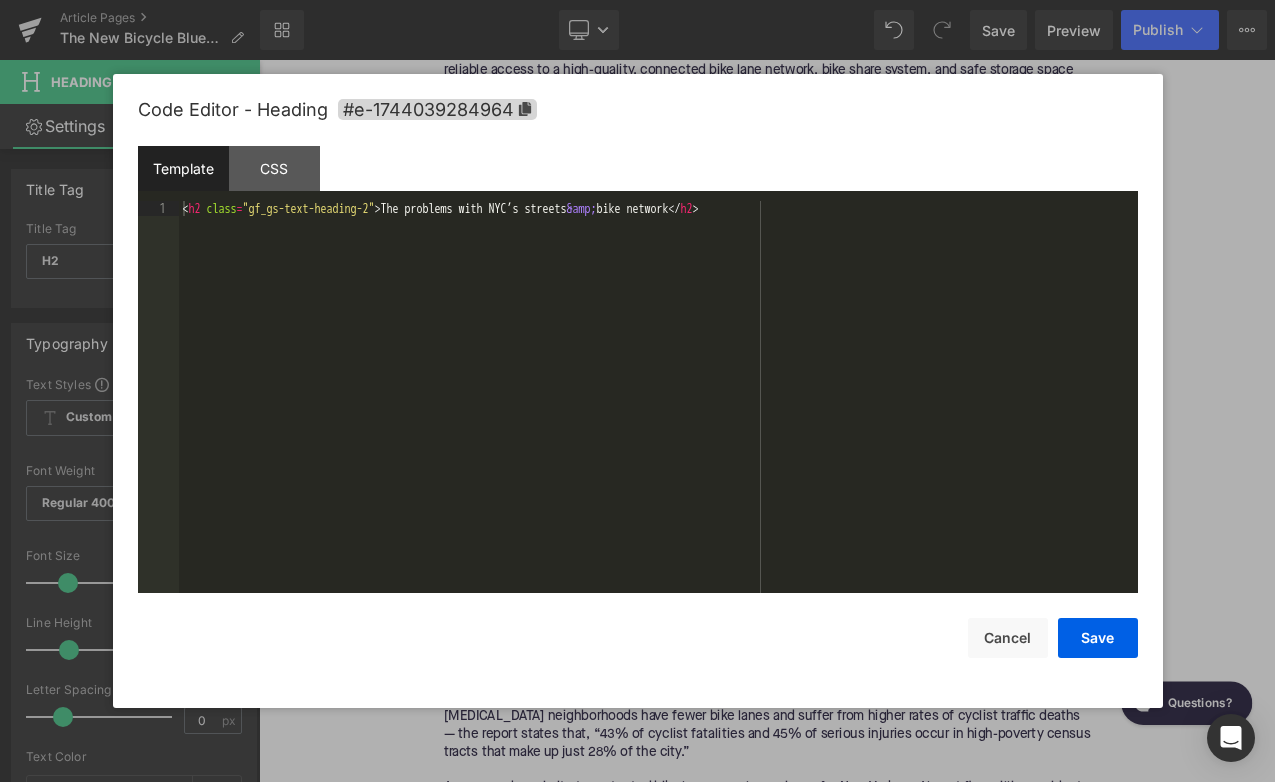 click on "Text Block  You are previewing how the   will restyle your page. You can not edit Elements in Preset Preview Mode.  Article Pages The New Bicycle Blueprint: NYC’s Big Plans Library Desktop Desktop Laptop Tablet Mobile Save Preview Publish Scheduled View Live Page View with current Template Save Template to Library Schedule Publish  Optimize  Publish Settings Shortcuts  Your page can’t be published   You've reached the maximum number of published pages on your plan  (393/999999).  You need to upgrade your plan or unpublish all your pages to get 1 publish slot.   Unpublish pages   Upgrade plan  Elements Global Style Base Row  rows, columns, layouts, div Heading  headings, titles, h1,h2,h3,h4,h5,h6 Text Block  texts, paragraphs, contents, blocks Image  images, photos, alts, uploads Icon  icons, symbols Button  button, call to action, cta Separator  separators, dividers, horizontal lines Liquid  liquid, custom code, html, javascript, css, reviews, apps, applications, embeded, iframe Banner Parallax  Stack" at bounding box center [637, 0] 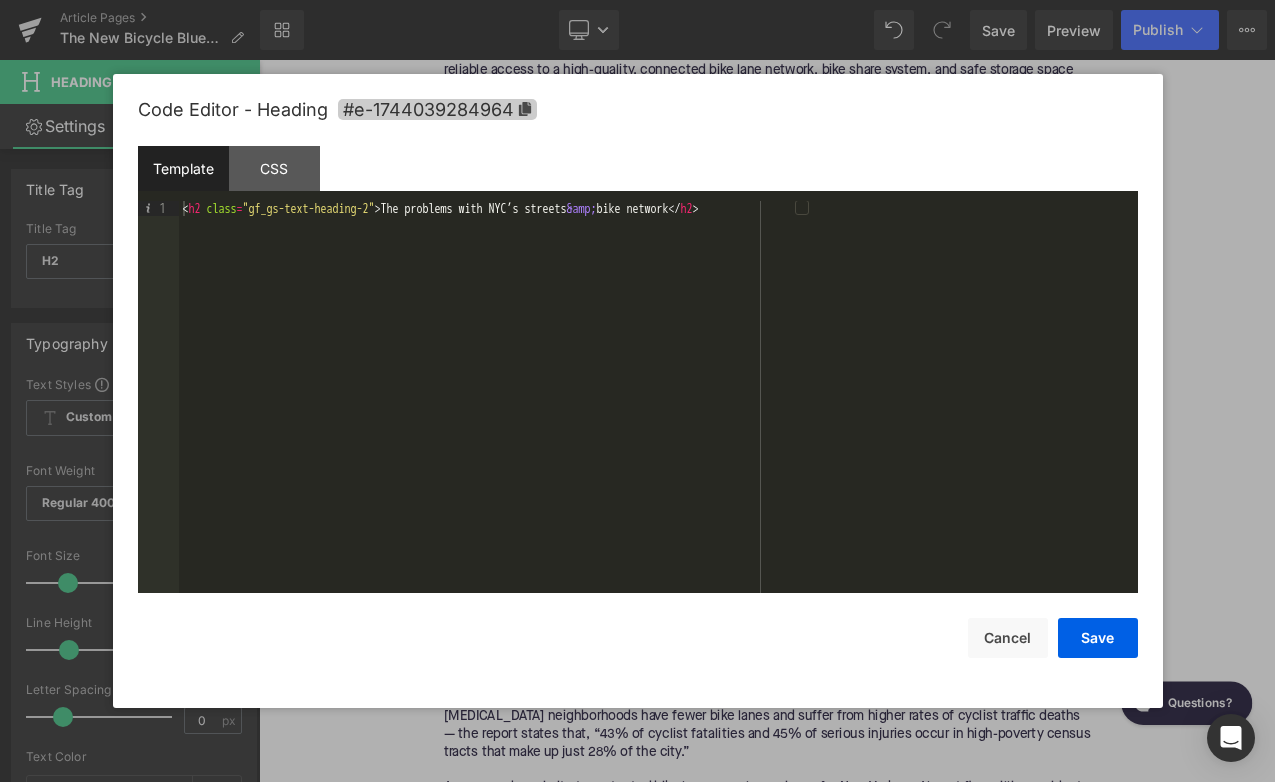click on "#e-1744039284964" at bounding box center [437, 109] 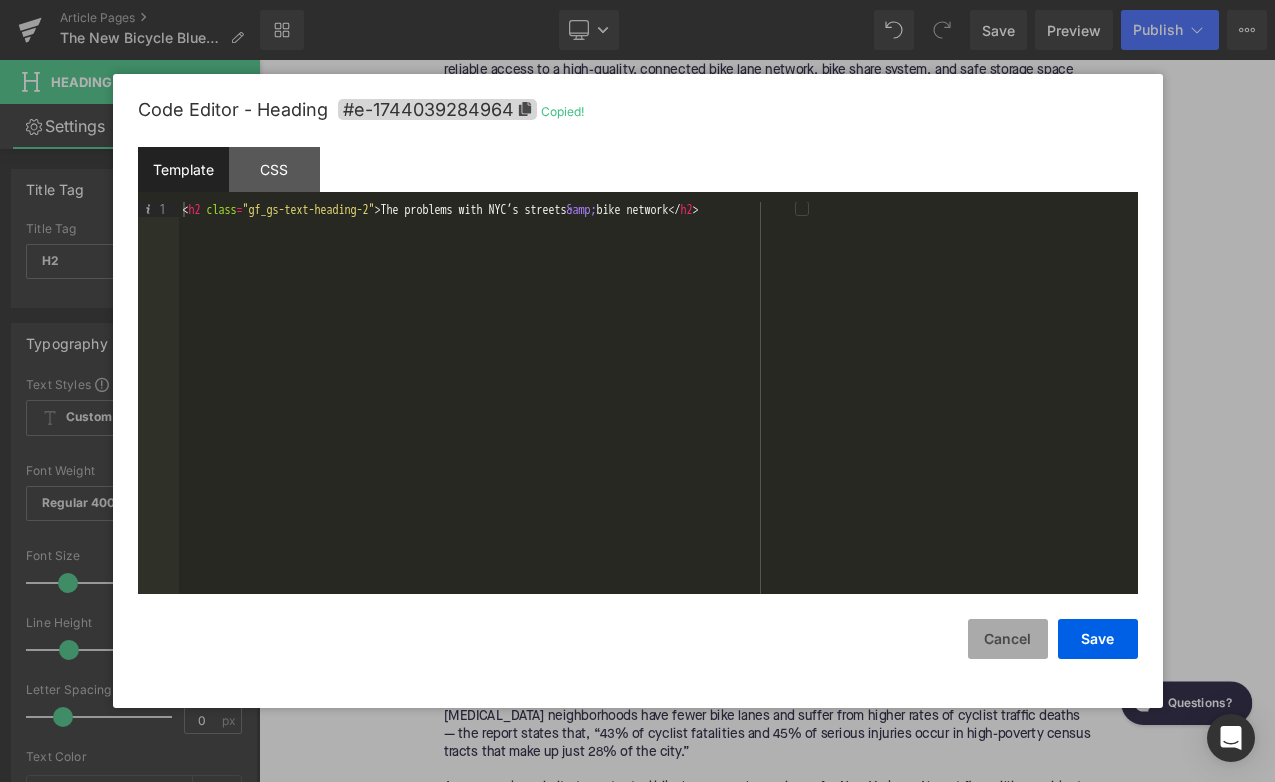 click on "Cancel" at bounding box center [1008, 639] 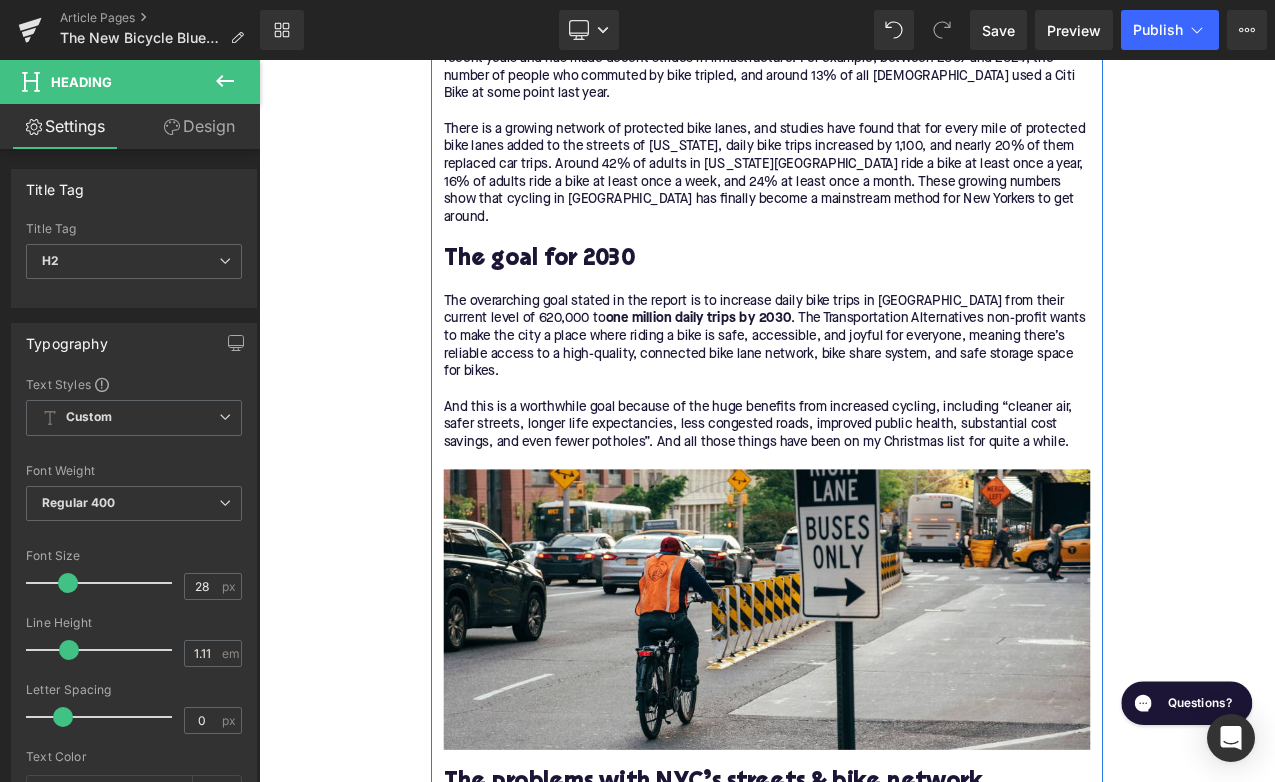 scroll, scrollTop: 1210, scrollLeft: 0, axis: vertical 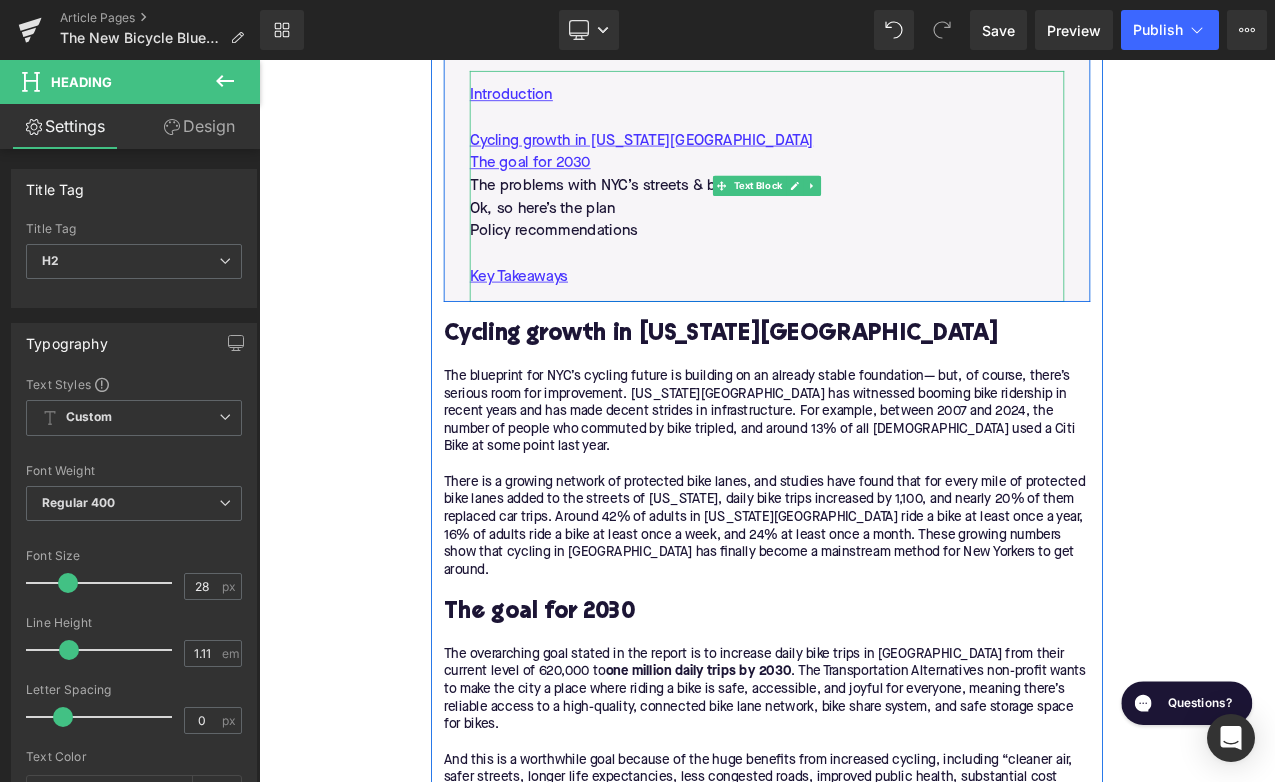 click on "Introduction Cycling growth in [US_STATE][GEOGRAPHIC_DATA] The goal for 2030 The problems with NYC’s streets & bike network Ok, so here’s the plan Policy recommendations Key Takeaways" at bounding box center (864, 210) 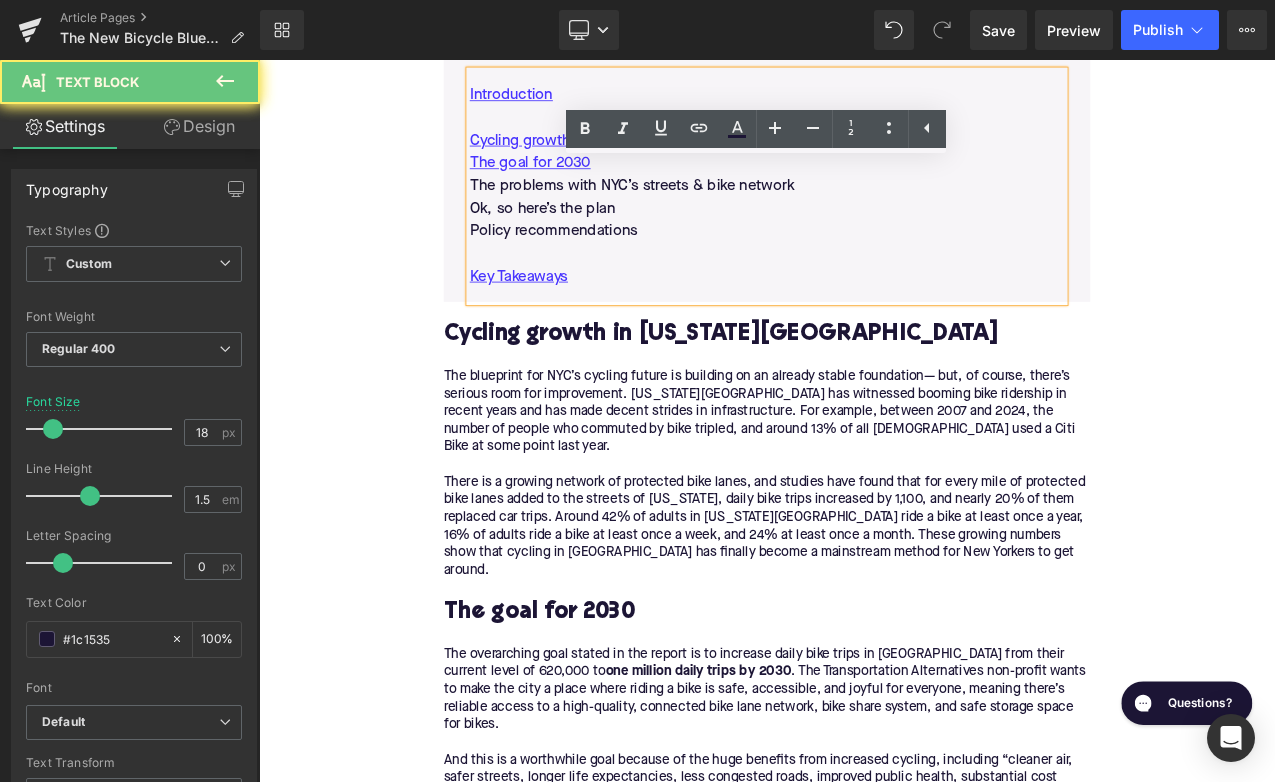 click on "The problems with NYC’s streets & bike network" at bounding box center [864, 210] 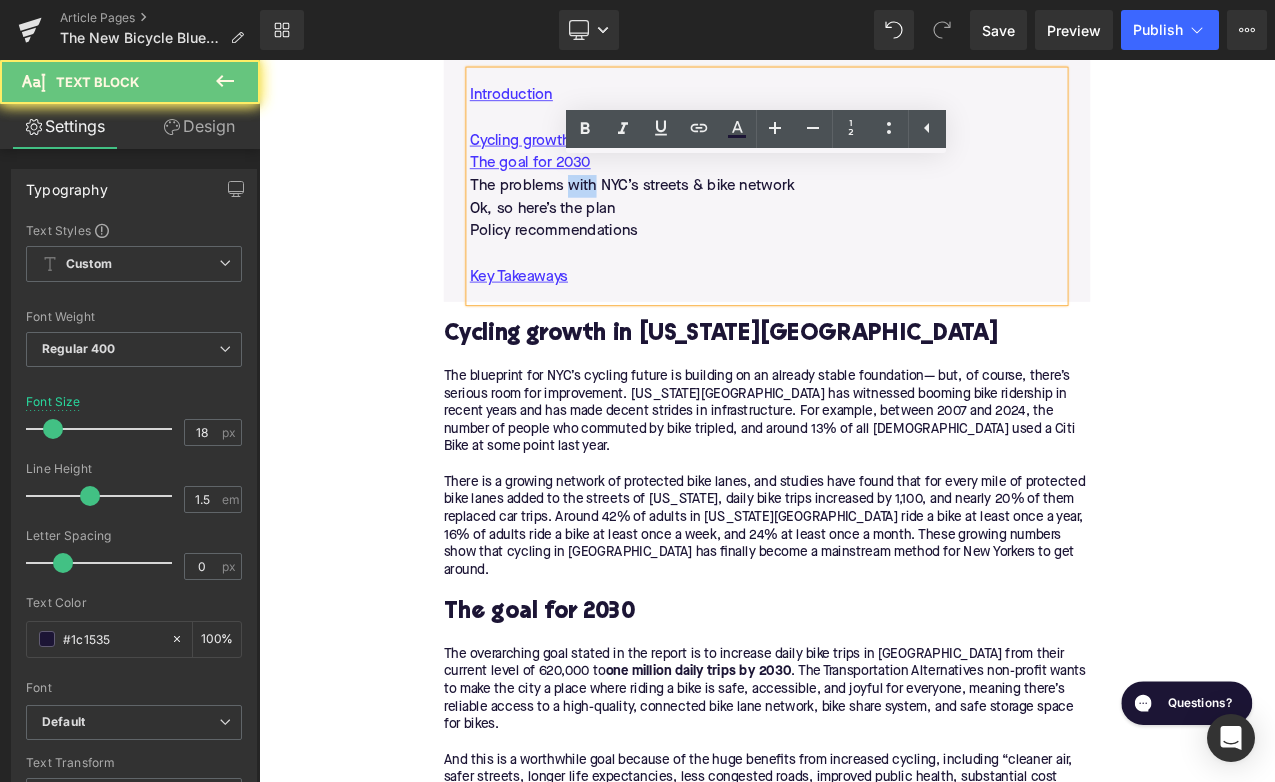 click on "The problems with NYC’s streets & bike network" at bounding box center (864, 210) 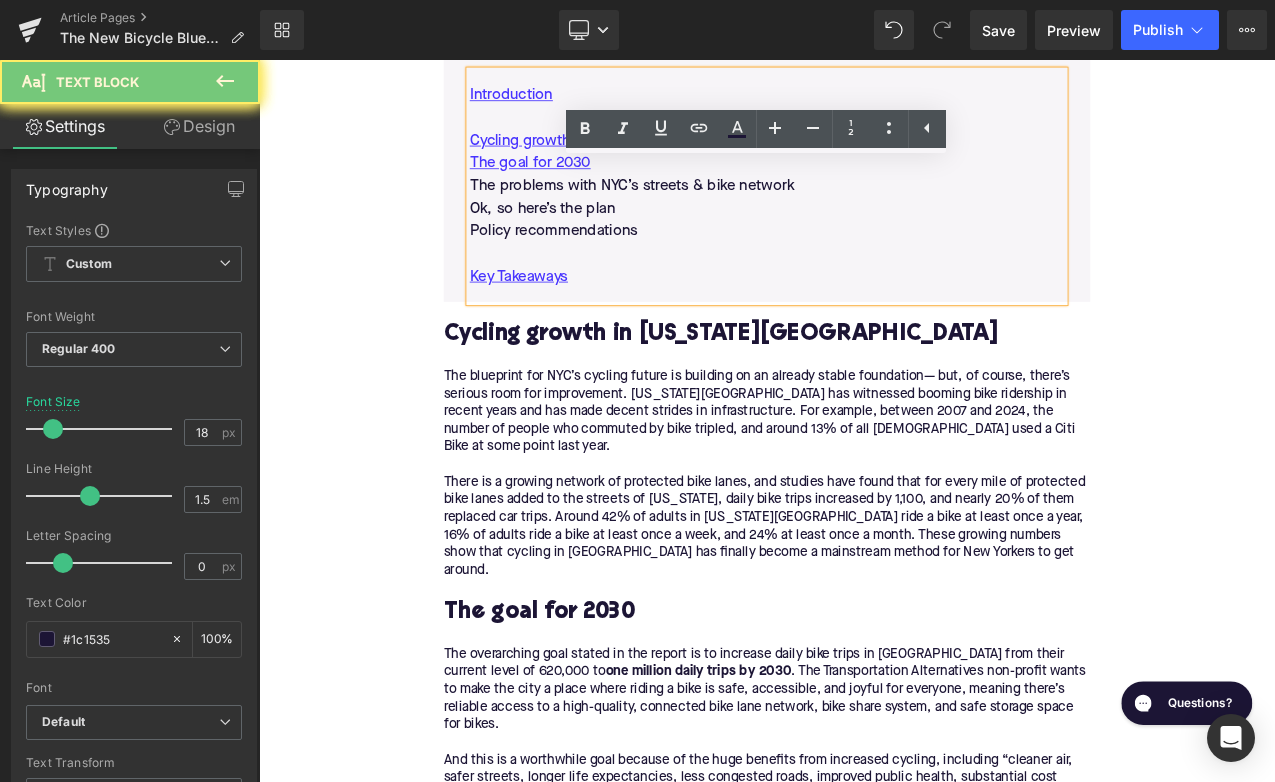 click on "The problems with NYC’s streets & bike network" at bounding box center (864, 210) 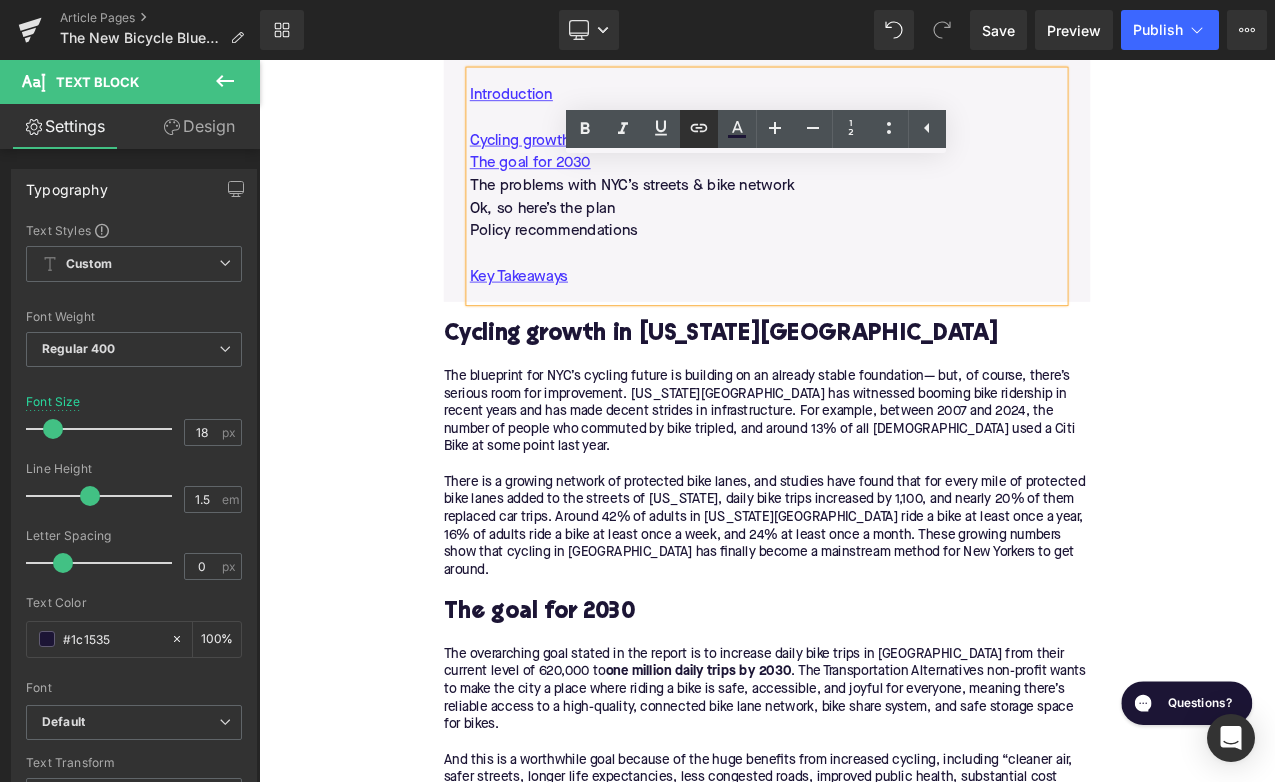 click 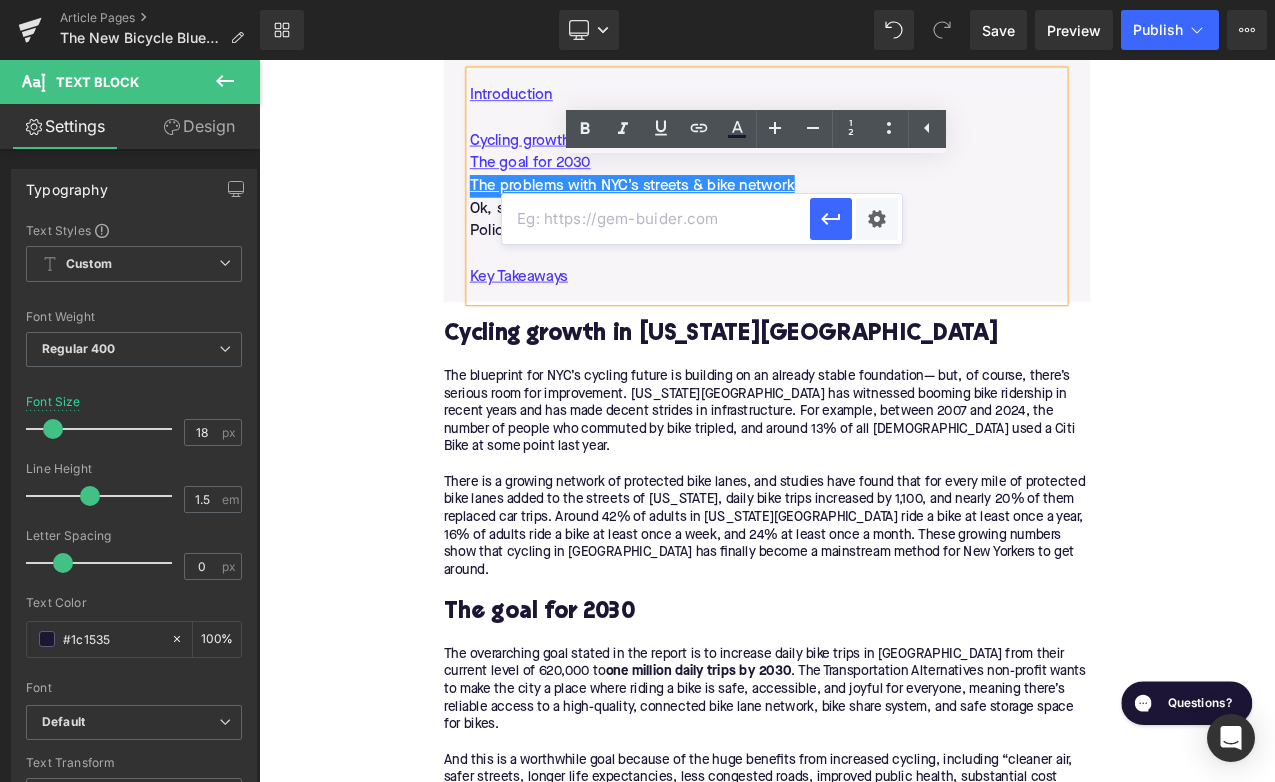 click at bounding box center [656, 219] 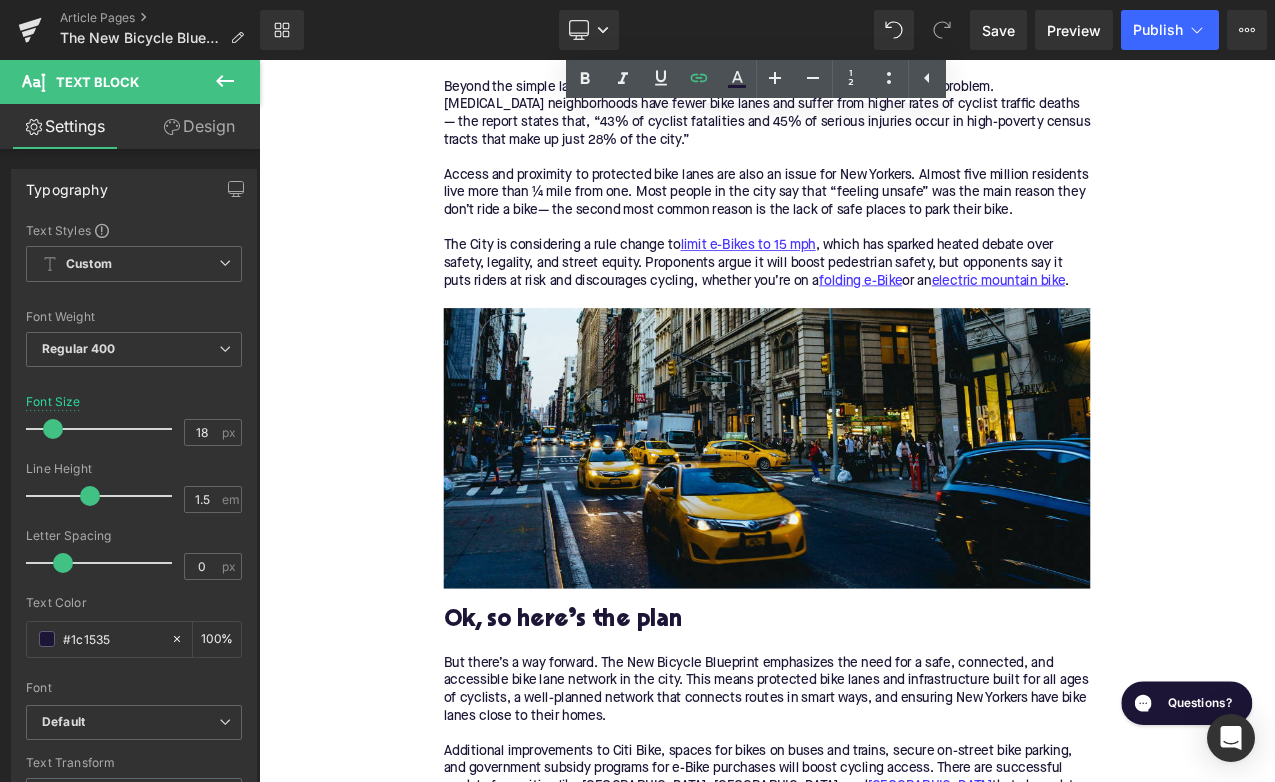 scroll, scrollTop: 2986, scrollLeft: 0, axis: vertical 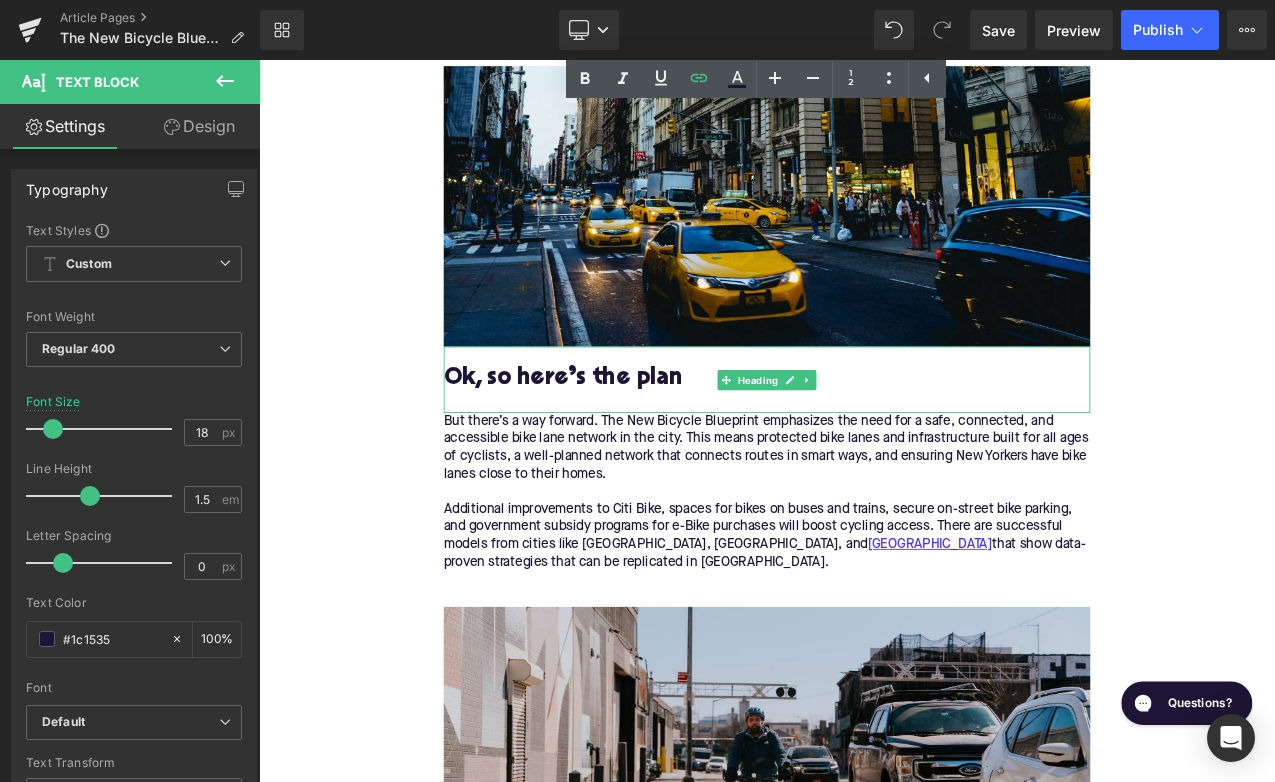click on "Ok, so here’s the plan" at bounding box center [864, 440] 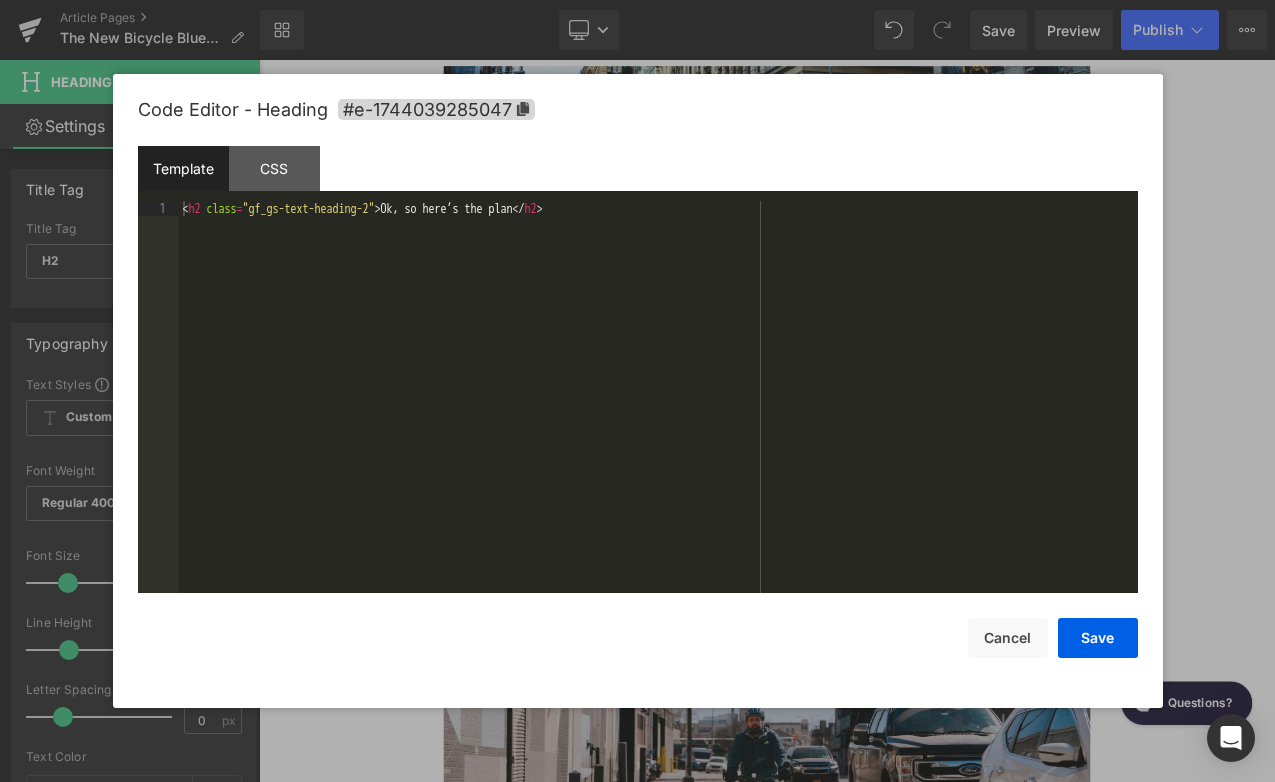 click on "Text Block  You are previewing how the   will restyle your page. You can not edit Elements in Preset Preview Mode.  Article Pages The New Bicycle Blueprint: NYC’s Big Plans Library Desktop Desktop Laptop Tablet Mobile Save Preview Publish Scheduled View Live Page View with current Template Save Template to Library Schedule Publish  Optimize  Publish Settings Shortcuts  Your page can’t be published   You've reached the maximum number of published pages on your plan  (393/999999).  You need to upgrade your plan or unpublish all your pages to get 1 publish slot.   Unpublish pages   Upgrade plan  Elements Global Style Base Row  rows, columns, layouts, div Heading  headings, titles, h1,h2,h3,h4,h5,h6 Text Block  texts, paragraphs, contents, blocks Image  images, photos, alts, uploads Icon  icons, symbols Button  button, call to action, cta Separator  separators, dividers, horizontal lines Liquid  liquid, custom code, html, javascript, css, reviews, apps, applications, embeded, iframe Banner Parallax  Stack" at bounding box center (637, 0) 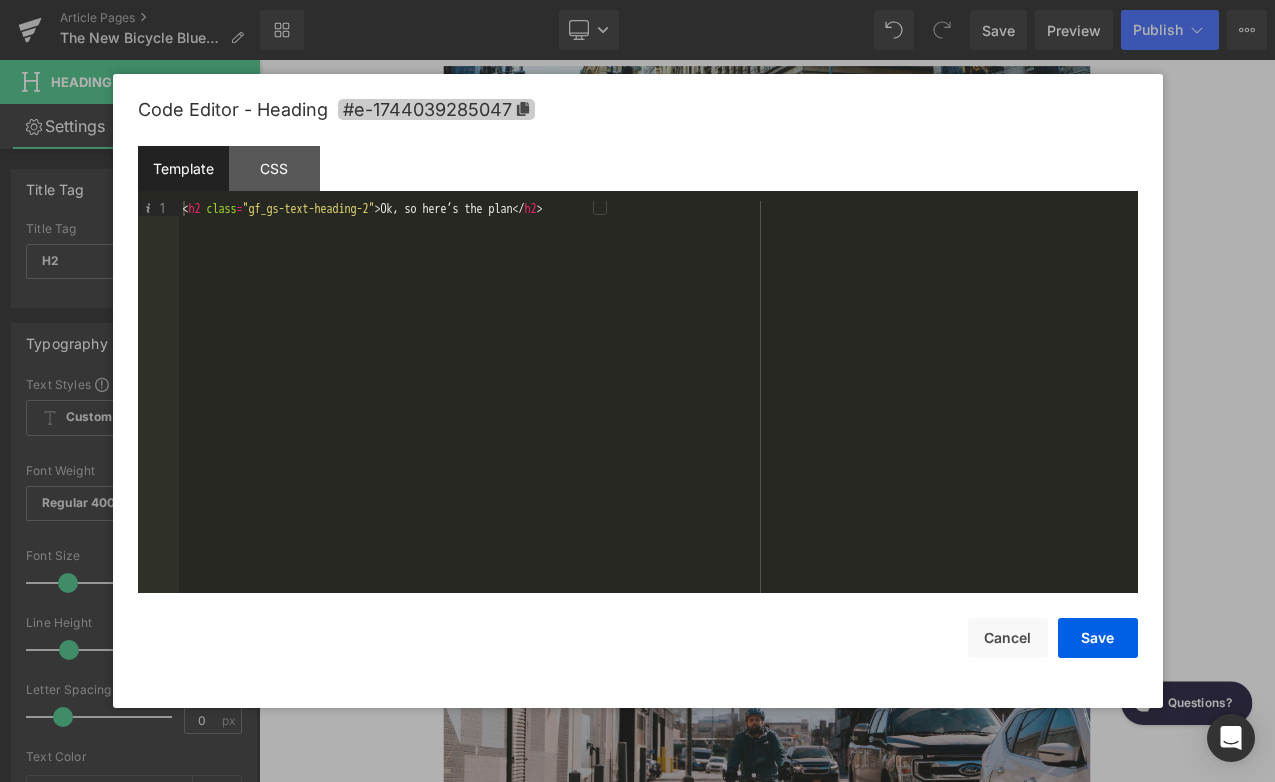 click on "#e-1744039285047" at bounding box center (436, 109) 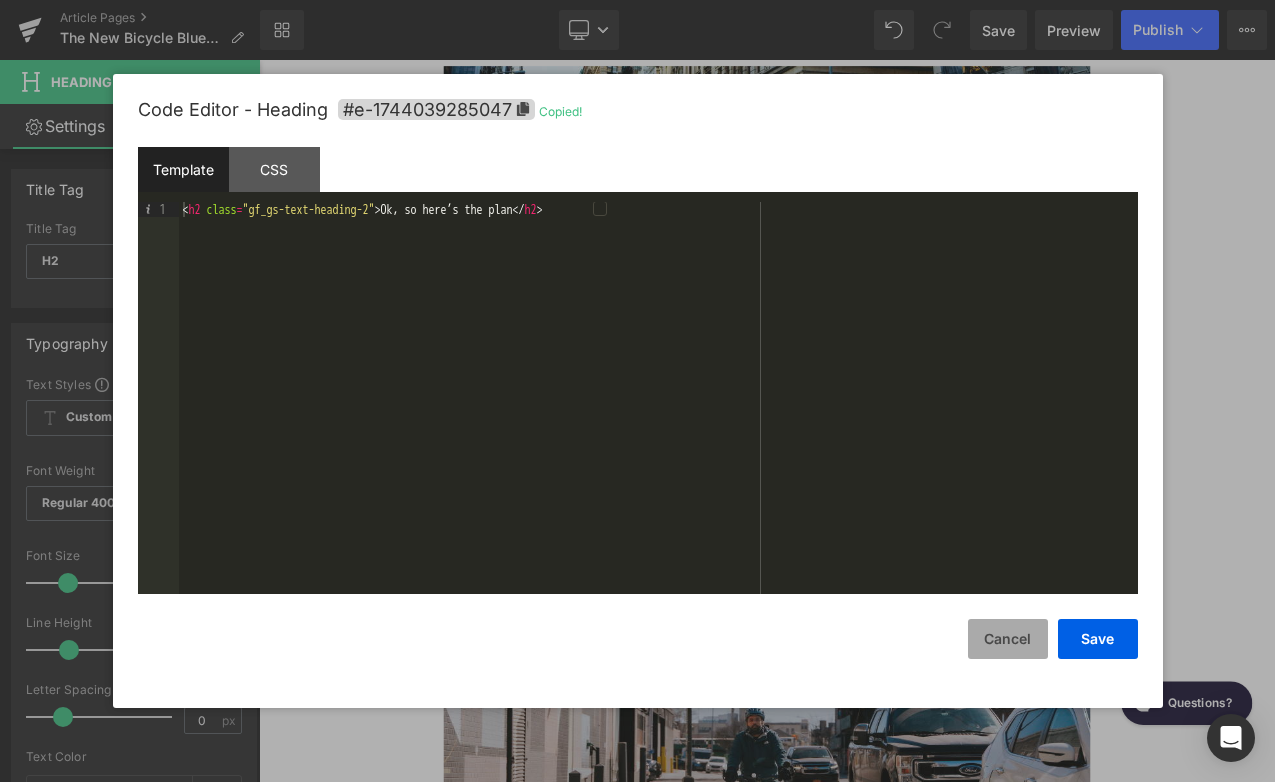 click on "Cancel" at bounding box center (1008, 639) 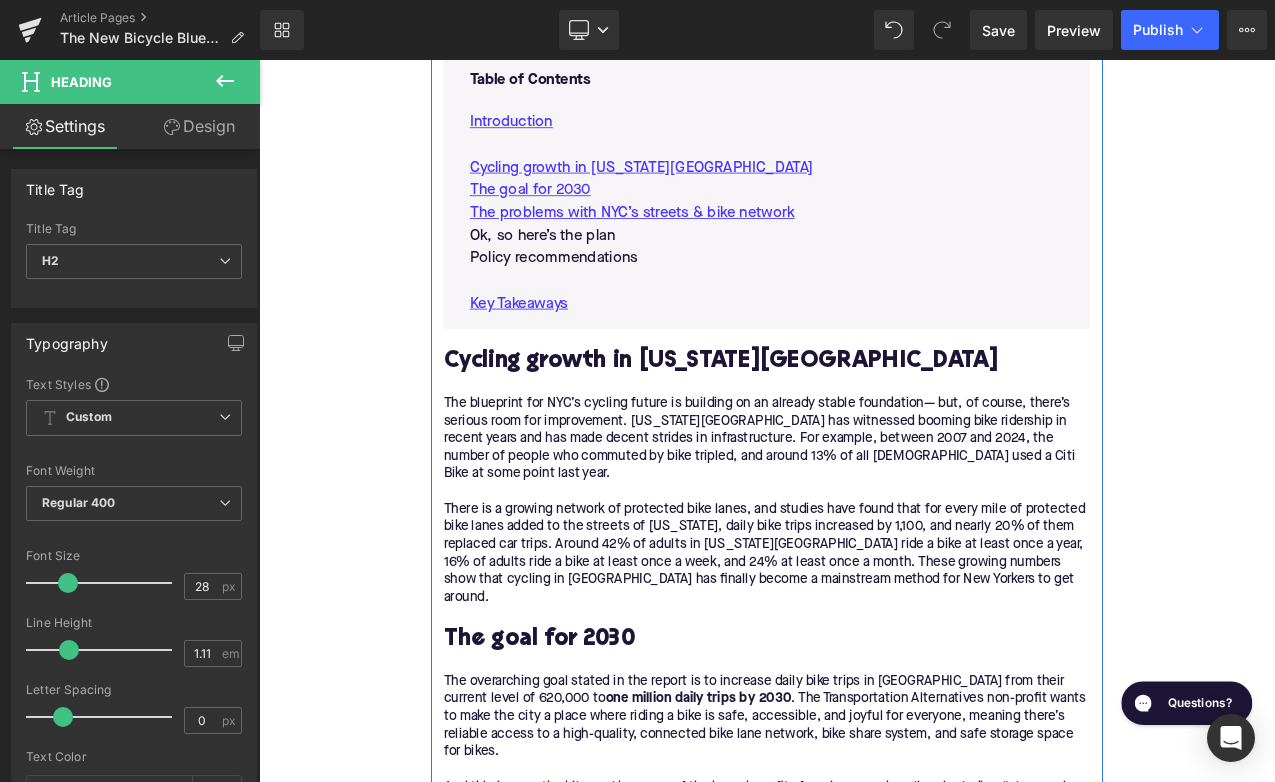 scroll, scrollTop: 1153, scrollLeft: 0, axis: vertical 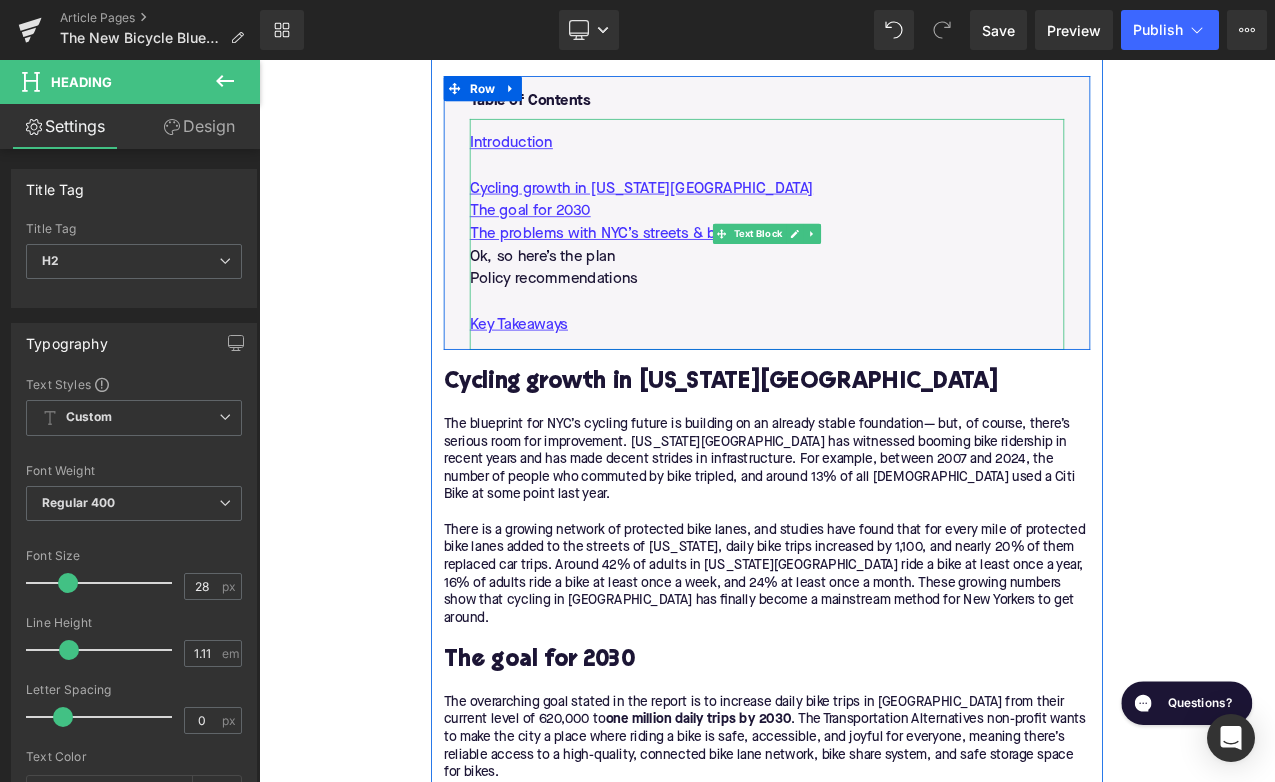 click on "Ok, so here’s the plan" at bounding box center [864, 294] 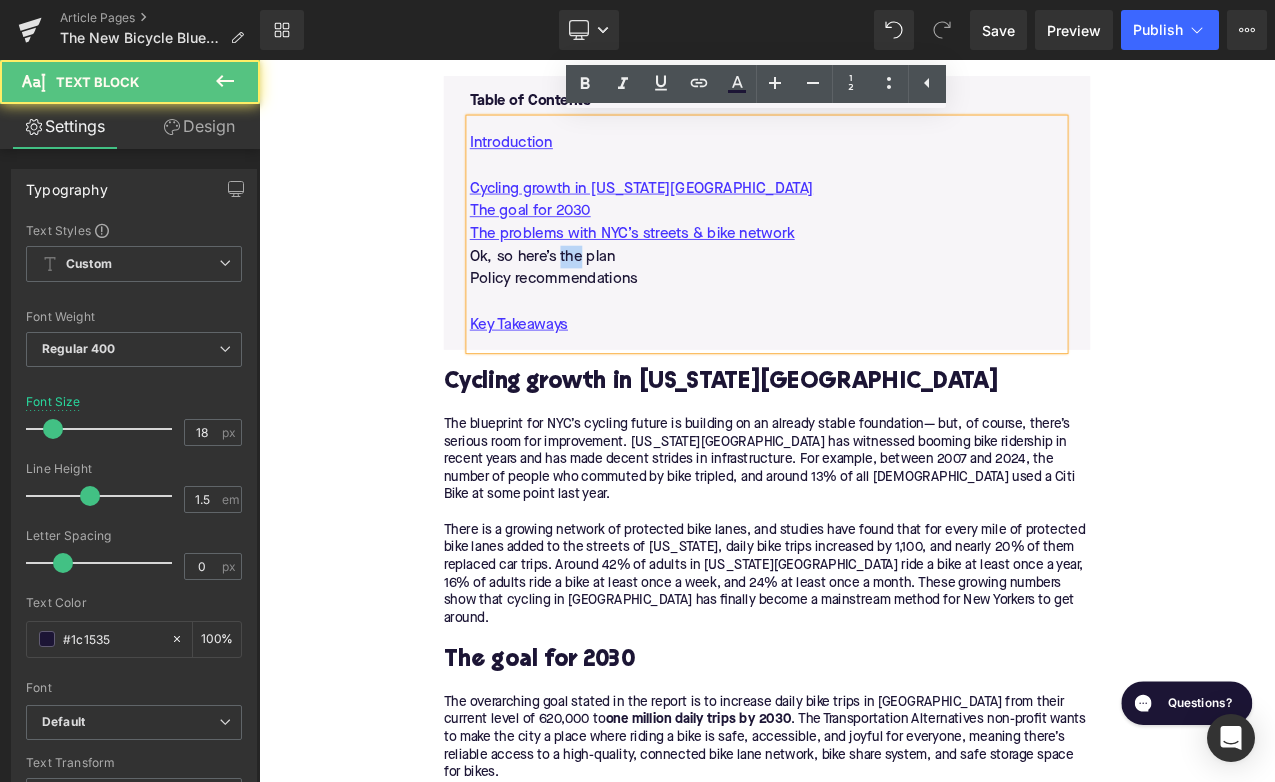 click on "Ok, so here’s the plan" at bounding box center [864, 294] 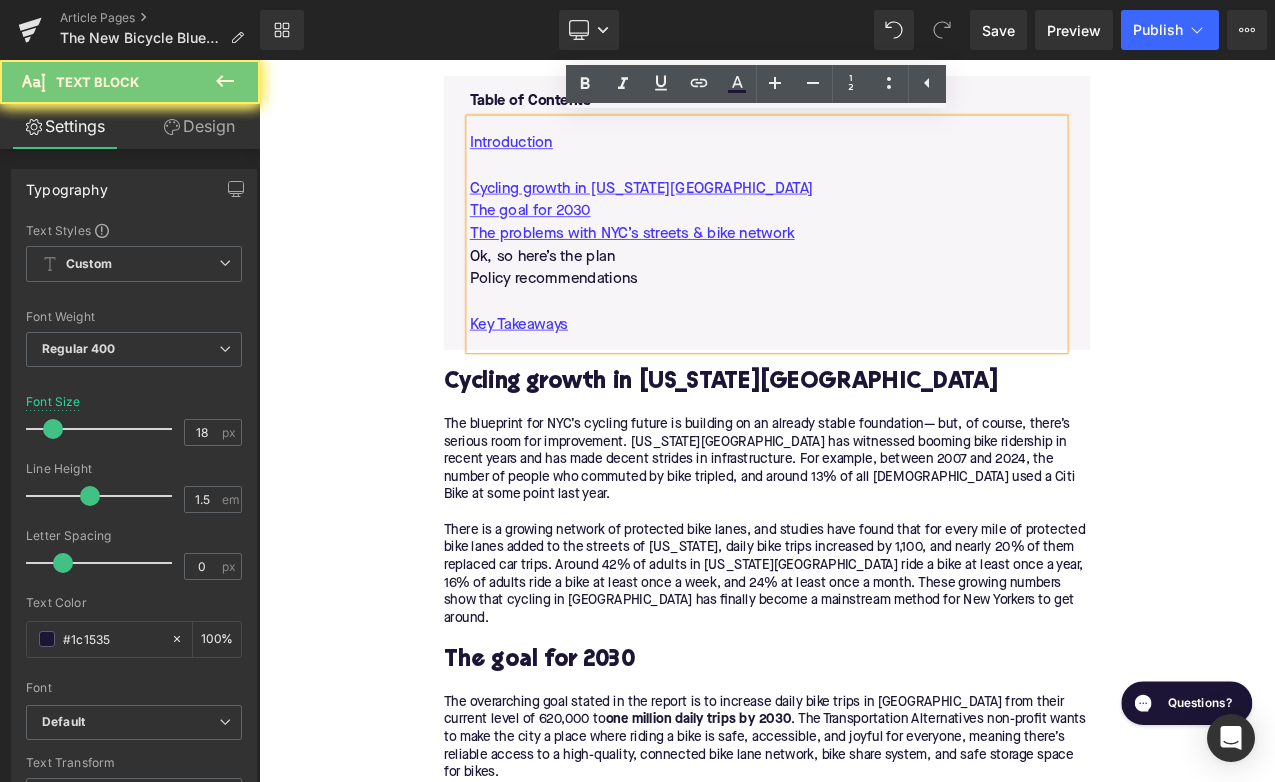 click on "Ok, so here’s the plan" at bounding box center [864, 294] 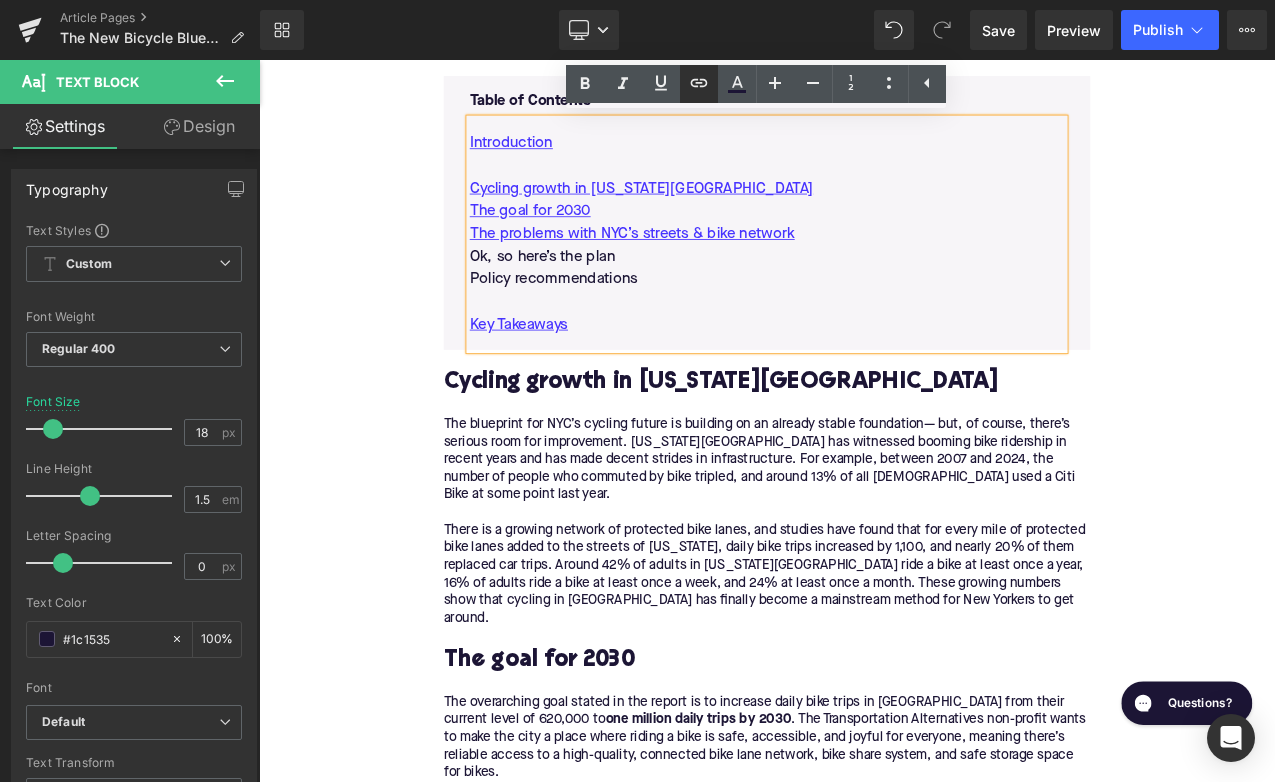 click 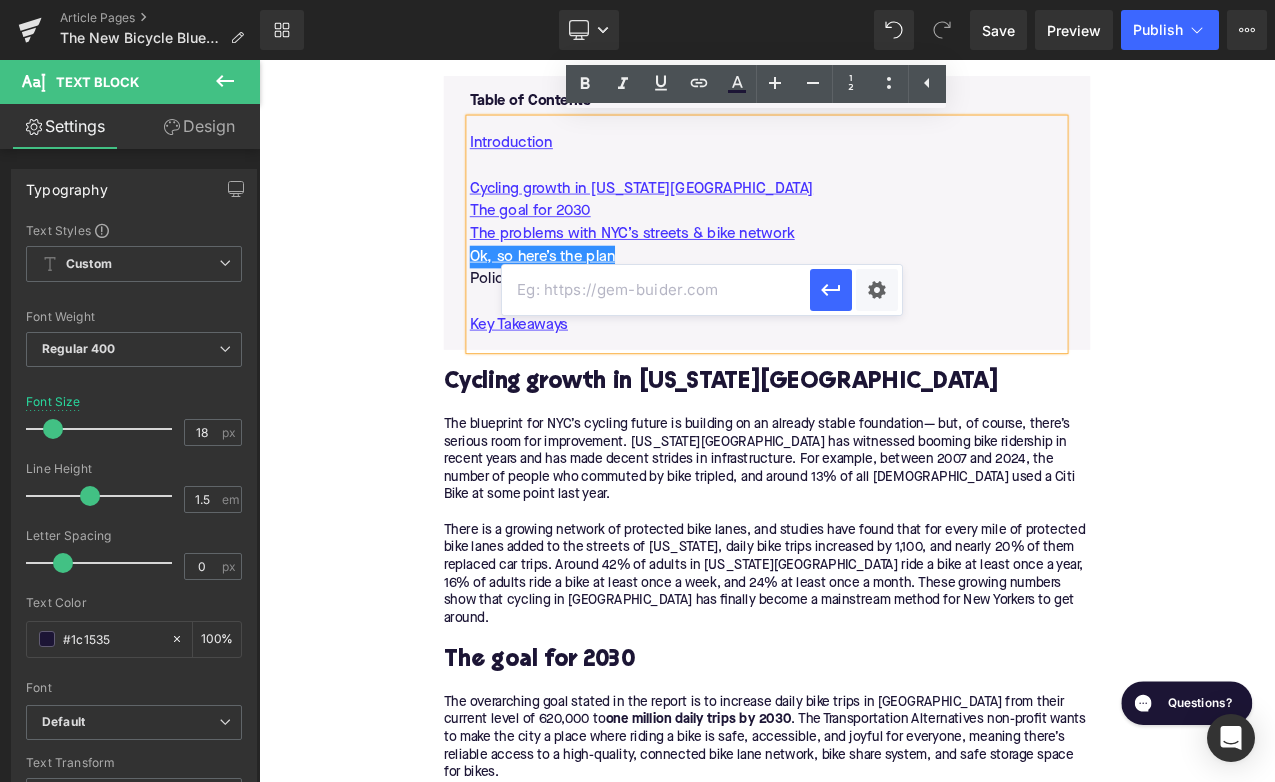 click at bounding box center (656, 290) 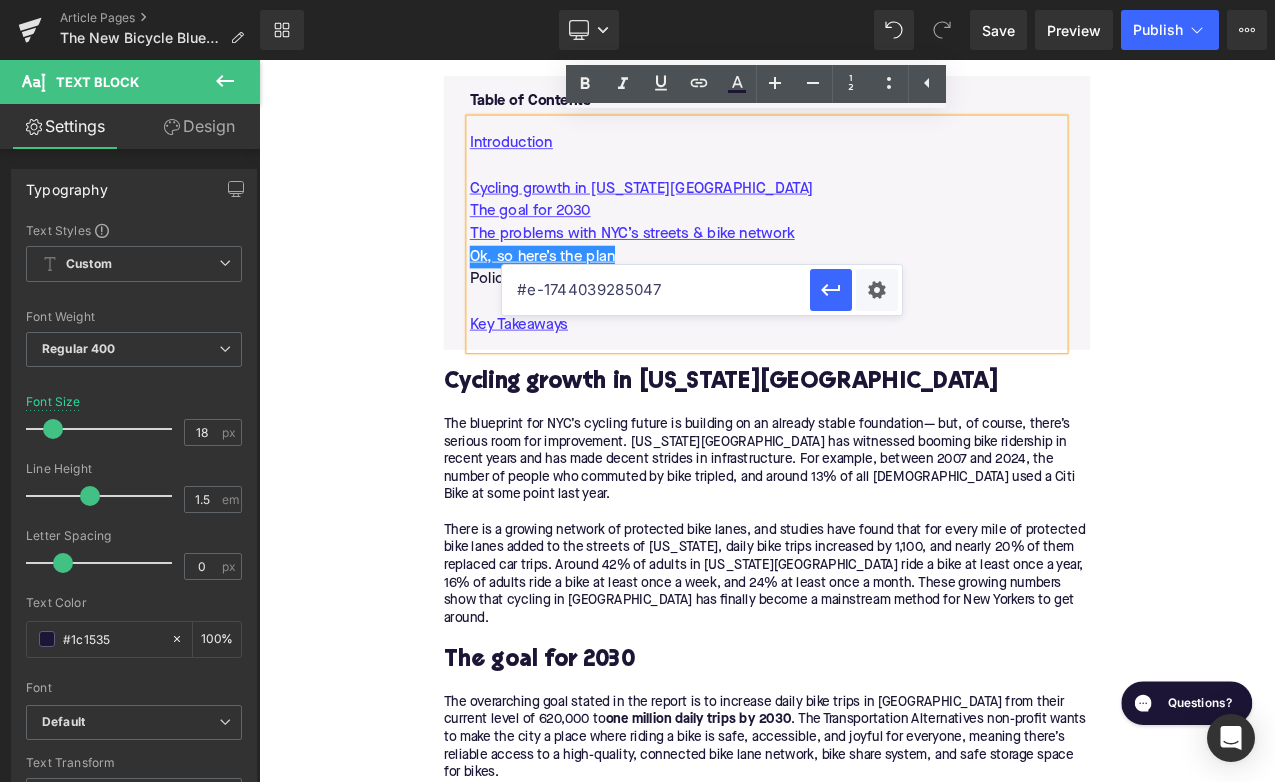 type on "#e-1744039285047" 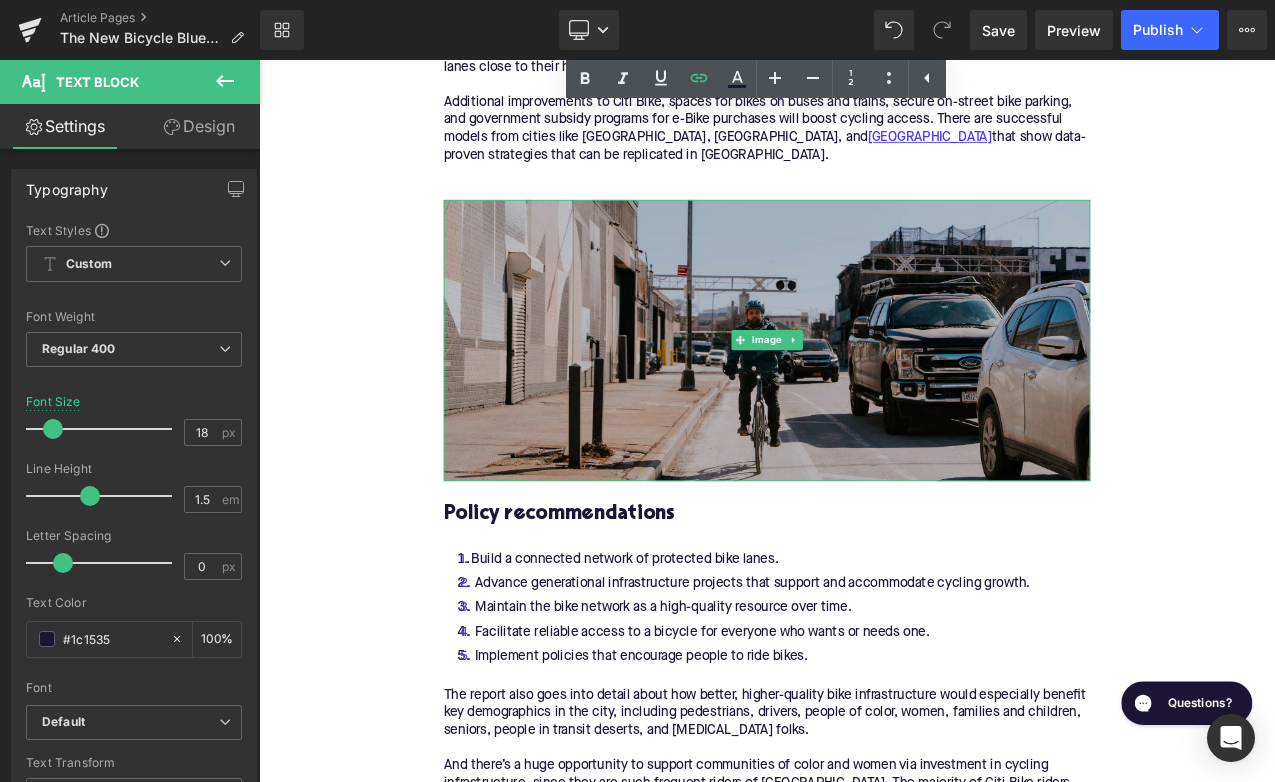 scroll, scrollTop: 3595, scrollLeft: 0, axis: vertical 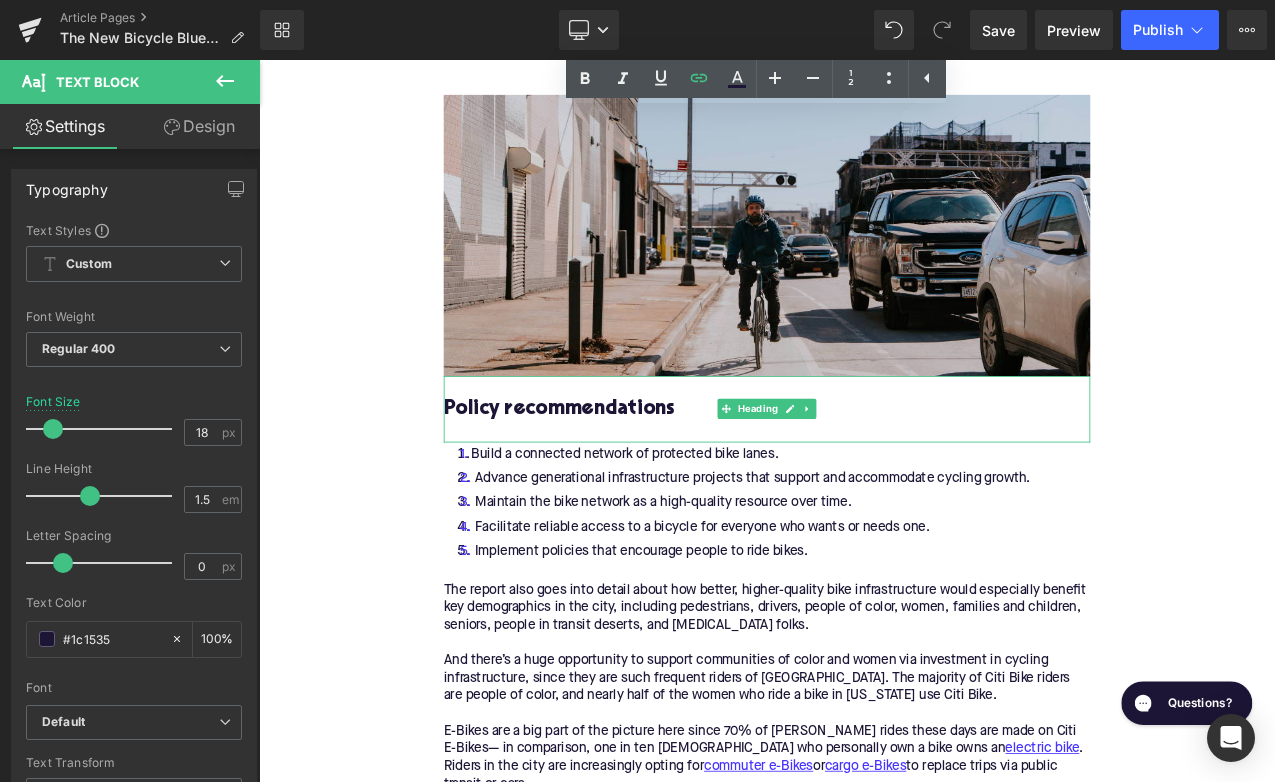 click on "Policy recommendations" at bounding box center (864, 476) 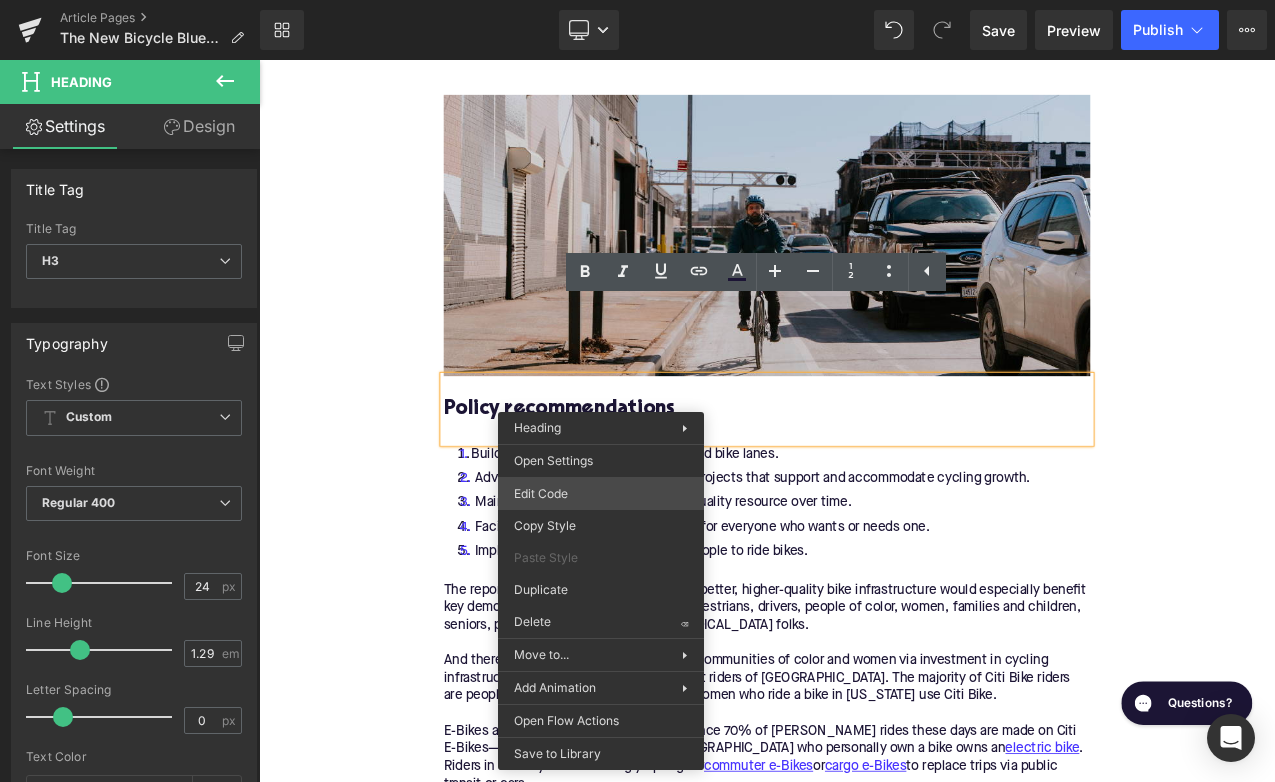 click on "Text Block  You are previewing how the   will restyle your page. You can not edit Elements in Preset Preview Mode.  Article Pages The New Bicycle Blueprint: NYC’s Big Plans Library Desktop Desktop Laptop Tablet Mobile Save Preview Publish Scheduled View Live Page View with current Template Save Template to Library Schedule Publish  Optimize  Publish Settings Shortcuts  Your page can’t be published   You've reached the maximum number of published pages on your plan  (393/999999).  You need to upgrade your plan or unpublish all your pages to get 1 publish slot.   Unpublish pages   Upgrade plan  Elements Global Style Base Row  rows, columns, layouts, div Heading  headings, titles, h1,h2,h3,h4,h5,h6 Text Block  texts, paragraphs, contents, blocks Image  images, photos, alts, uploads Icon  icons, symbols Button  button, call to action, cta Separator  separators, dividers, horizontal lines Liquid  liquid, custom code, html, javascript, css, reviews, apps, applications, embeded, iframe Banner Parallax  Stack" at bounding box center (637, 0) 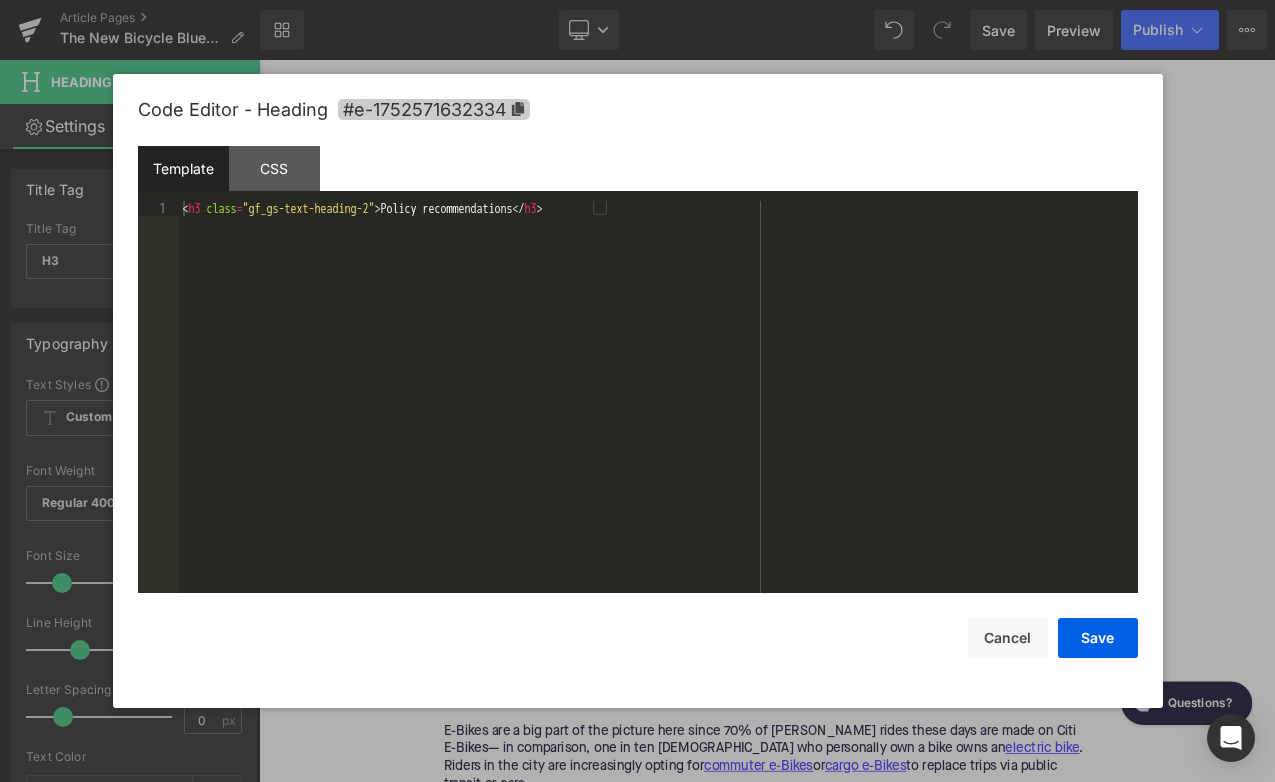click on "#e-1752571632334" at bounding box center (434, 109) 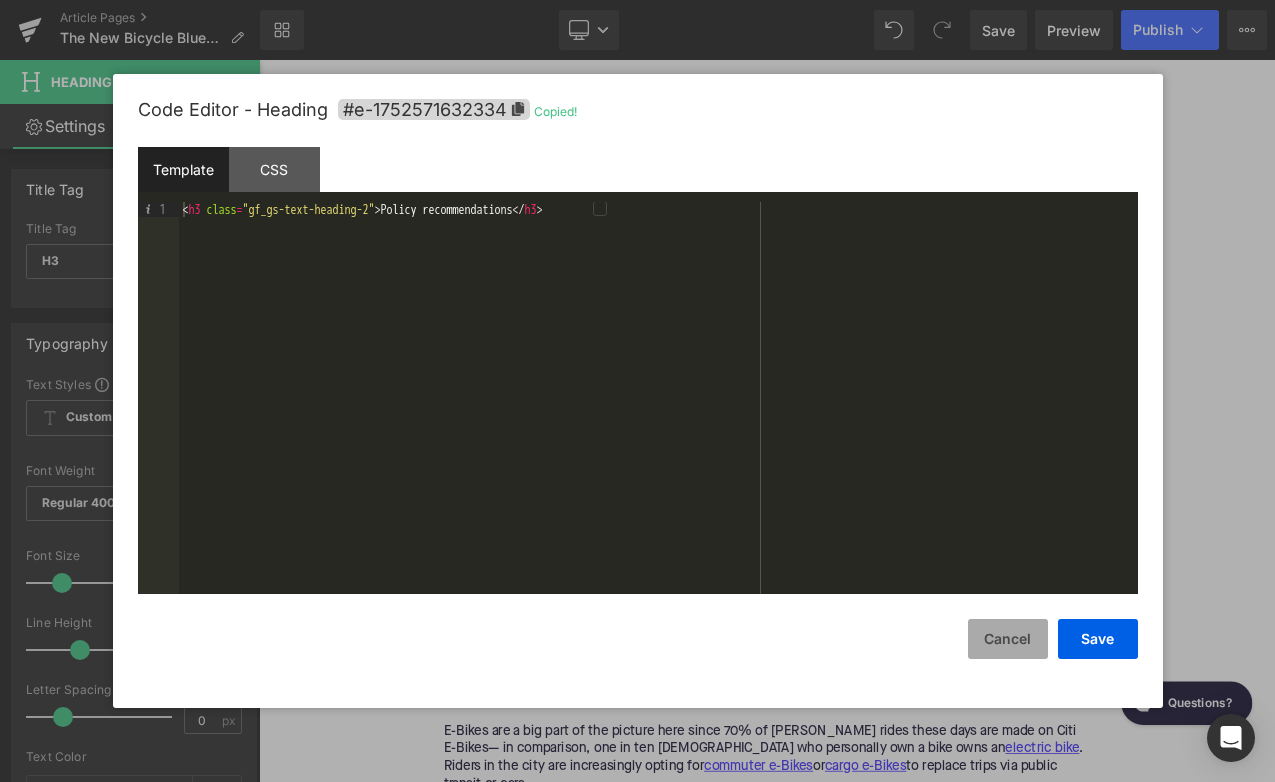 click on "Cancel" at bounding box center [1008, 639] 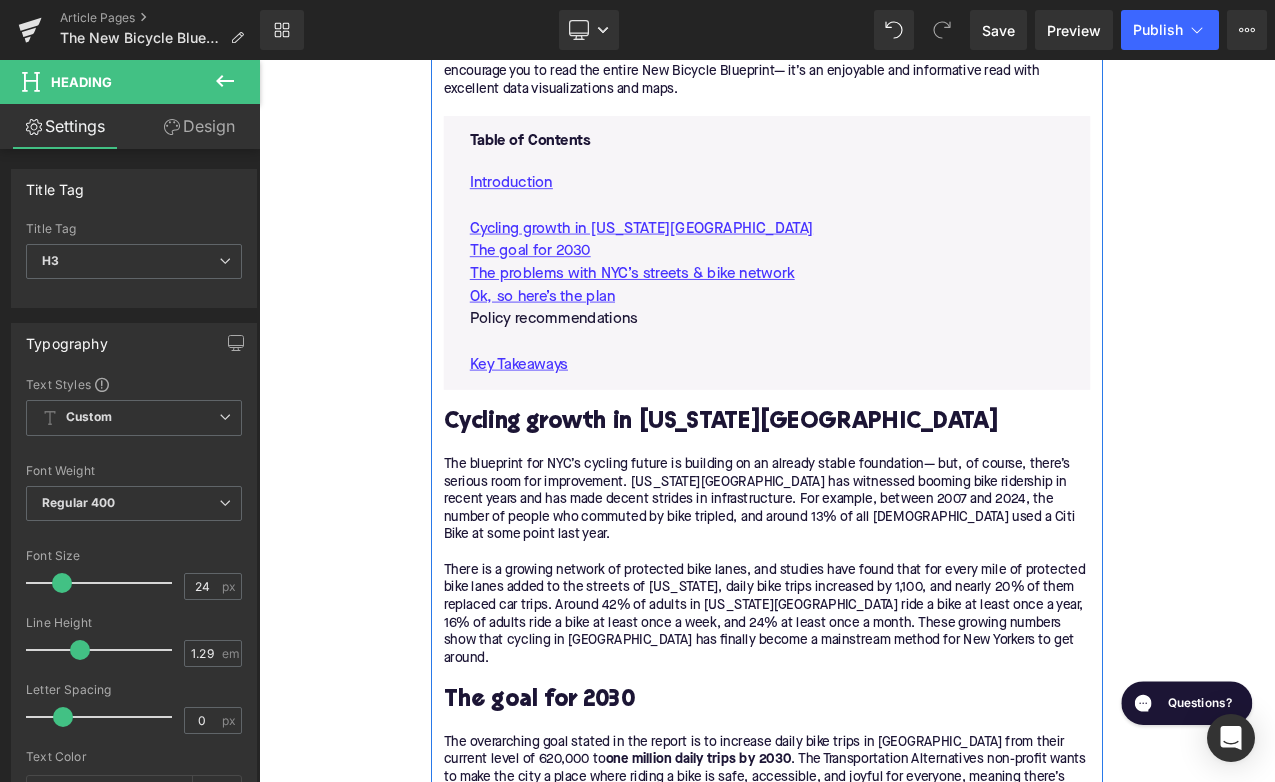 scroll, scrollTop: 1065, scrollLeft: 0, axis: vertical 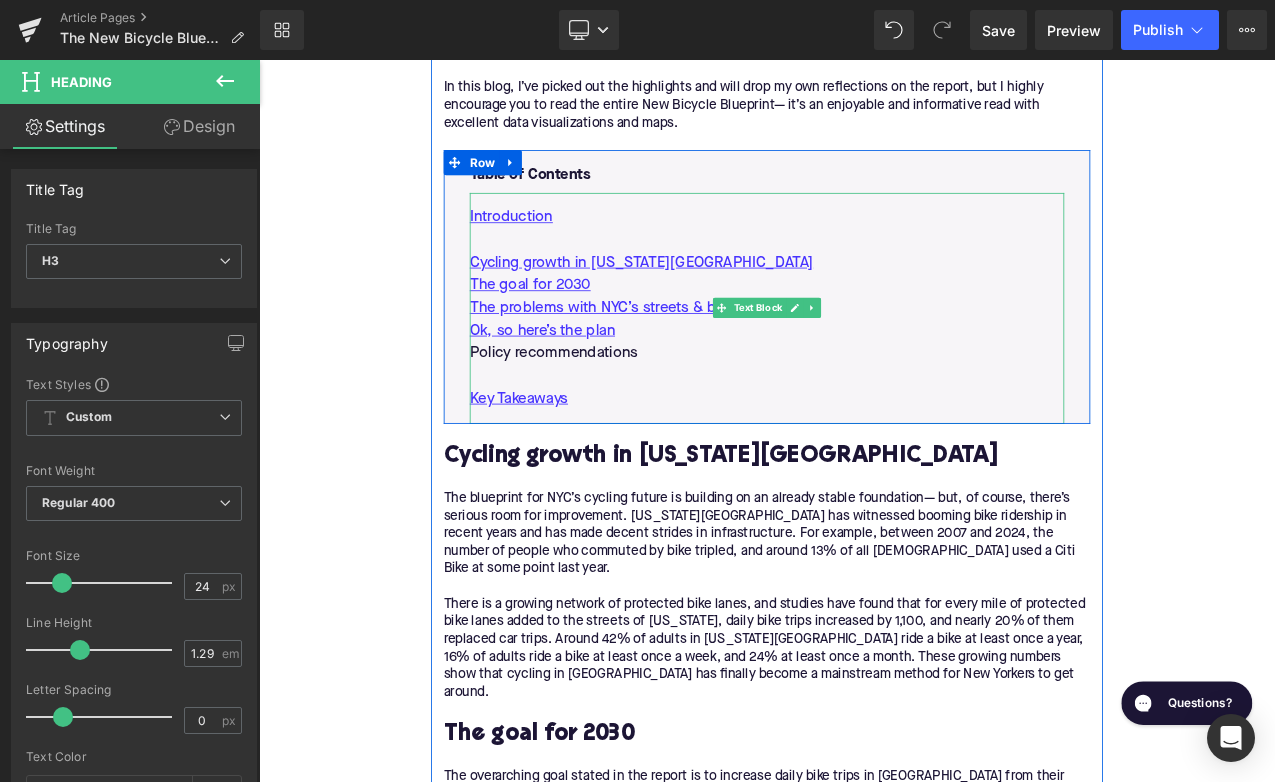 click on "Policy recommendations" at bounding box center (864, 409) 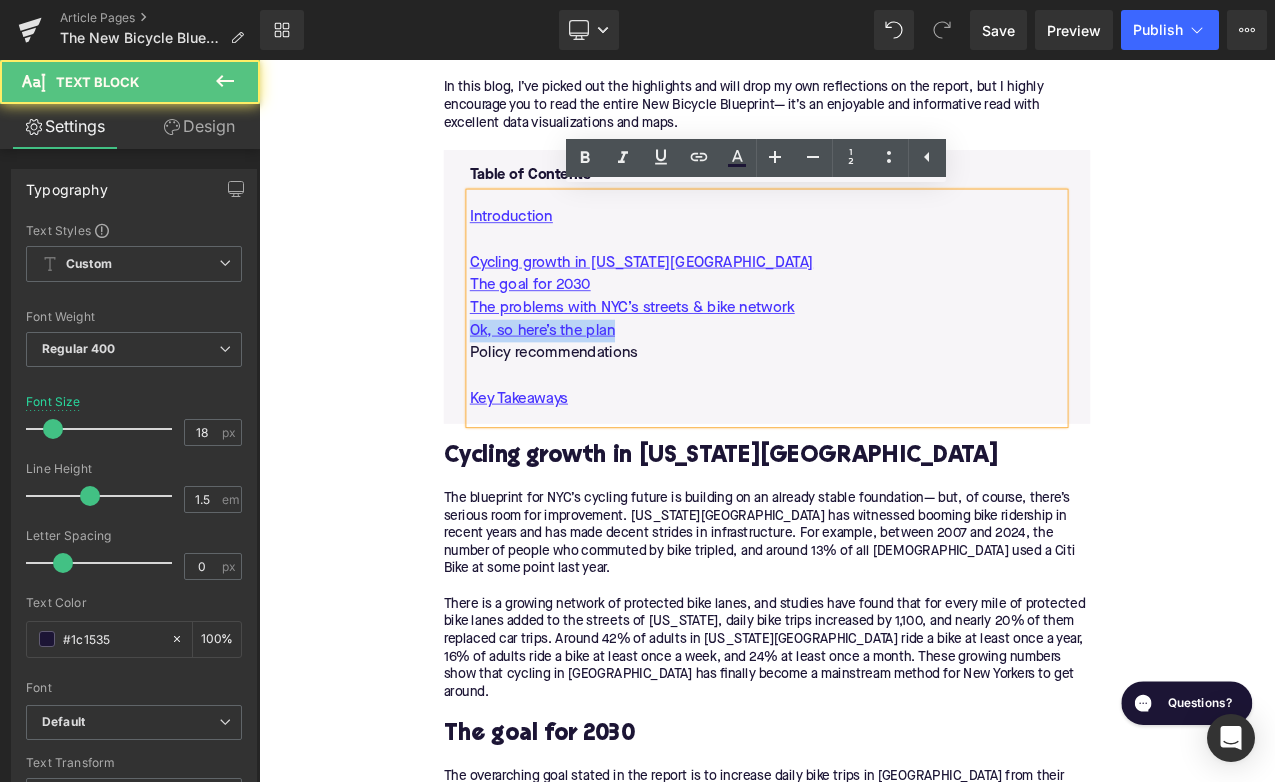 click on "Policy recommendations" at bounding box center (864, 409) 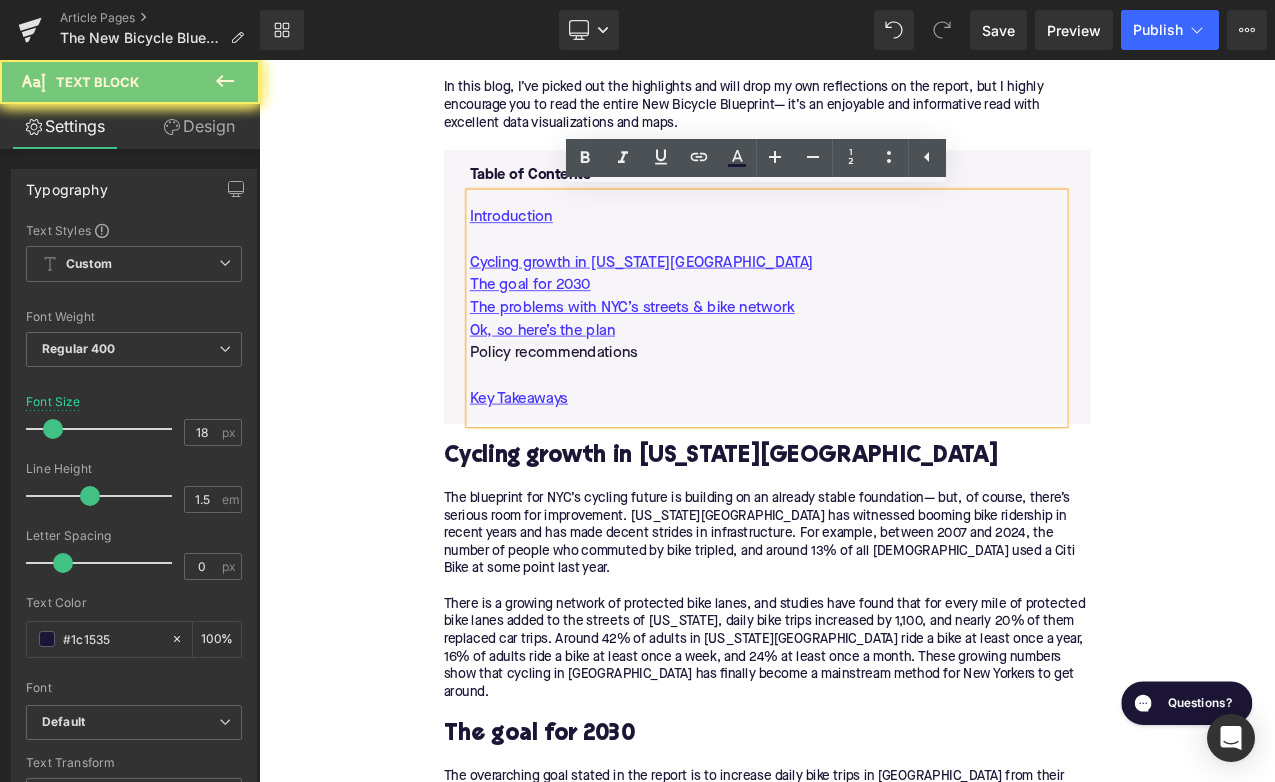 click on "Policy recommendations" at bounding box center (864, 409) 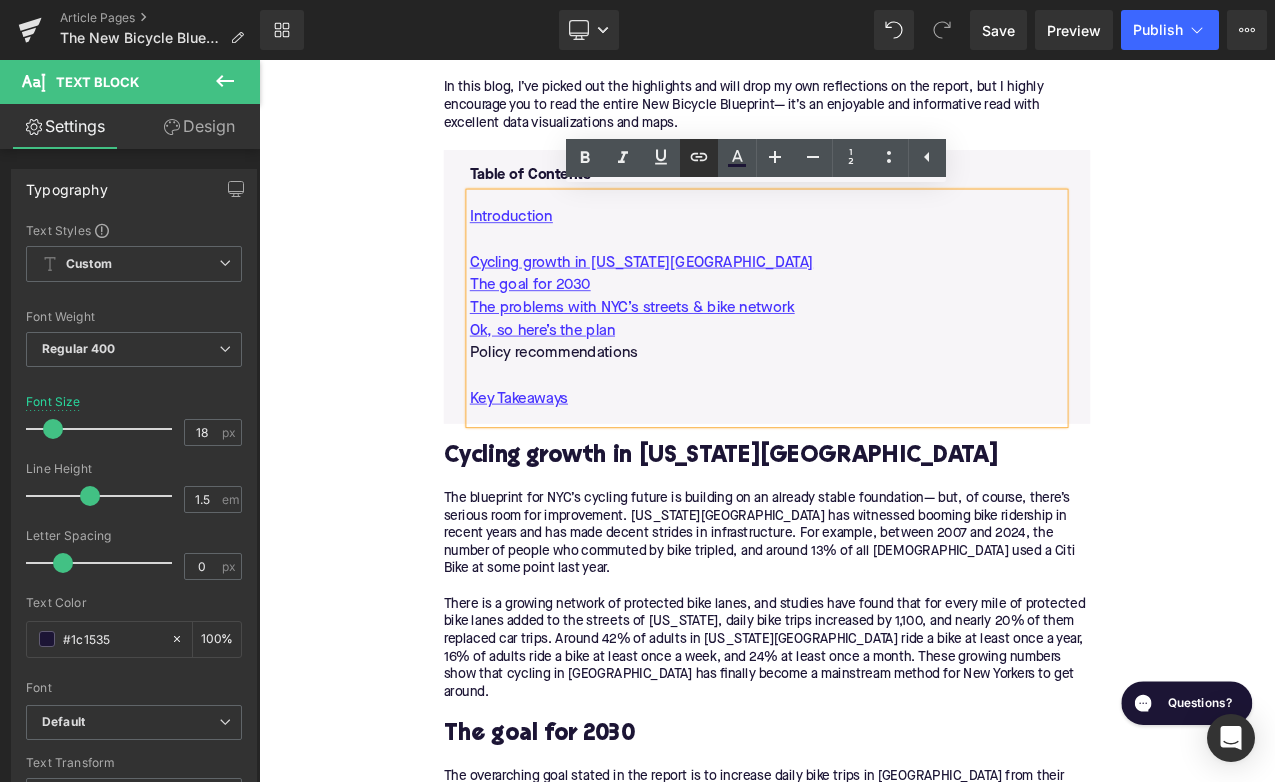click 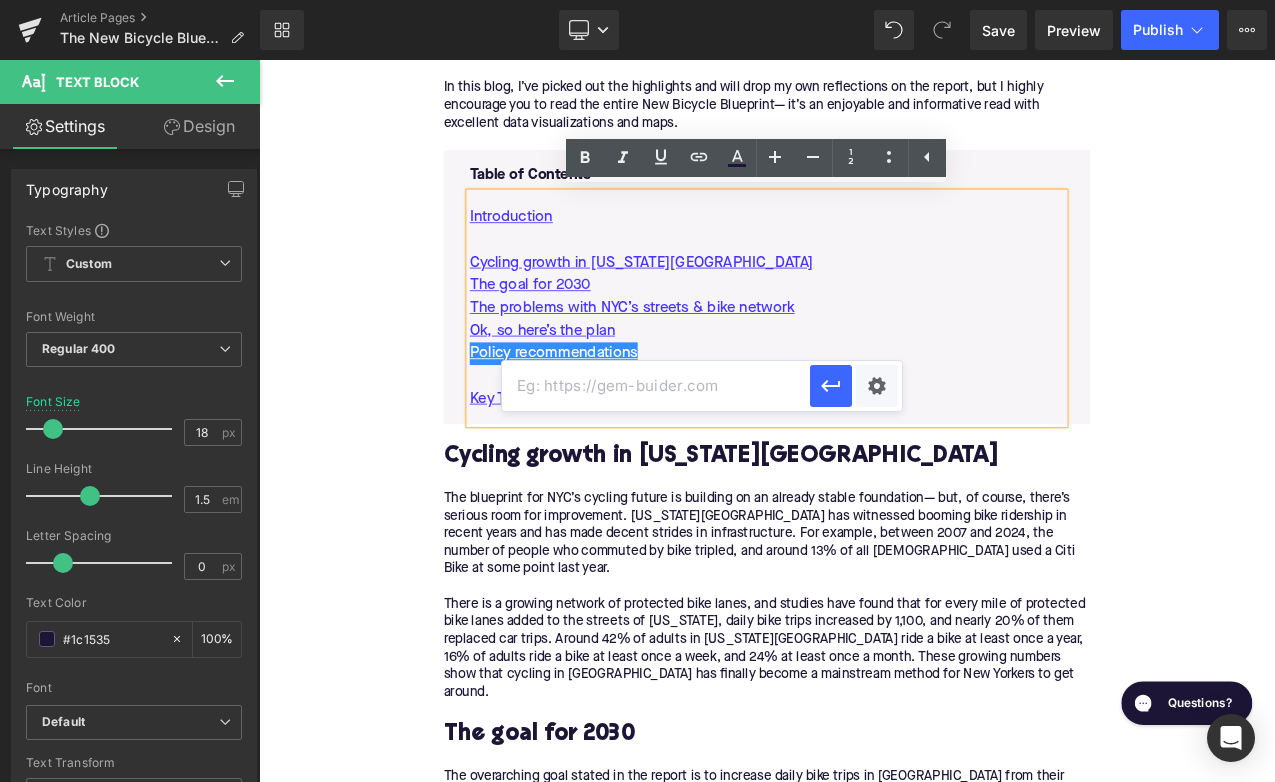 click at bounding box center (656, 386) 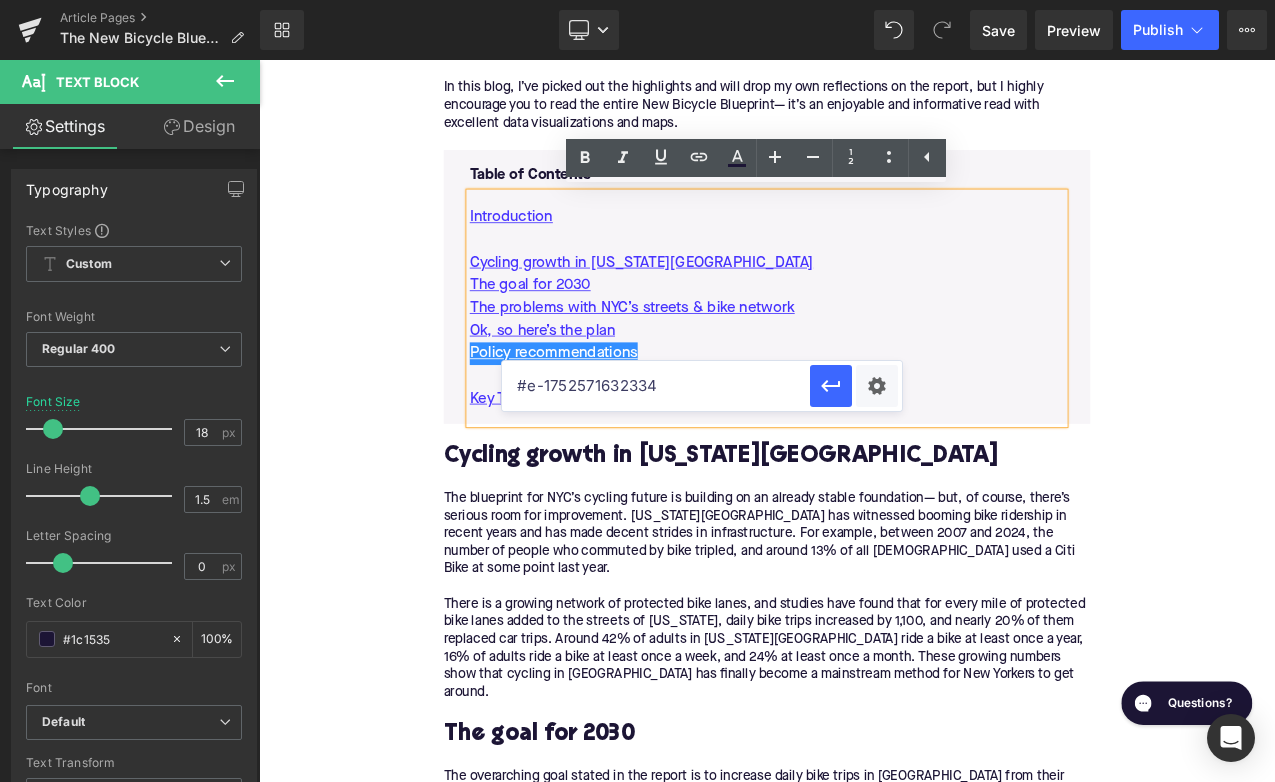 type on "#e-1752571632334" 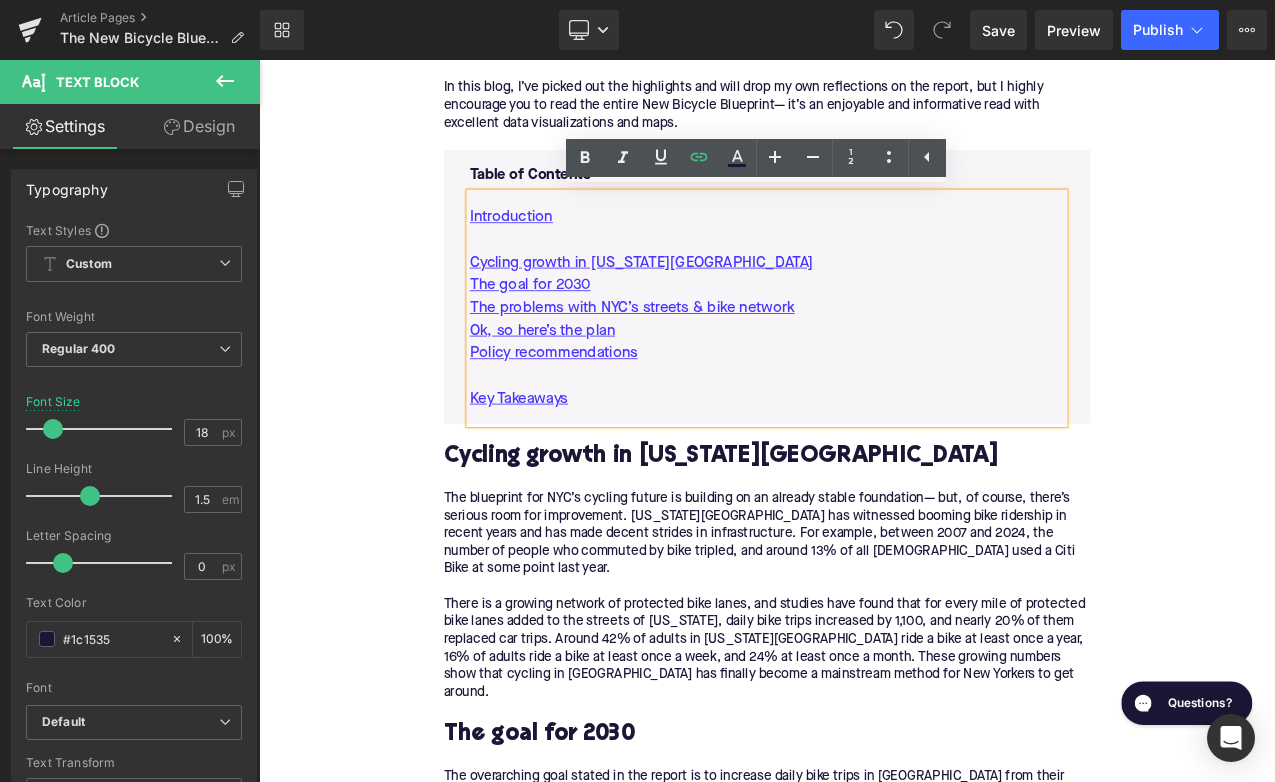 click on "Home / The New Bicycle Blueprint: NYC’s Big Plans Breadcrumbs         The New Bicycle Blueprint: NYC’s Big Plans Heading         Written by: [PERSON_NAME]  | [DATE]  |  Time to read 6 min Text Block         What if biking in [GEOGRAPHIC_DATA] was safer, more seamless, and totally enjoyable? That’s the vision behind the New Bicycle Blueprint. Text Block         Image         More about the Author: [PERSON_NAME] Text Block         [PERSON_NAME] is a bike writer, mechanic, and educator who got his start in community-based bike shops and co-ops. With a decade in the industry, he still wrenches on bikes when he can and plays bike polo on a fixie. Text Block         Row         Image         There are some big plans in the works to transform the US’s largest city into a world-class bicycling metropolis. The  New Bicycle Blueprint Text Block         Text Block         Table of Contents Text Block         Introduction Cycling growth in [US_STATE][GEOGRAPHIC_DATA] The goal for 2030 The problems with NYC’s streets & bike network" at bounding box center [864, 2080] 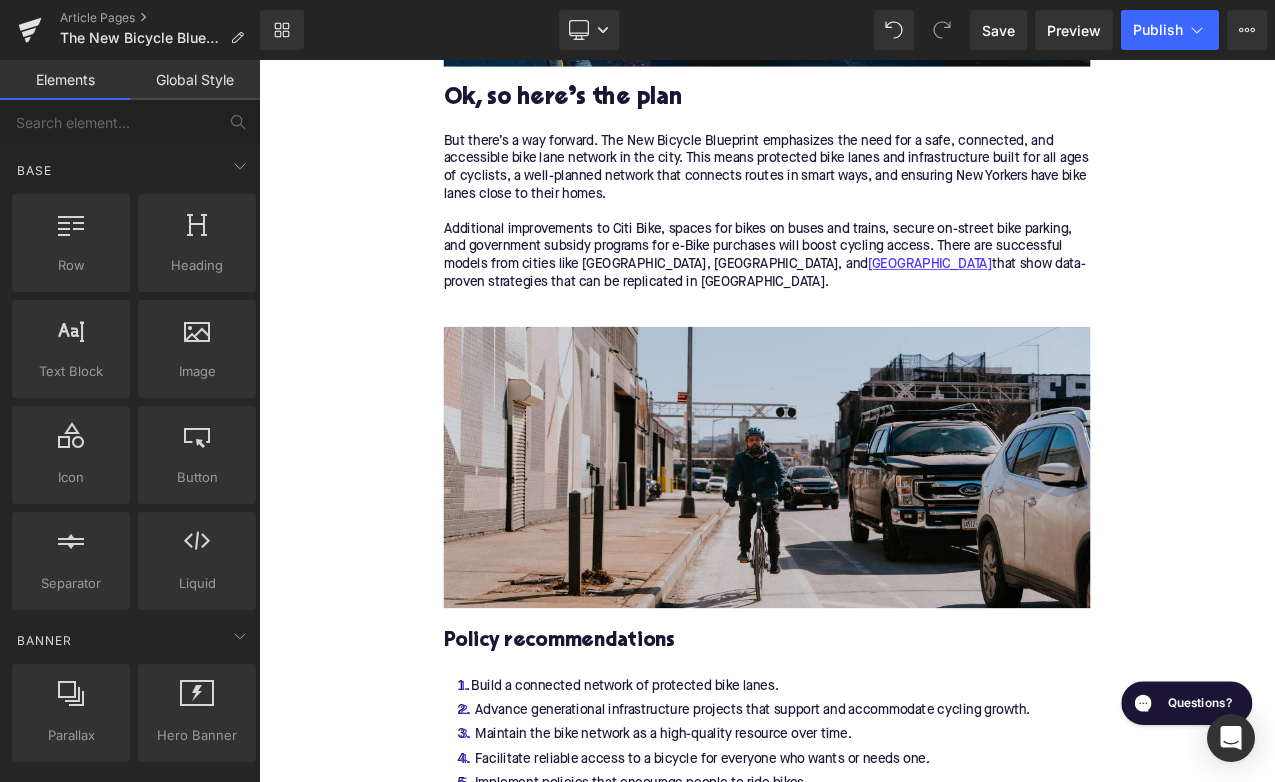 scroll, scrollTop: 3030, scrollLeft: 0, axis: vertical 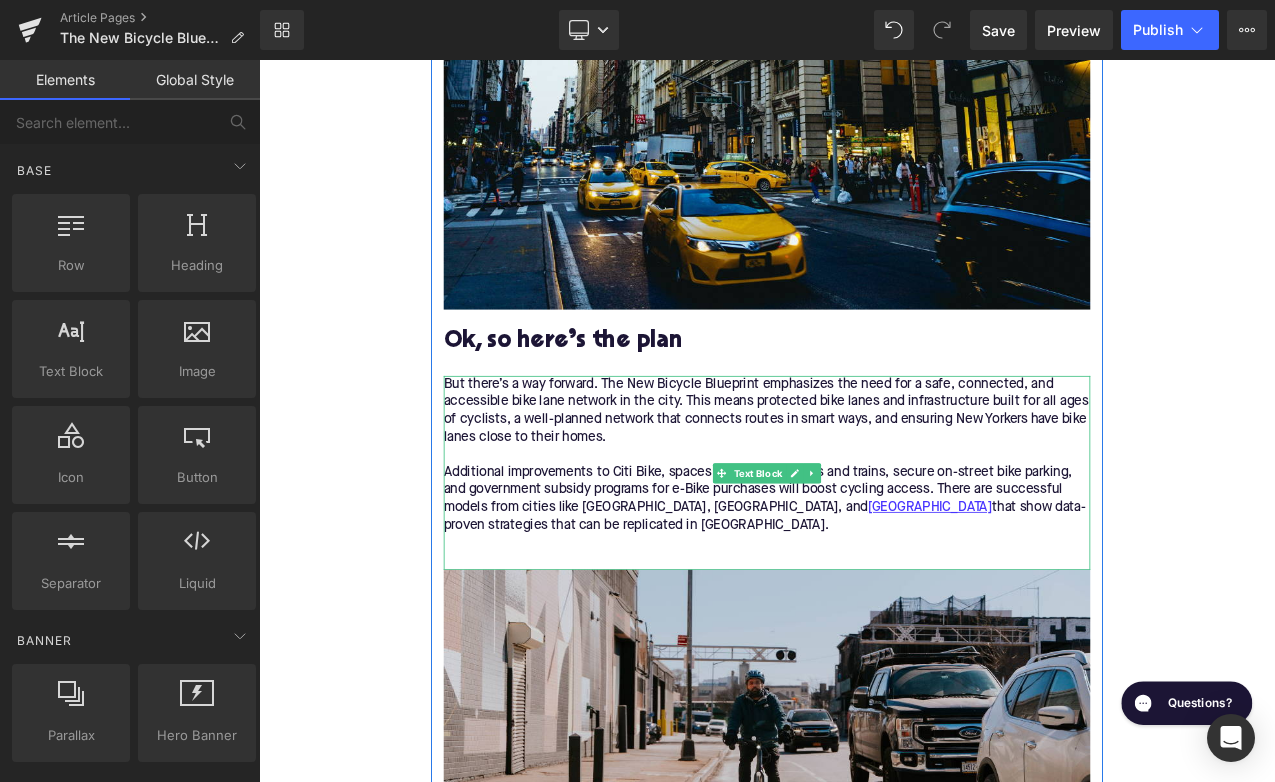 click on "Additional improvements to Citi Bike, spaces for bikes on buses and trains, secure on-street bike parking, and government subsidy programs for e-Bike purchases will boost cycling access. There are successful models from cities like [GEOGRAPHIC_DATA], [GEOGRAPHIC_DATA], and  [GEOGRAPHIC_DATA] that show data-proven strategies that can be replicated in [GEOGRAPHIC_DATA]." at bounding box center [864, 583] 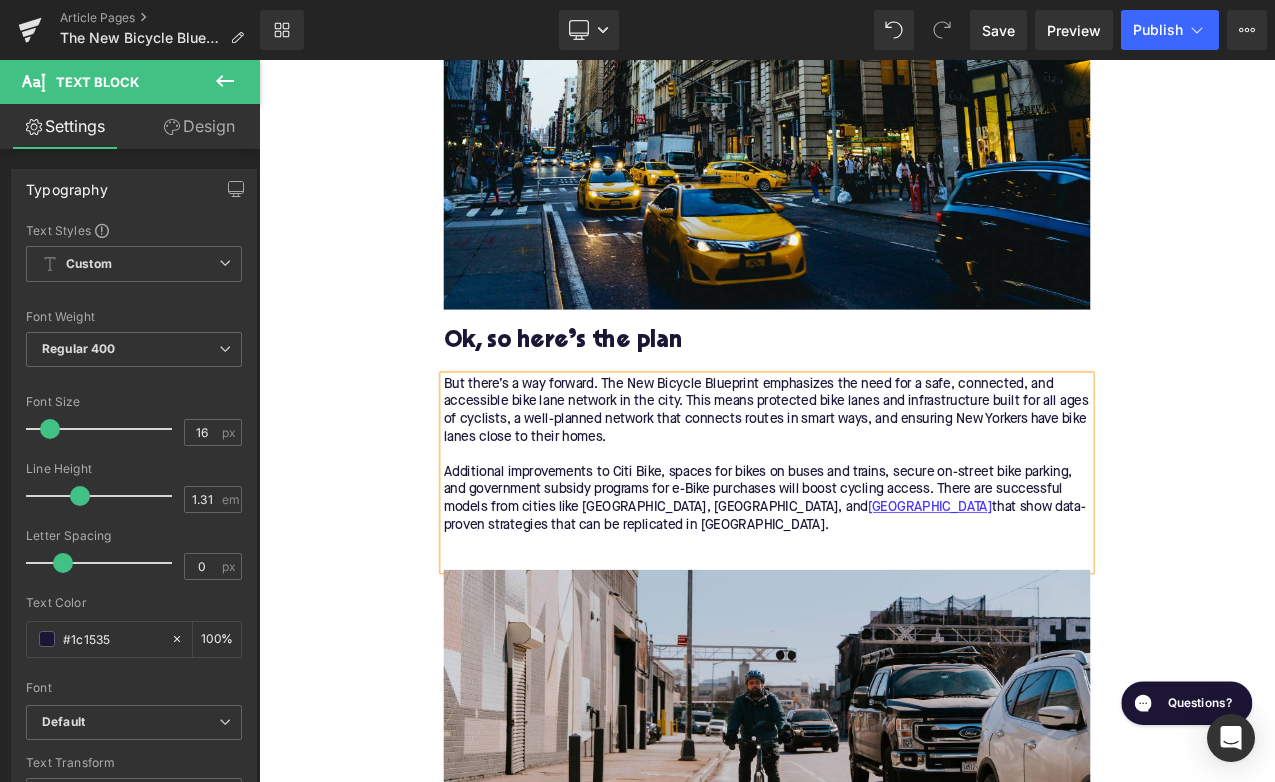 click at bounding box center (864, 635) 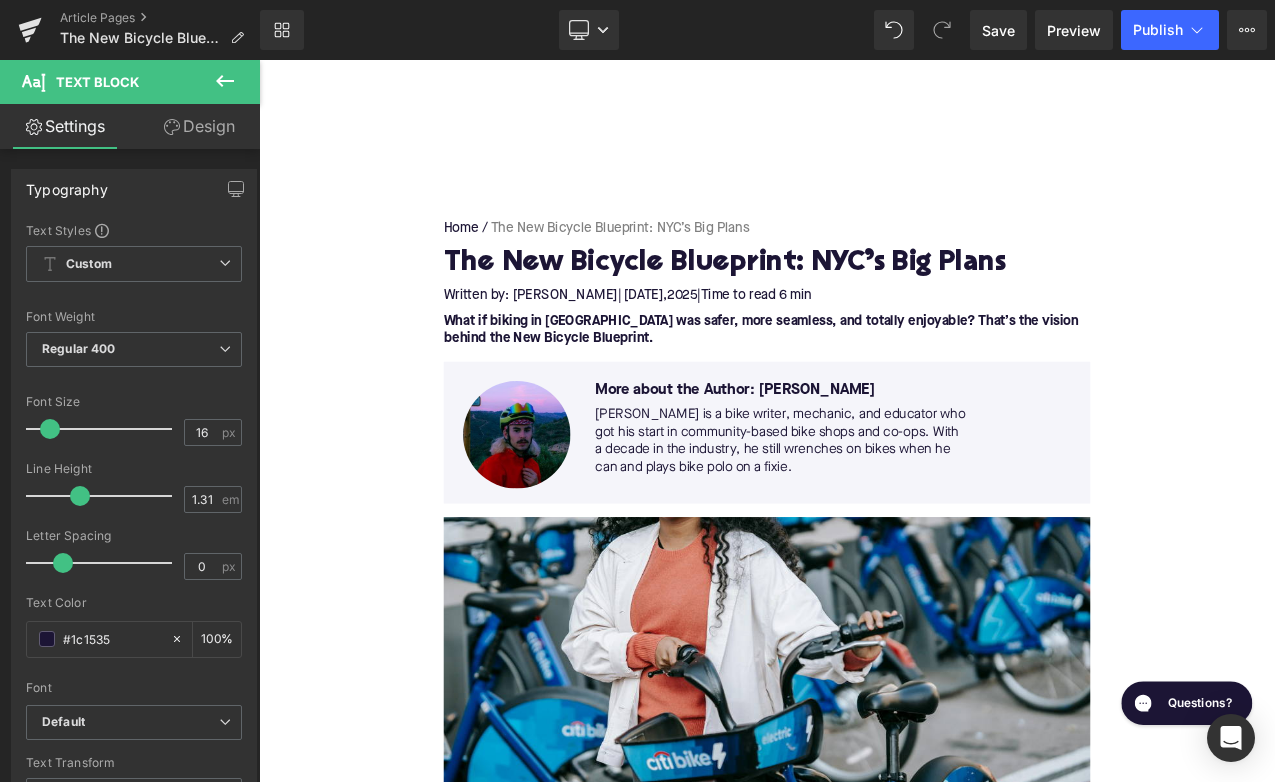scroll, scrollTop: 48, scrollLeft: 0, axis: vertical 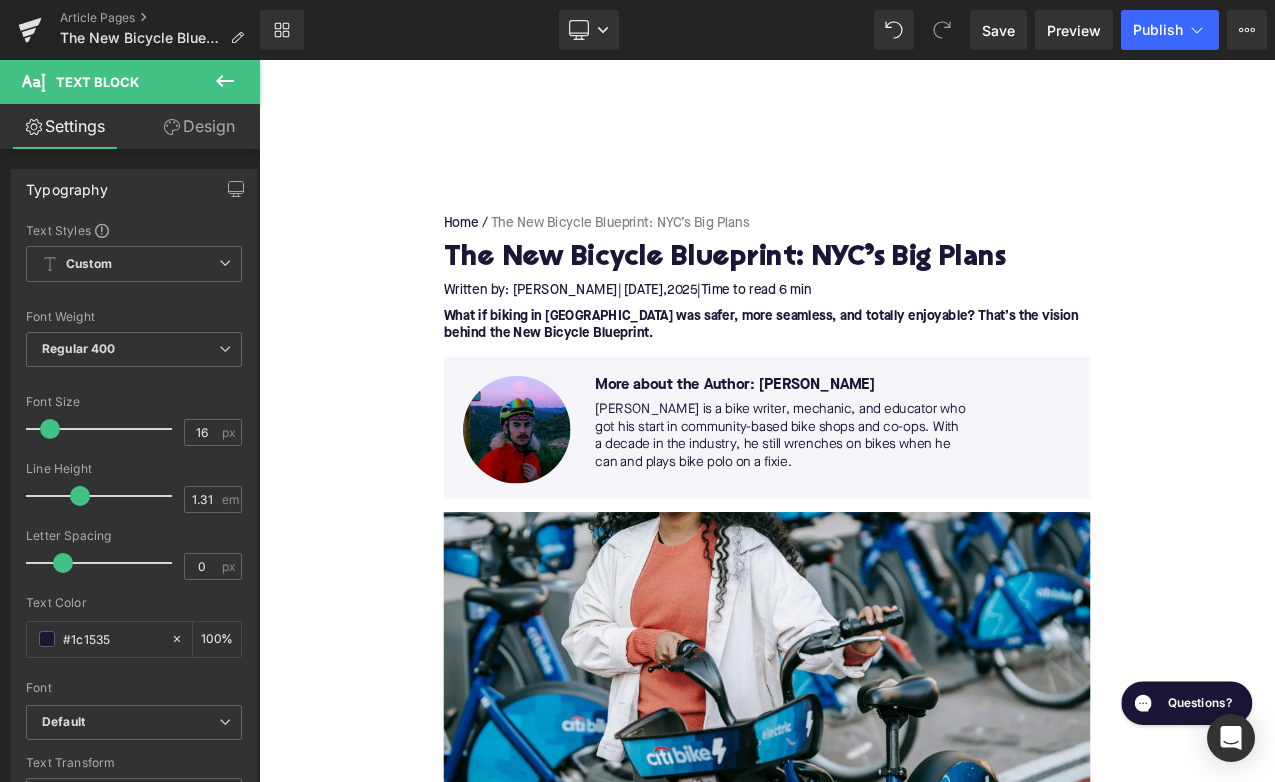 click at bounding box center (259, 60) 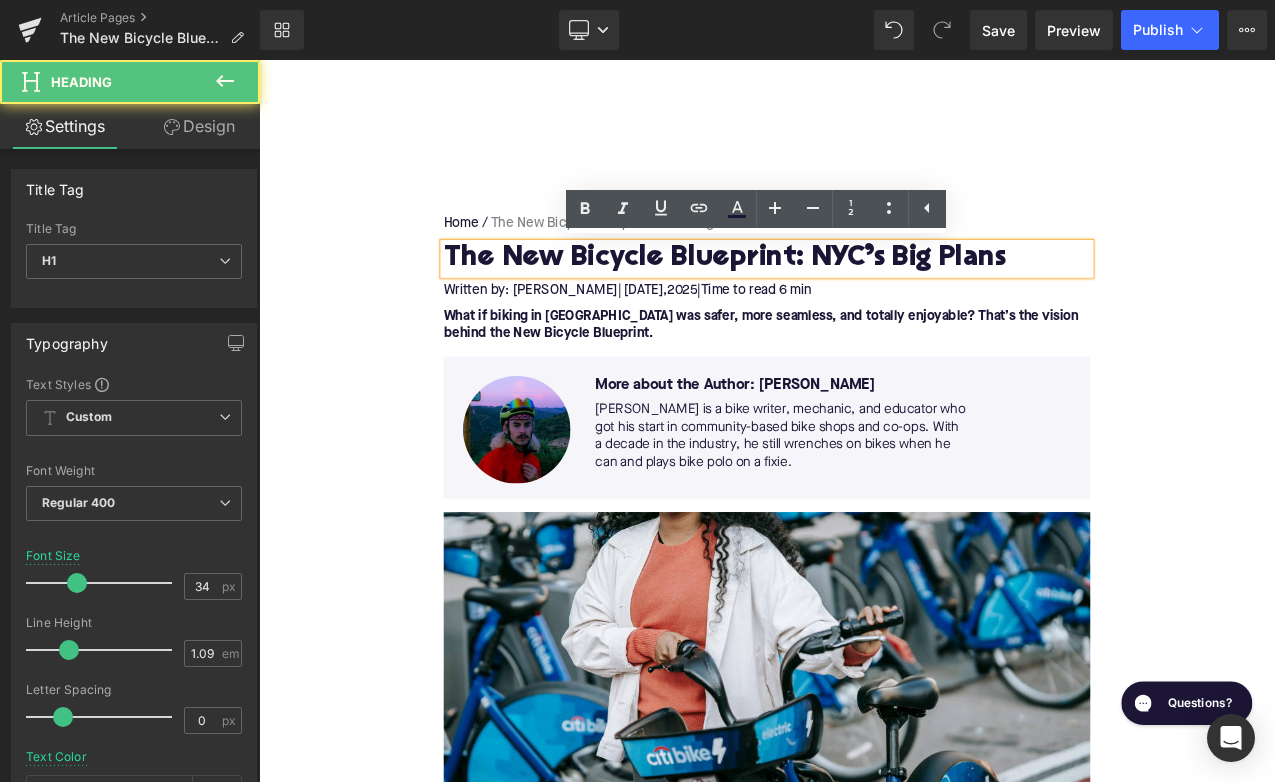 click on "The New Bicycle Blueprint: NYC’s Big Plans" at bounding box center [864, 296] 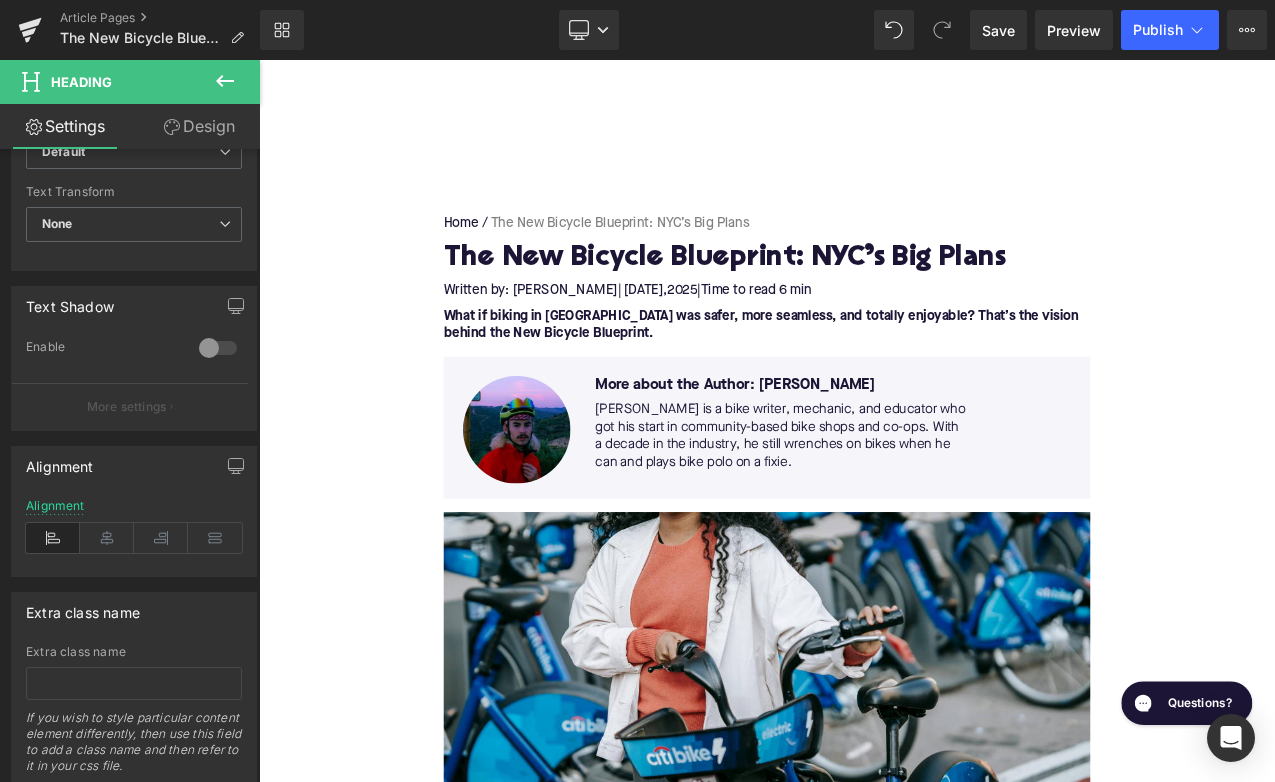 scroll, scrollTop: 763, scrollLeft: 0, axis: vertical 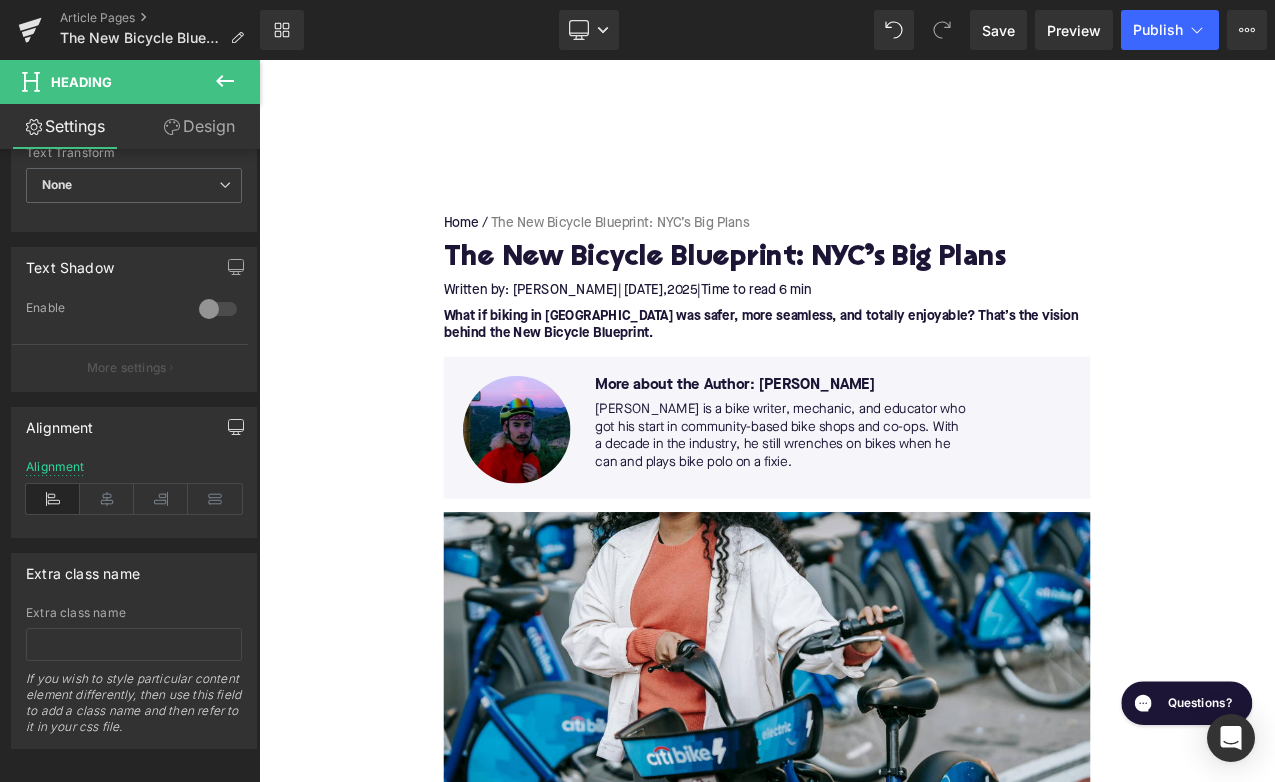 click 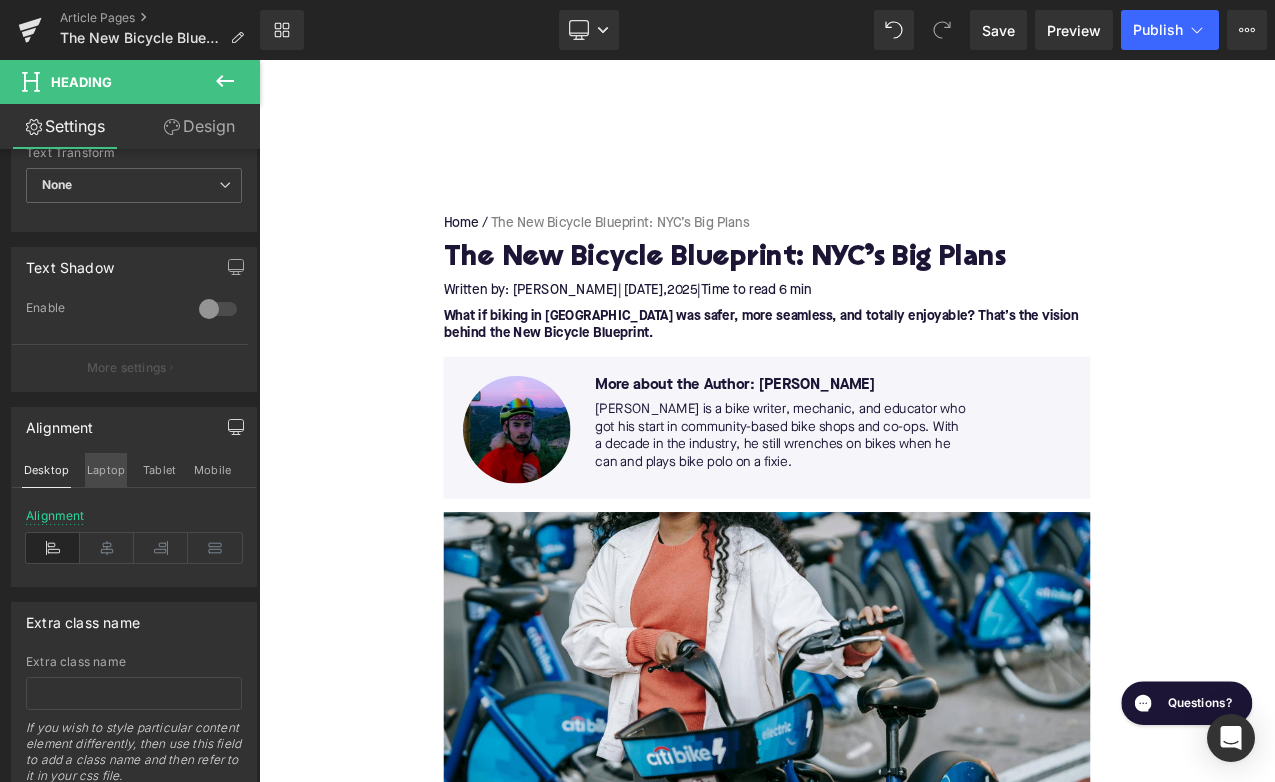 click on "Laptop" at bounding box center (106, 470) 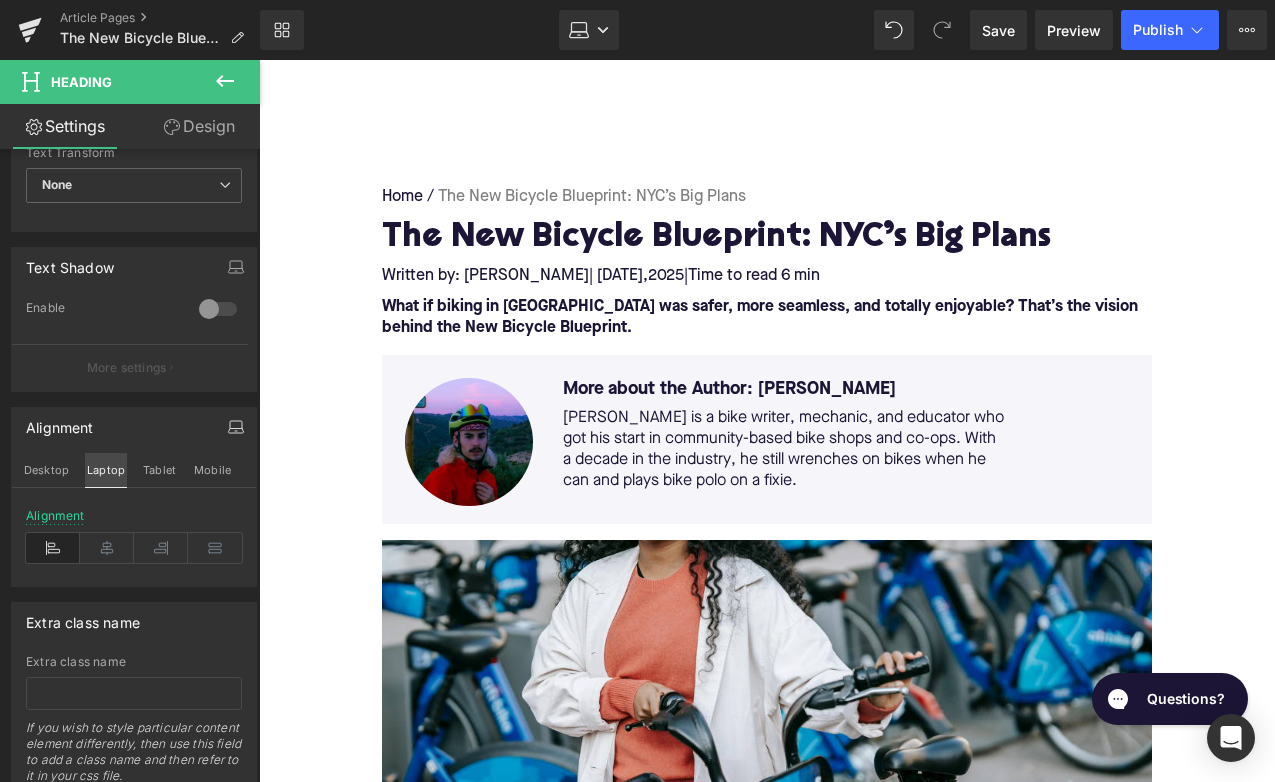 scroll, scrollTop: 0, scrollLeft: 0, axis: both 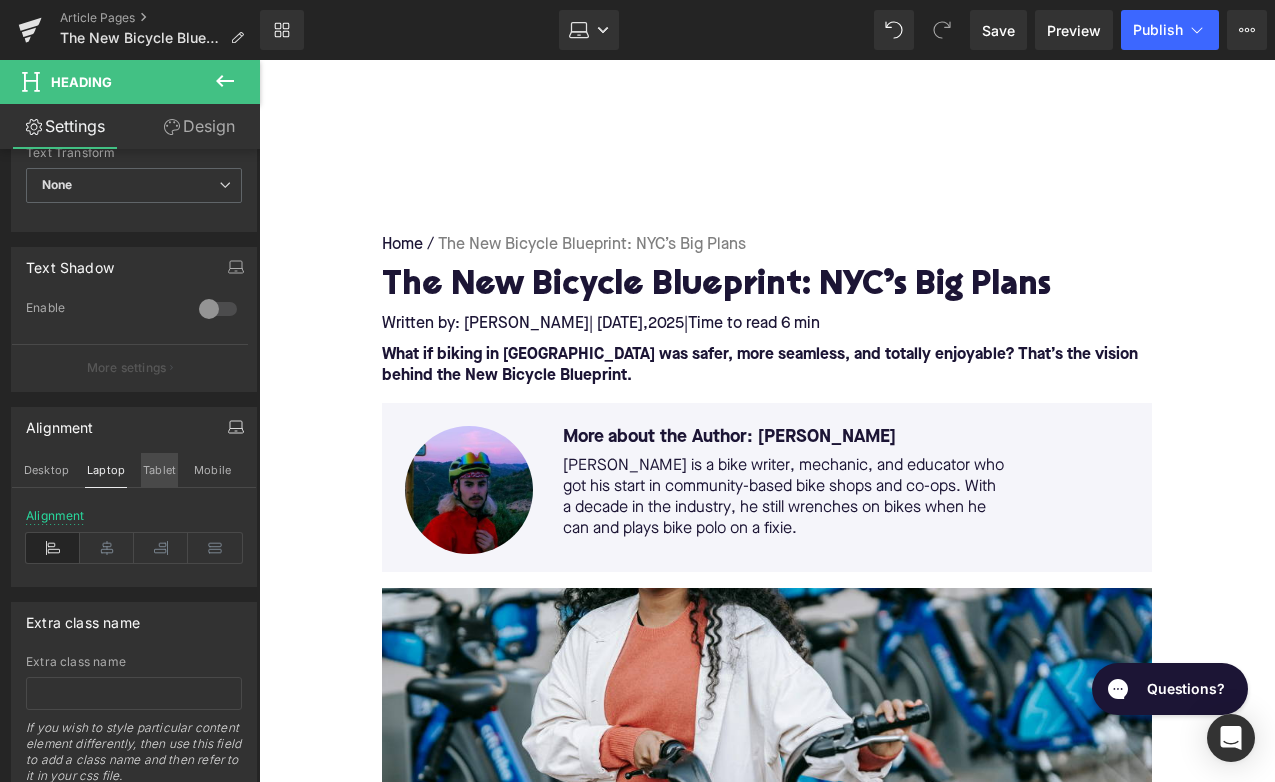click on "Tablet" at bounding box center (159, 470) 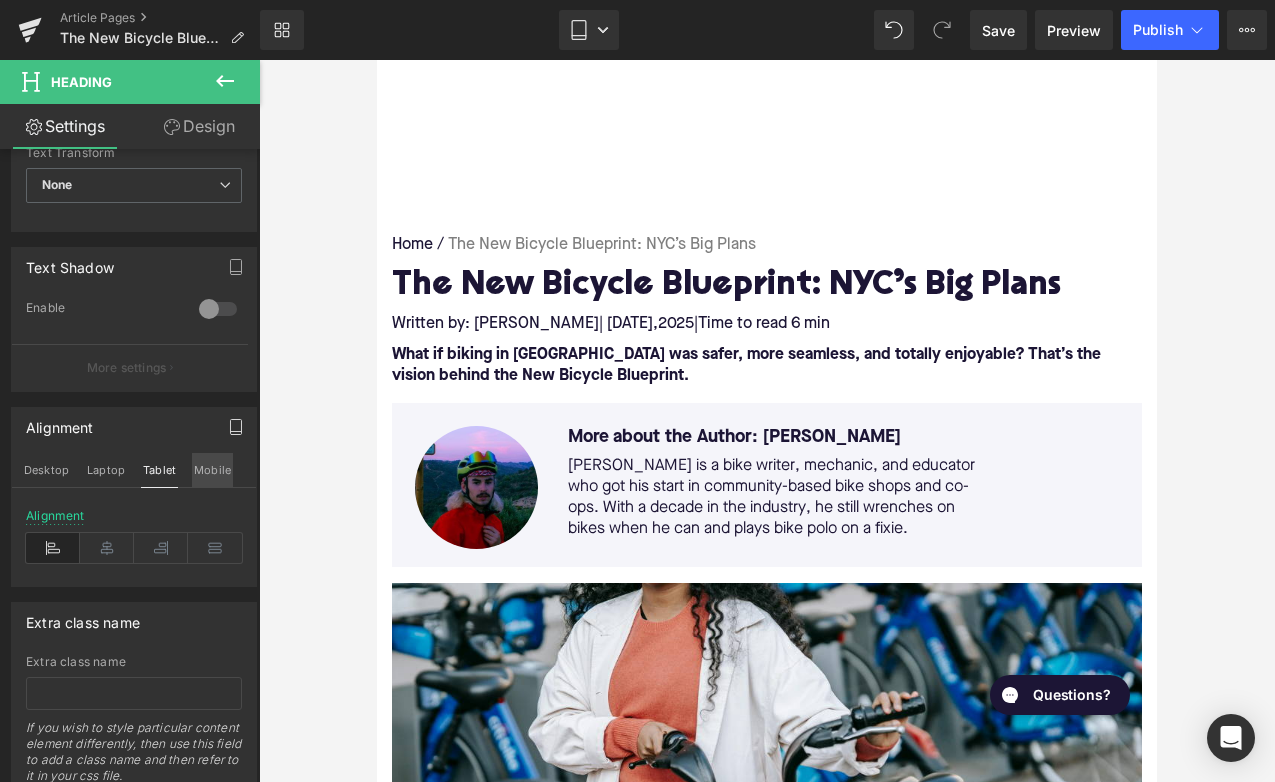 click on "Mobile" at bounding box center [212, 470] 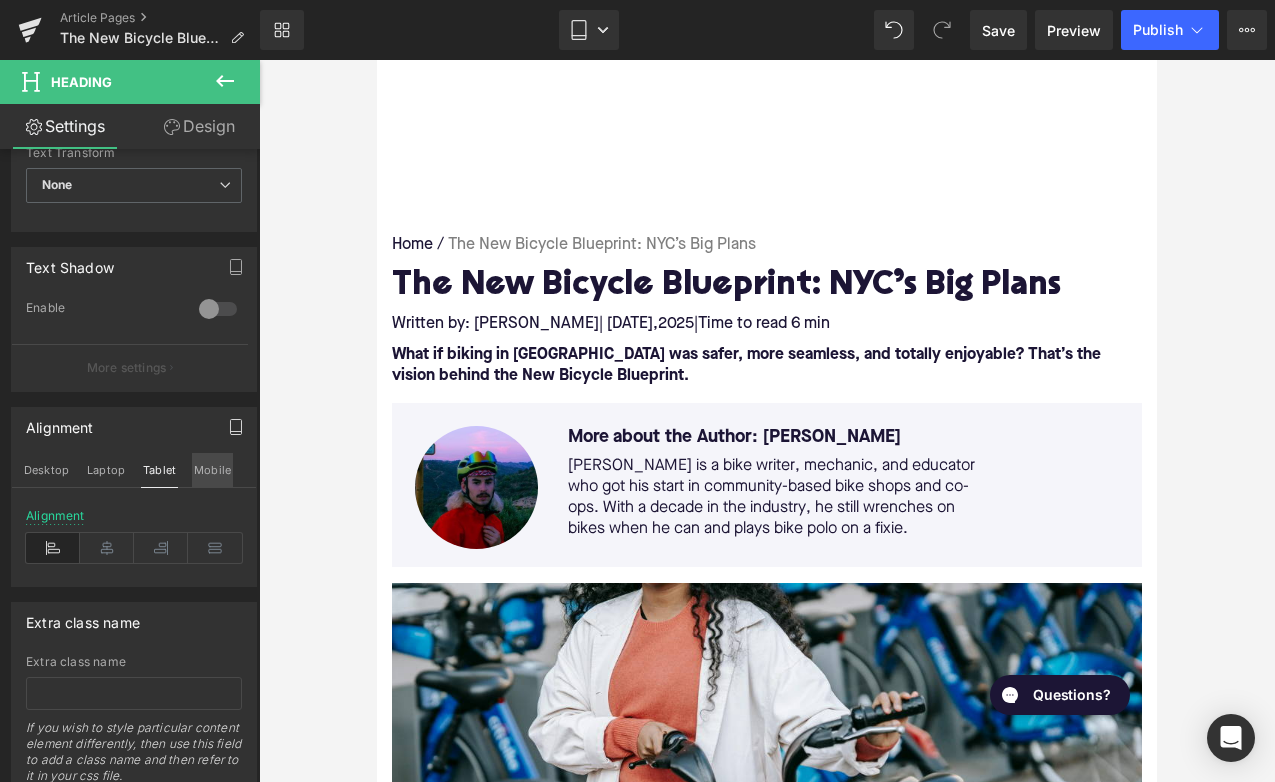 type on "28" 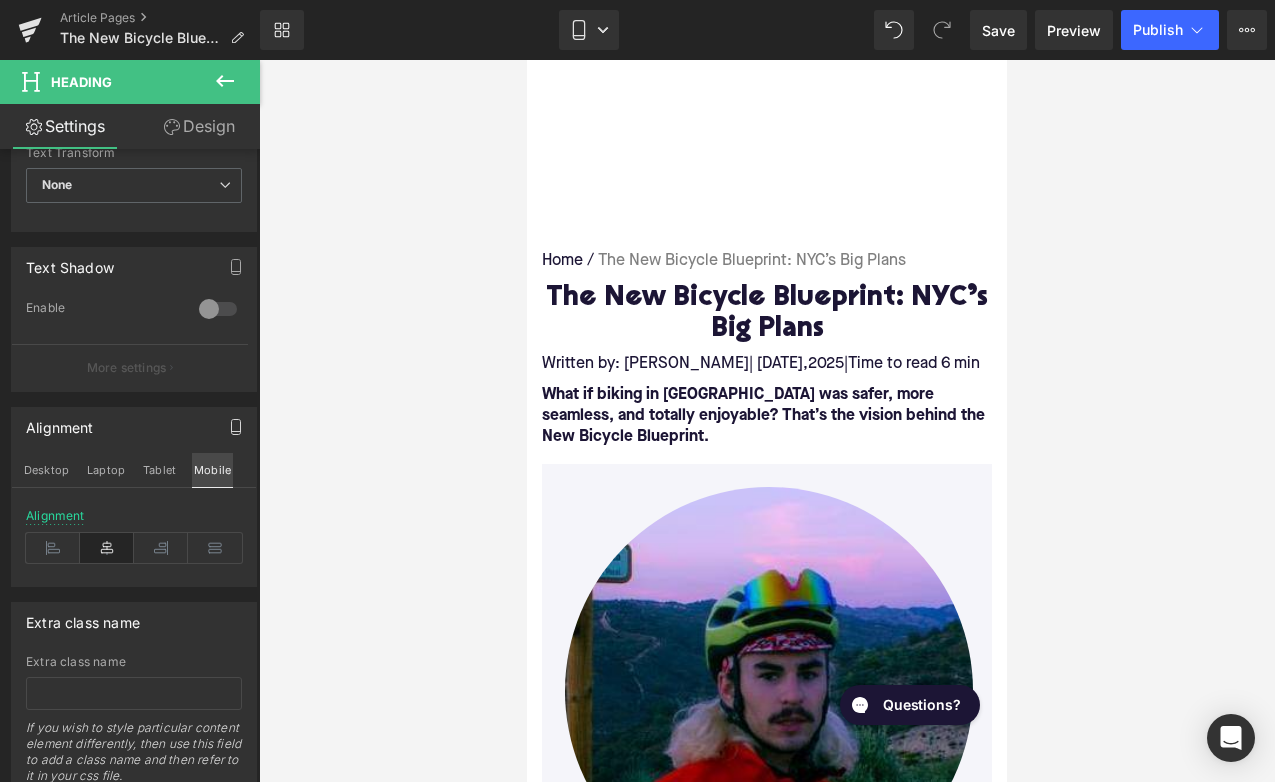 scroll, scrollTop: 16, scrollLeft: 0, axis: vertical 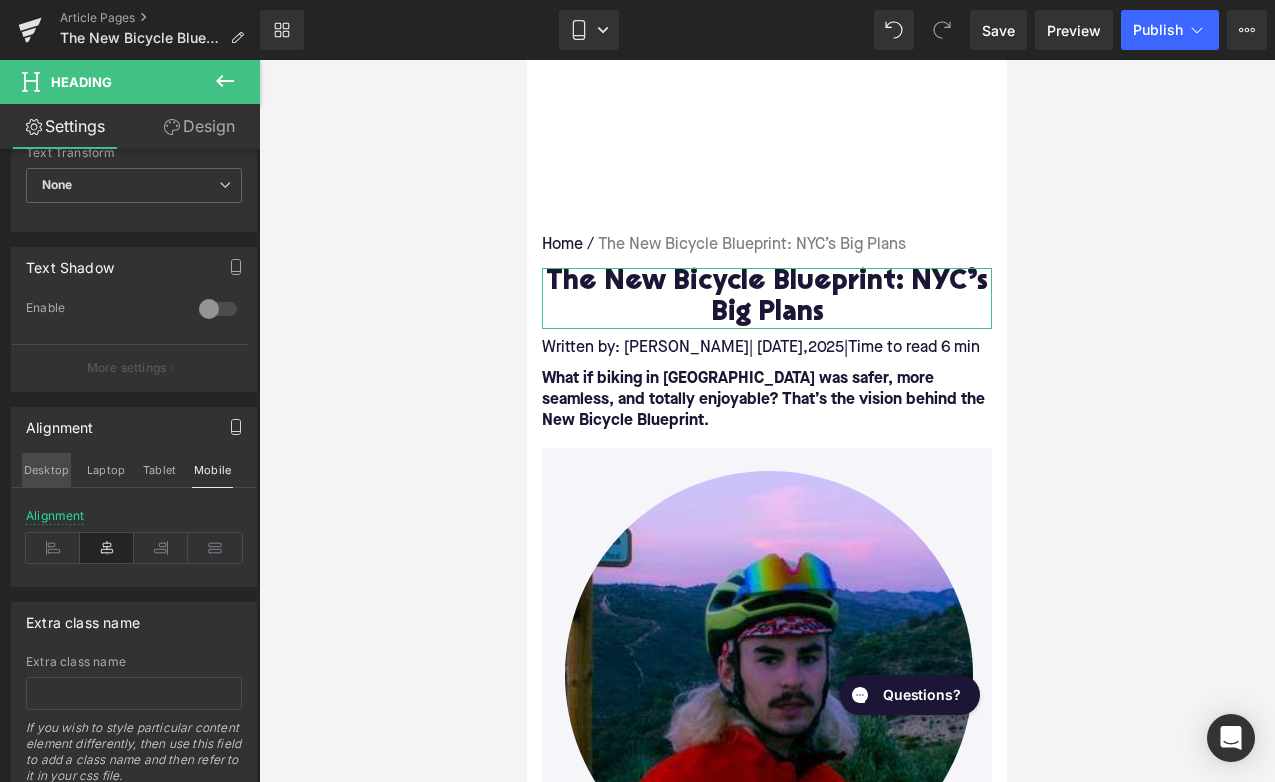 click on "Desktop" at bounding box center [46, 470] 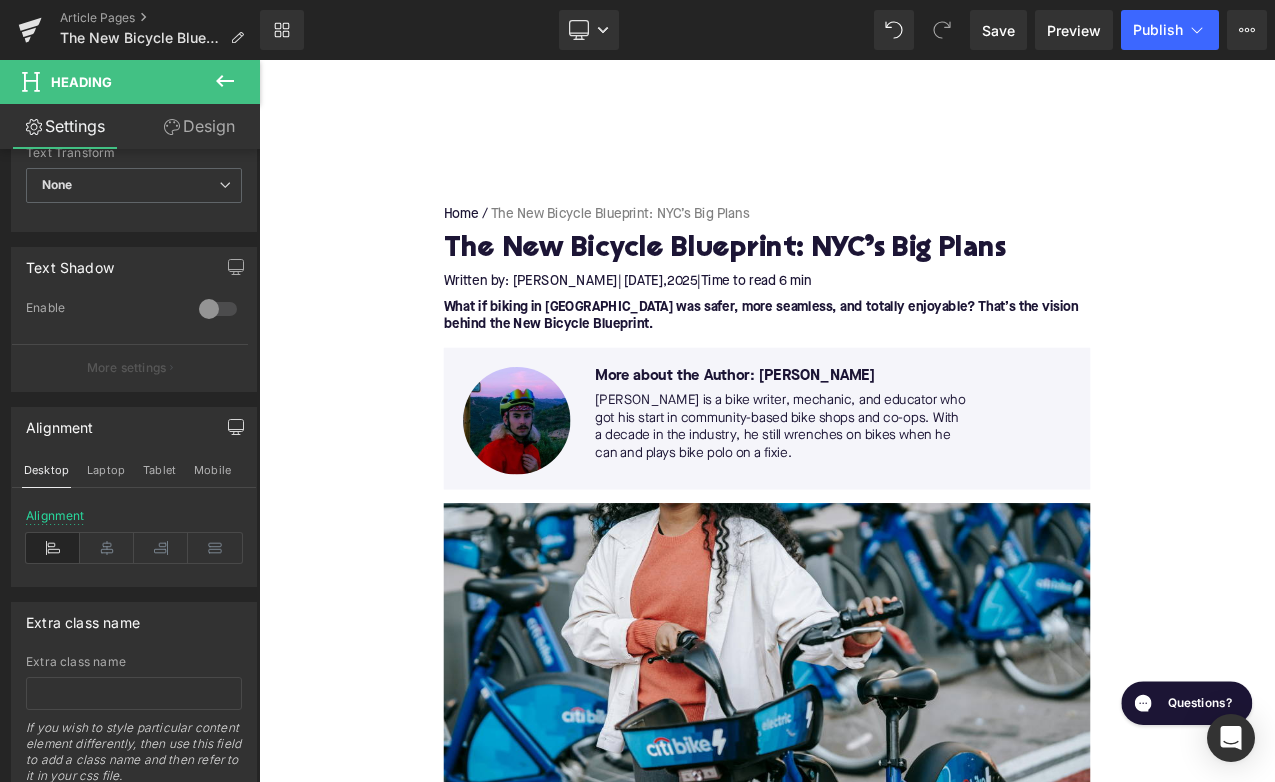 click on "Home / The New Bicycle Blueprint: NYC’s Big Plans Breadcrumbs         The New Bicycle Blueprint: NYC’s Big Plans Heading         Written by: [PERSON_NAME]  | [DATE]  |  Time to read 6 min Text Block         What if biking in [GEOGRAPHIC_DATA] was safer, more seamless, and totally enjoyable? That’s the vision behind the New Bicycle Blueprint. Text Block         Image         More about the Author: [PERSON_NAME] Text Block         [PERSON_NAME] is a bike writer, mechanic, and educator who got his start in community-based bike shops and co-ops. With a decade in the industry, he still wrenches on bikes when he can and plays bike polo on a fixie. Text Block         Row         Image         There are some big plans in the works to transform the US’s largest city into a world-class bicycling metropolis. The  New Bicycle Blueprint Text Block         Text Block         Table of Contents Text Block         Introduction Cycling growth in [US_STATE][GEOGRAPHIC_DATA] The goal for 2030 The problems with NYC’s streets & bike network" at bounding box center (864, 3076) 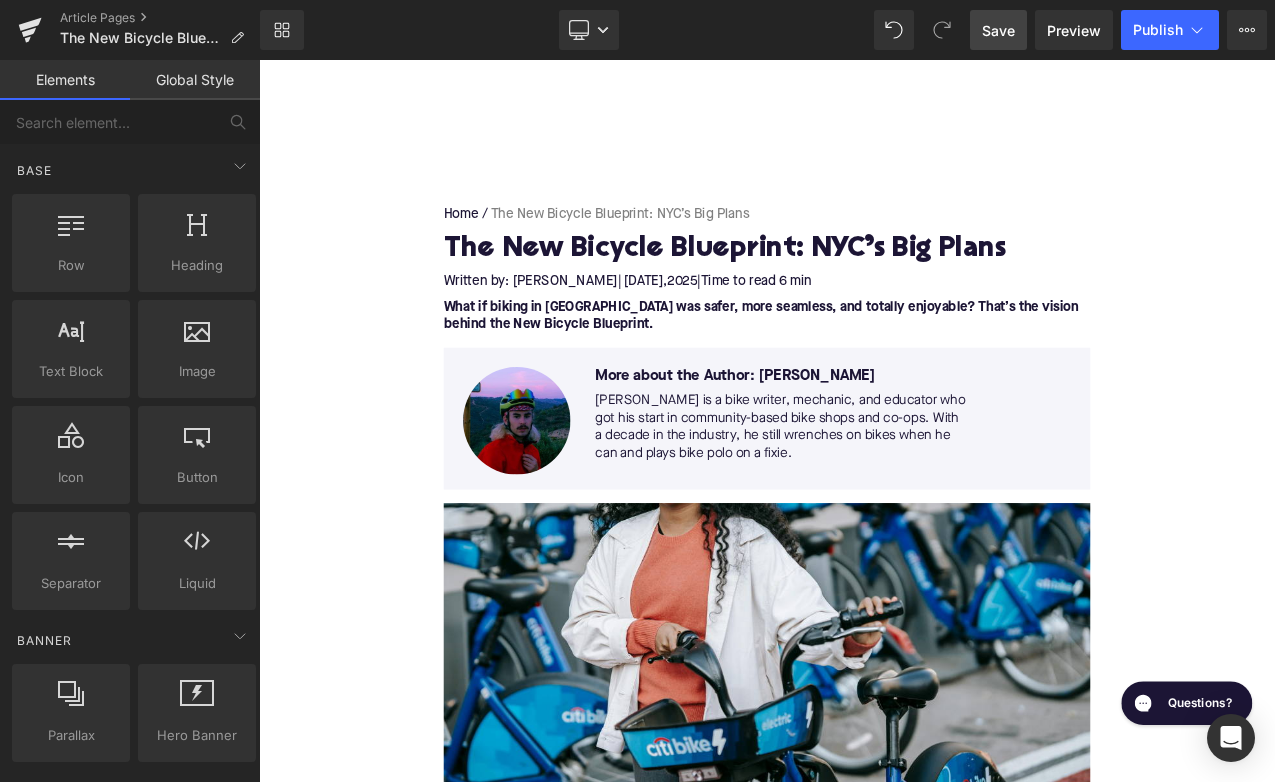 click on "Save" at bounding box center (998, 30) 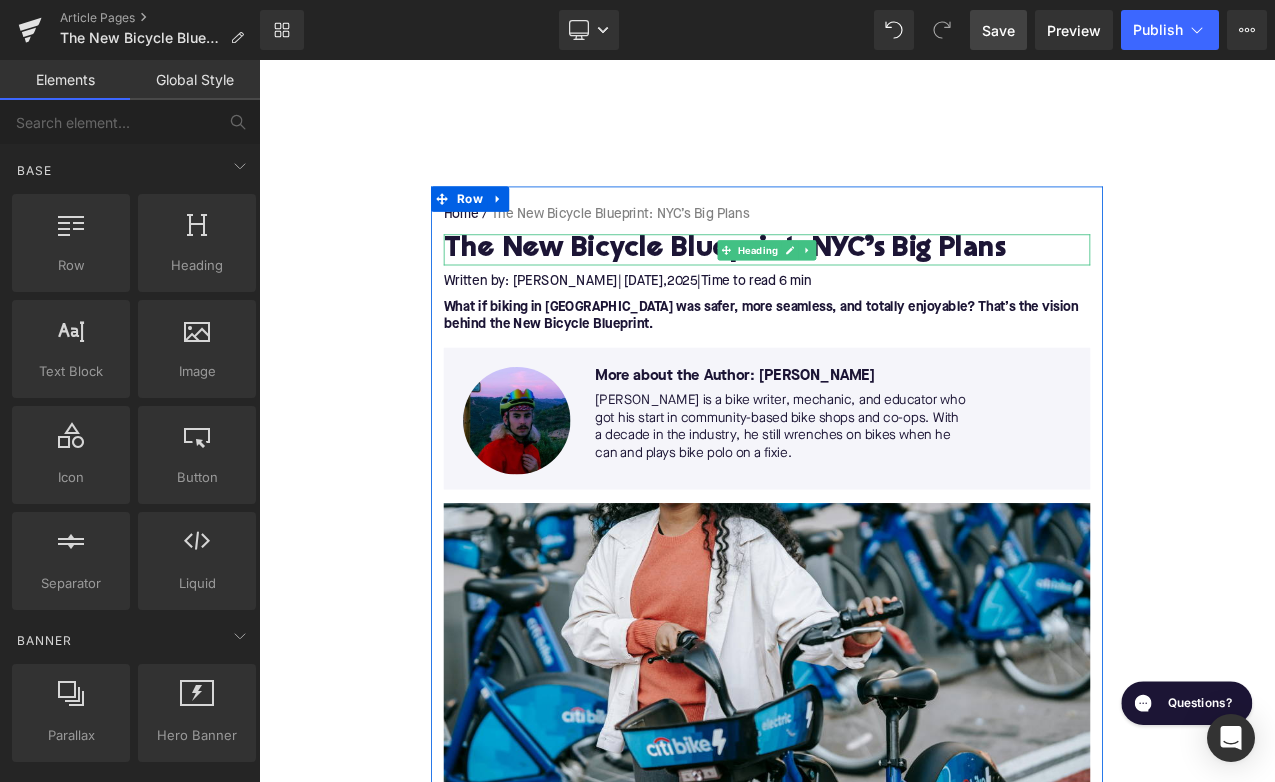 click on "The New Bicycle Blueprint: NYC’s Big Plans" at bounding box center (864, 286) 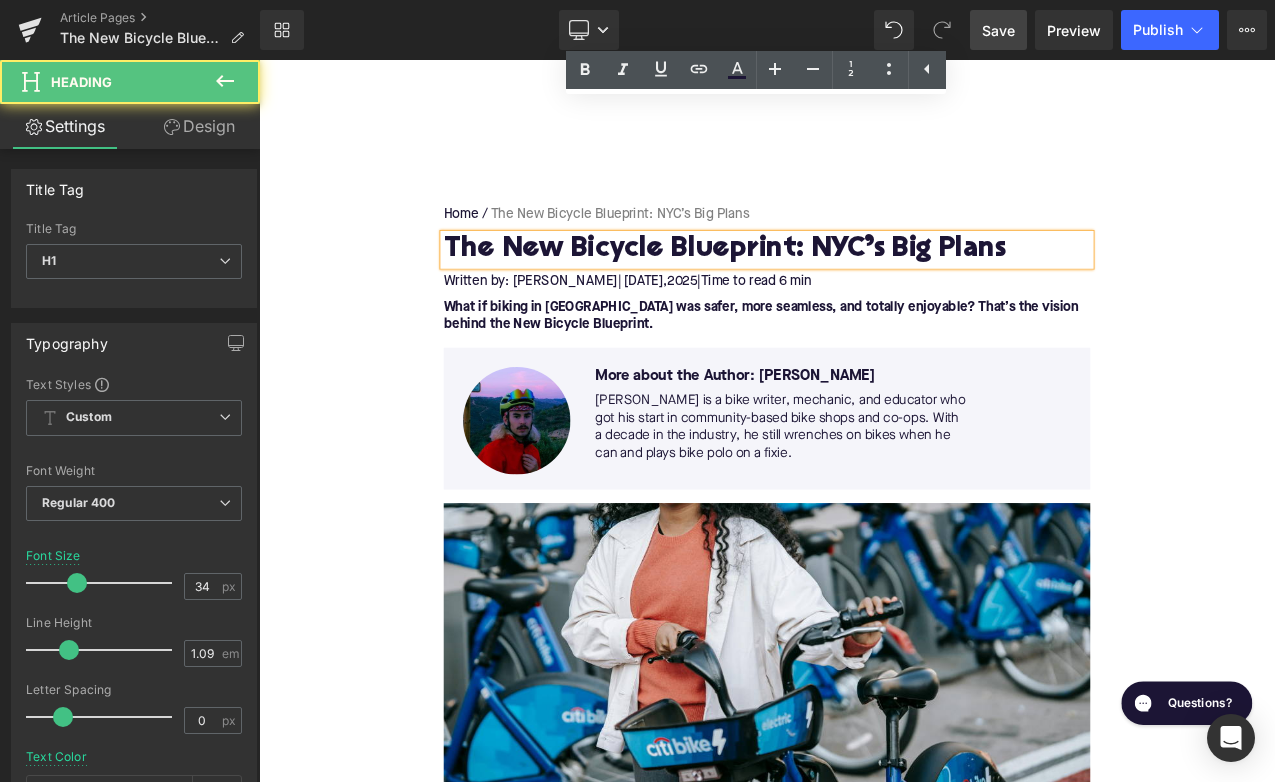 scroll, scrollTop: 294, scrollLeft: 0, axis: vertical 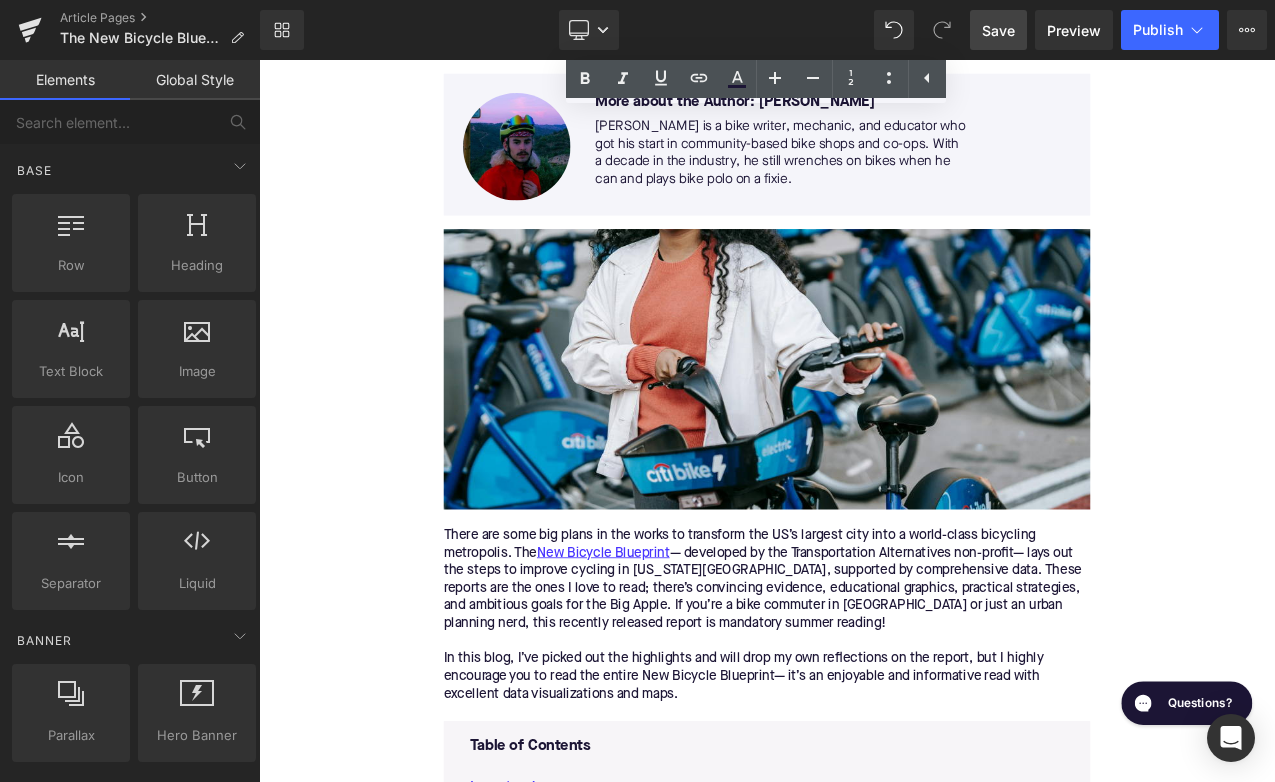 click on "Home / The New Bicycle Blueprint: NYC’s Big Plans Breadcrumbs         The New Bicycle Blueprint: NYC’s Big Plans Heading         Written by: [PERSON_NAME]  | [DATE]  |  Time to read 6 min Text Block         What if biking in [GEOGRAPHIC_DATA] was safer, more seamless, and totally enjoyable? That’s the vision behind the New Bicycle Blueprint. Text Block         Image         More about the Author: [PERSON_NAME] Text Block         [PERSON_NAME] is a bike writer, mechanic, and educator who got his start in community-based bike shops and co-ops. With a decade in the industry, he still wrenches on bikes when he can and plays bike polo on a fixie. Text Block         Row         Image         There are some big plans in the works to transform the US’s largest city into a world-class bicycling metropolis. The  New Bicycle Blueprint Text Block         Text Block         Table of Contents Text Block         Introduction Cycling growth in [US_STATE][GEOGRAPHIC_DATA] The goal for 2030 The problems with NYC’s streets & bike network" at bounding box center [864, 2749] 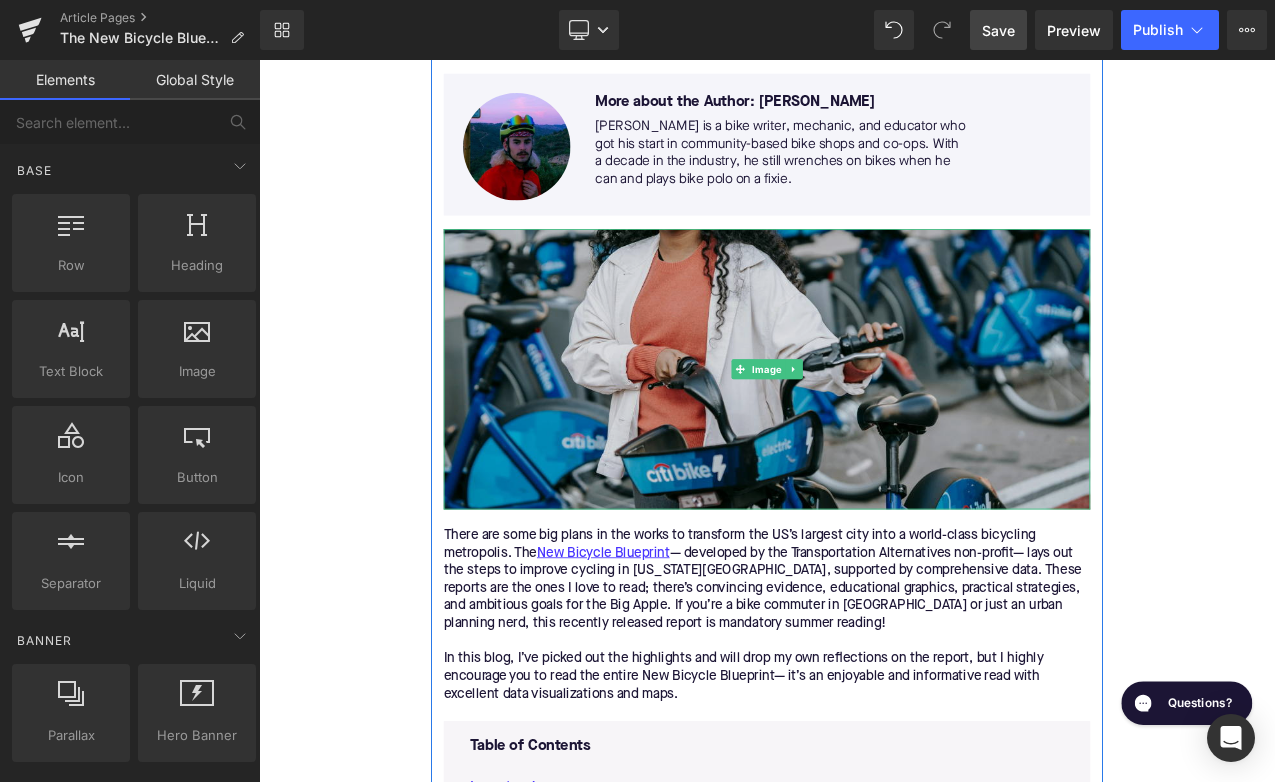 click at bounding box center [864, 428] 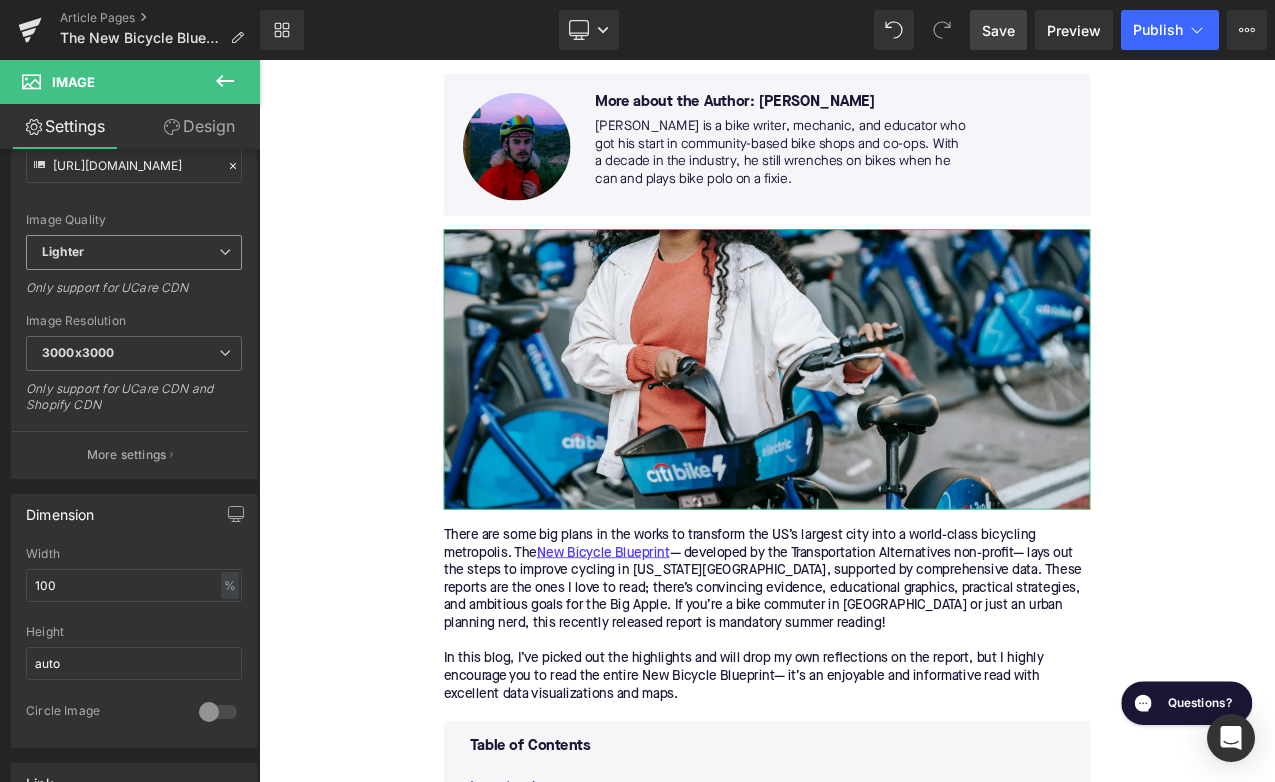 scroll, scrollTop: 0, scrollLeft: 0, axis: both 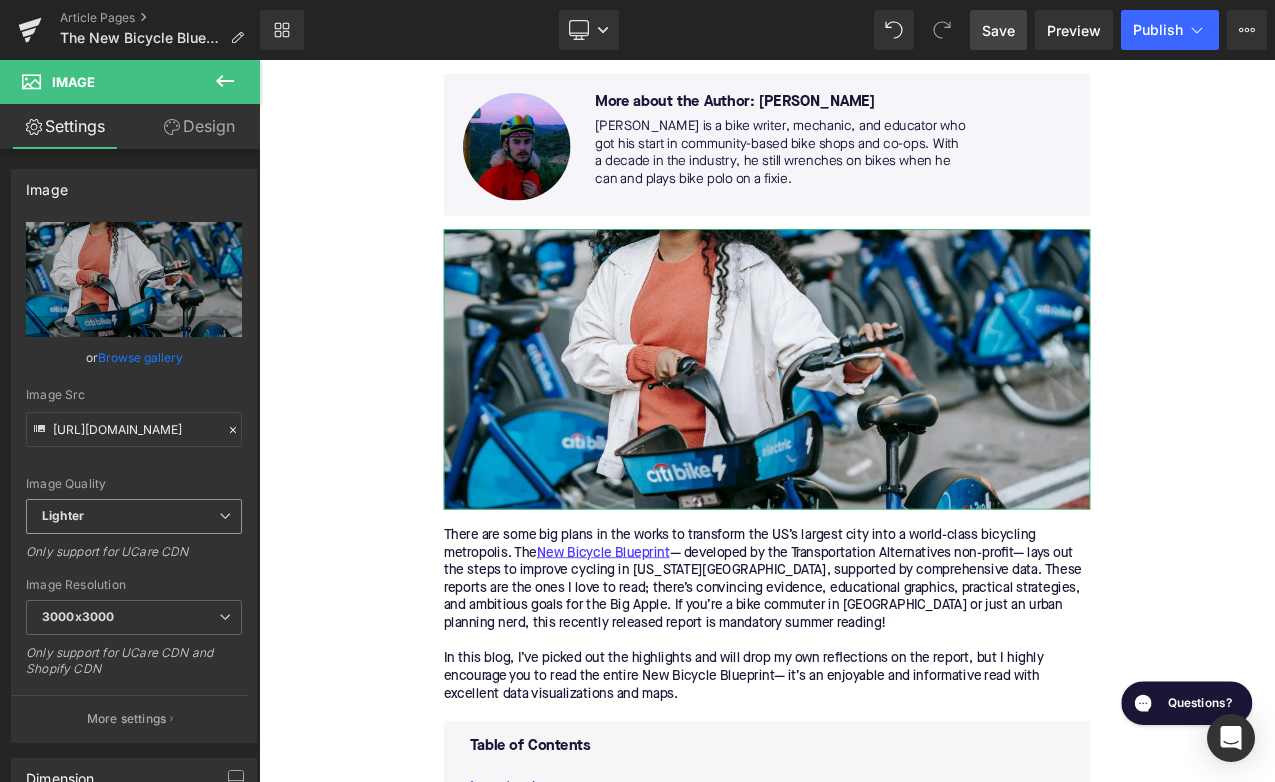 click on "Replace Image" at bounding box center [134, 279] 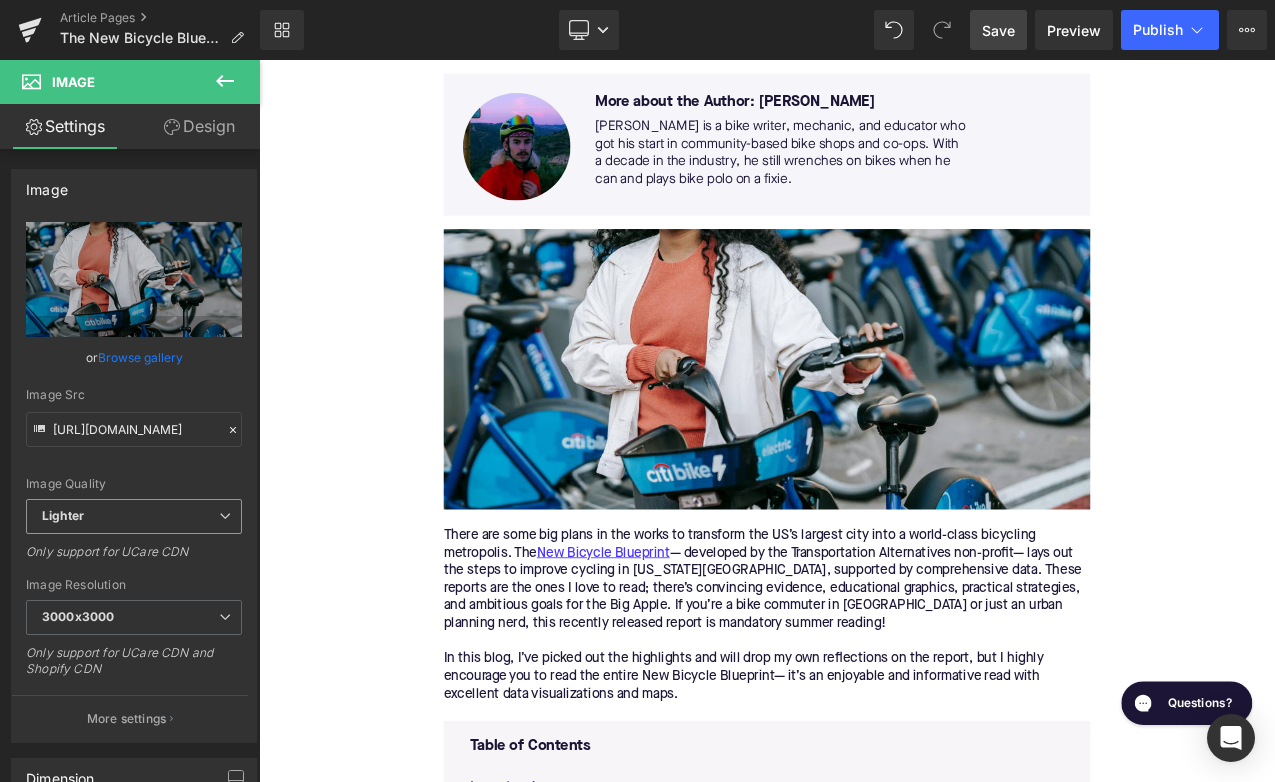 type on "C:\fakepath\345.png" 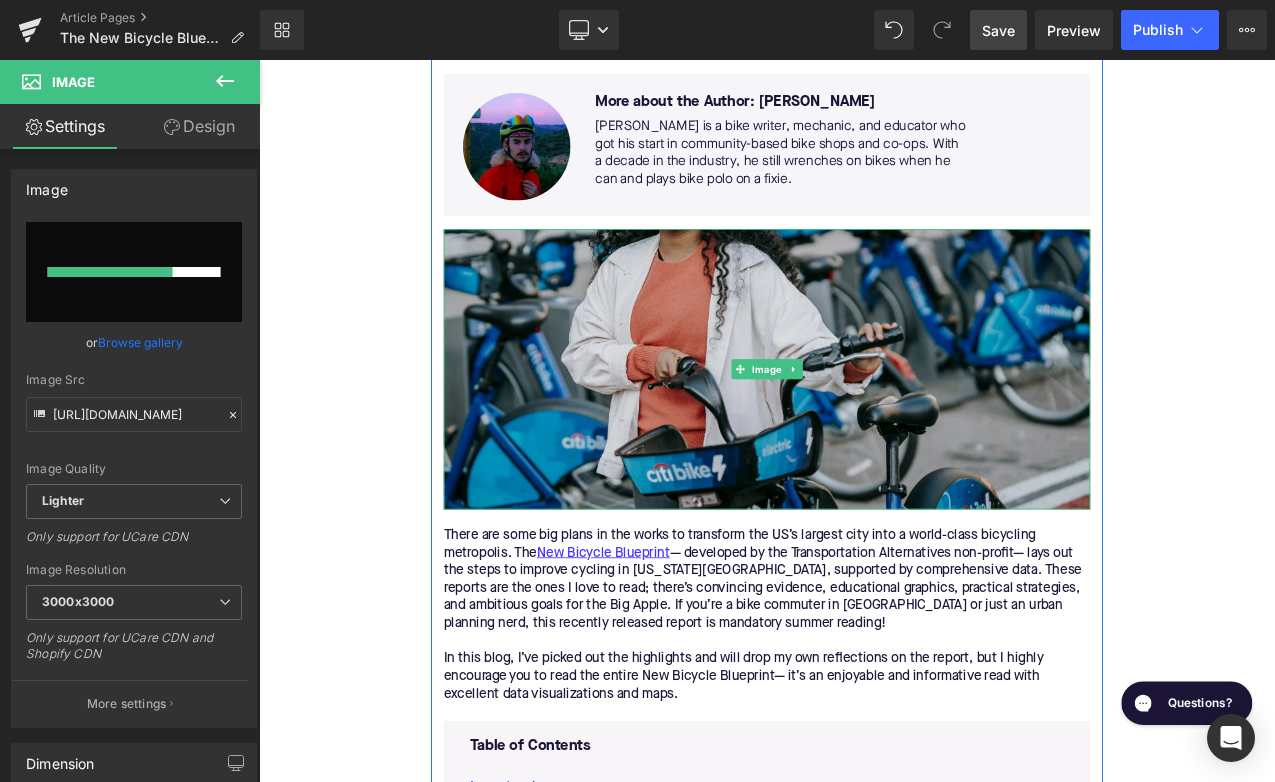 type 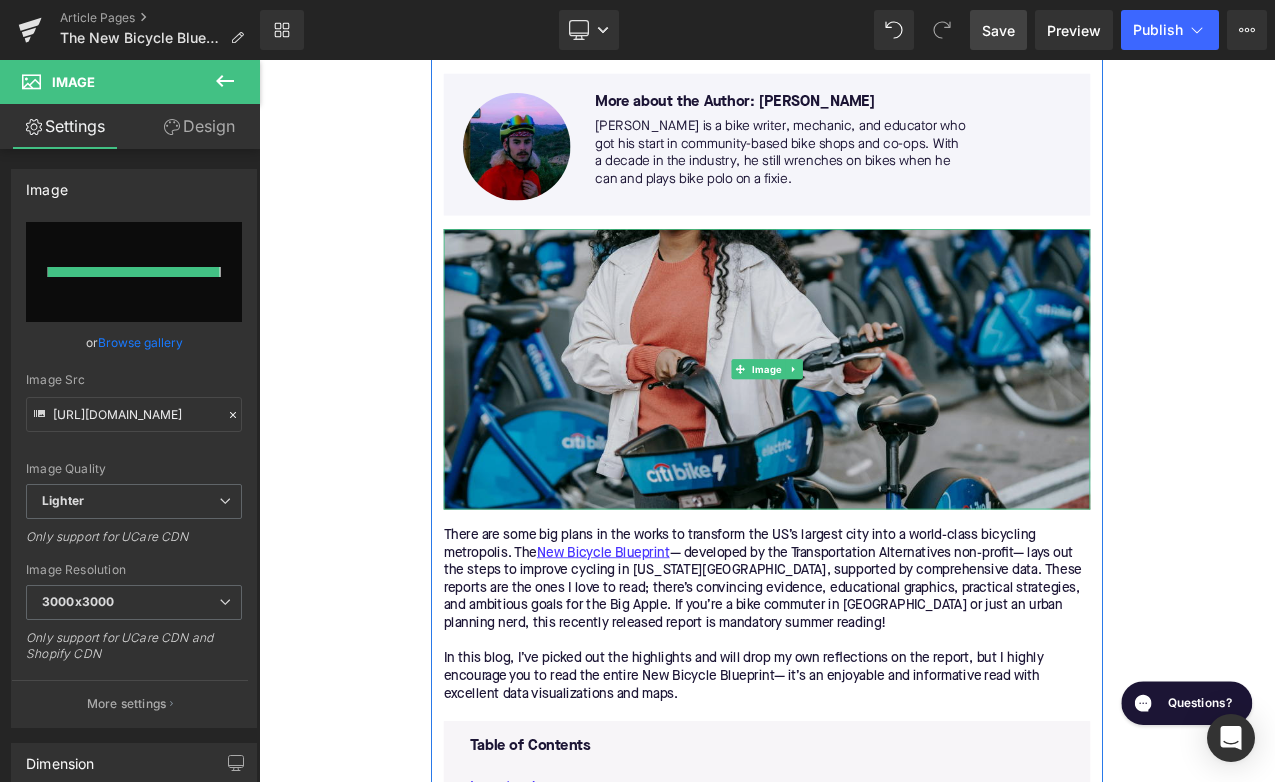 type on "[URL][DOMAIN_NAME]" 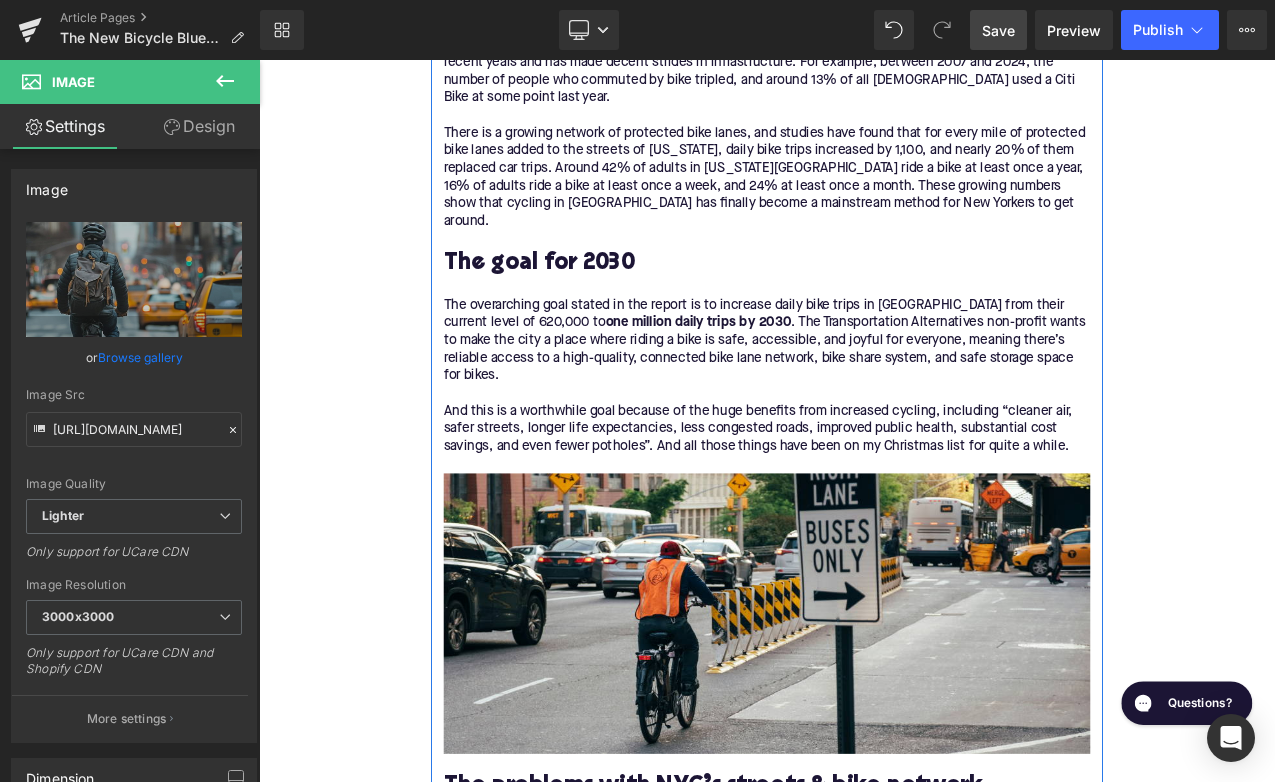 scroll, scrollTop: 1729, scrollLeft: 0, axis: vertical 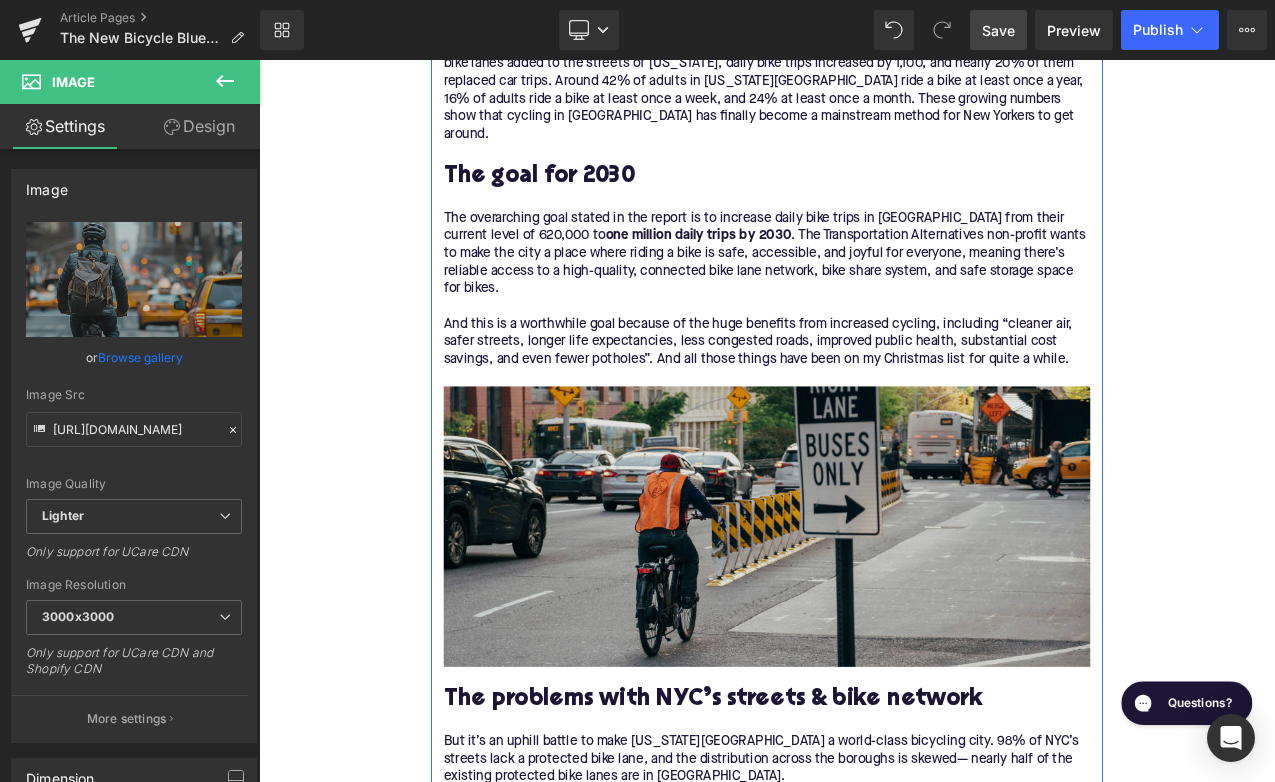click at bounding box center [864, 616] 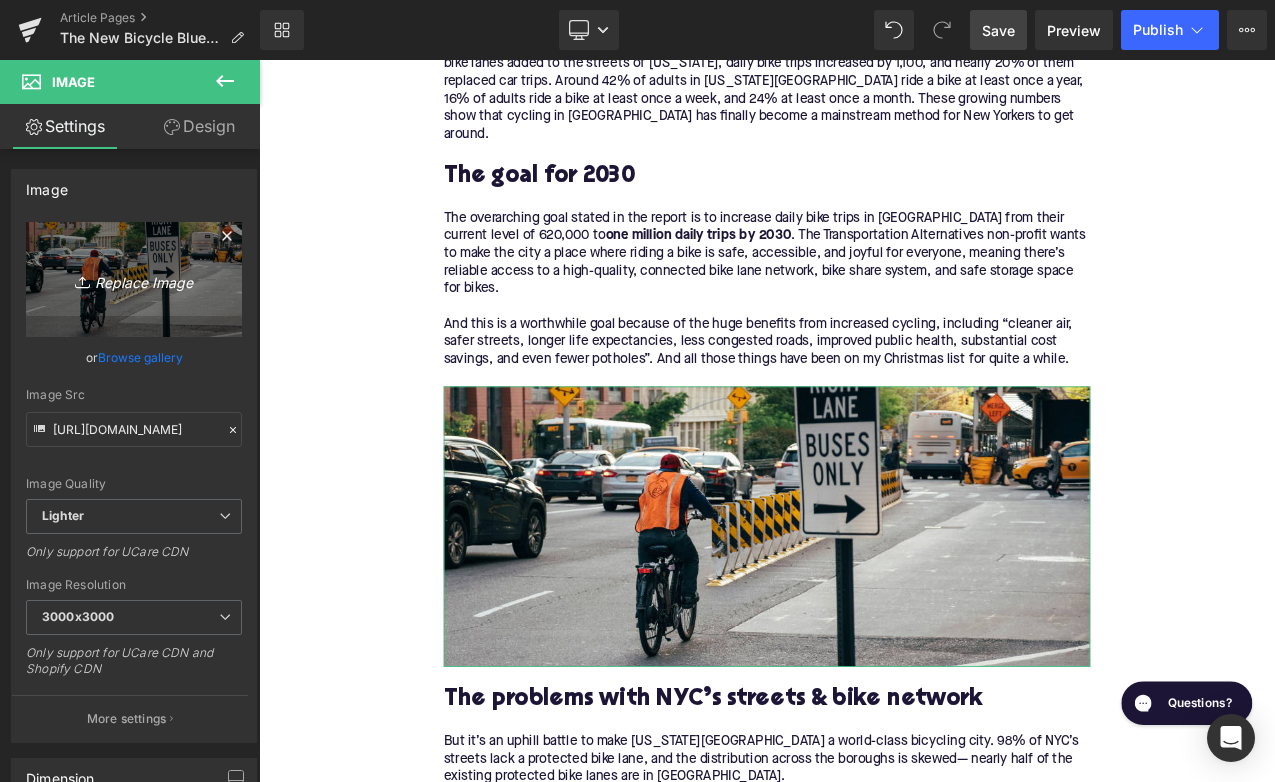 click on "Replace Image" at bounding box center (134, 279) 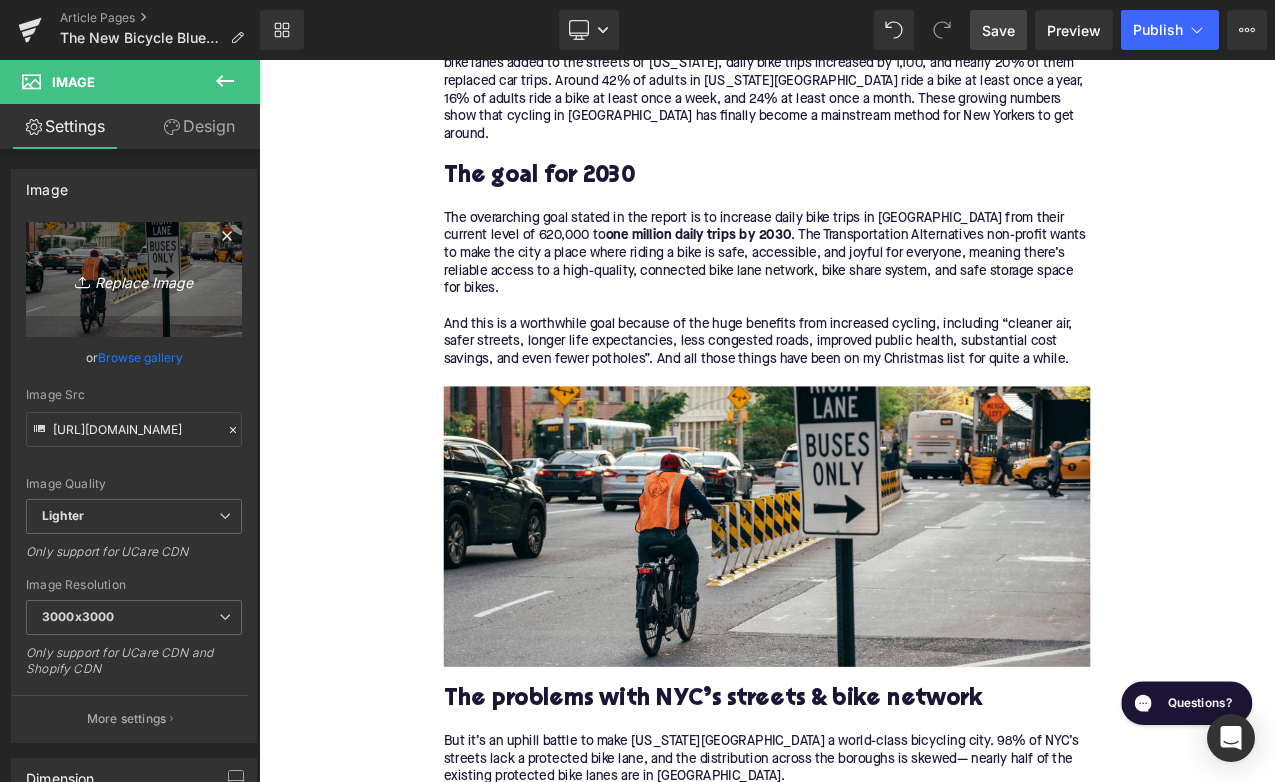 type on "C:\fakepath\346.png" 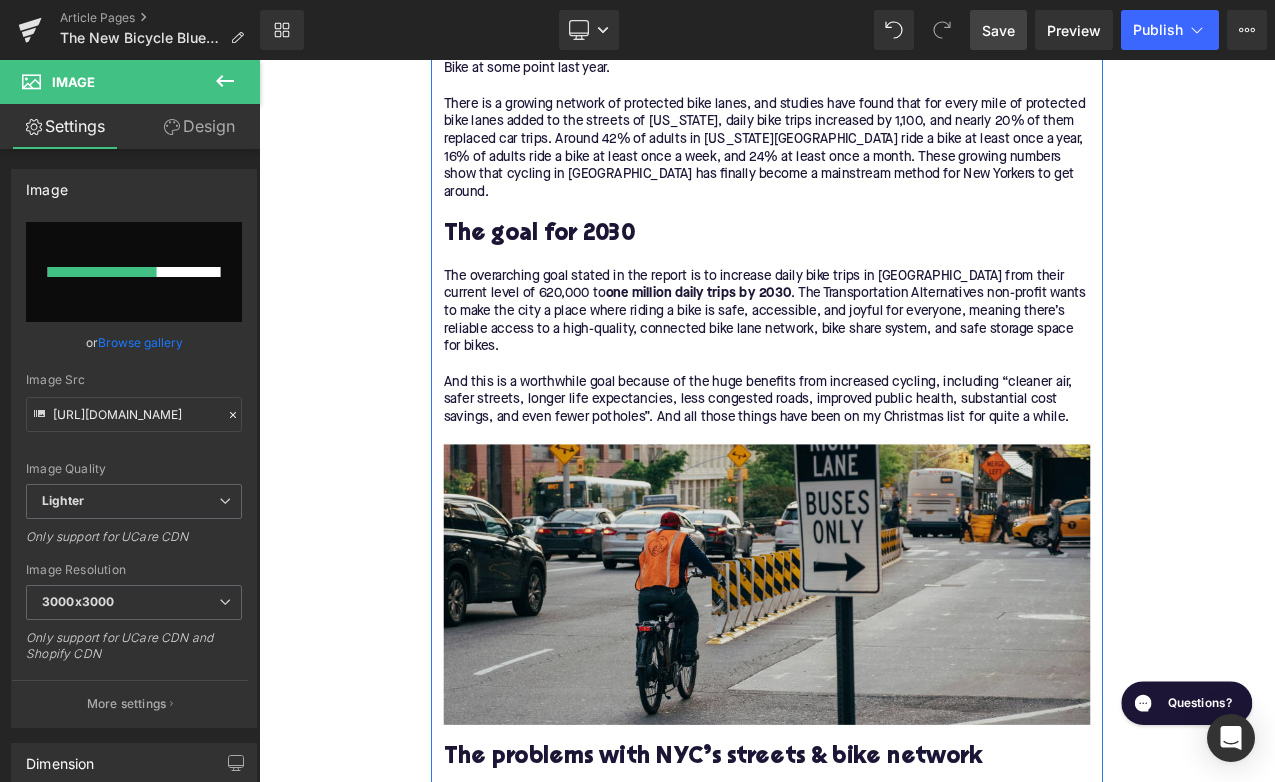 scroll, scrollTop: 1702, scrollLeft: 0, axis: vertical 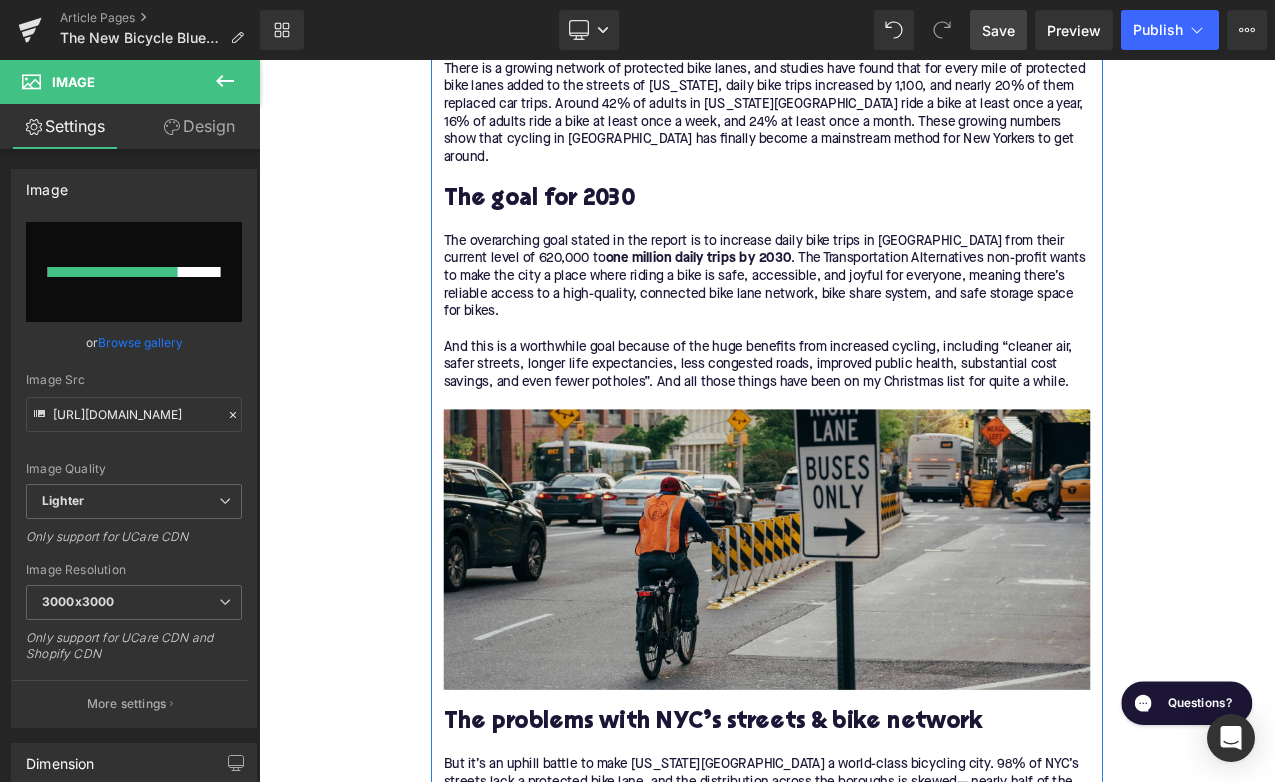 type 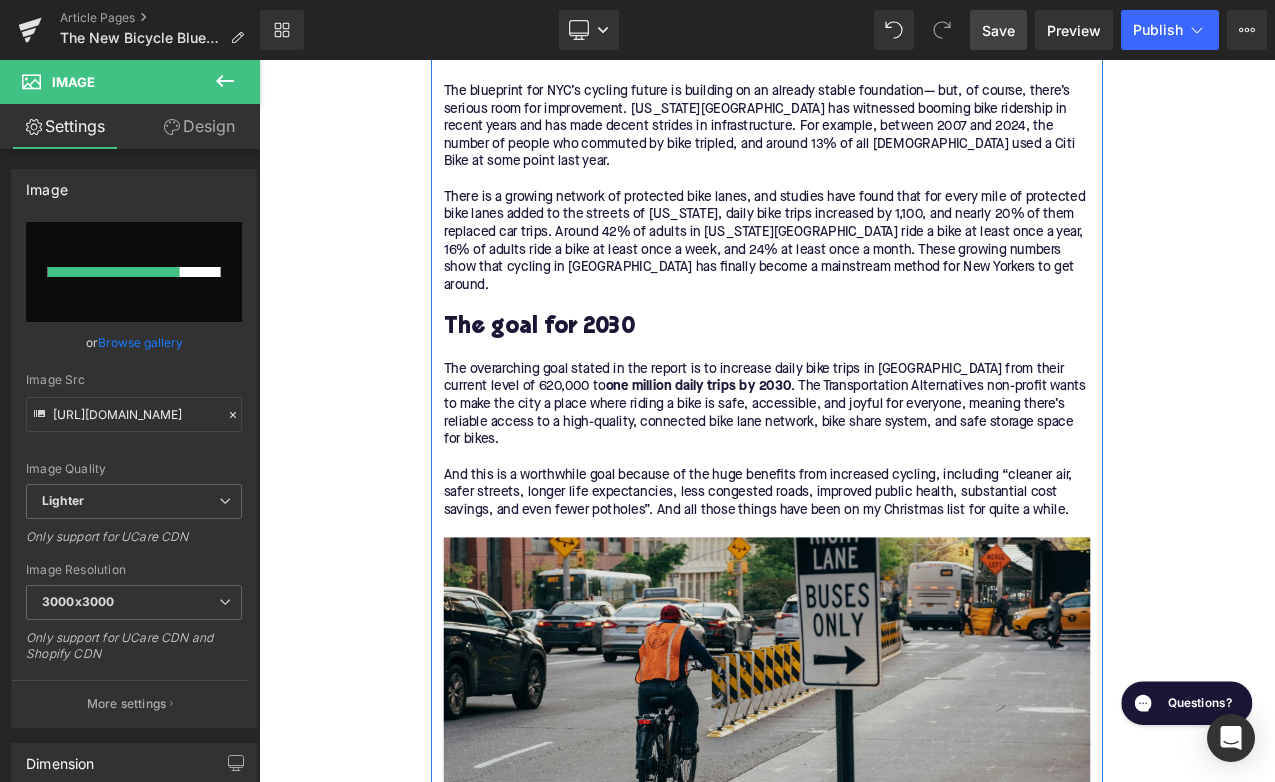 scroll, scrollTop: 1554, scrollLeft: 0, axis: vertical 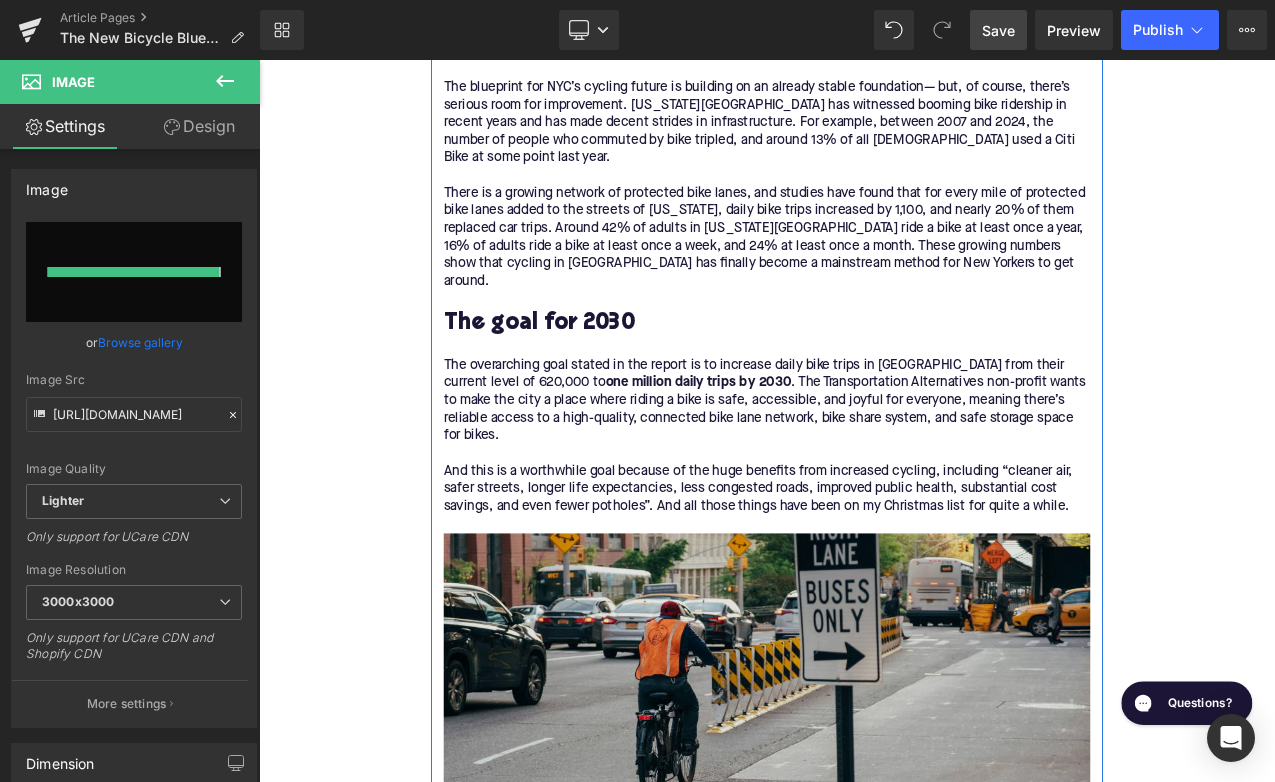type on "[URL][DOMAIN_NAME]" 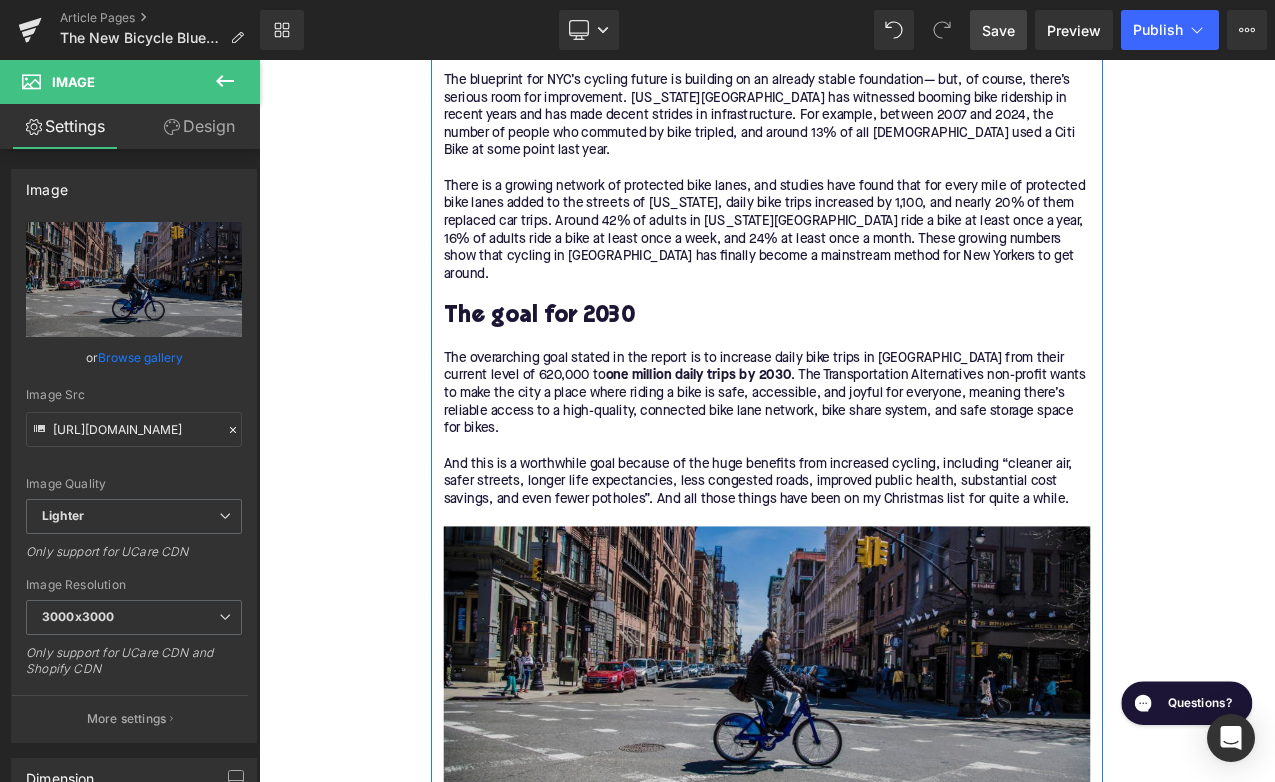 scroll, scrollTop: 1567, scrollLeft: 0, axis: vertical 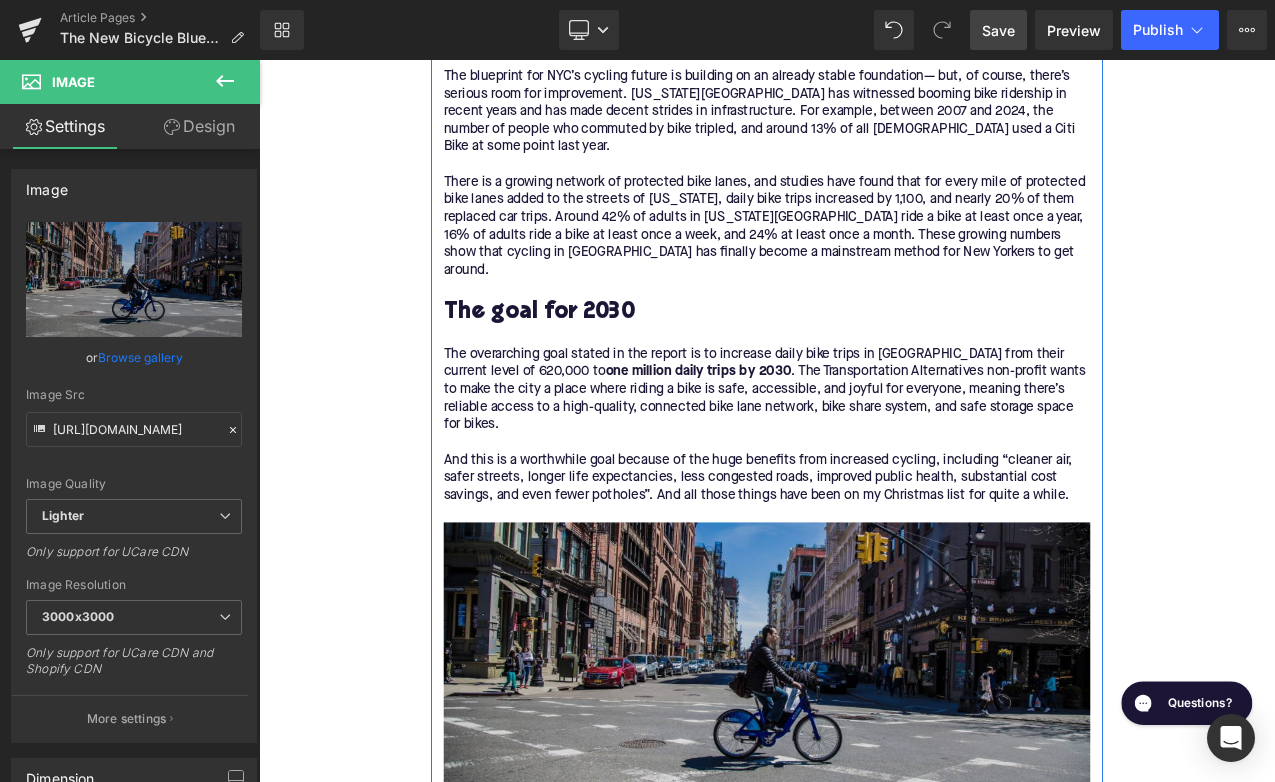 click at bounding box center [864, 778] 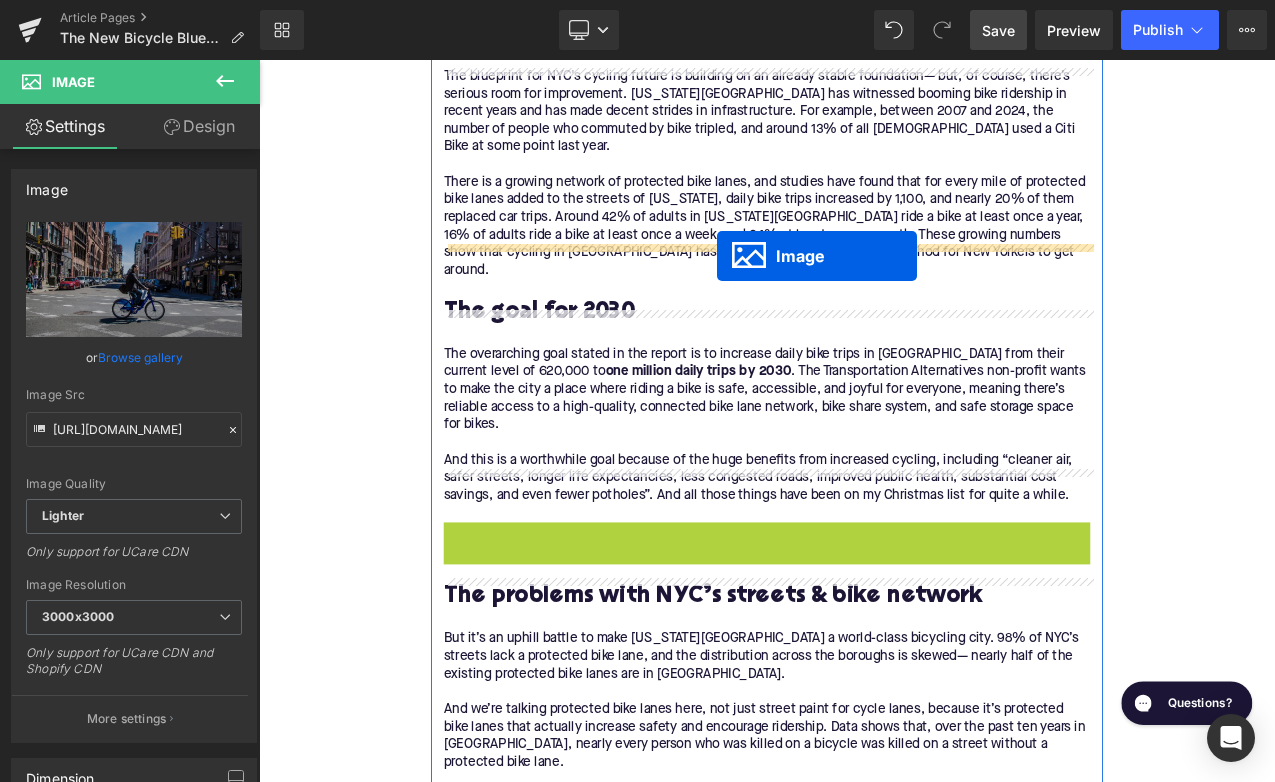 drag, startPoint x: 829, startPoint y: 714, endPoint x: 804, endPoint y: 292, distance: 422.73987 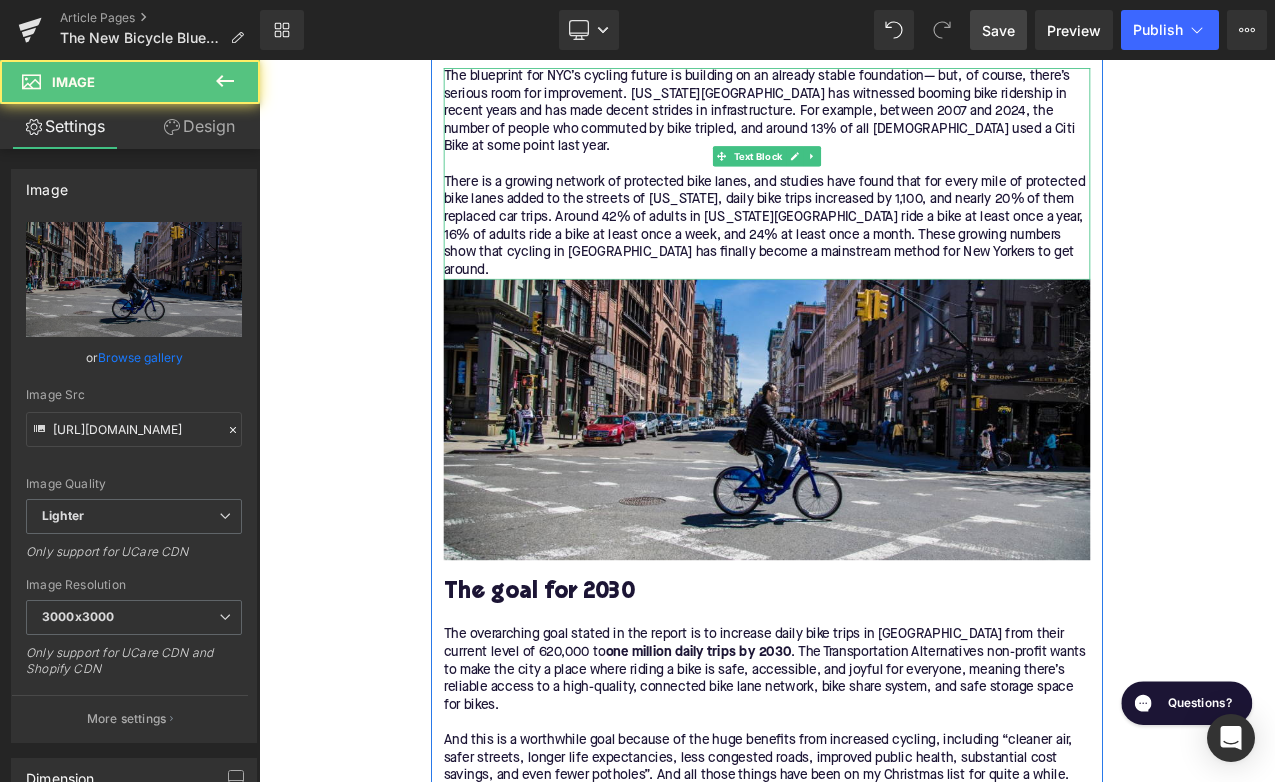 click on "The blueprint for NYC’s cycling future is building on an already stable foundation— but, of course, there’s serious room for improvement. [US_STATE][GEOGRAPHIC_DATA] has witnessed booming bike ridership in recent years and has made decent strides in infrastructure. For example, between 2007 and 2024, the number of people who commuted by bike tripled, and around 13% of all [DEMOGRAPHIC_DATA] used a Citi Bike at some point last year.  There is a growing network of protected bike lanes, and studies have found that for every mile of protected bike lanes added to the streets of [US_STATE], daily bike trips increased by 1,100, and nearly 20% of them replaced car trips. Around 42% of adults in [US_STATE][GEOGRAPHIC_DATA] ride a bike at least once a year, 16% of adults ride a bike at least once a week, and 24% at least once a month. These growing numbers show that cycling in [GEOGRAPHIC_DATA] has finally become a mainstream method for New Yorkers to get around." at bounding box center [864, 196] 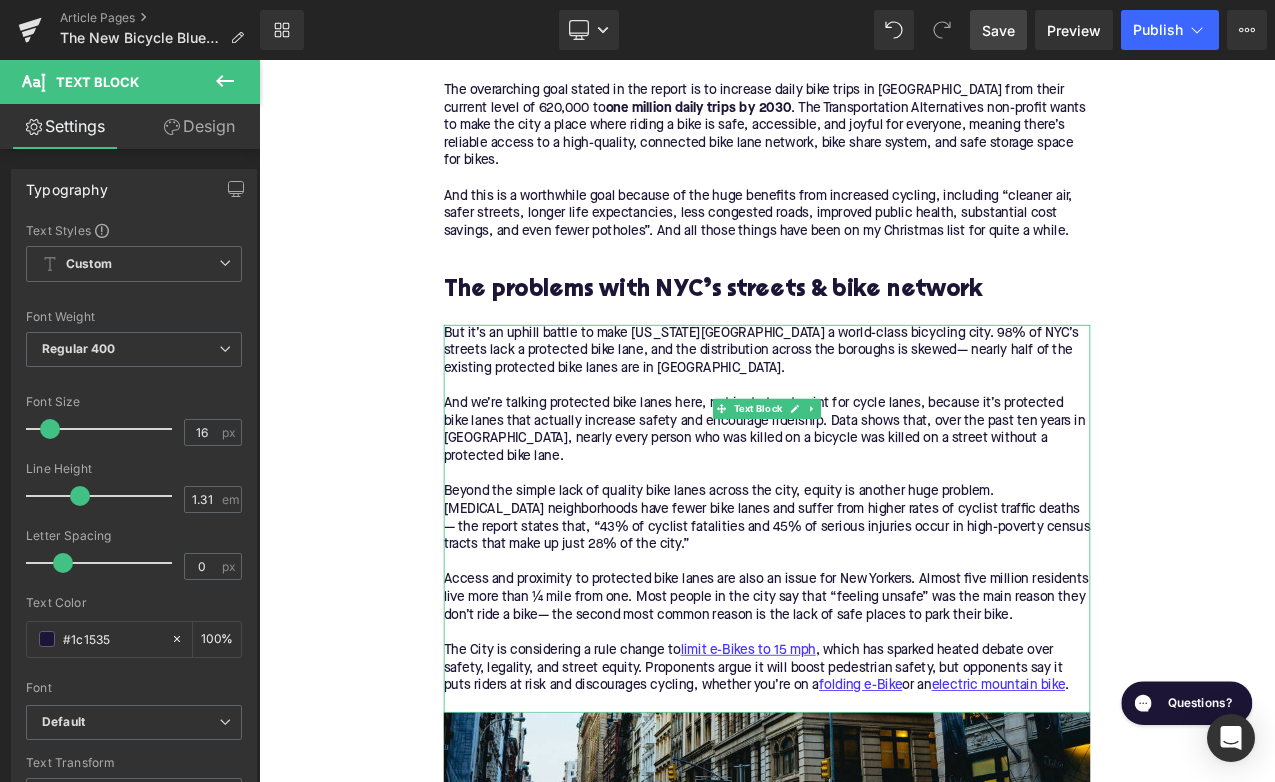 scroll, scrollTop: 2568, scrollLeft: 0, axis: vertical 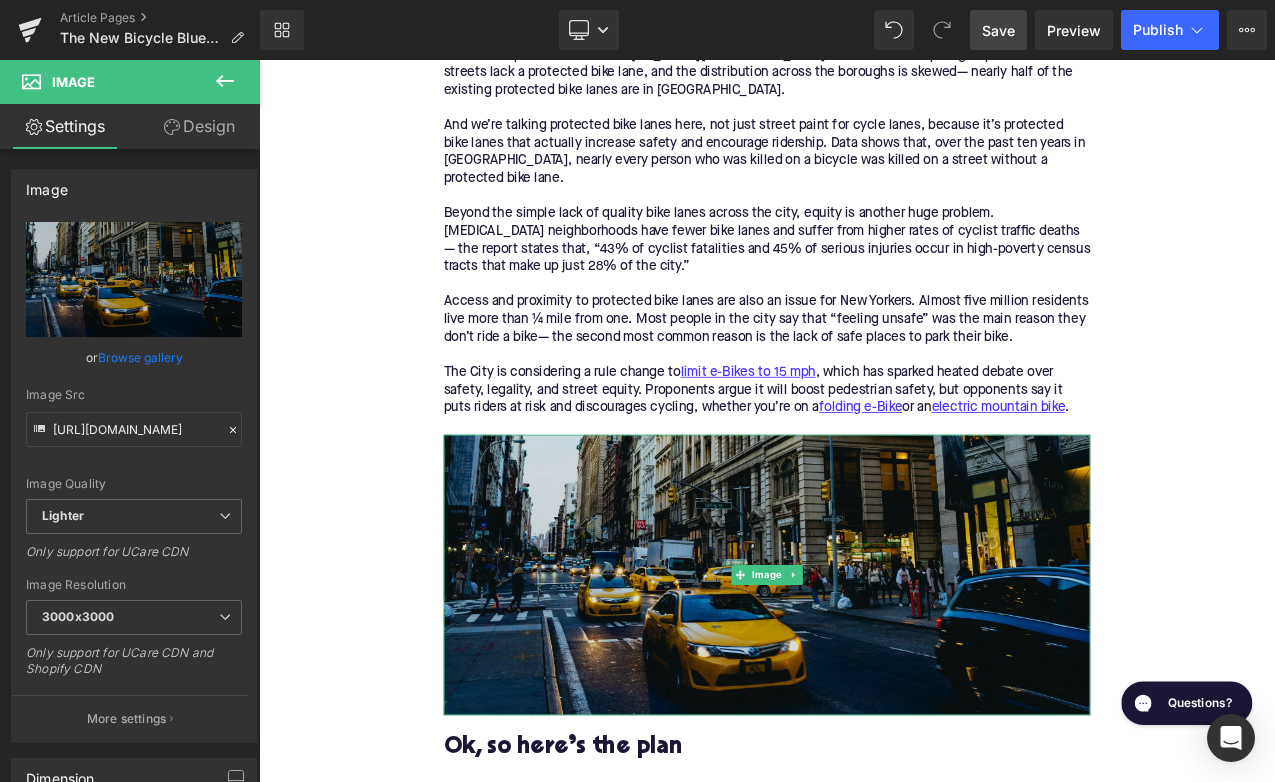 click at bounding box center (864, 673) 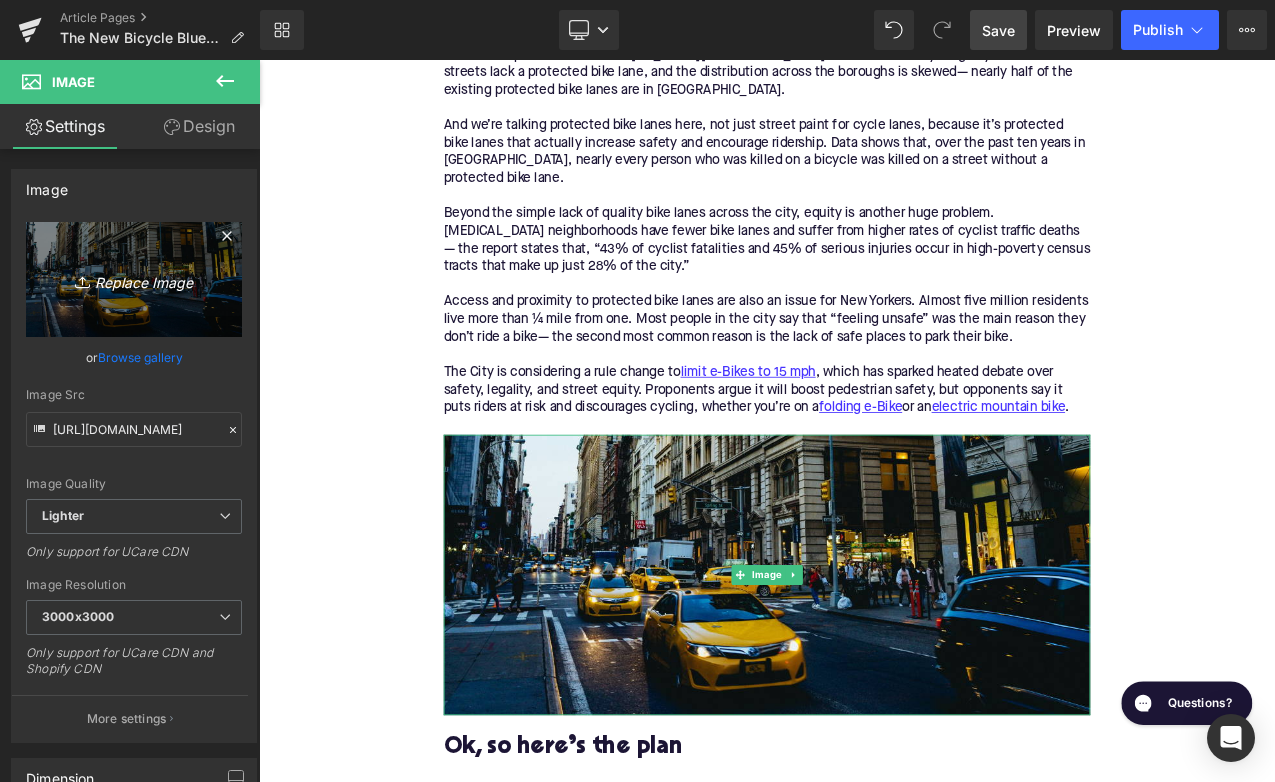 click on "Replace Image" at bounding box center [134, 279] 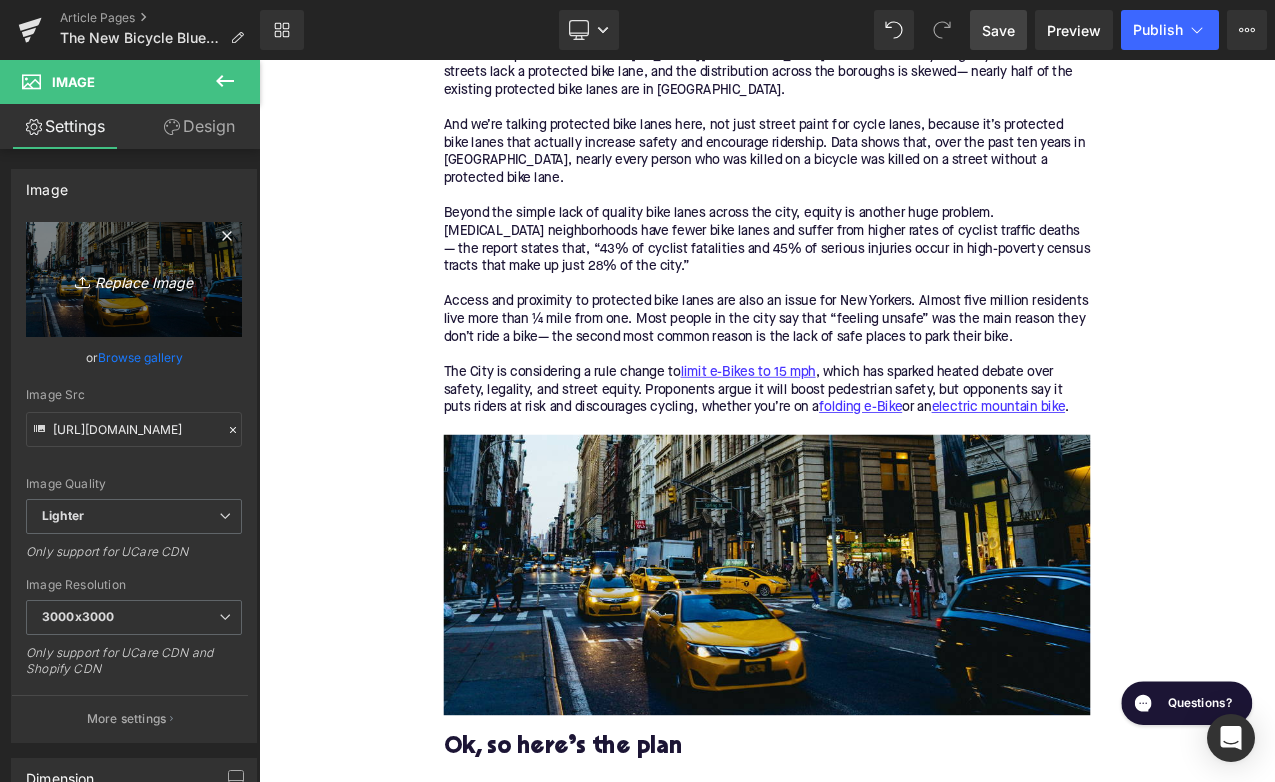 type on "C:\fakepath\344.png" 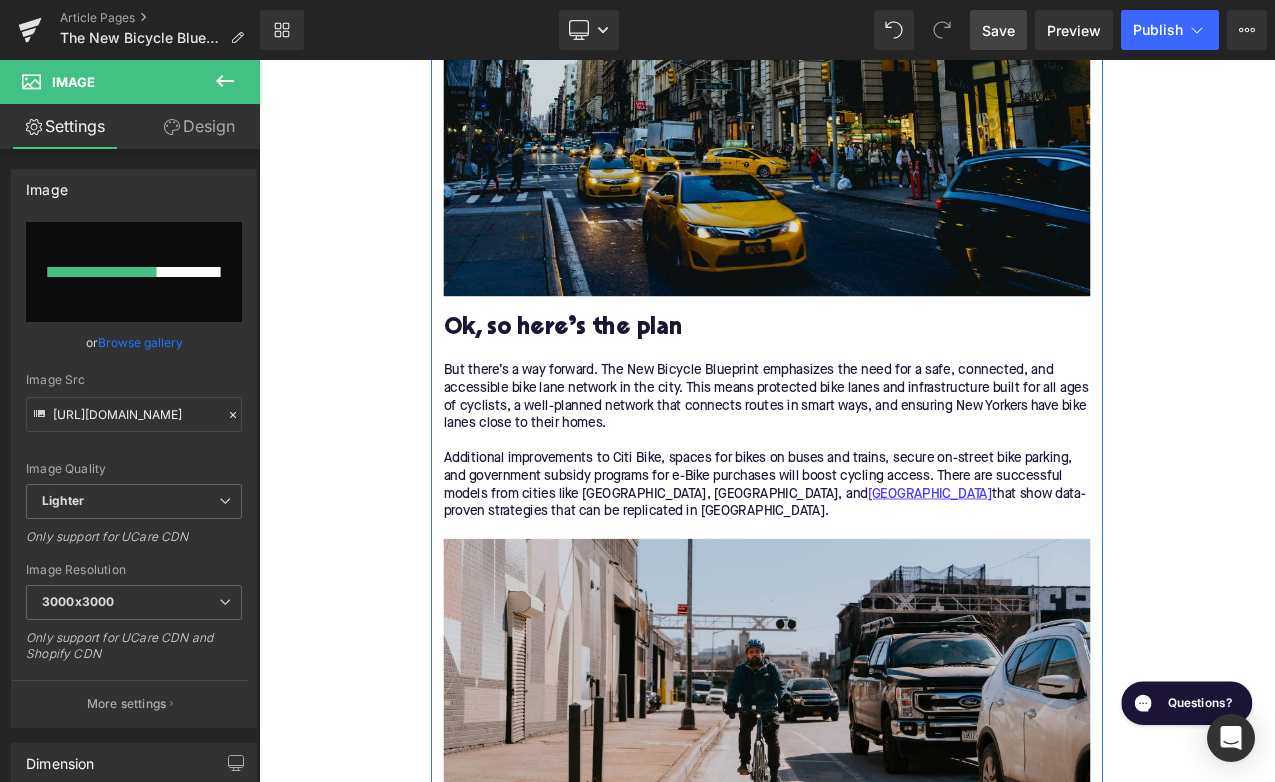 scroll, scrollTop: 3068, scrollLeft: 0, axis: vertical 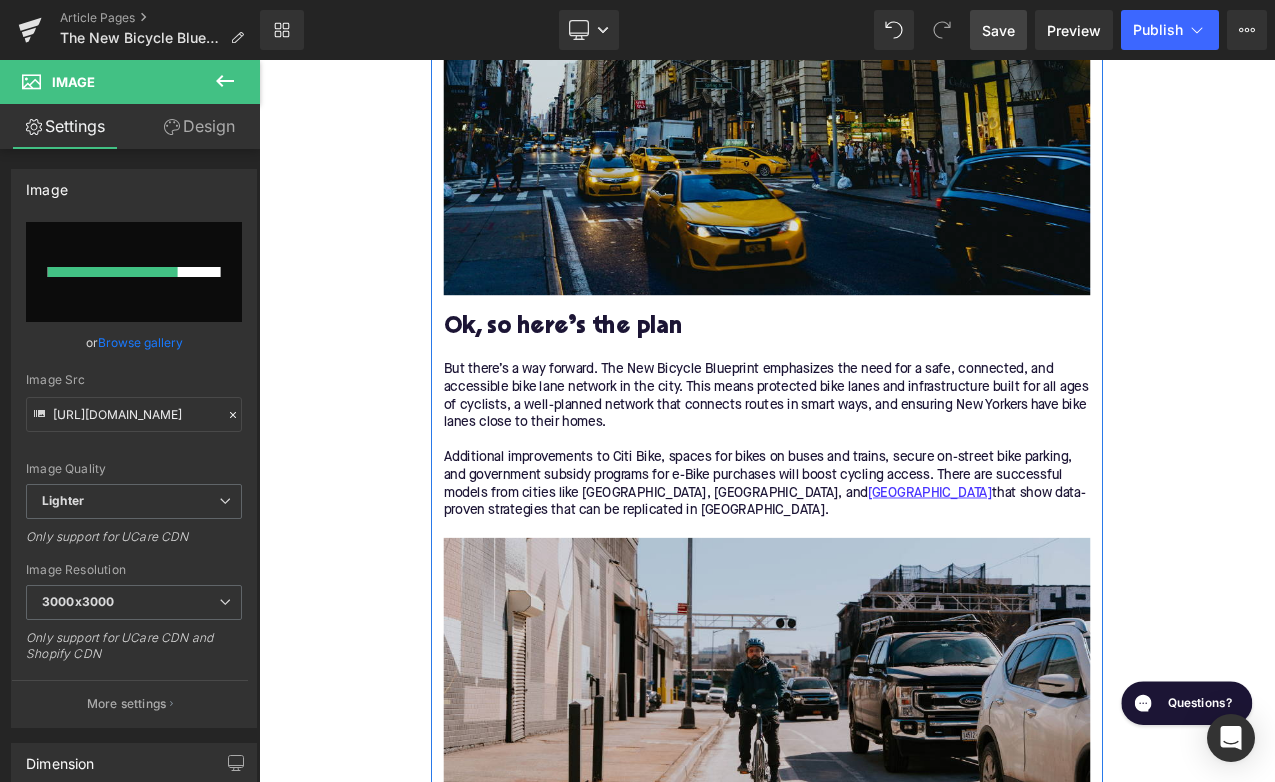 type 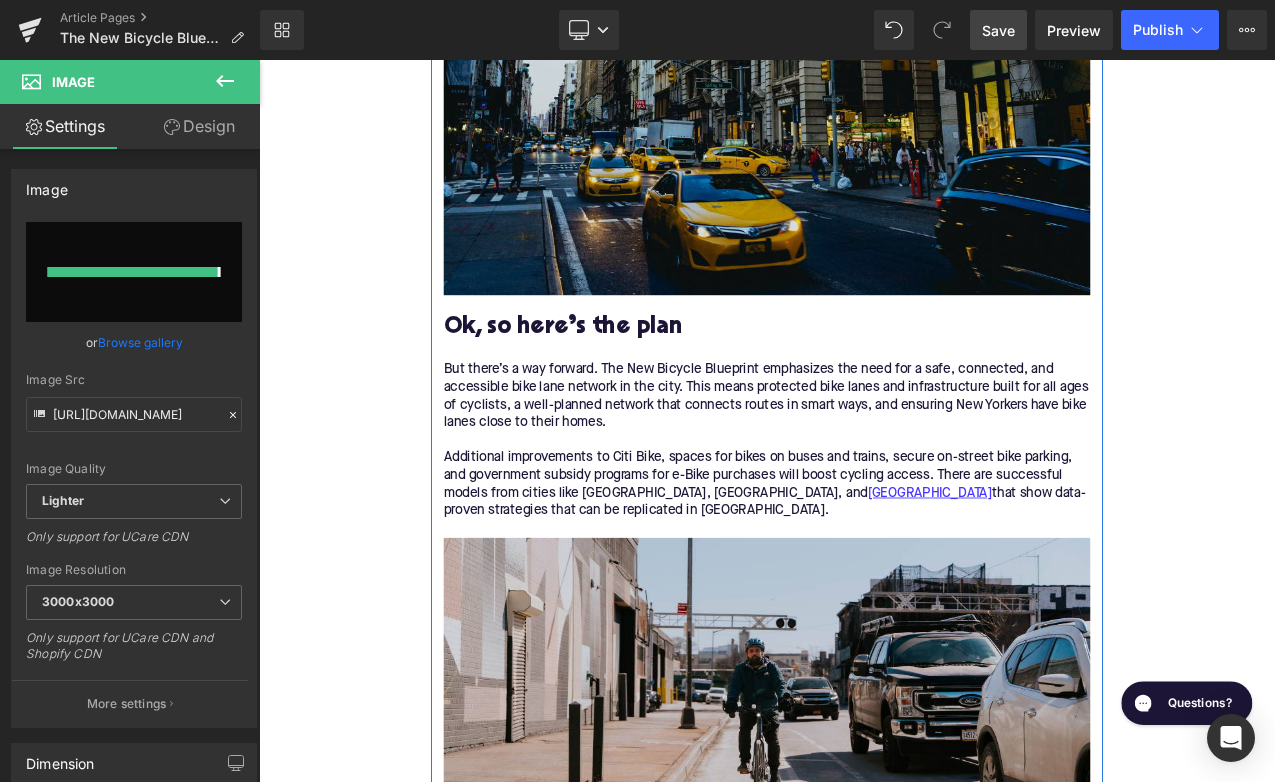 type on "[URL][DOMAIN_NAME]" 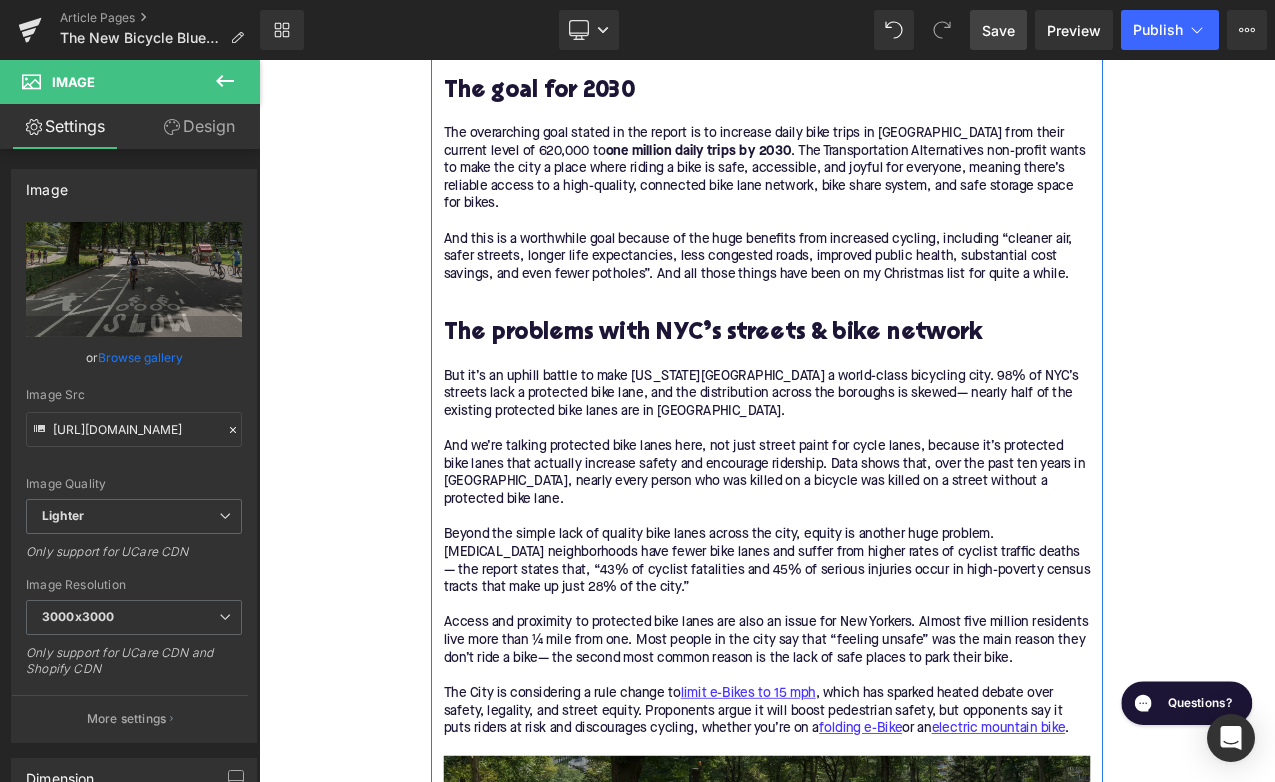 scroll, scrollTop: 2463, scrollLeft: 0, axis: vertical 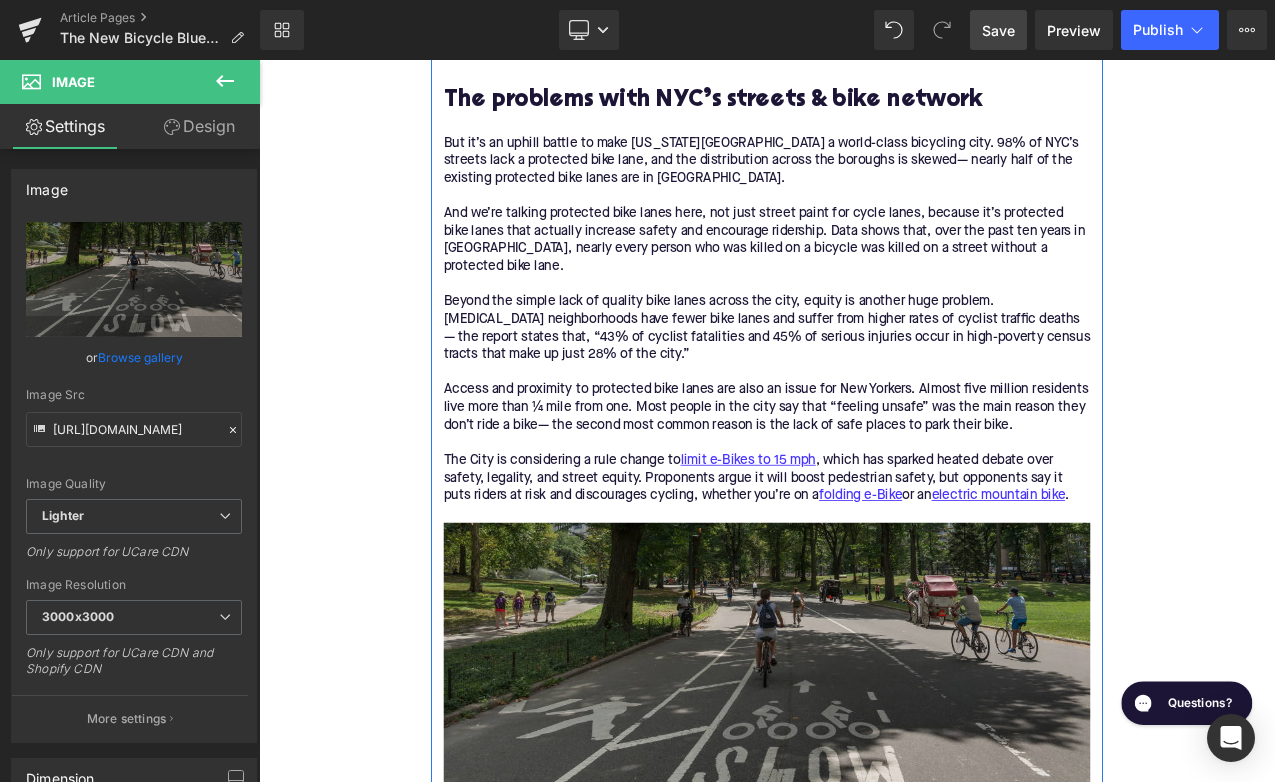 click at bounding box center (864, 778) 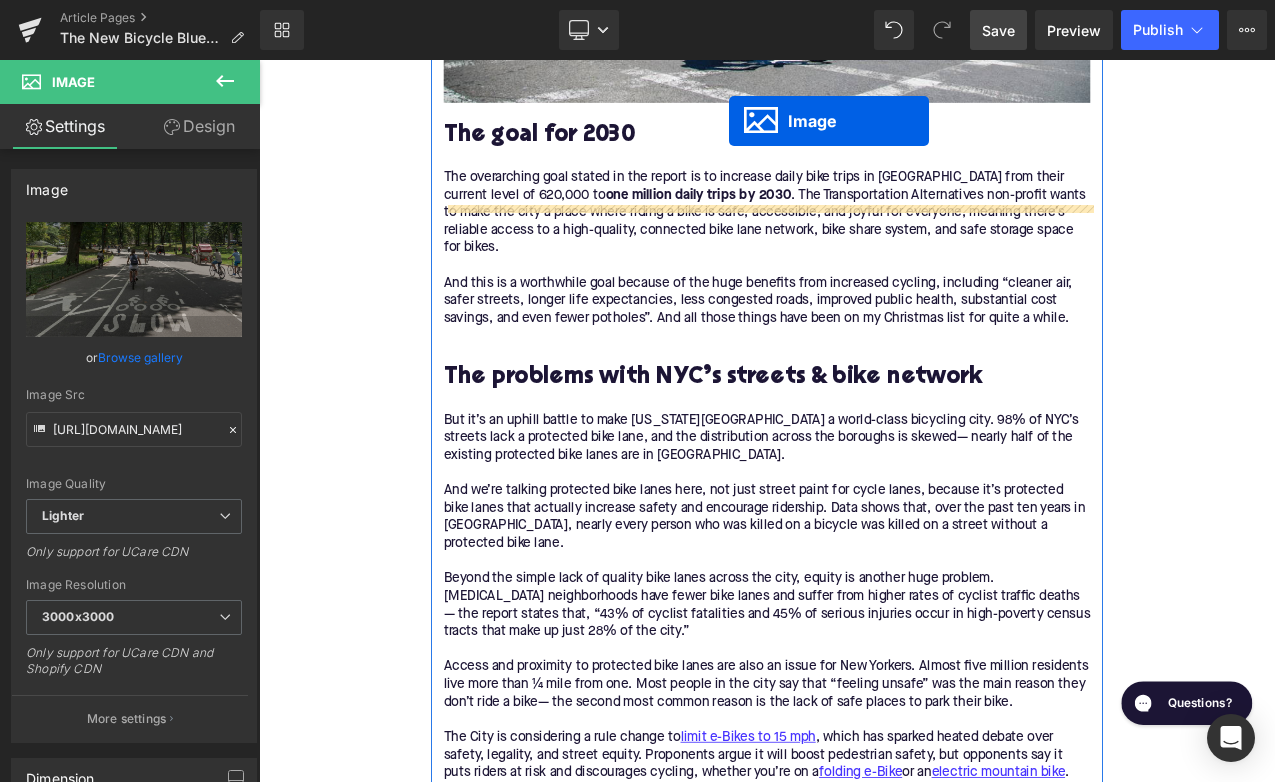 scroll, scrollTop: 2051, scrollLeft: 0, axis: vertical 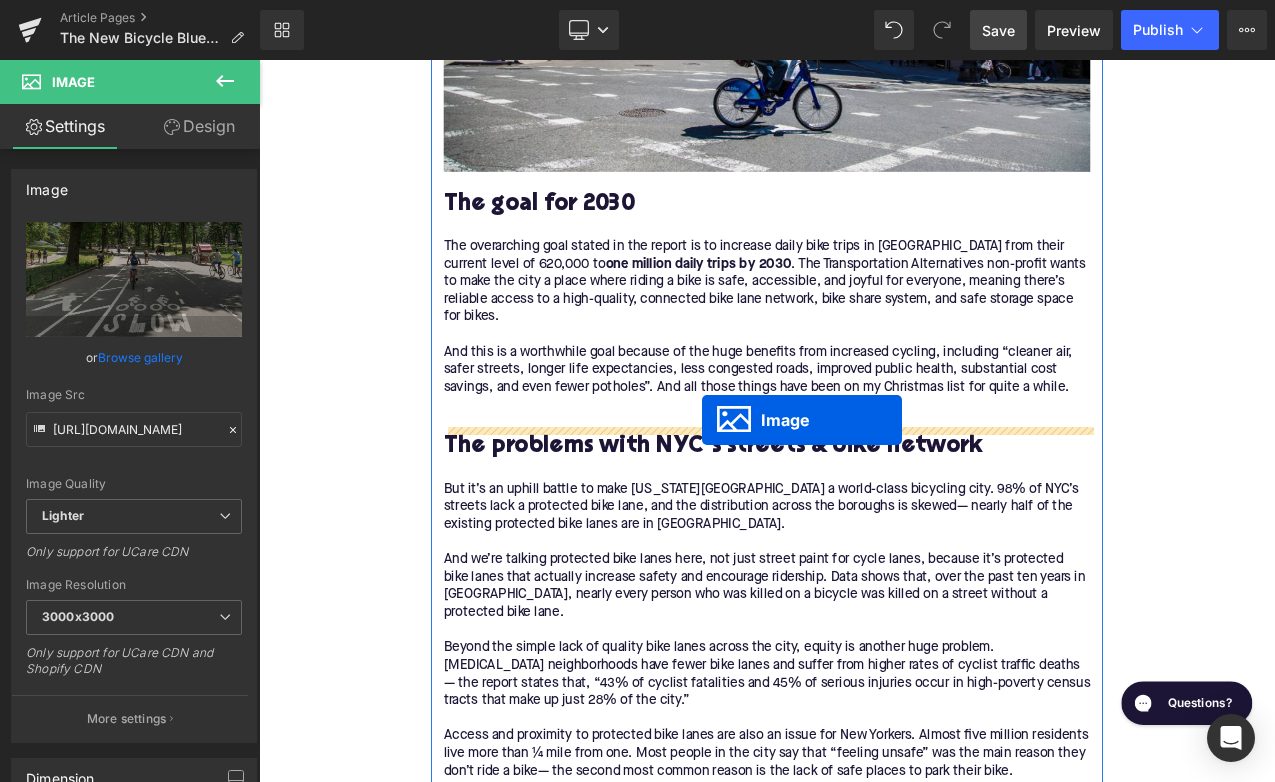 drag, startPoint x: 828, startPoint y: 694, endPoint x: 786, endPoint y: 489, distance: 209.25821 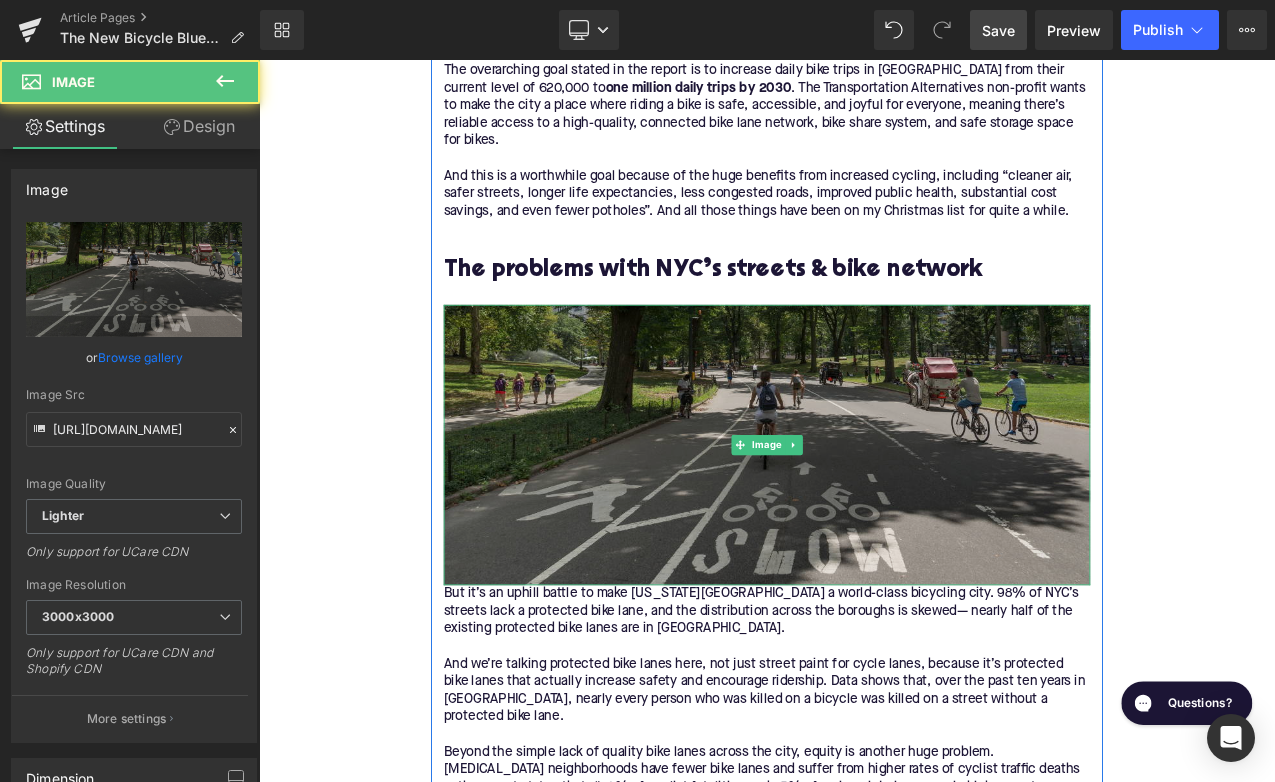 scroll, scrollTop: 2310, scrollLeft: 0, axis: vertical 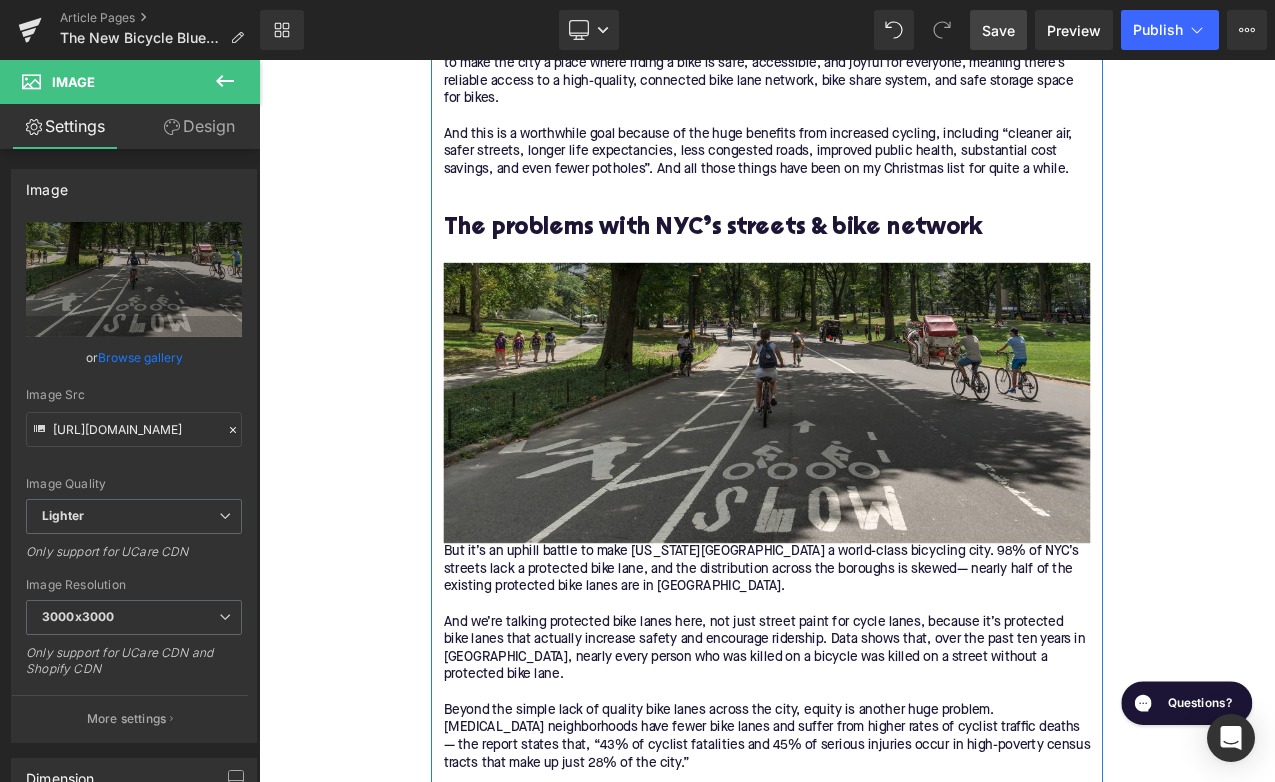 click on "But it’s an uphill battle to make [US_STATE][GEOGRAPHIC_DATA] a world-class bicycling city. 98% of NYC’s streets lack a protected bike lane, and the distribution across the boroughs is skewed— nearly half of the existing protected bike lanes are in [GEOGRAPHIC_DATA].  And we’re talking protected bike lanes here, not just street paint for cycle lanes, because it’s protected bike lanes that actually increase safety and encourage ridership. Data shows that, over the past ten years in [GEOGRAPHIC_DATA], nearly every person who was killed on a bicycle was killed on a street without a protected bike lane.  Beyond the simple lack of quality bike lanes across the city, equity is another huge problem. [MEDICAL_DATA] neighborhoods have fewer bike lanes and suffer from higher rates of cyclist traffic deaths— the report states that, “43% of cyclist fatalities and 45% of serious injuries occur in high-poverty census tracts that make up just 28% of the city.” The City is considering a rule change to  limit e-Bikes to 15 mph folding e-Bike ." at bounding box center [864, 867] 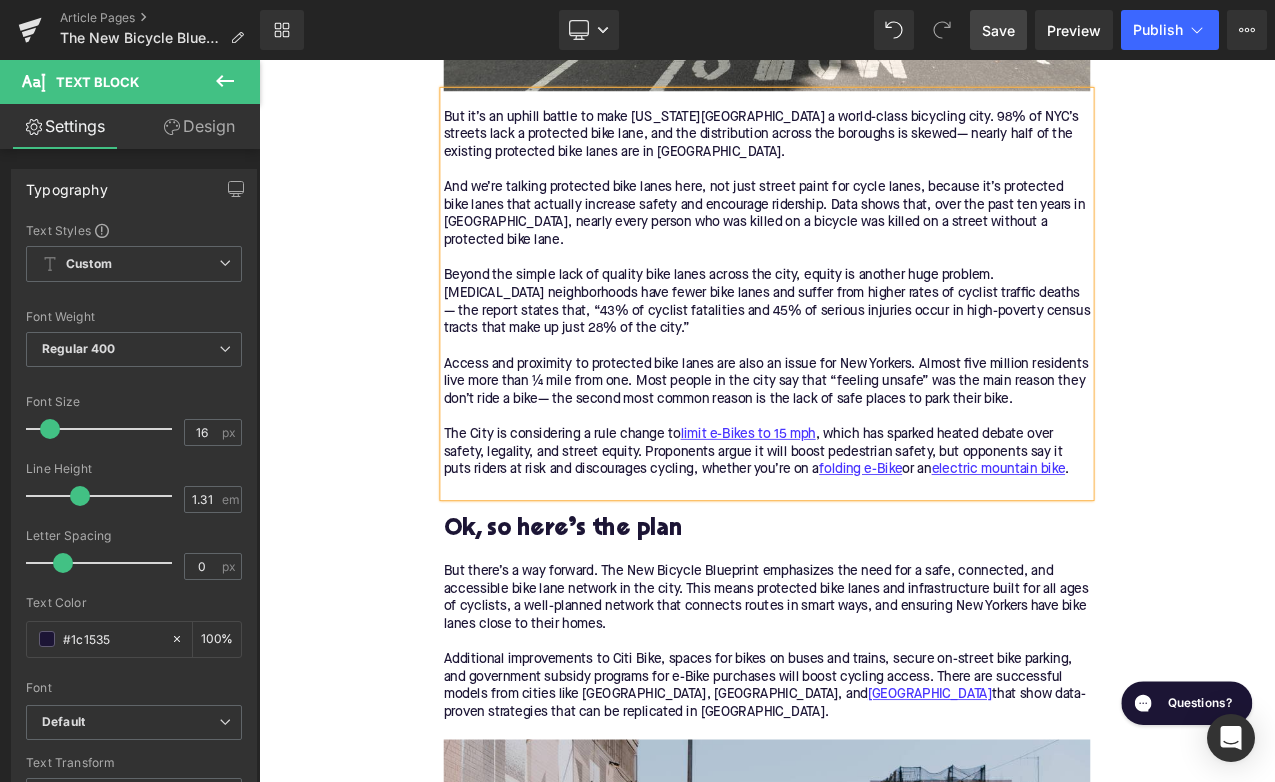 scroll, scrollTop: 3033, scrollLeft: 0, axis: vertical 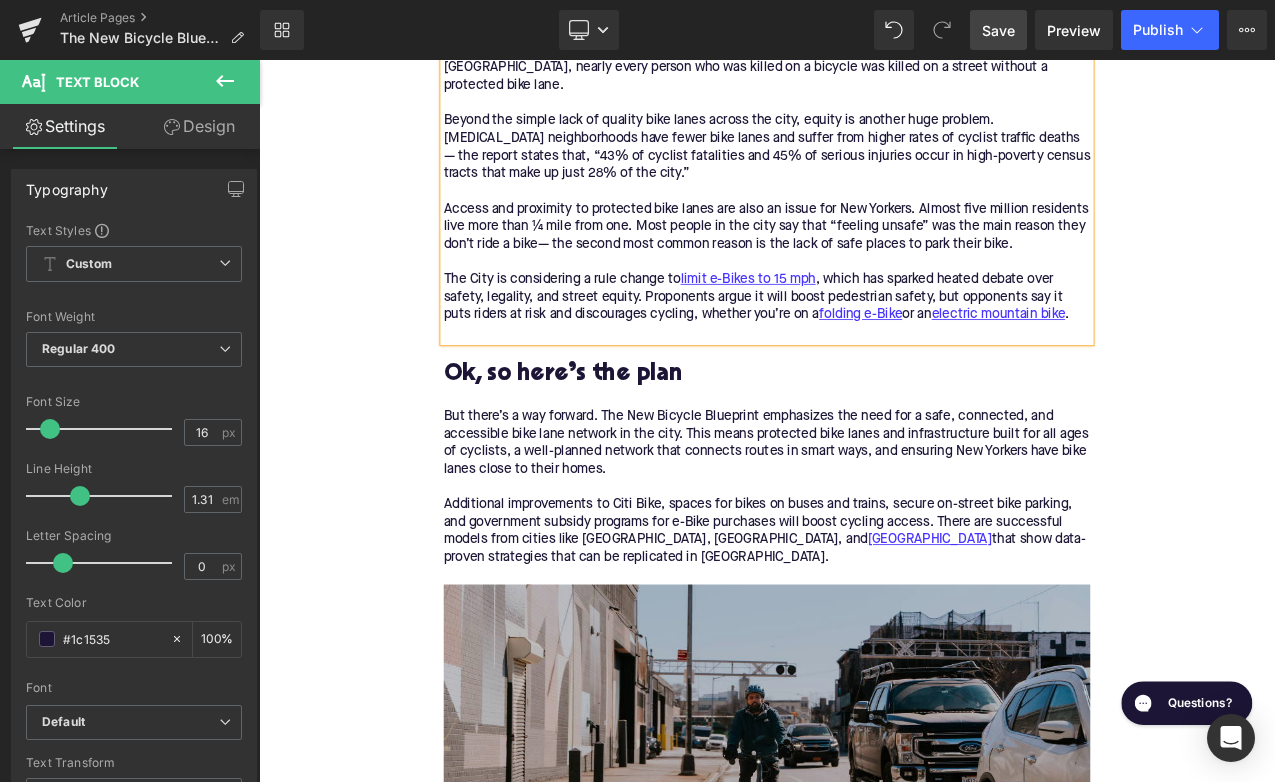 click at bounding box center [864, 852] 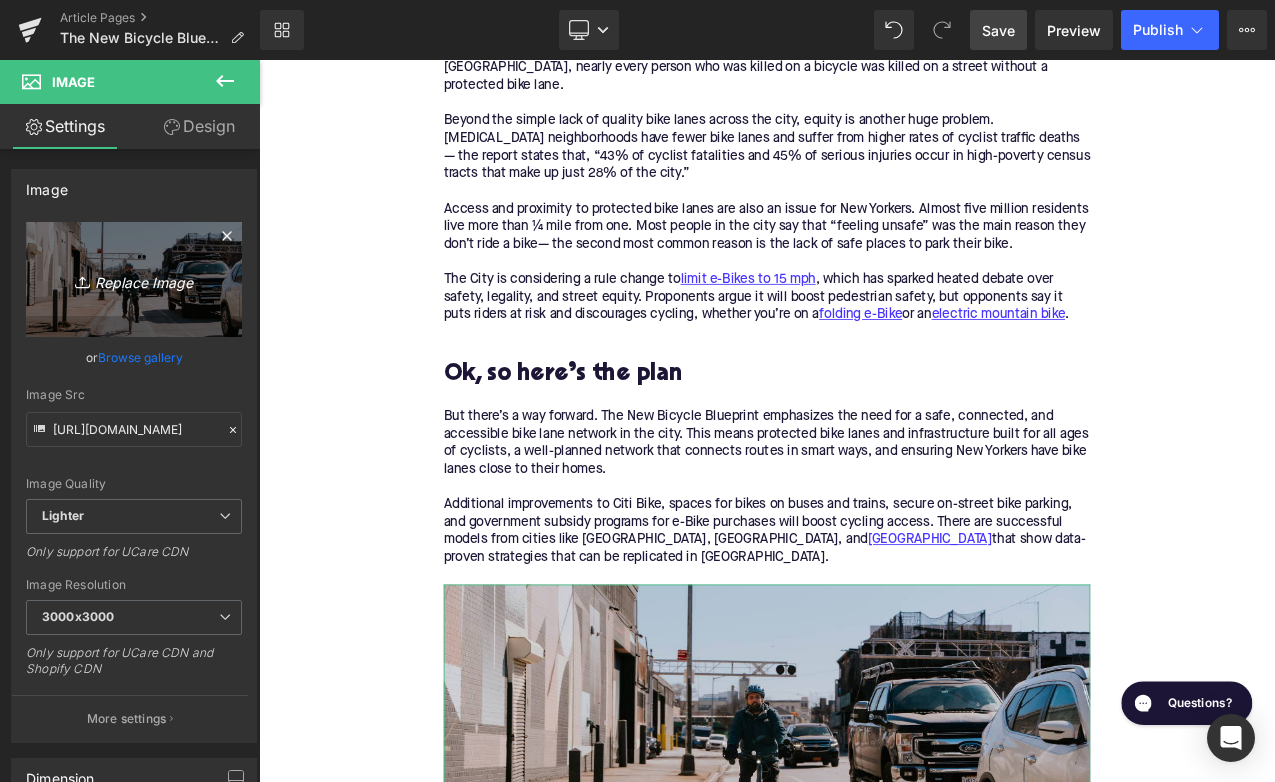 click on "Replace Image" at bounding box center (134, 279) 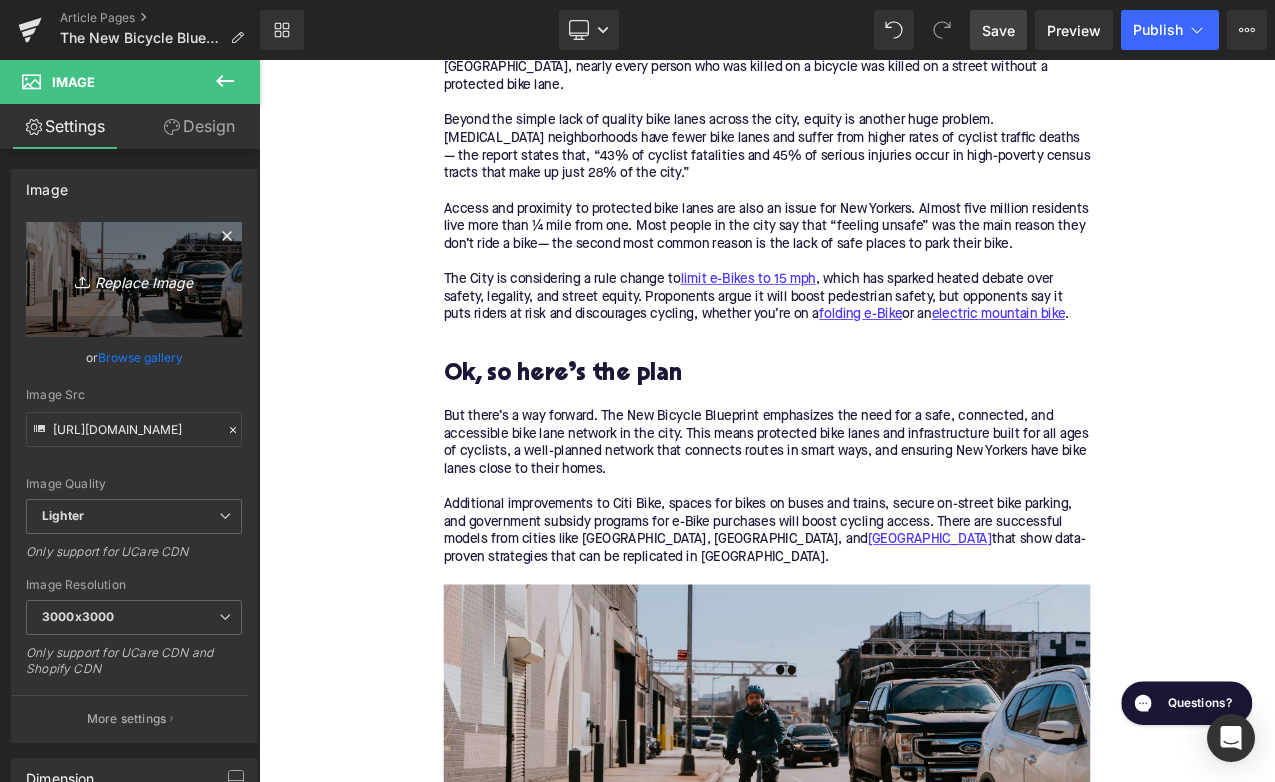 type on "C:\fakepath\347.png" 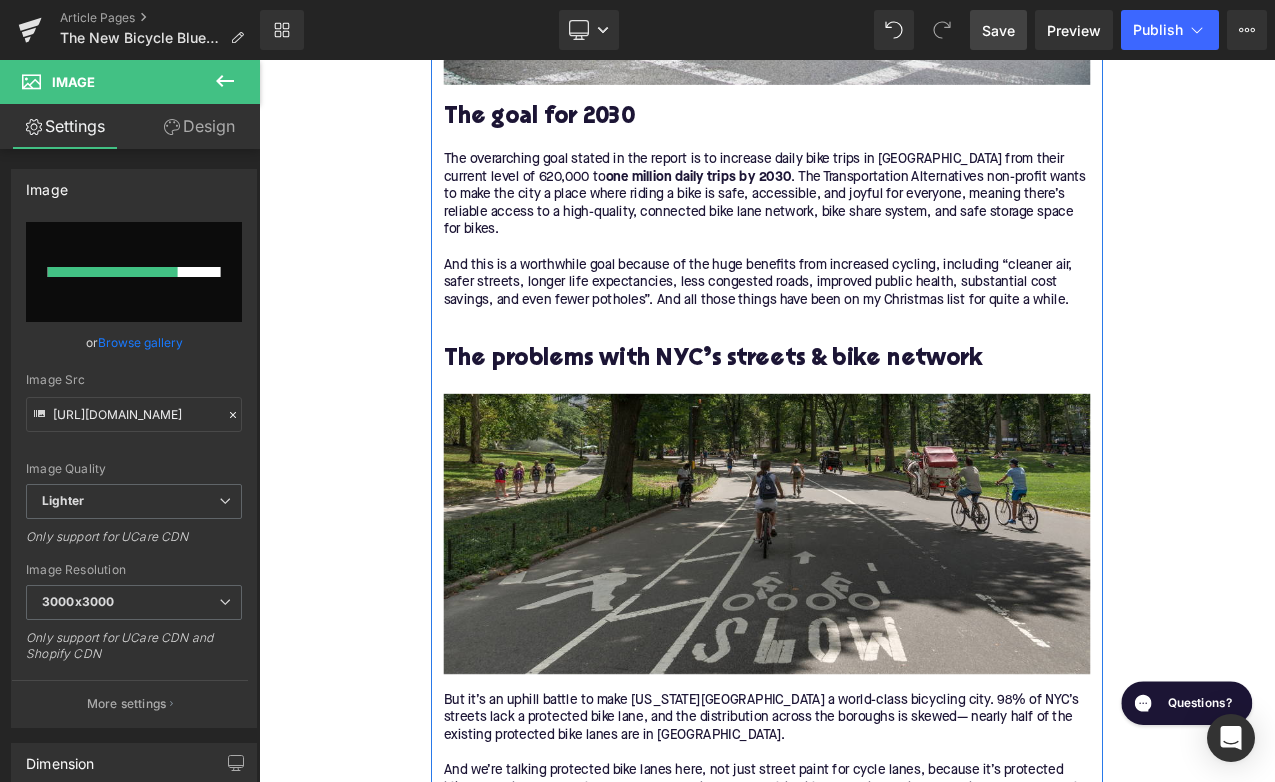 type 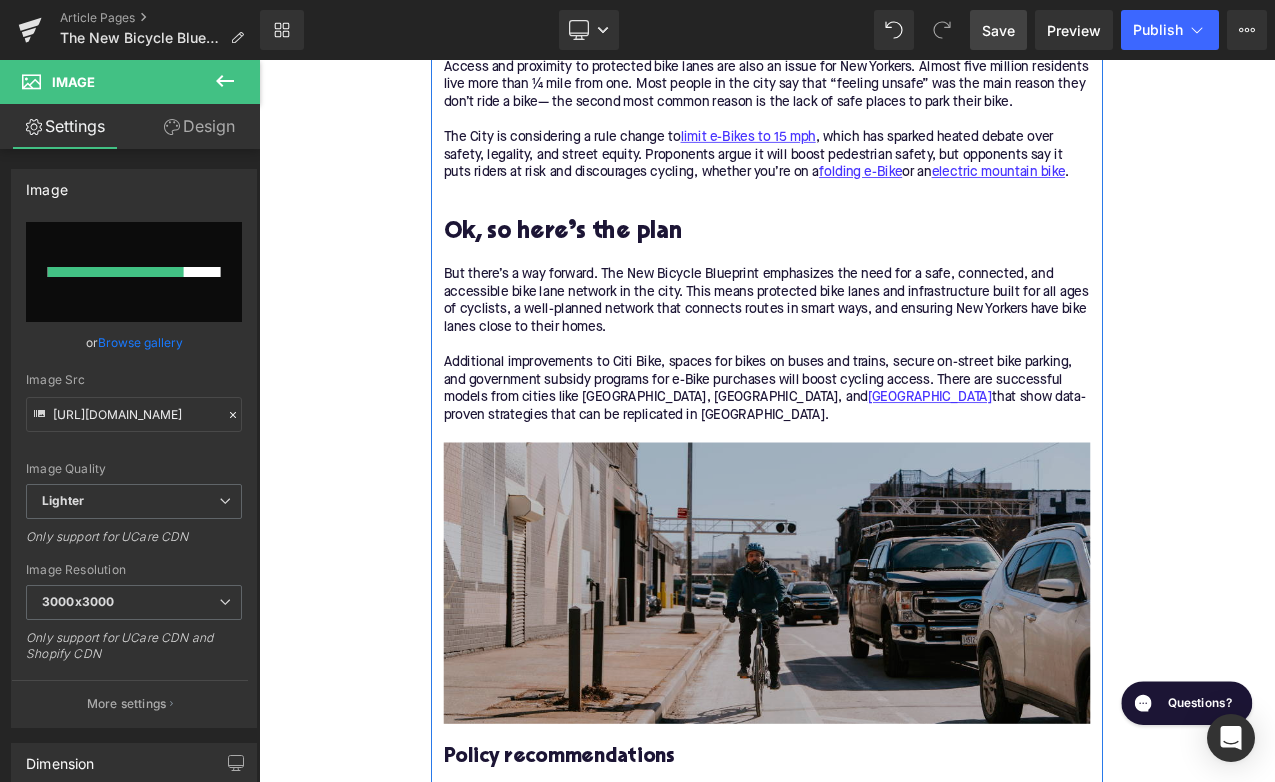 scroll, scrollTop: 3289, scrollLeft: 0, axis: vertical 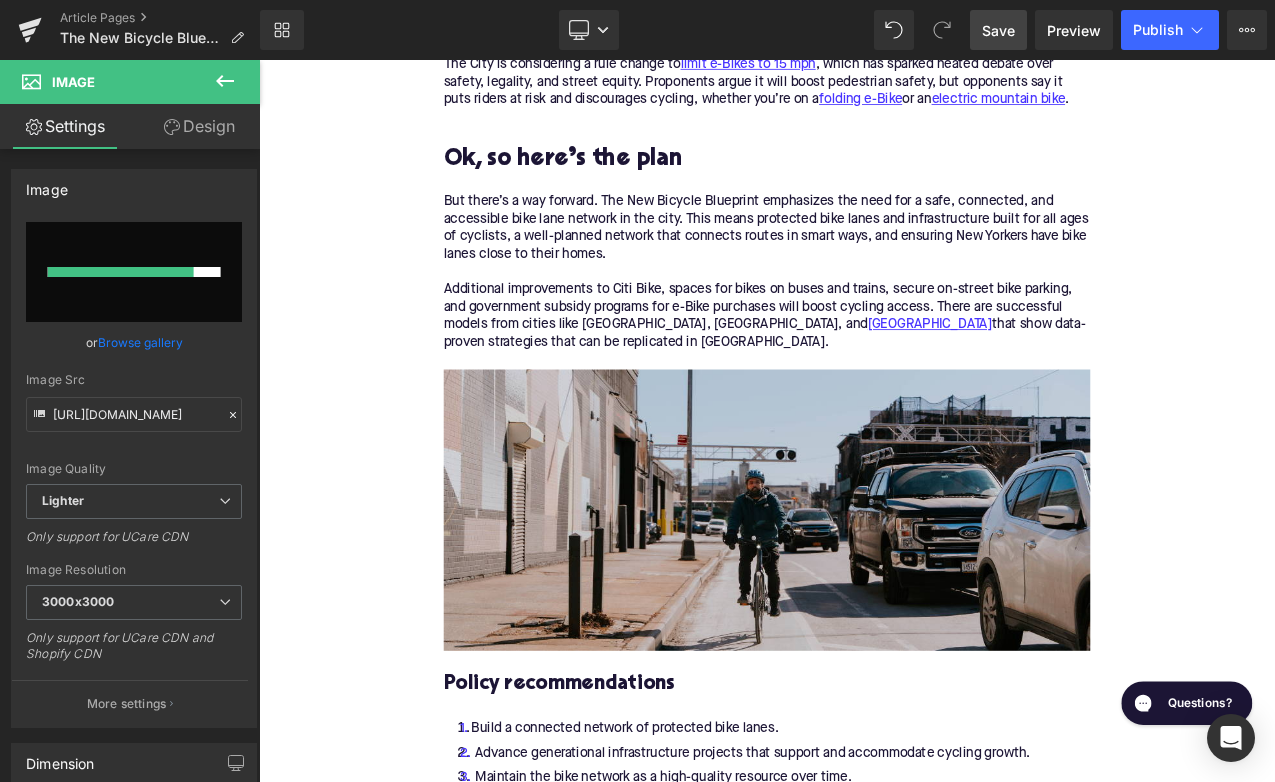 click on "Home / The New Bicycle Blueprint: NYC’s Big Plans Breadcrumbs         The New Bicycle Blueprint: NYC’s Big Plans Heading         Written by: [PERSON_NAME]  | [DATE]  |  Time to read 6 min Text Block         What if biking in [GEOGRAPHIC_DATA] was safer, more seamless, and totally enjoyable? That’s the vision behind the New Bicycle Blueprint. Text Block         Image         More about the Author: [PERSON_NAME] Text Block         [PERSON_NAME] is a bike writer, mechanic, and educator who got his start in community-based bike shops and co-ops. With a decade in the industry, he still wrenches on bikes when he can and plays bike polo on a fixie. Text Block         Row         Image         There are some big plans in the works to transform the US’s largest city into a world-class bicycling metropolis. The  New Bicycle Blueprint Text Block         Text Block         Table of Contents Text Block         Introduction Cycling growth in [US_STATE][GEOGRAPHIC_DATA] The goal for 2030 The problems with NYC’s streets & bike network" at bounding box center (864, -134) 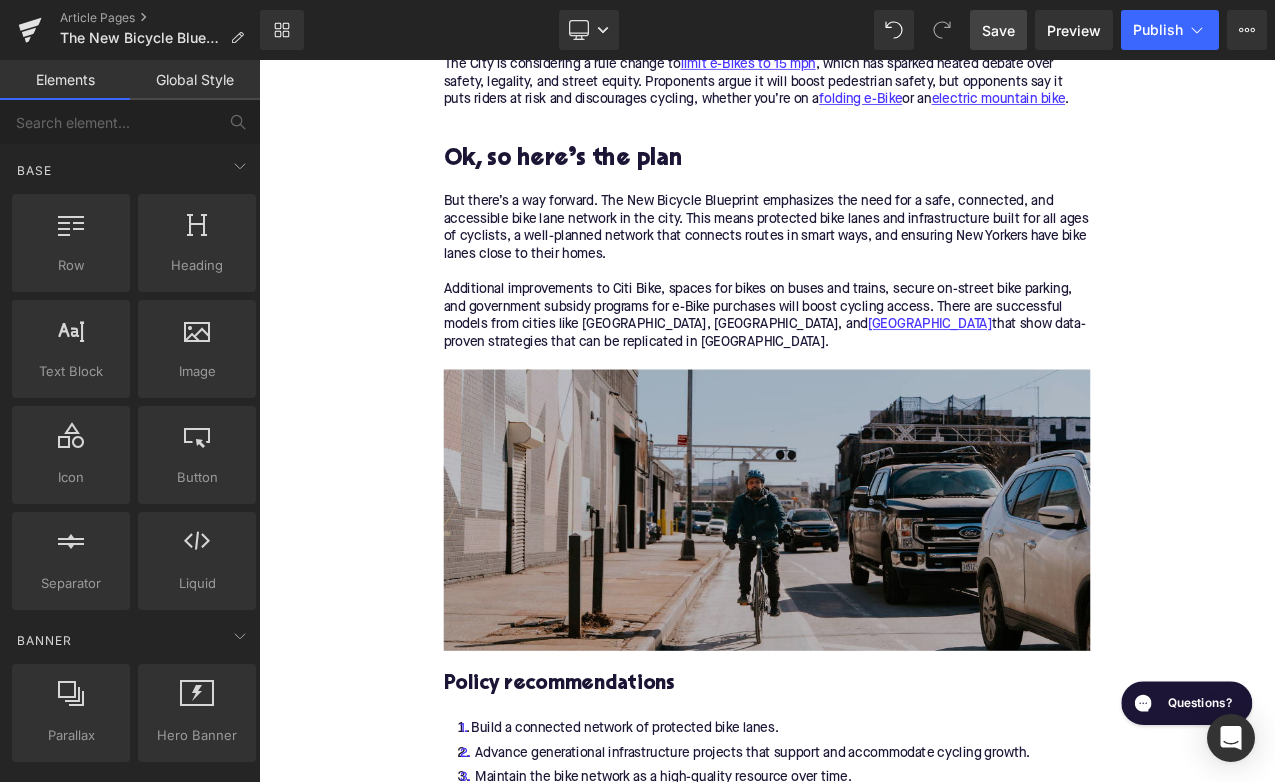 click at bounding box center [864, 596] 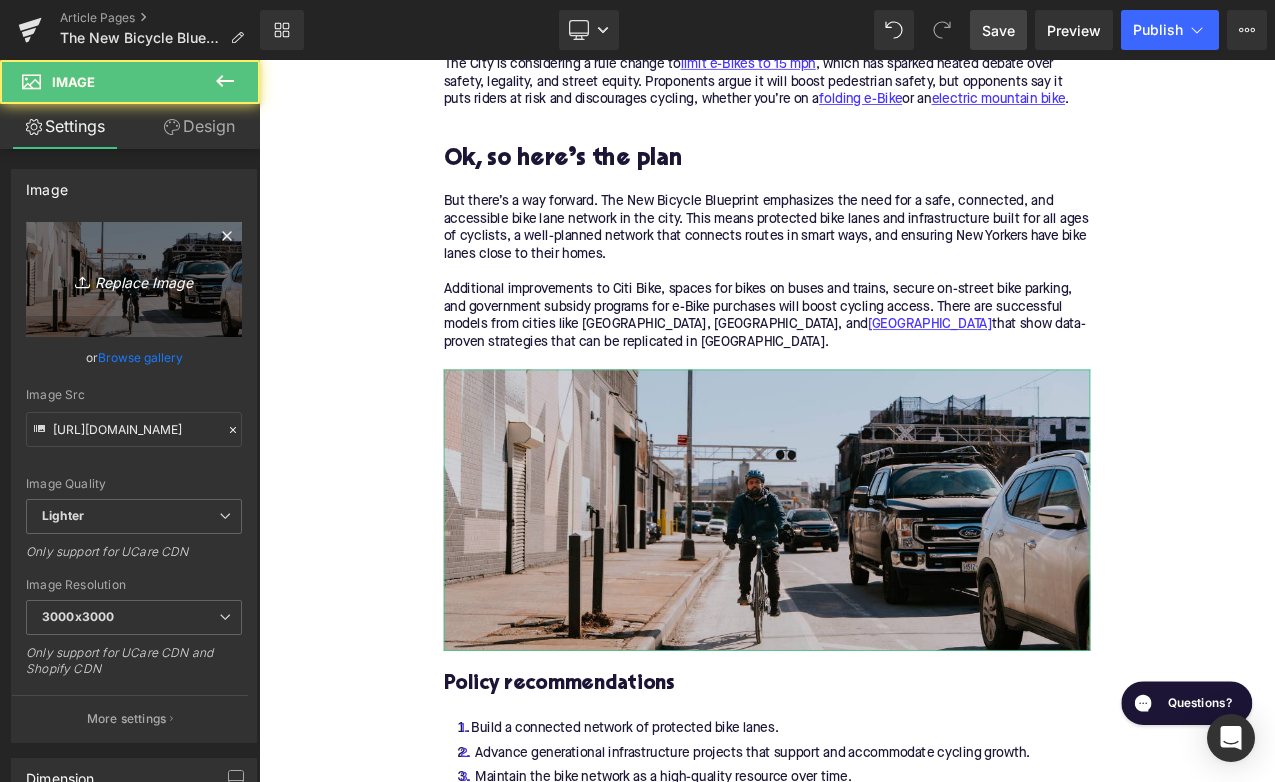 click on "Replace Image" at bounding box center [134, 279] 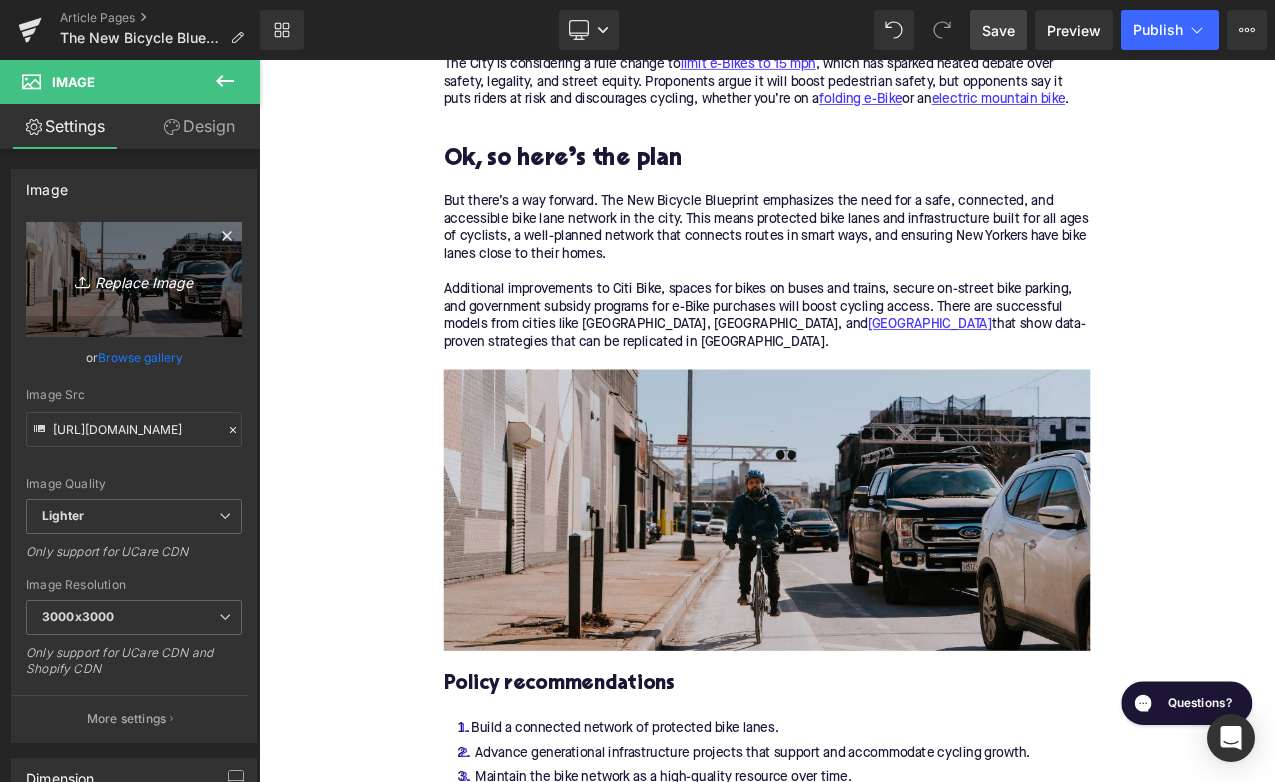 type on "C:\fakepath\347.png" 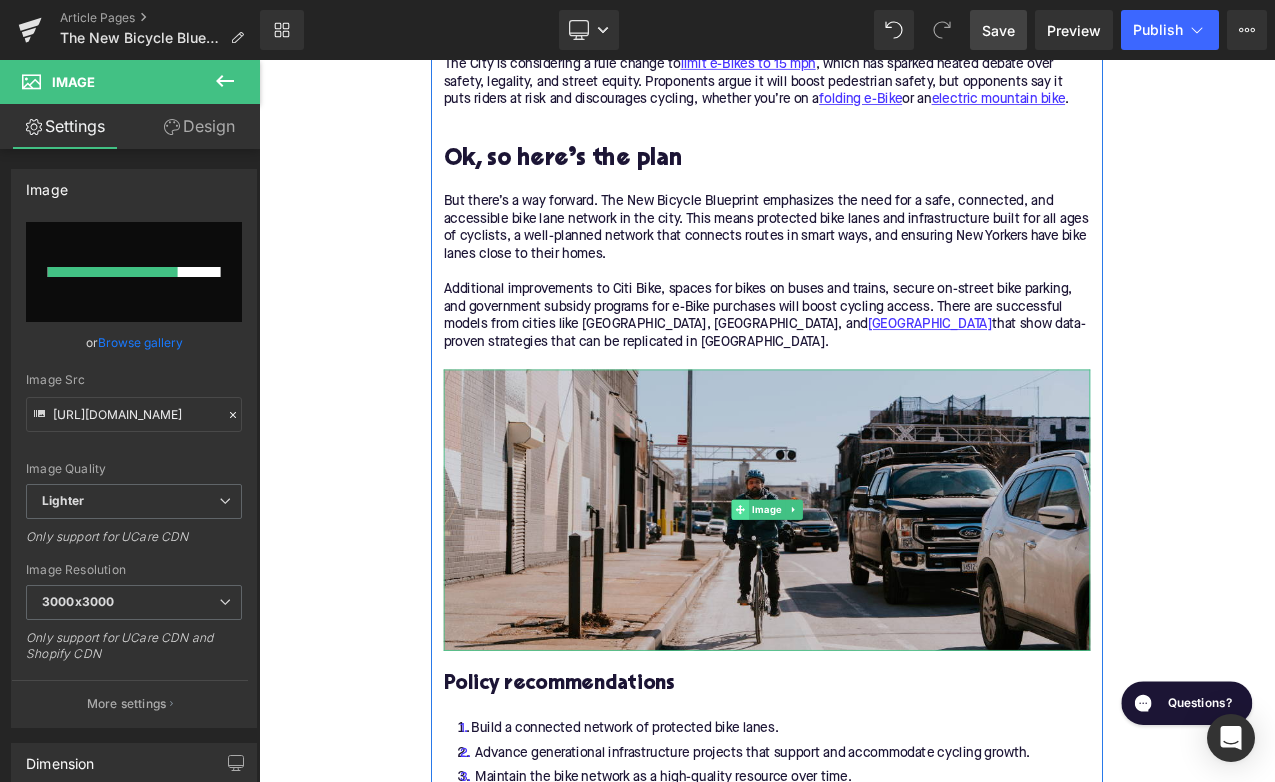 type 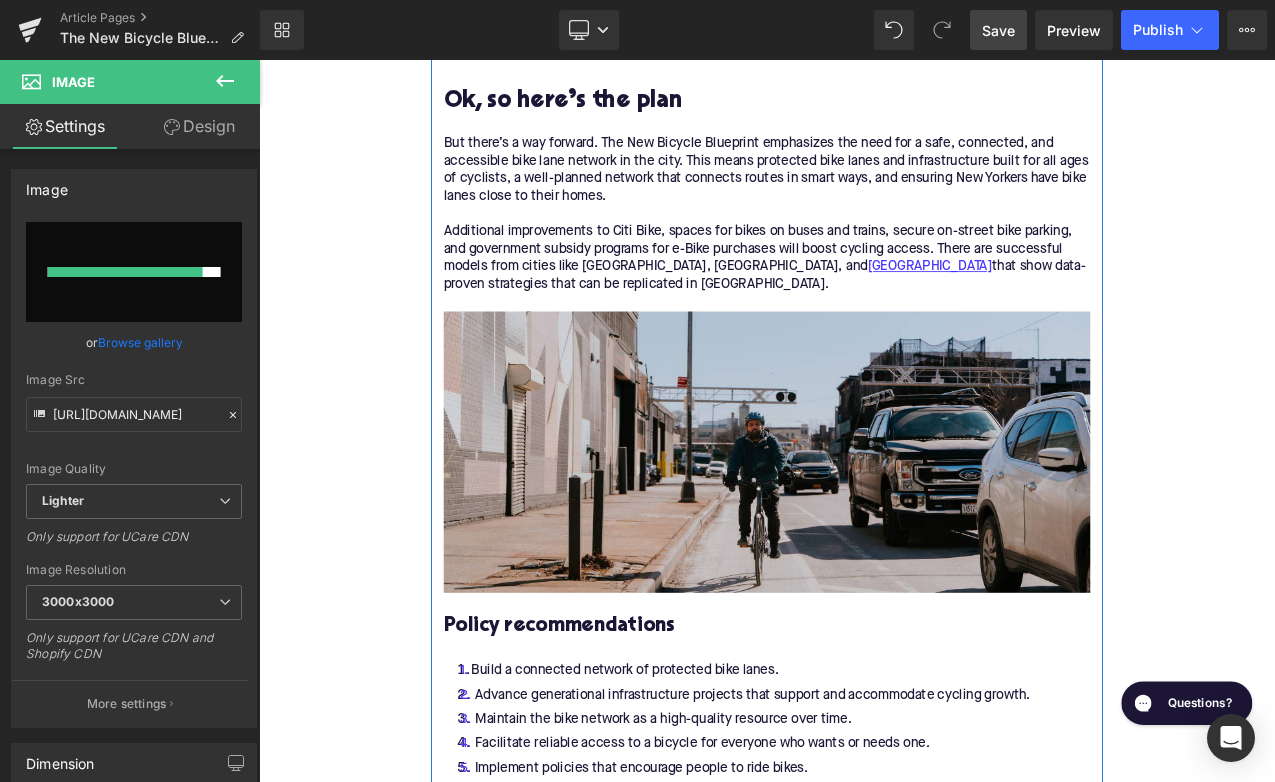 scroll, scrollTop: 3143, scrollLeft: 0, axis: vertical 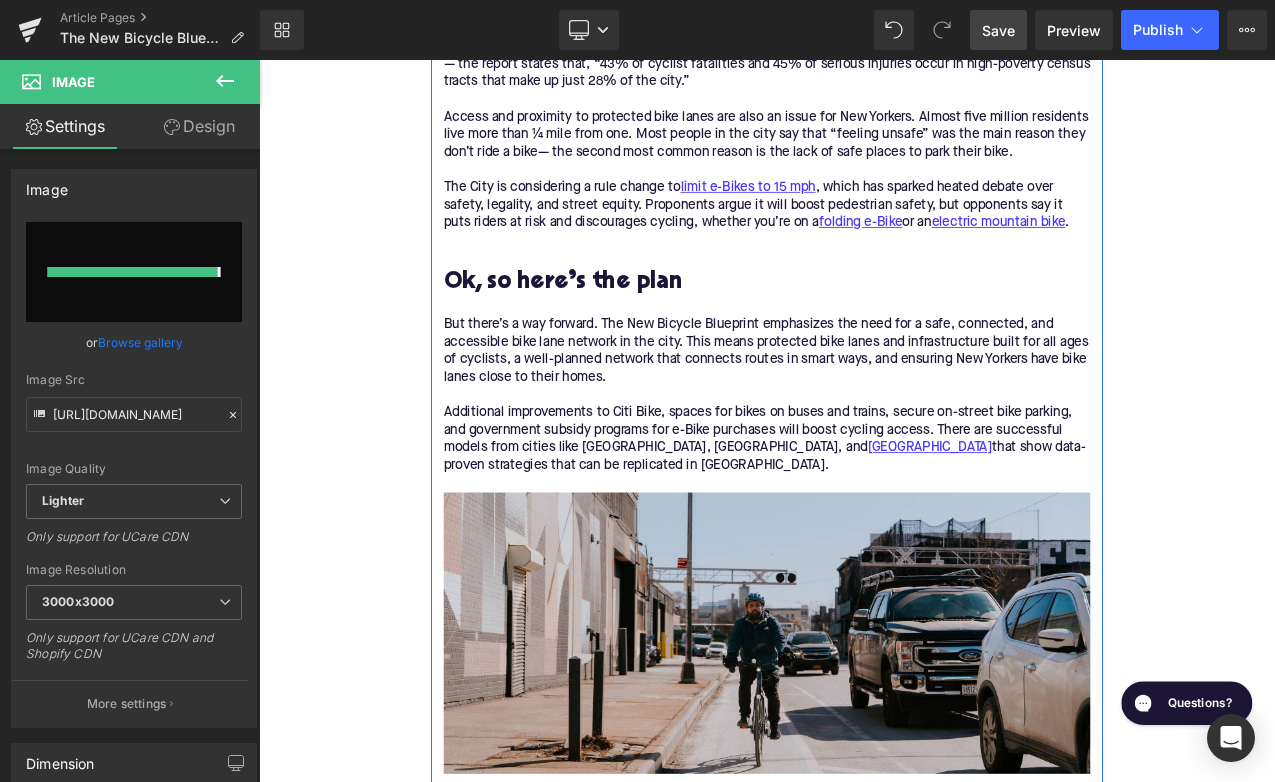 type on "[URL][DOMAIN_NAME]" 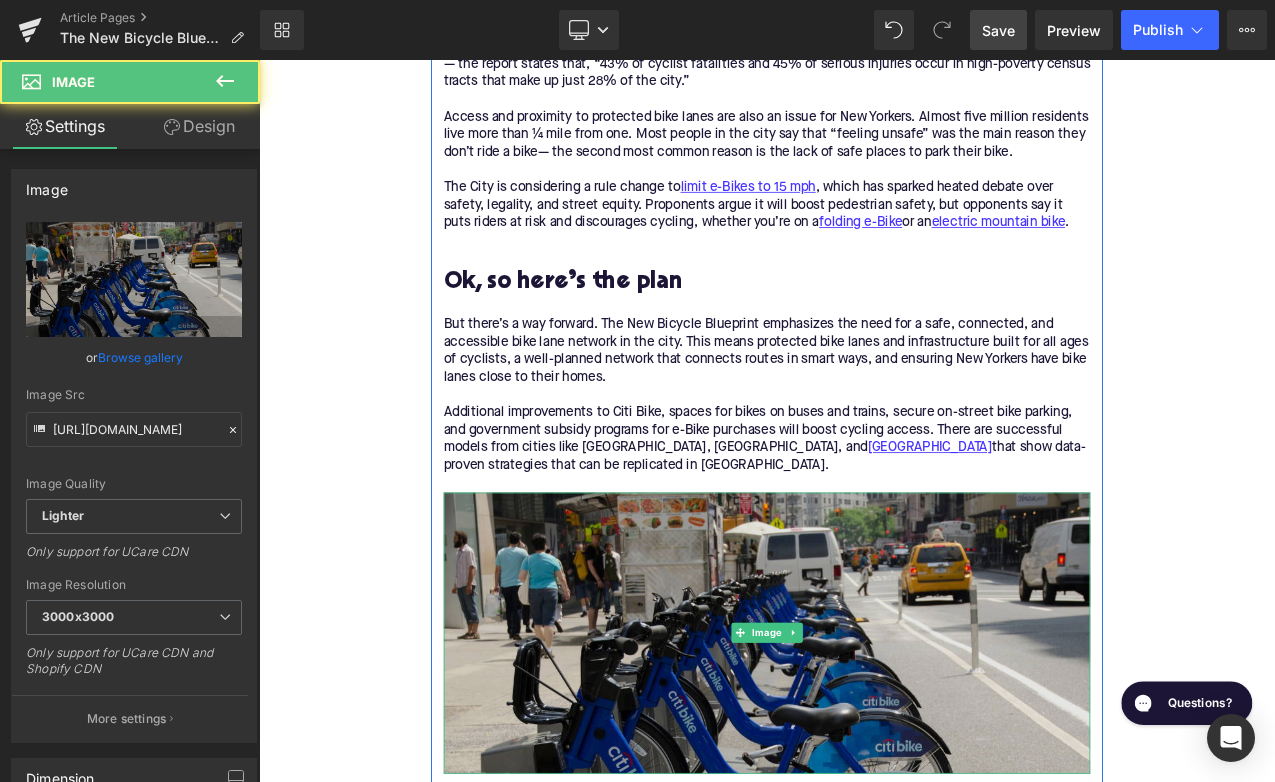 click at bounding box center (864, 742) 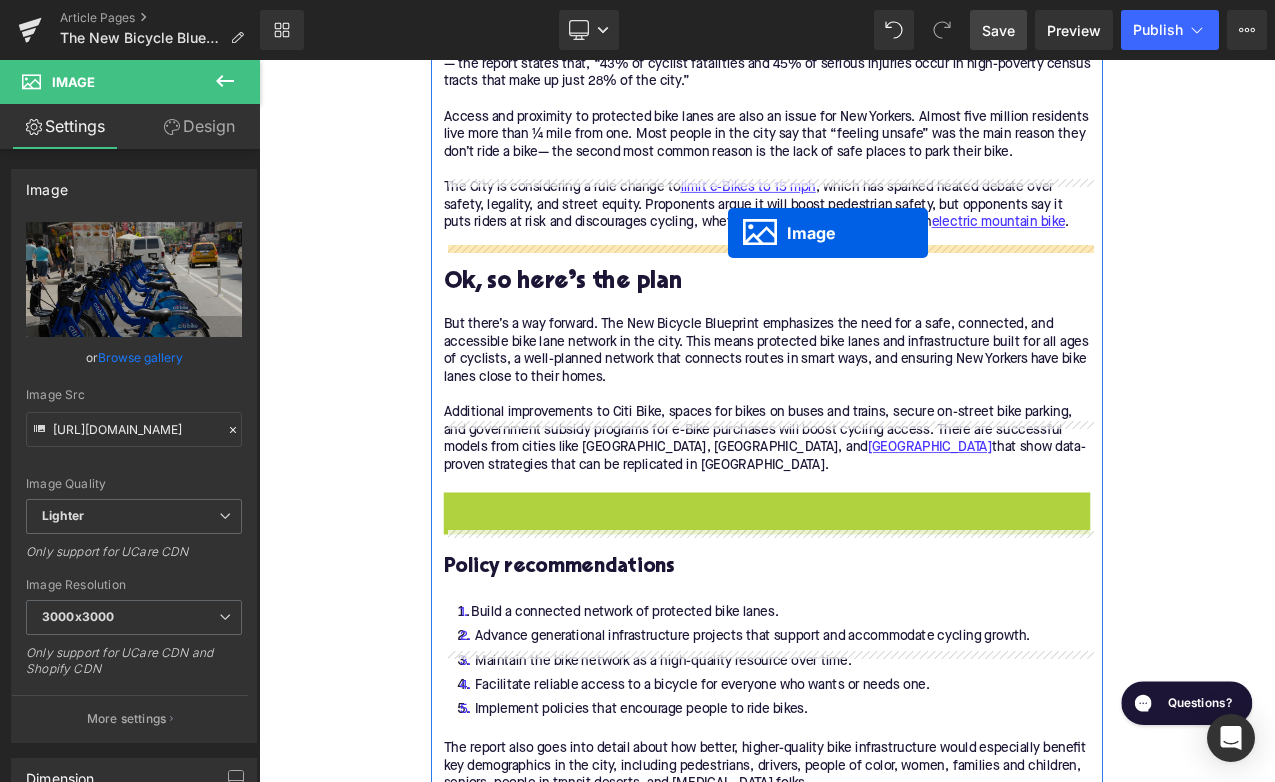 drag, startPoint x: 832, startPoint y: 658, endPoint x: 816, endPoint y: 267, distance: 391.32724 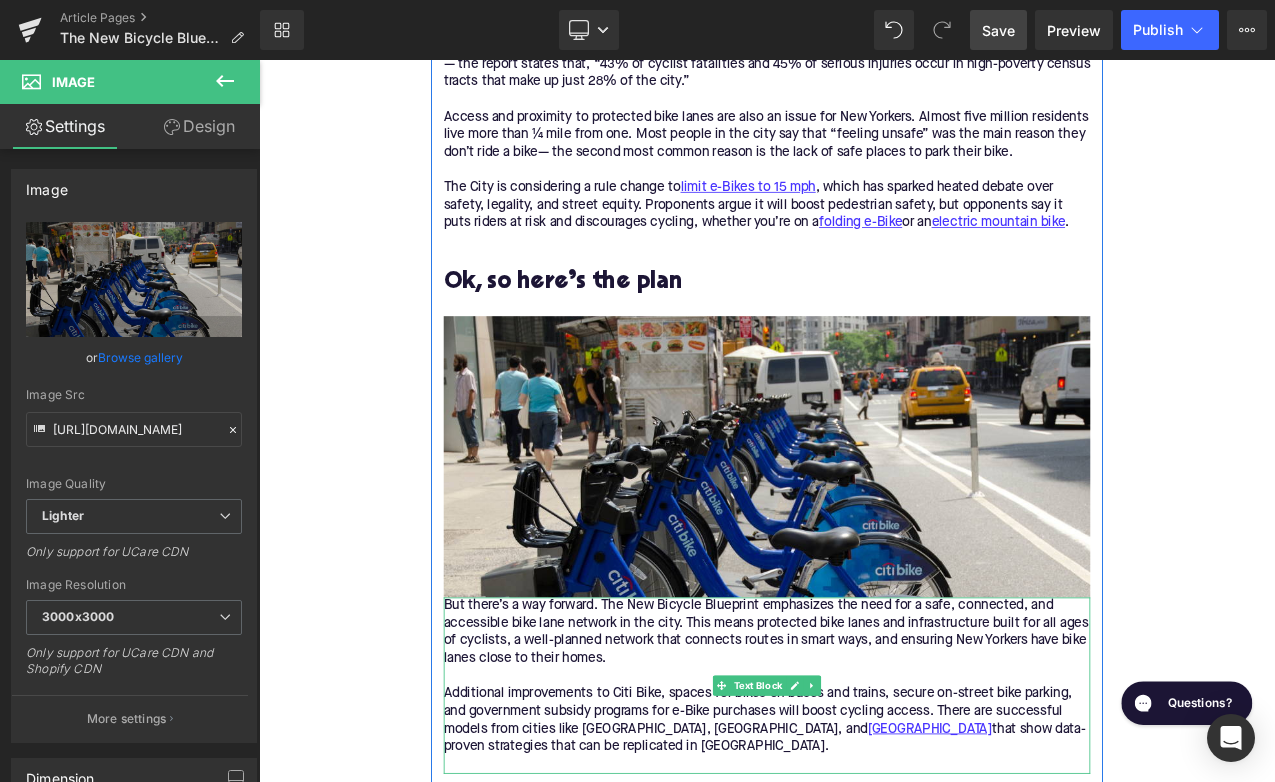 click on "But there’s a way forward. The New Bicycle Blueprint emphasizes the need for a safe, connected, and accessible bike lane network in the city. This means protected bike lanes and infrastructure built for all ages of cyclists, a well-planned network that connects routes in smart ways, and ensuring New Yorkers have bike lanes close to their homes.  Additional improvements to Citi Bike, spaces for bikes on buses and trains, secure on-street bike parking, and government subsidy programs for e-Bike purchases will boost cycling access. There are successful models from cities like [GEOGRAPHIC_DATA], [GEOGRAPHIC_DATA], and  [GEOGRAPHIC_DATA]  that show data-proven strategies that can be replicated in [GEOGRAPHIC_DATA]." at bounding box center [864, 805] 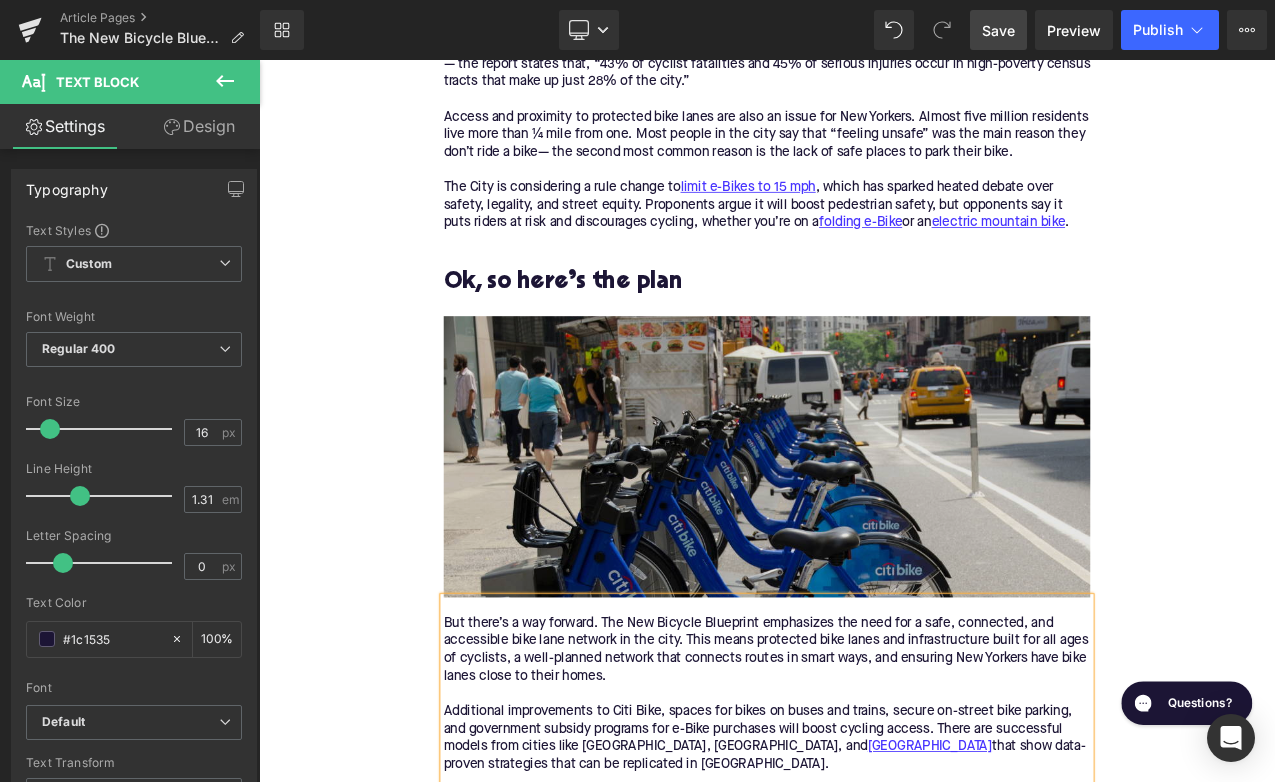 click at bounding box center (864, 532) 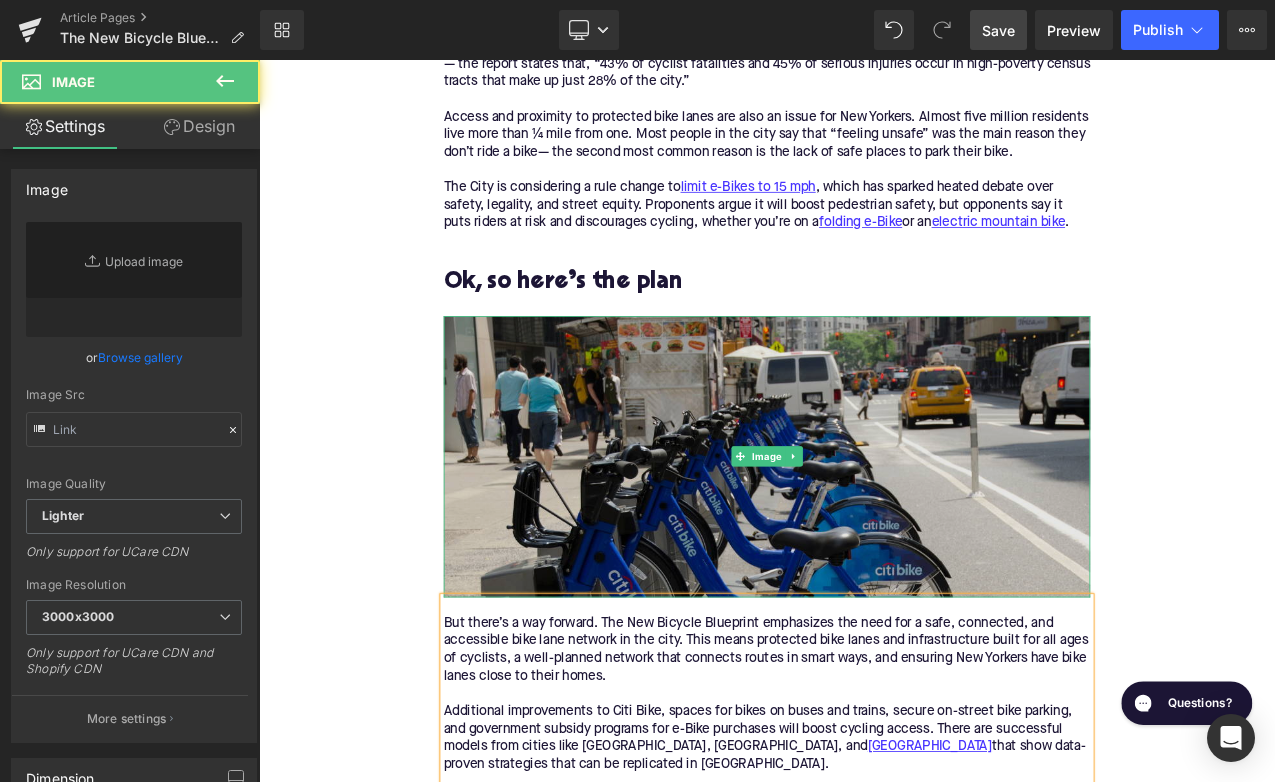 type on "[URL][DOMAIN_NAME]" 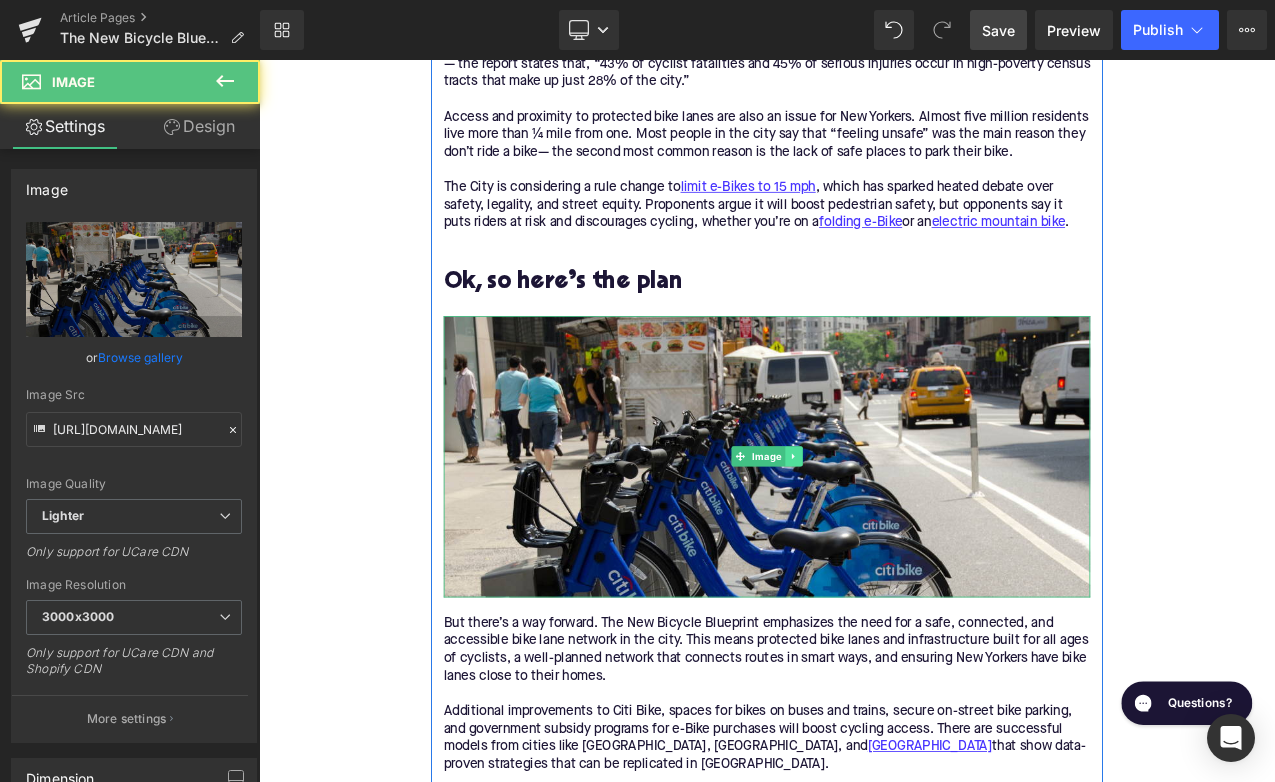 click at bounding box center (895, 532) 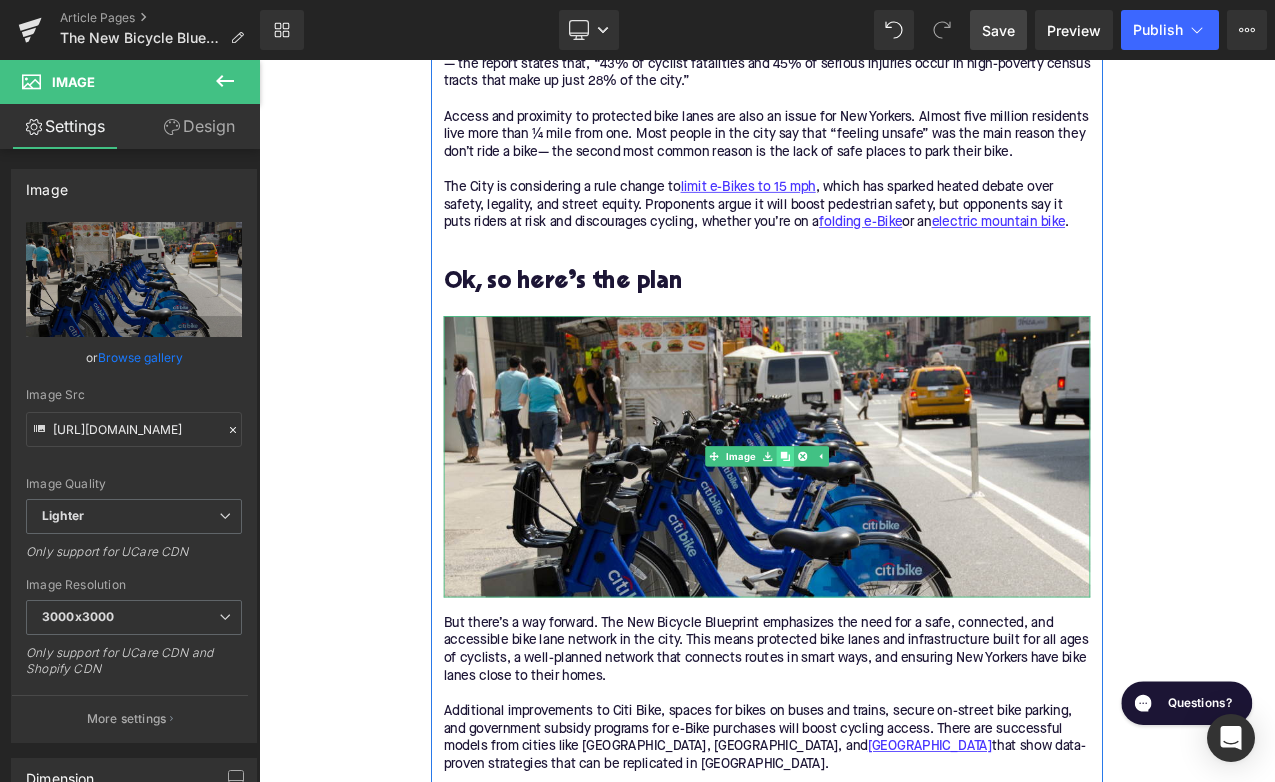 click 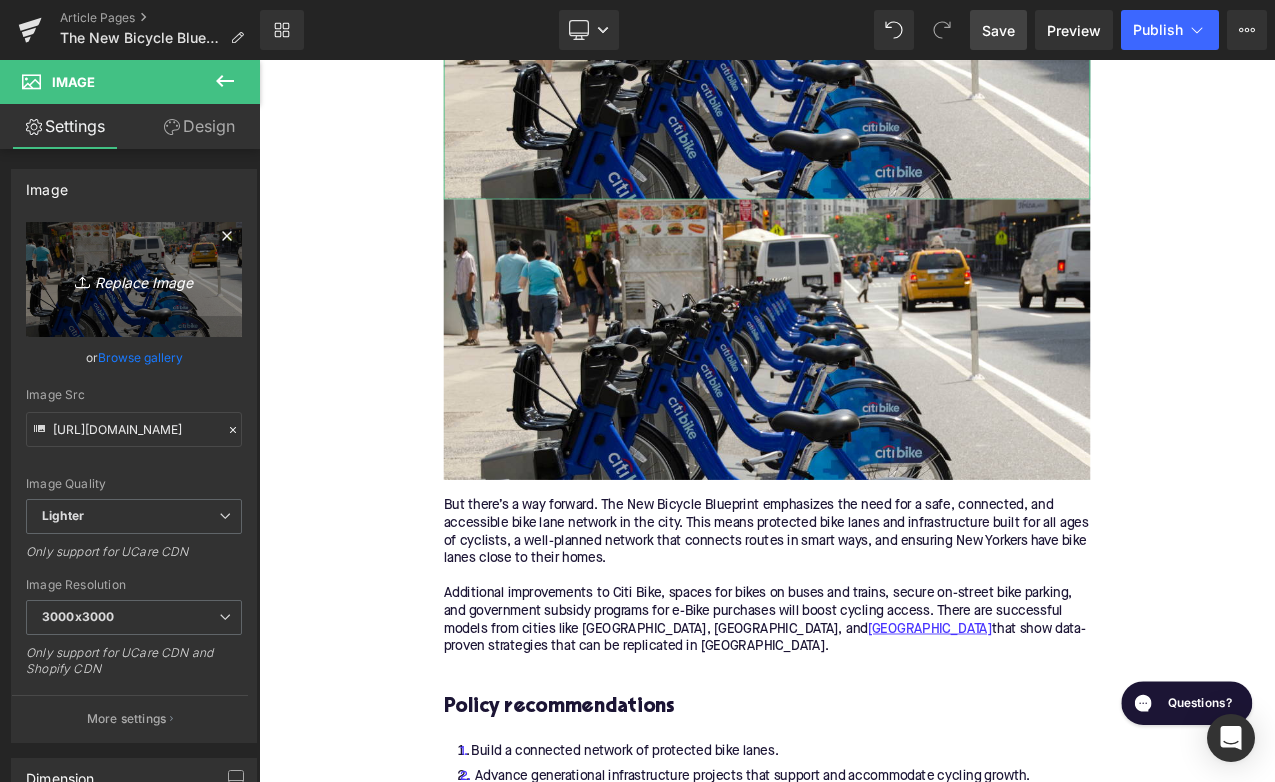 scroll, scrollTop: 3617, scrollLeft: 0, axis: vertical 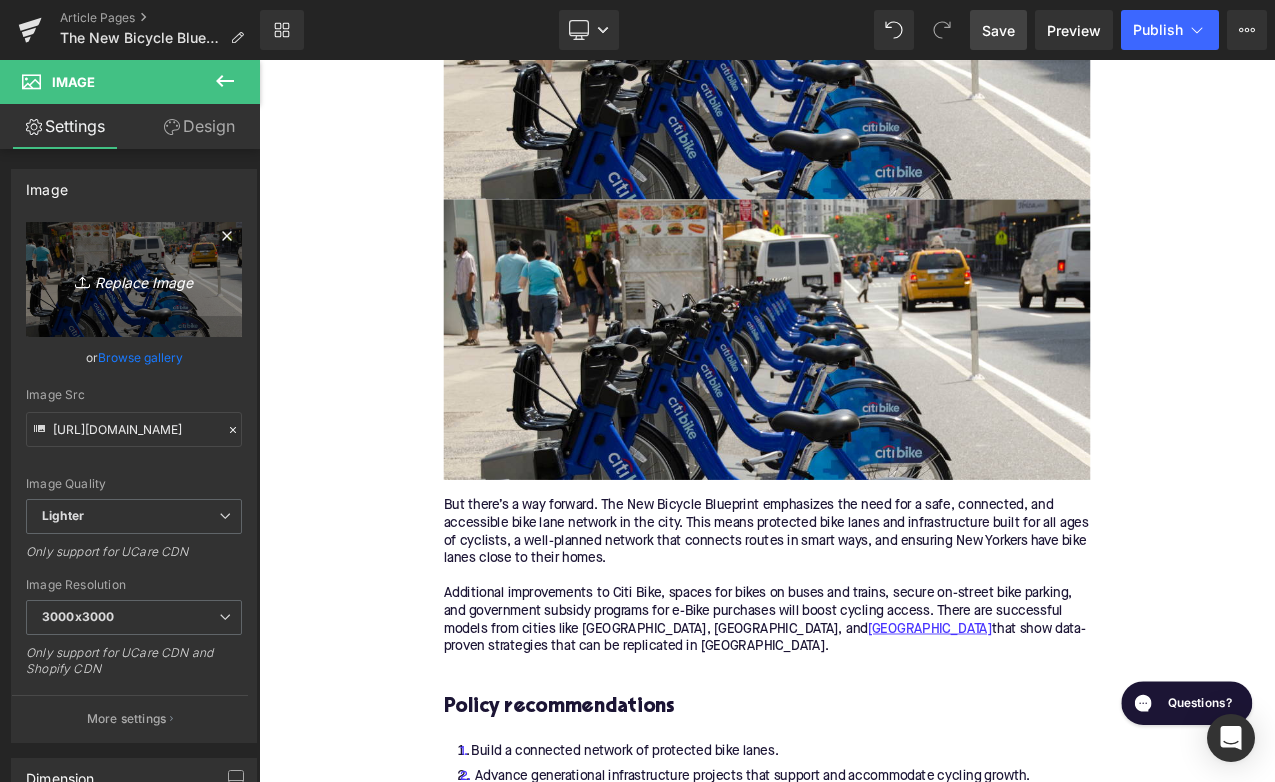 type on "C:\fakepath\348.png" 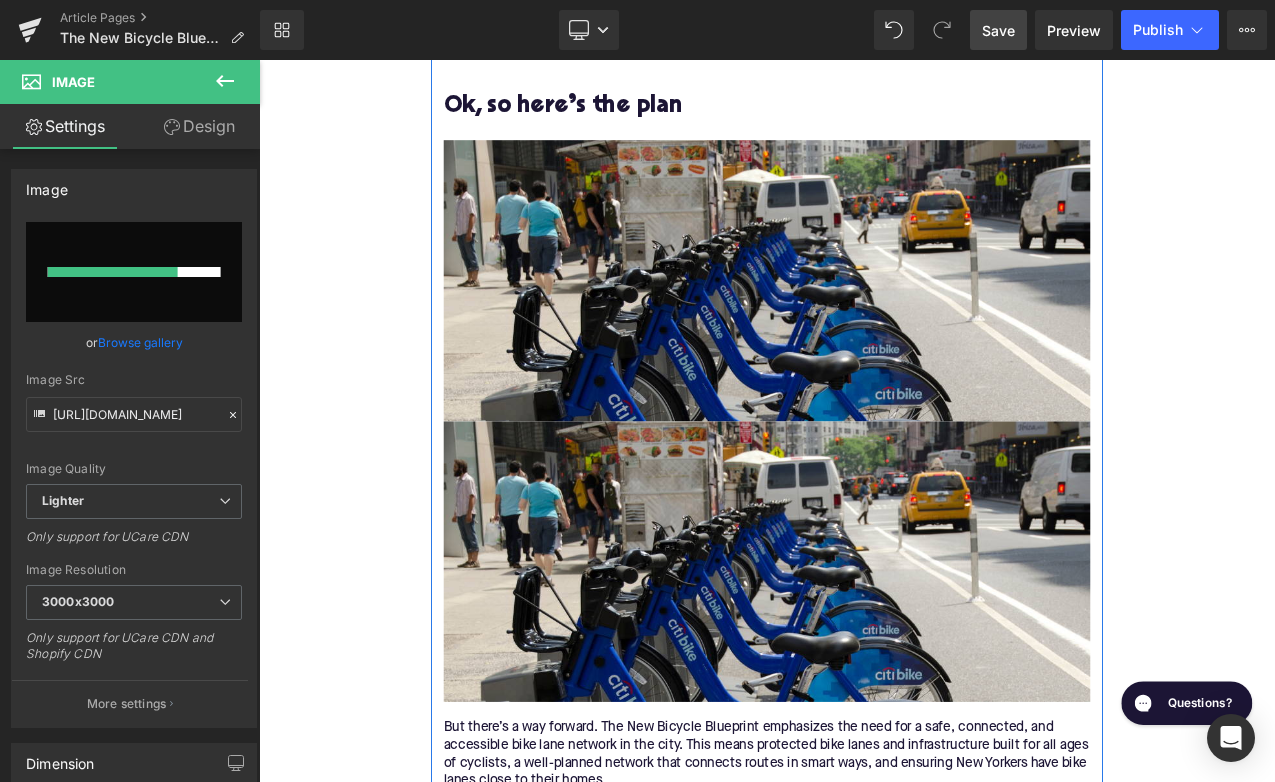 scroll, scrollTop: 3521, scrollLeft: 0, axis: vertical 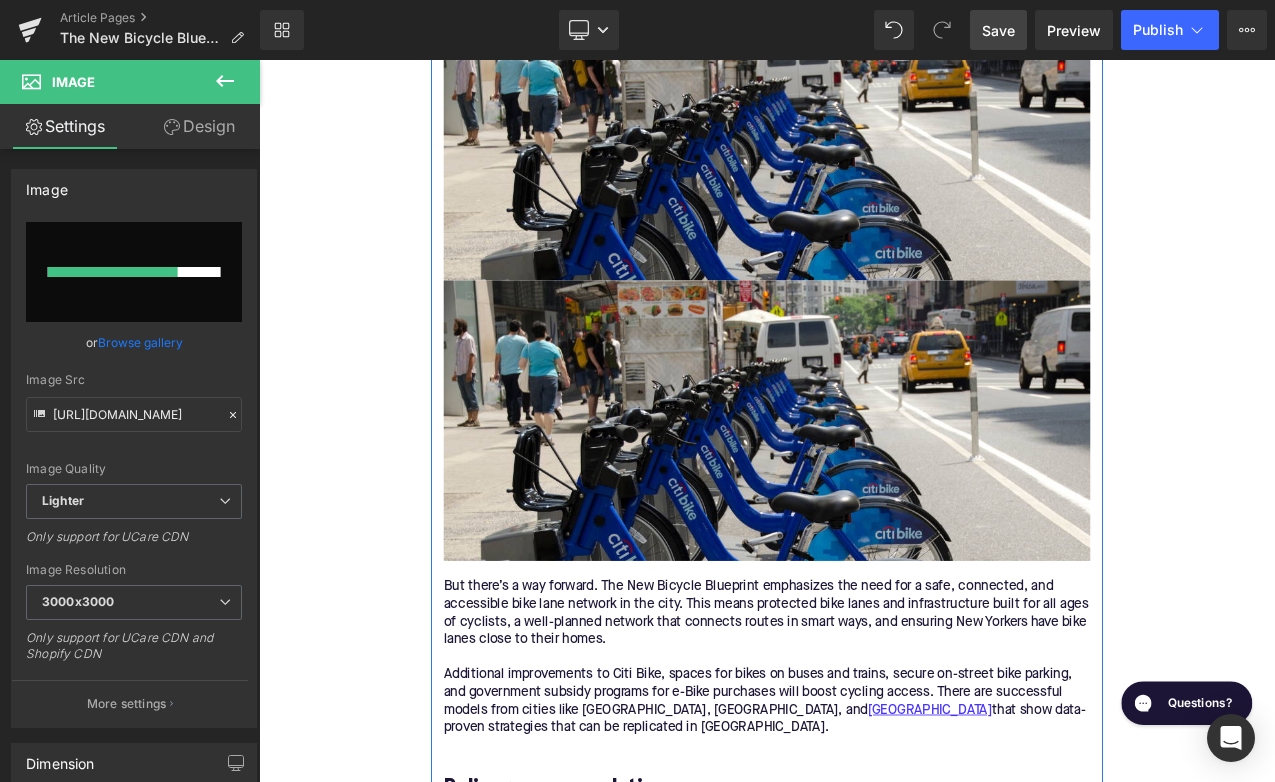 type 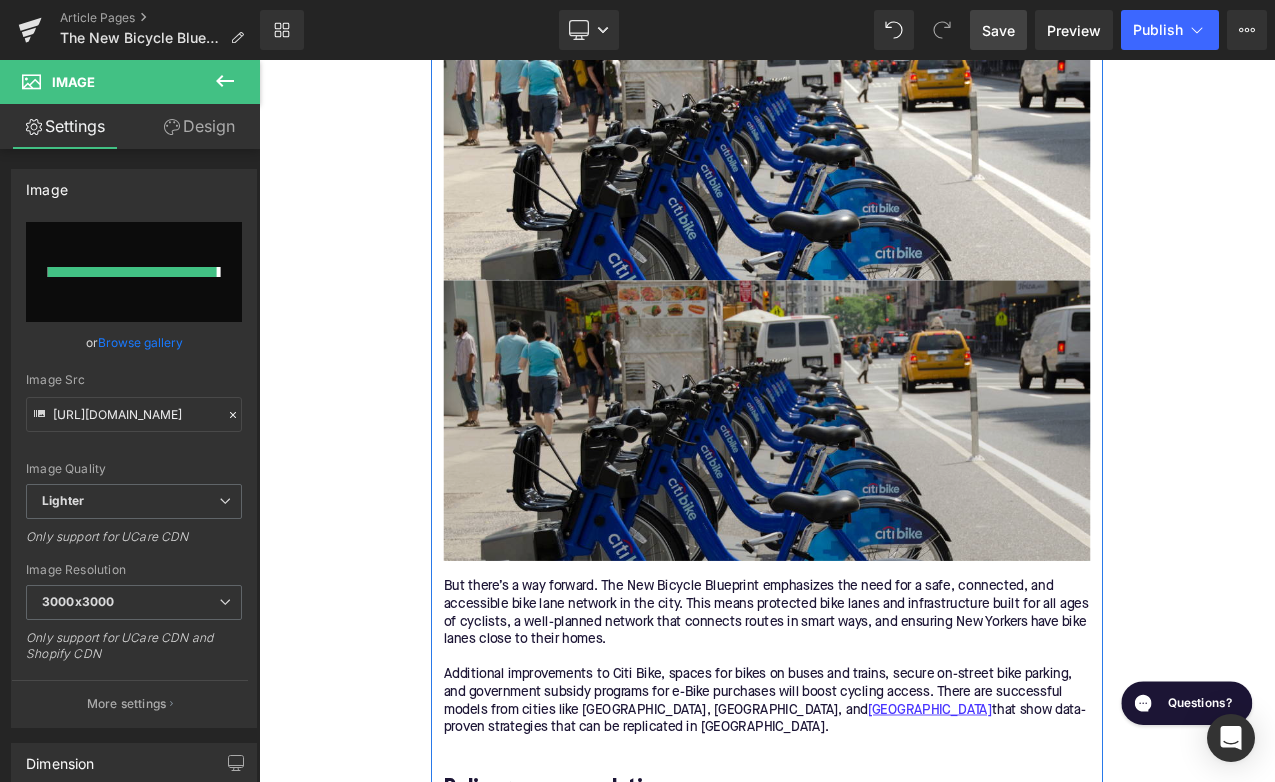 type on "[URL][DOMAIN_NAME]" 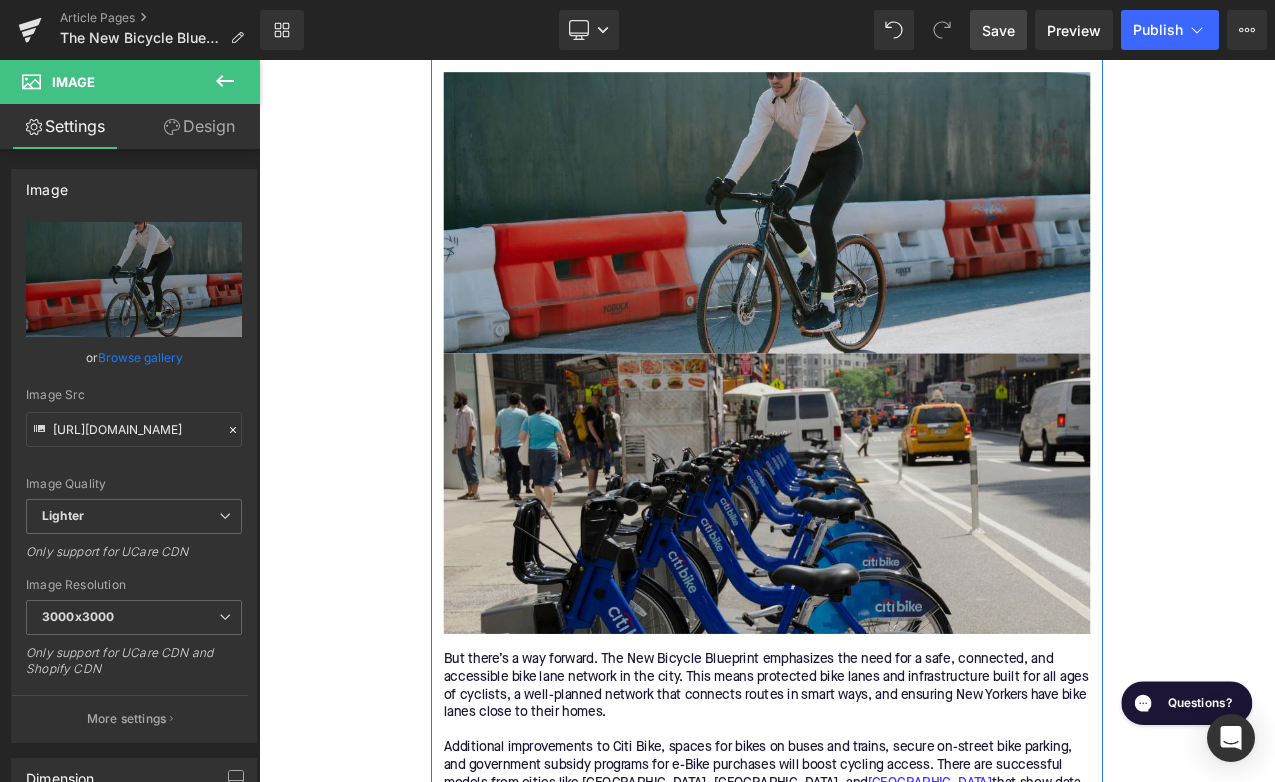 scroll, scrollTop: 3308, scrollLeft: 0, axis: vertical 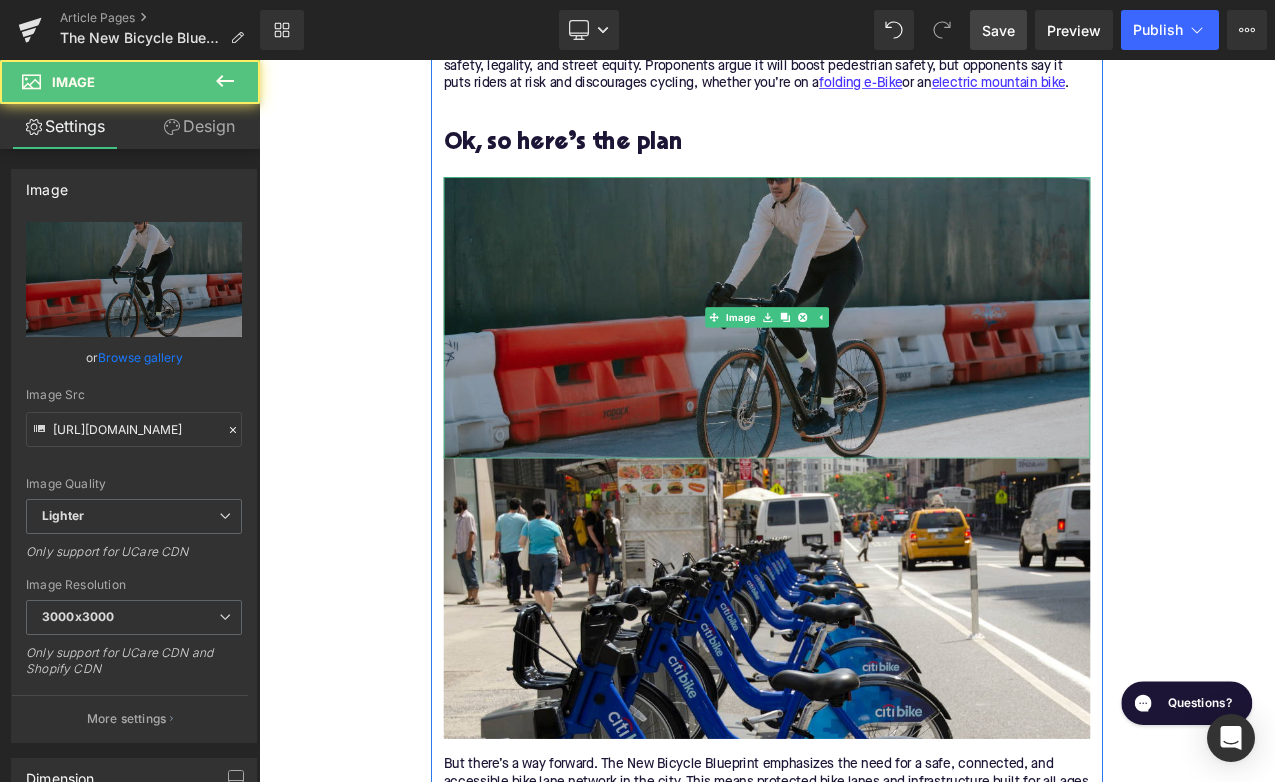 click at bounding box center (864, 367) 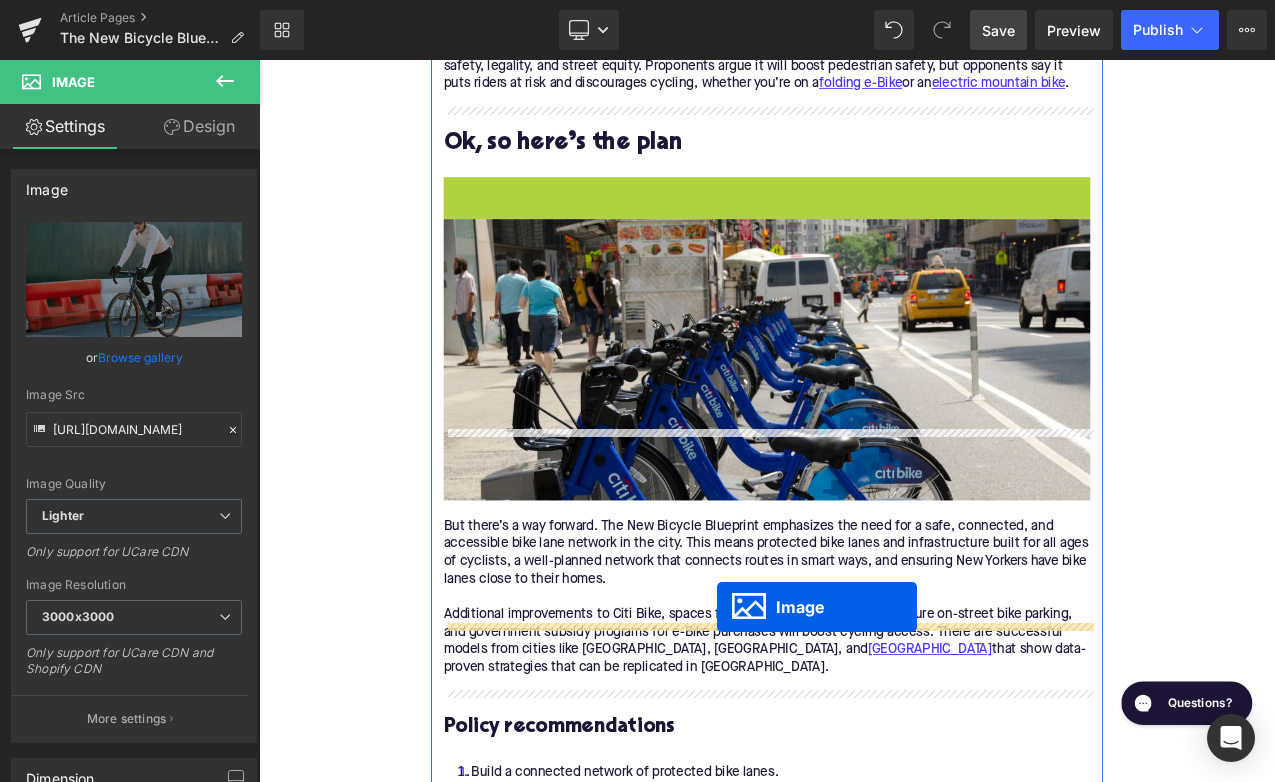 drag, startPoint x: 800, startPoint y: 283, endPoint x: 805, endPoint y: 711, distance: 428.0292 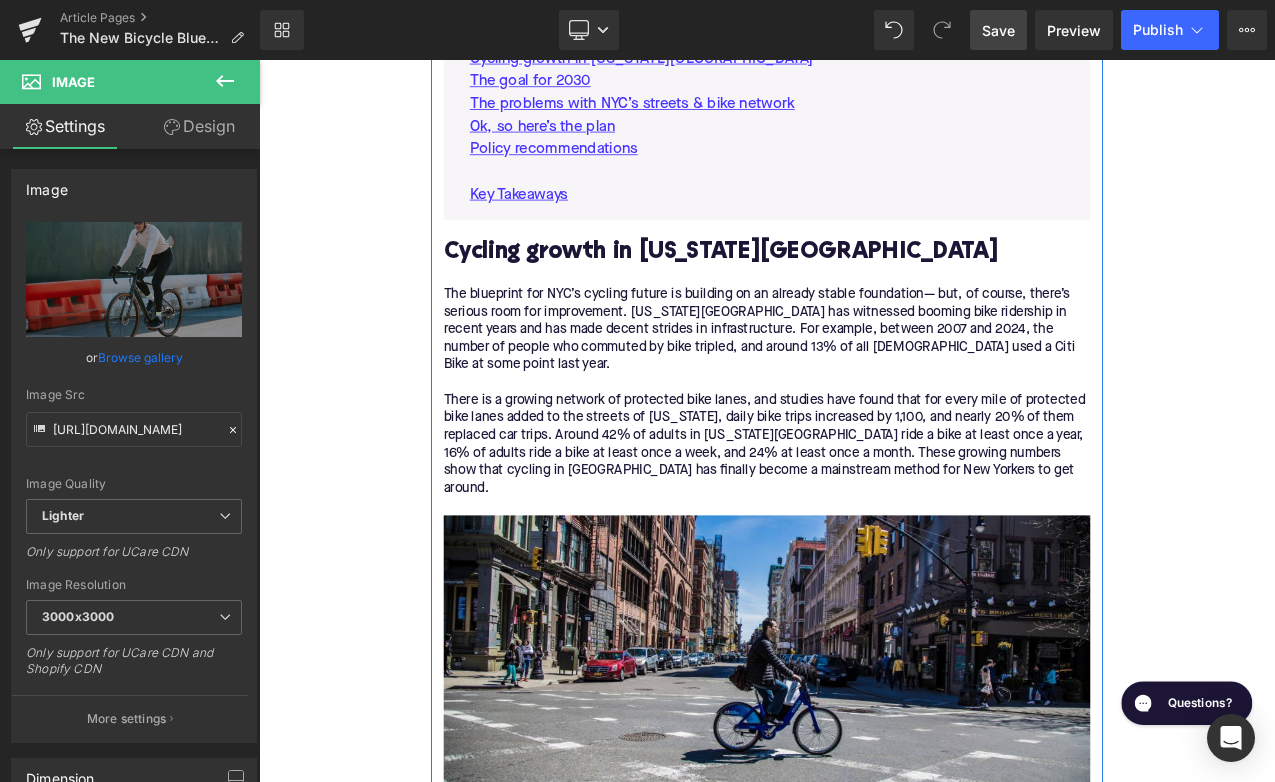 scroll, scrollTop: 1300, scrollLeft: 0, axis: vertical 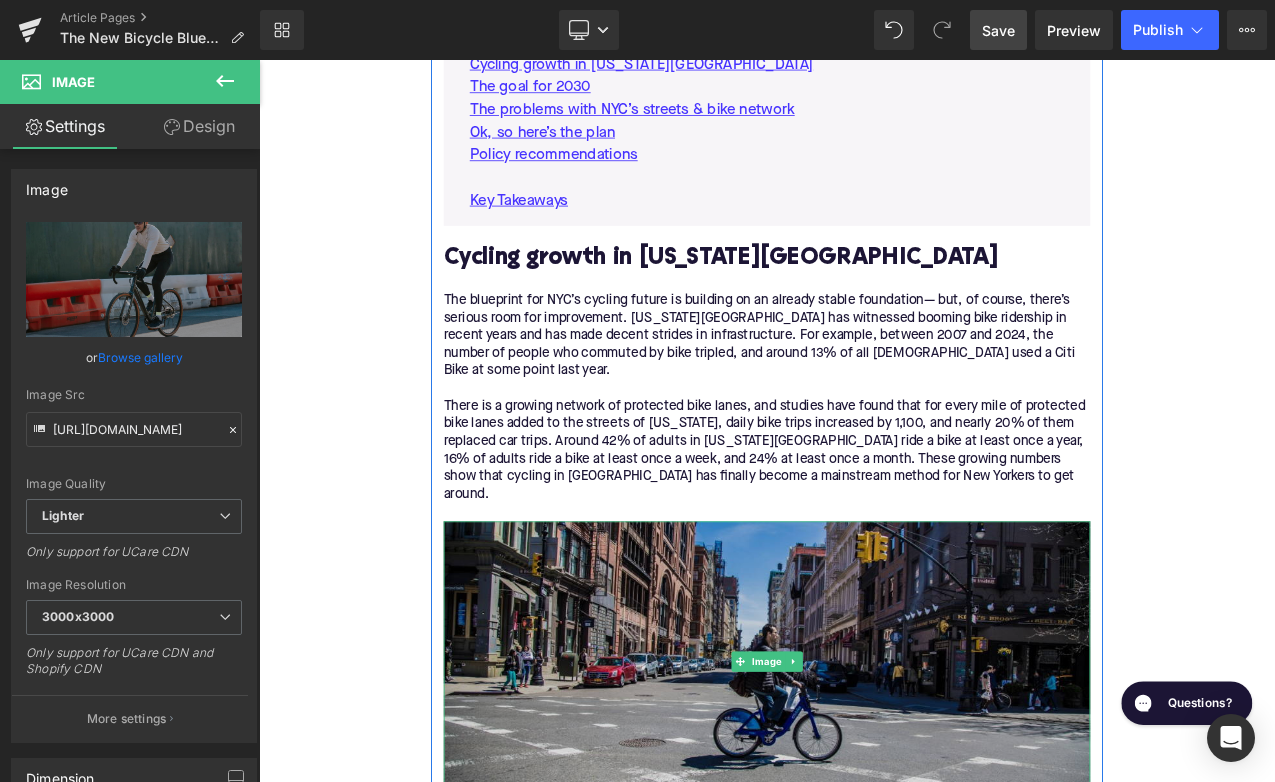 click at bounding box center (864, 777) 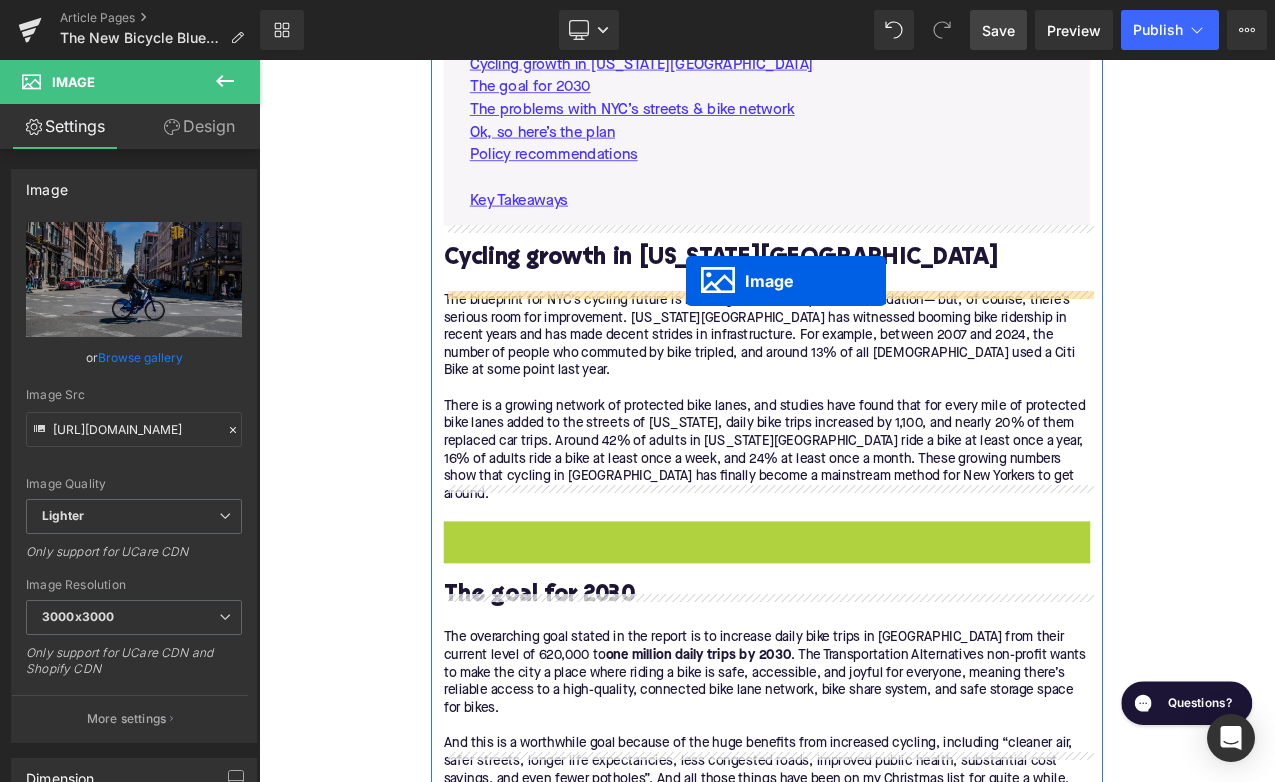 drag, startPoint x: 833, startPoint y: 739, endPoint x: 768, endPoint y: 324, distance: 420.0595 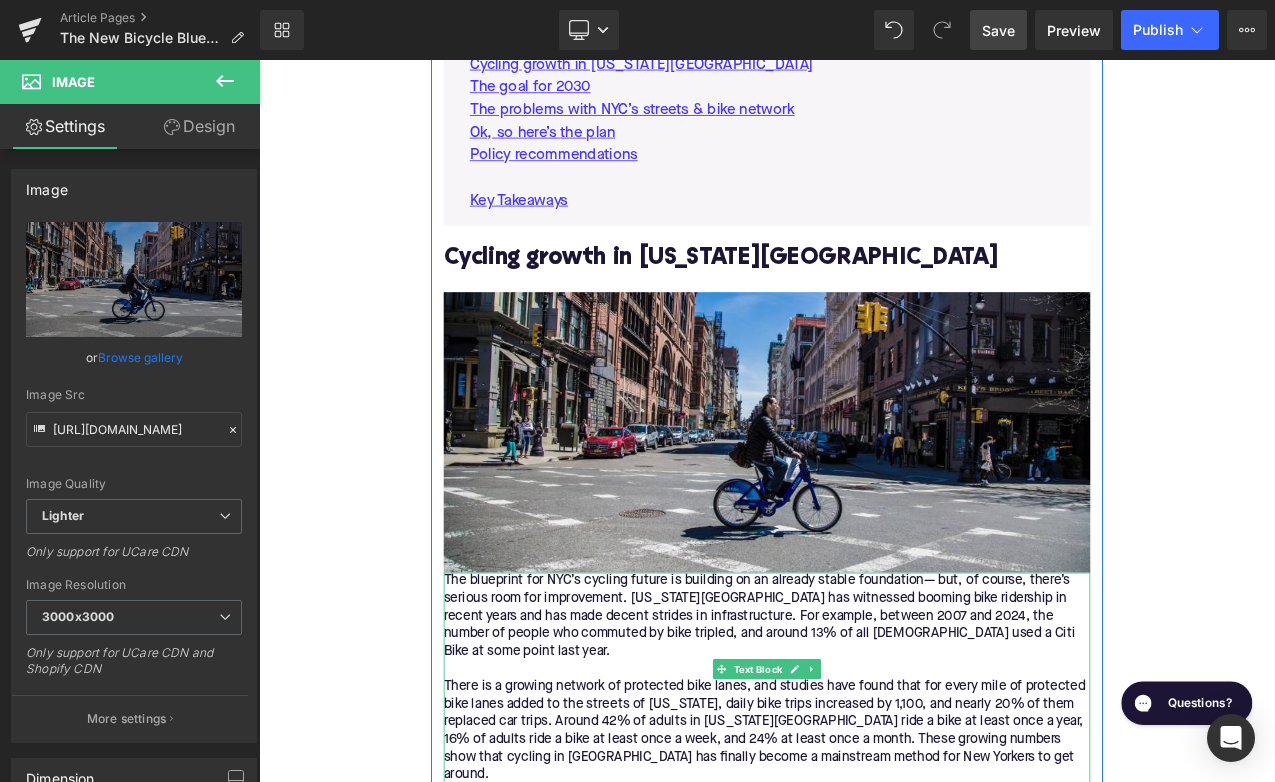 click at bounding box center [864, 673] 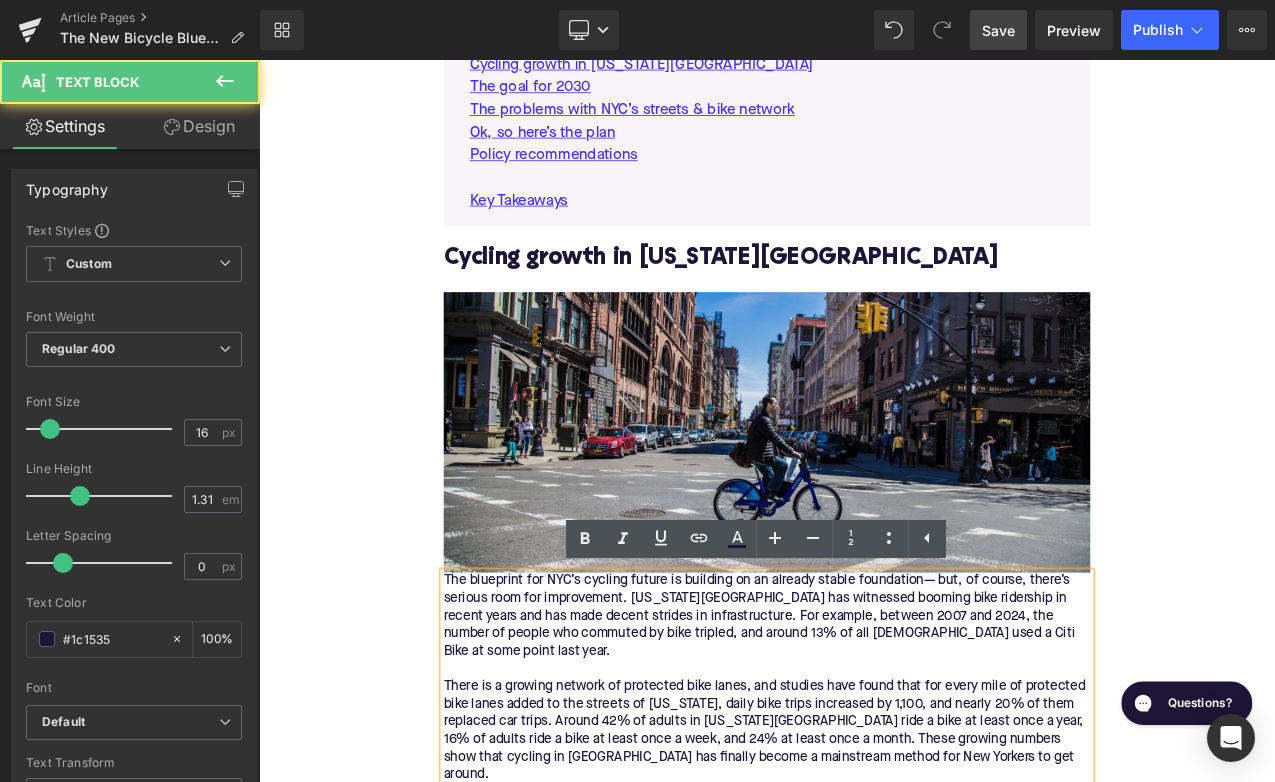 click on "The blueprint for NYC’s cycling future is building on an already stable foundation— but, of course, there’s serious room for improvement. [US_STATE][GEOGRAPHIC_DATA] has witnessed booming bike ridership in recent years and has made decent strides in infrastructure. For example, between 2007 and 2024, the number of people who commuted by bike tripled, and around 13% of all [DEMOGRAPHIC_DATA] used a Citi Bike at some point last year.  There is a growing network of protected bike lanes, and studies have found that for every mile of protected bike lanes added to the streets of [US_STATE], daily bike trips increased by 1,100, and nearly 20% of them replaced car trips. Around 42% of adults in [US_STATE][GEOGRAPHIC_DATA] ride a bike at least once a year, 16% of adults ride a bike at least once a week, and 24% at least once a month. These growing numbers show that cycling in [GEOGRAPHIC_DATA] has finally become a mainstream method for New Yorkers to get around." at bounding box center (864, 797) 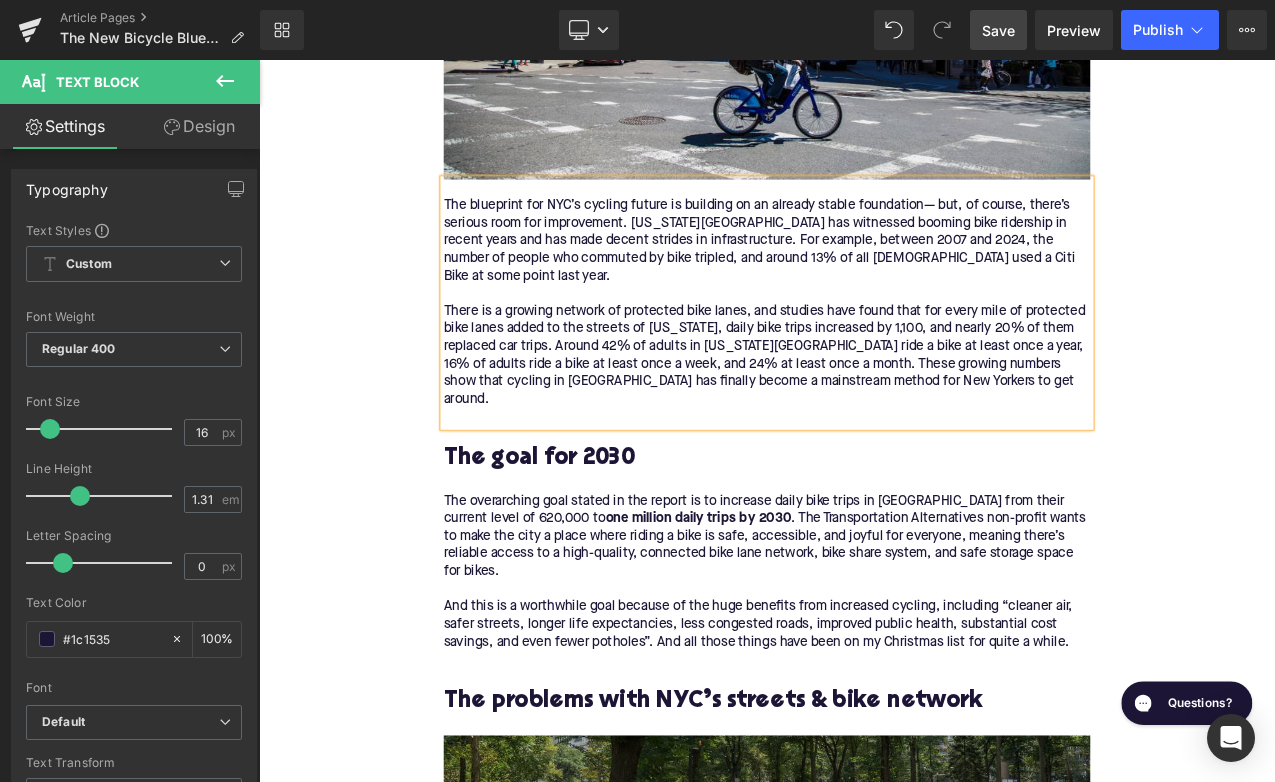 scroll, scrollTop: 1774, scrollLeft: 0, axis: vertical 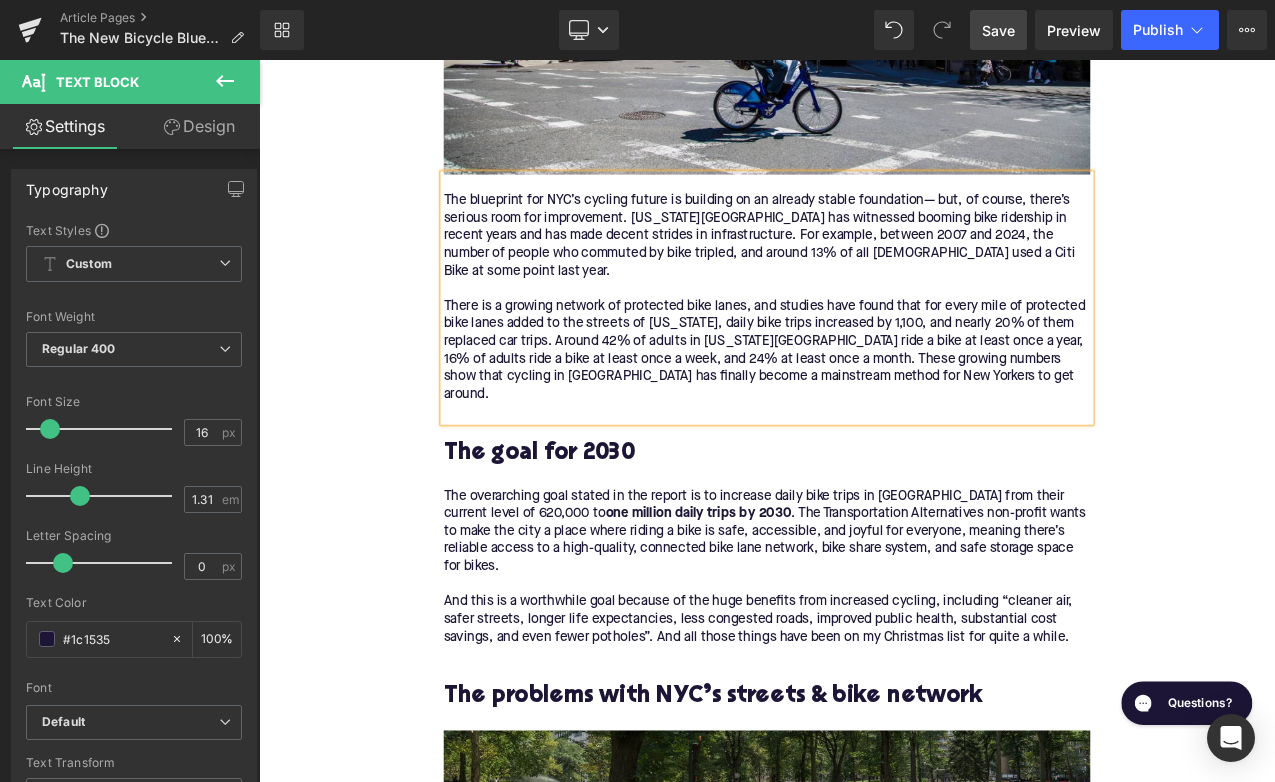 click at bounding box center (864, 480) 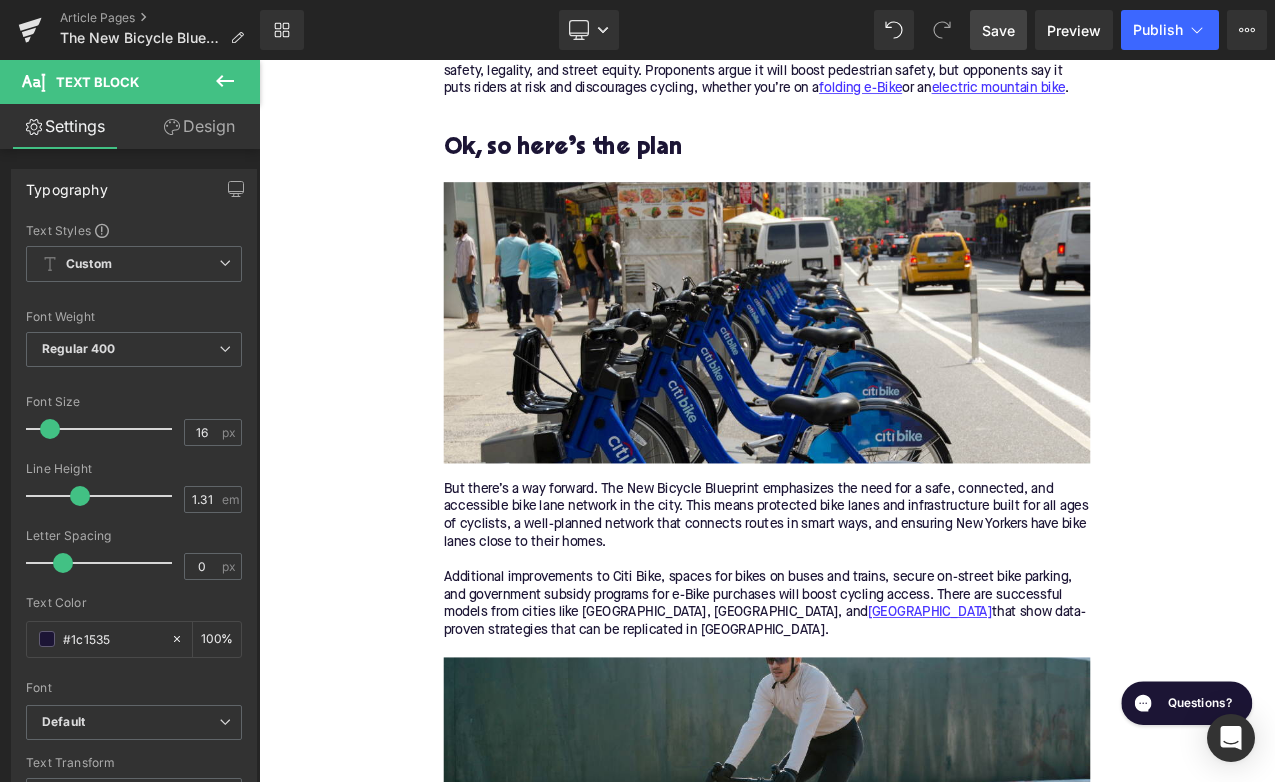 scroll, scrollTop: 3721, scrollLeft: 0, axis: vertical 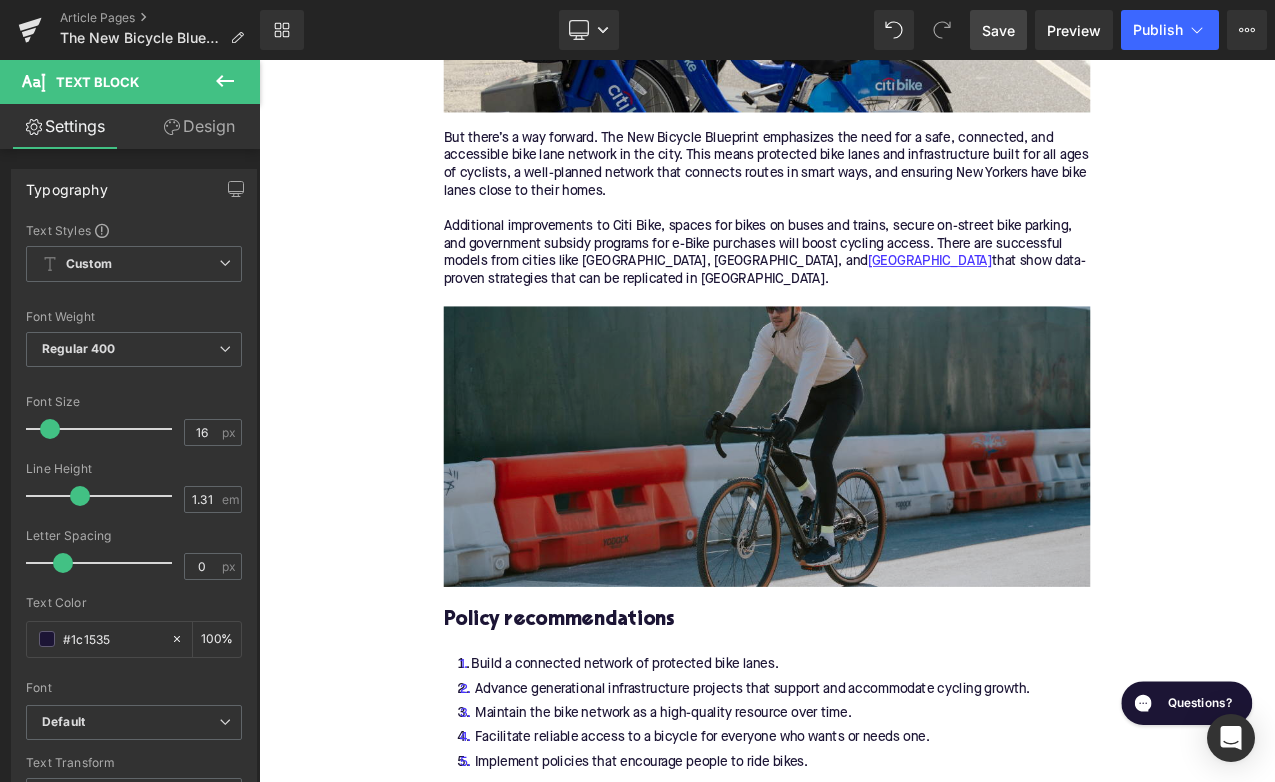 click at bounding box center [864, 520] 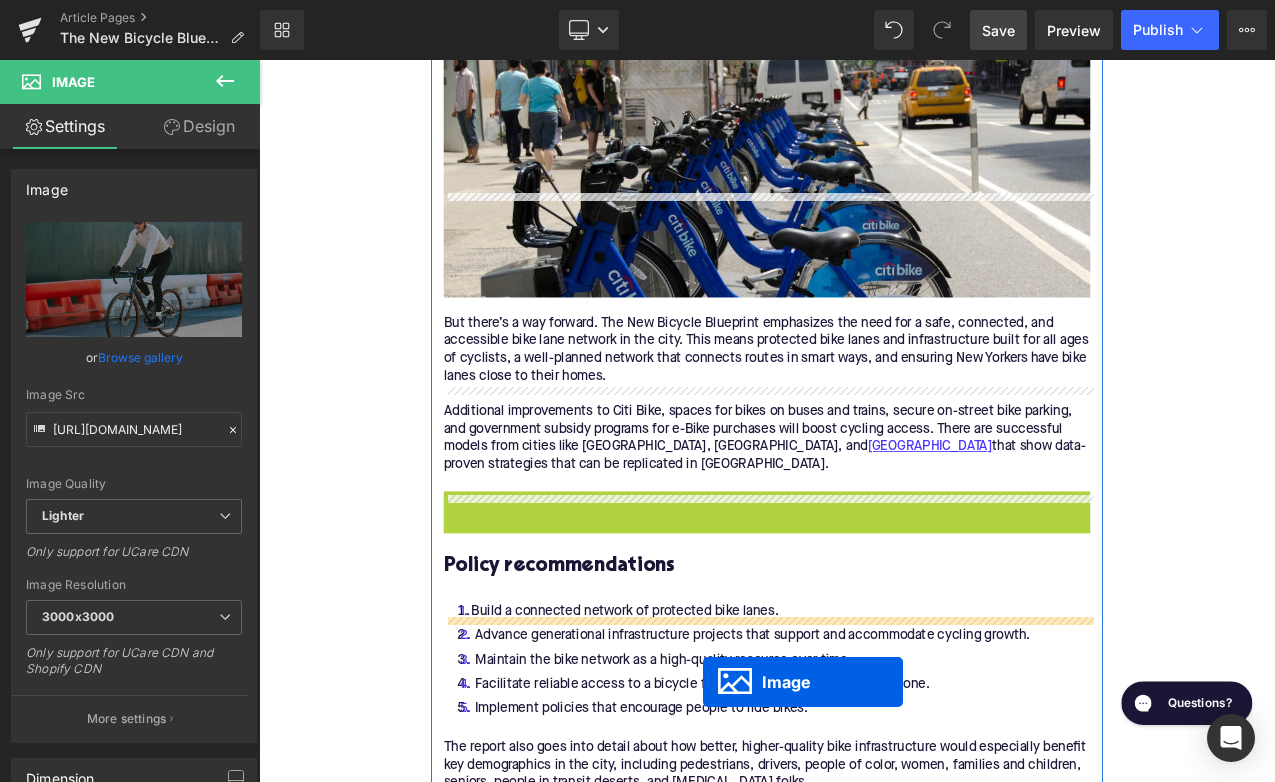 scroll, scrollTop: 3539, scrollLeft: 0, axis: vertical 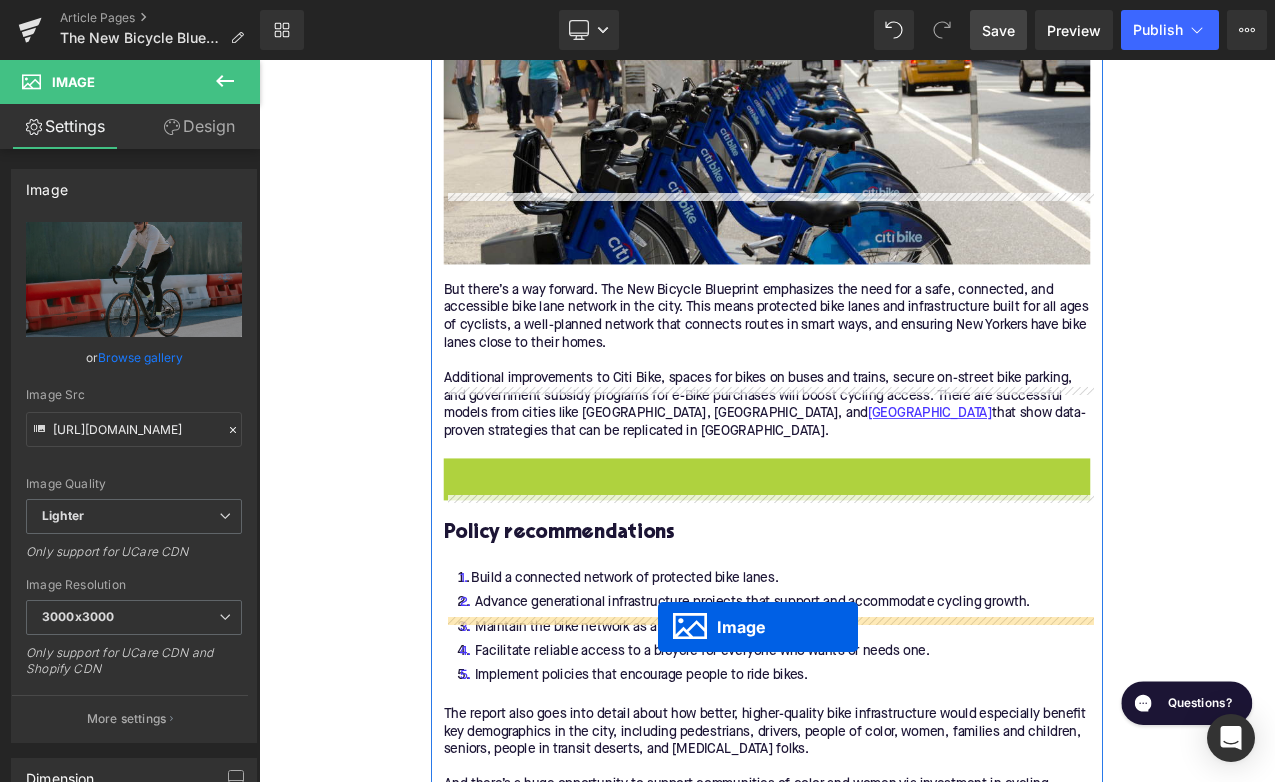 drag, startPoint x: 828, startPoint y: 433, endPoint x: 734, endPoint y: 735, distance: 316.29102 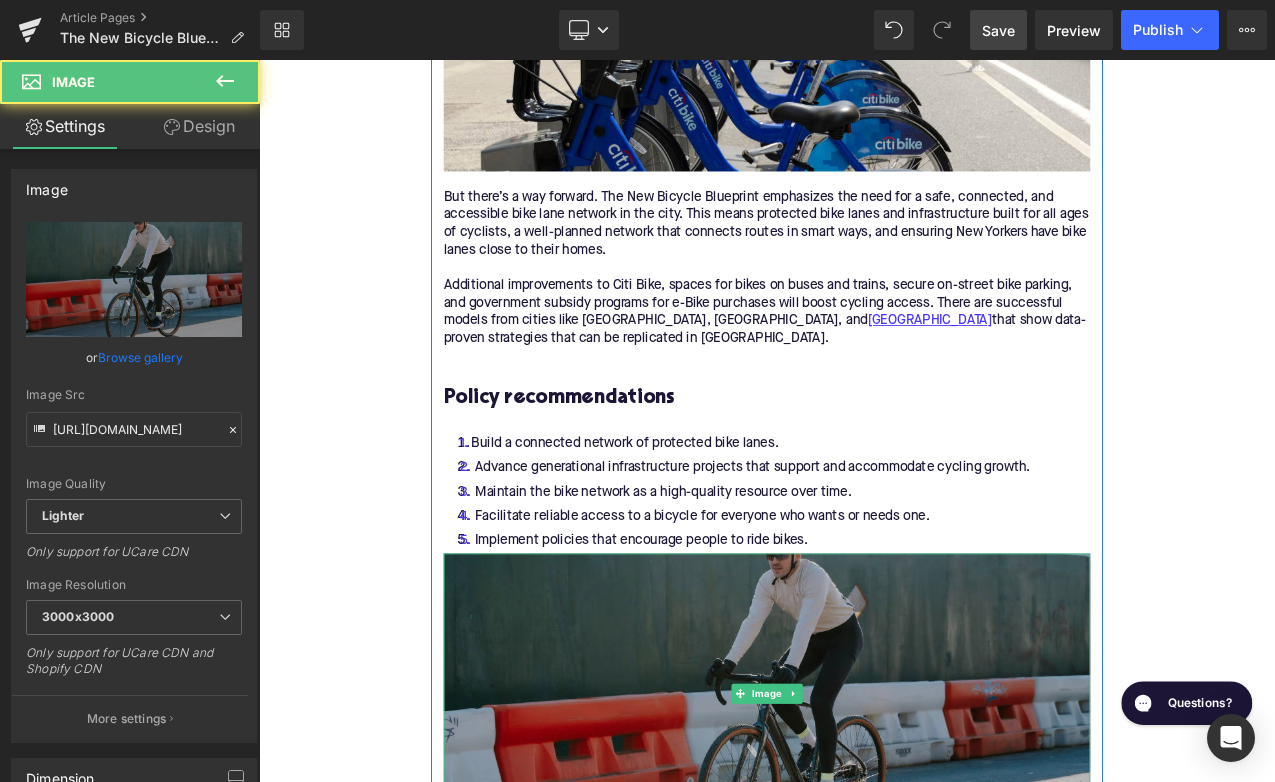 scroll, scrollTop: 3660, scrollLeft: 0, axis: vertical 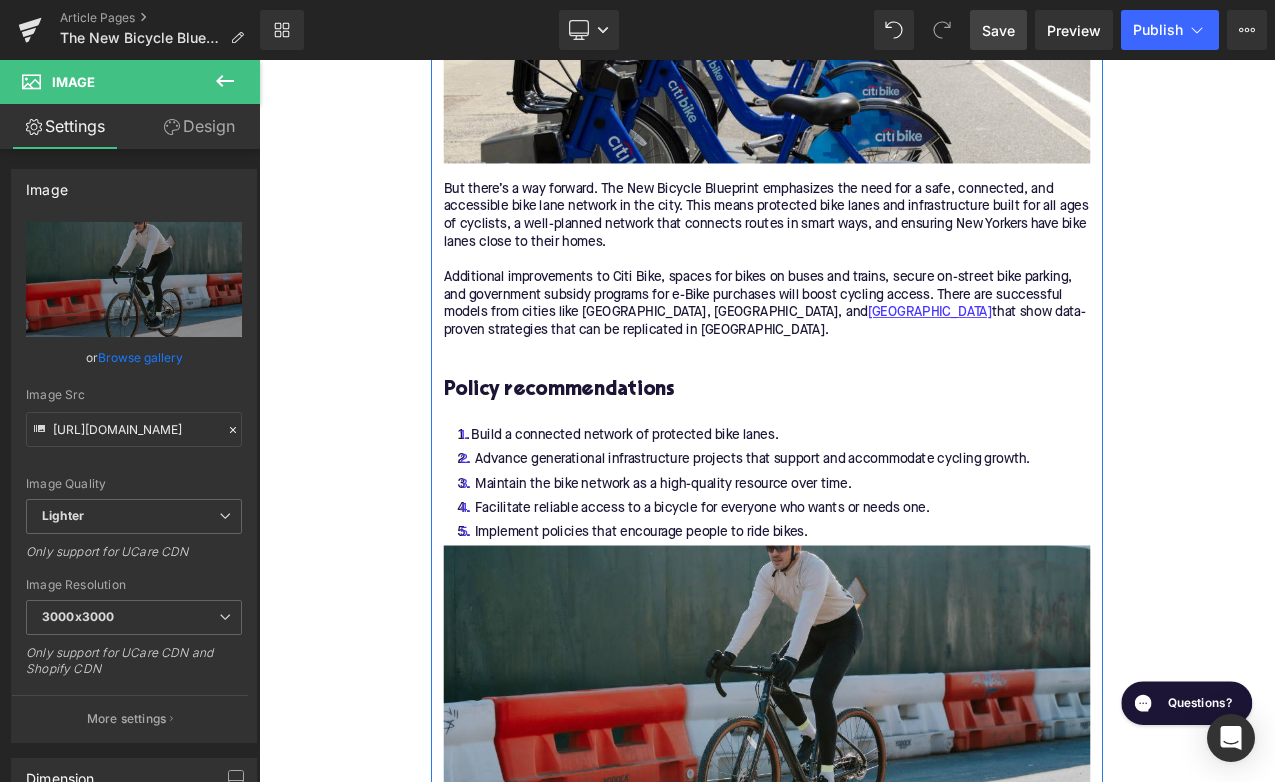 click on "But there’s a way forward. The New Bicycle Blueprint emphasizes the need for a safe, connected, and accessible bike lane network in the city. This means protected bike lanes and infrastructure built for all ages of cyclists, a well-planned network that connects routes in smart ways, and ensuring New Yorkers have bike lanes close to their homes.  Additional improvements to Citi Bike, spaces for bikes on buses and trains, secure on-street bike parking, and government subsidy programs for e-Bike purchases will boost cycling access. There are successful models from cities like [GEOGRAPHIC_DATA], [GEOGRAPHIC_DATA], and  [GEOGRAPHIC_DATA]  that show data-proven strategies that can be replicated in [GEOGRAPHIC_DATA].  Text Block" at bounding box center (864, 298) 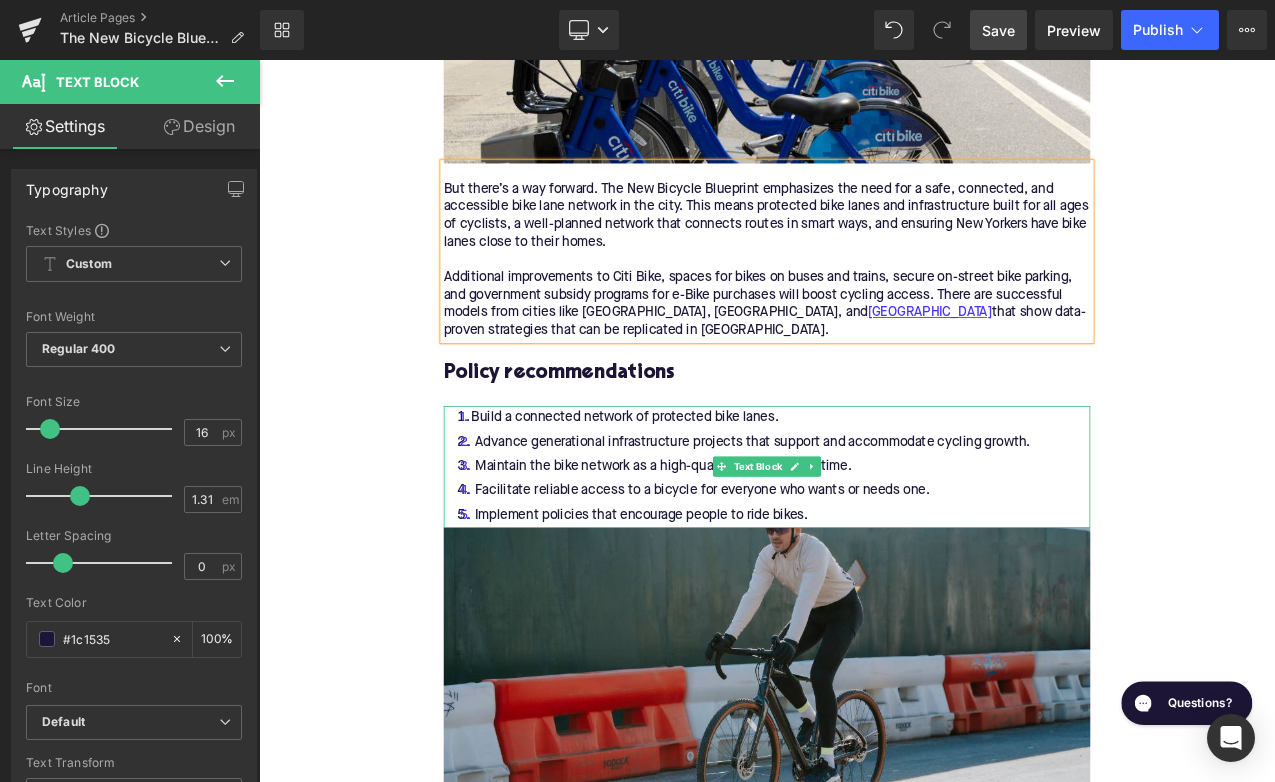 click on "Implement policies that encourage people to ride bikes." at bounding box center (864, 602) 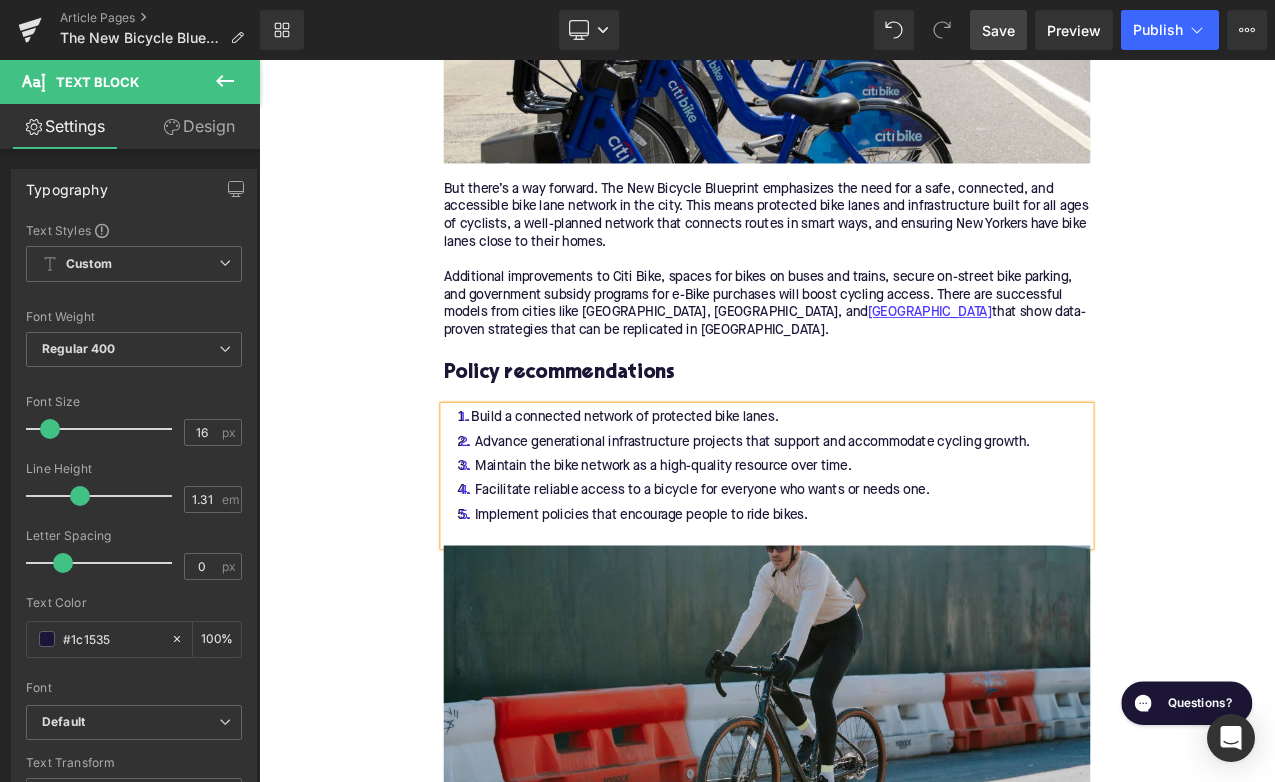 click on "Home / The New Bicycle Blueprint: NYC’s Big Plans Breadcrumbs         The New Bicycle Blueprint: NYC’s Big Plans Heading         Written by: [PERSON_NAME]  | [DATE]  |  Time to read 6 min Text Block         What if biking in [GEOGRAPHIC_DATA] was safer, more seamless, and totally enjoyable? That’s the vision behind the New Bicycle Blueprint. Text Block         Image         More about the Author: [PERSON_NAME] Text Block         [PERSON_NAME] is a bike writer, mechanic, and educator who got his start in community-based bike shops and co-ops. With a decade in the industry, he still wrenches on bikes when he can and plays bike polo on a fixie. Text Block         Row         Image         There are some big plans in the works to transform the US’s largest city into a world-class bicycling metropolis. The  New Bicycle Blueprint Text Block         Text Block         Table of Contents Text Block         Introduction Cycling growth in [US_STATE][GEOGRAPHIC_DATA] The goal for 2030 The problems with NYC’s streets & bike network" at bounding box center (864, -327) 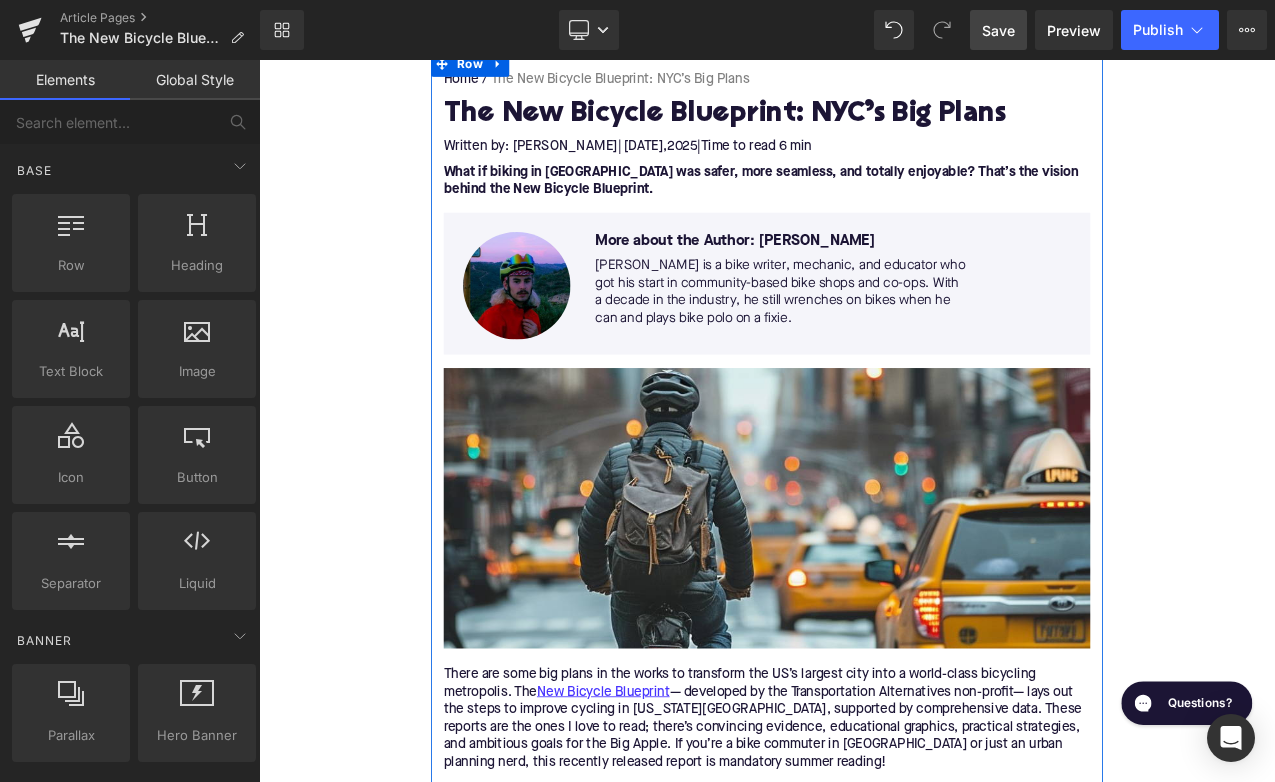 scroll, scrollTop: 217, scrollLeft: 0, axis: vertical 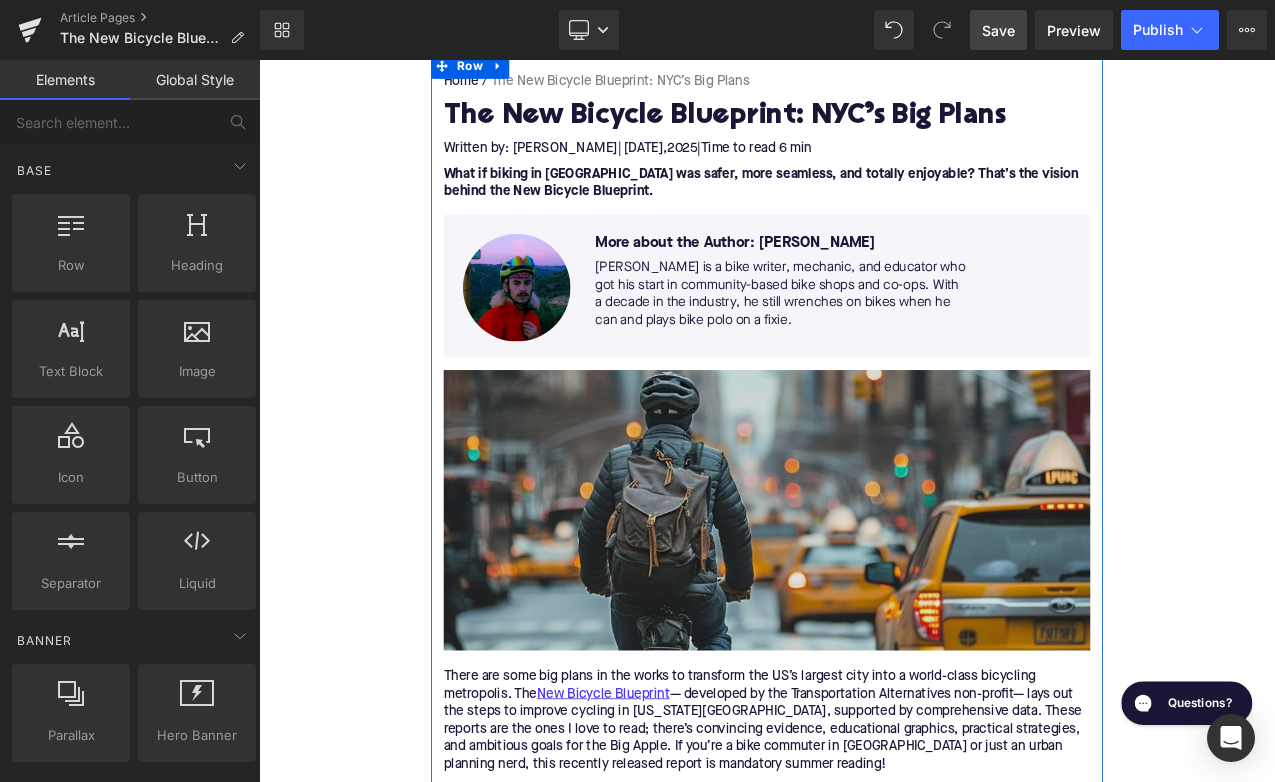 click at bounding box center [864, 596] 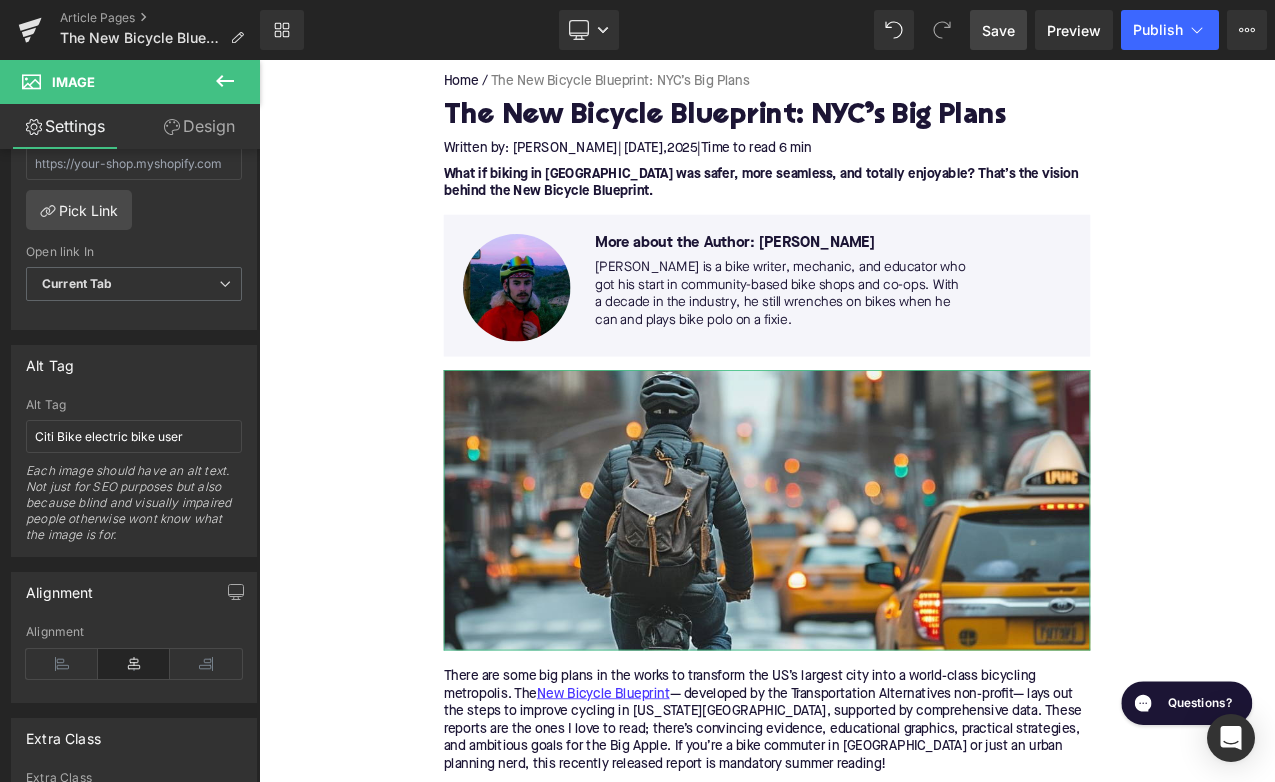 scroll, scrollTop: 990, scrollLeft: 0, axis: vertical 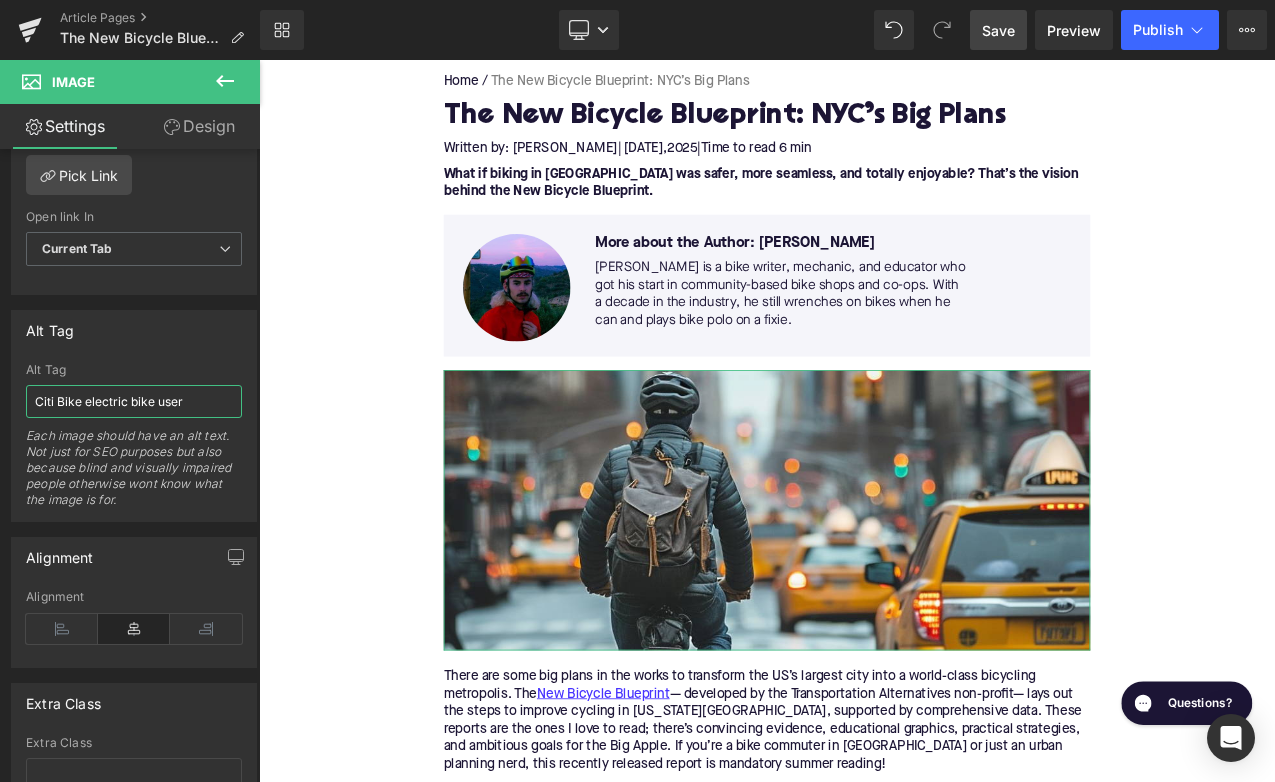 click on "Citi Bike electric bike user" at bounding box center [134, 401] 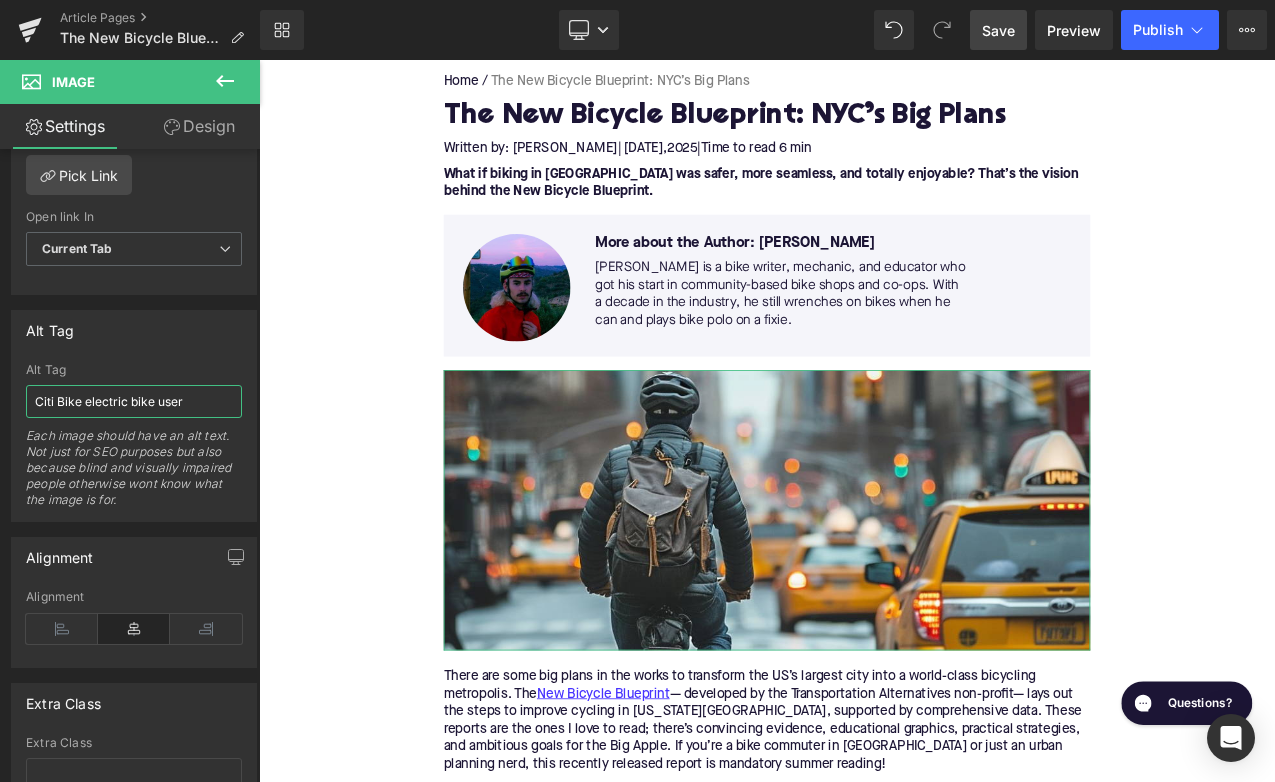 click on "Citi Bike electric bike user" at bounding box center (134, 401) 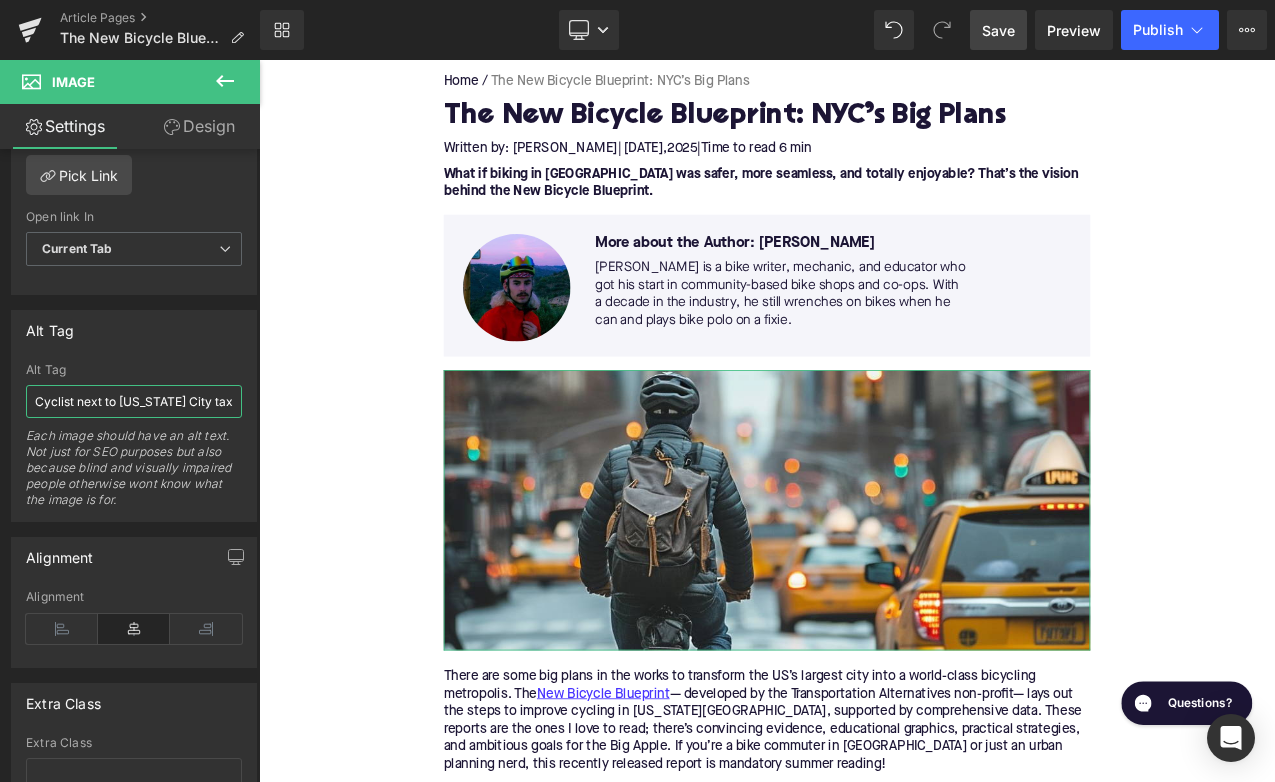 type on "Cyclist next to [US_STATE] City taxi" 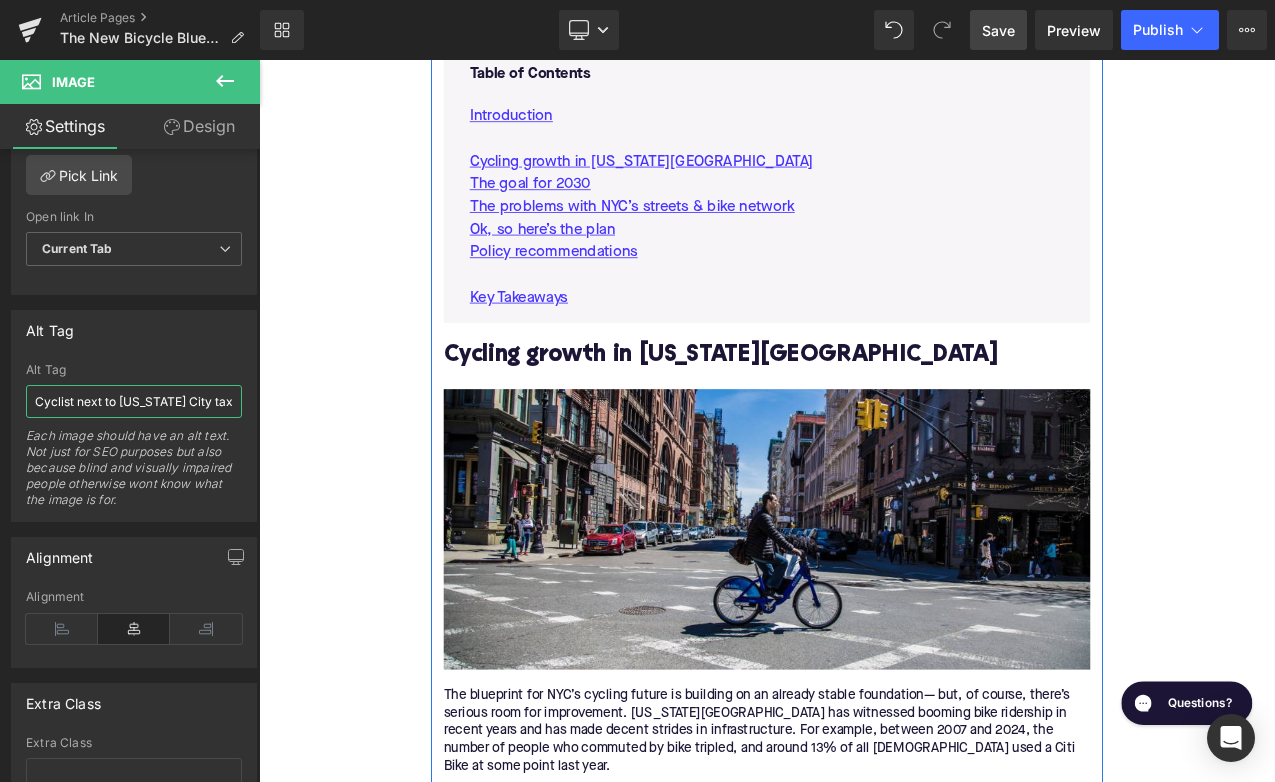 scroll, scrollTop: 1264, scrollLeft: 0, axis: vertical 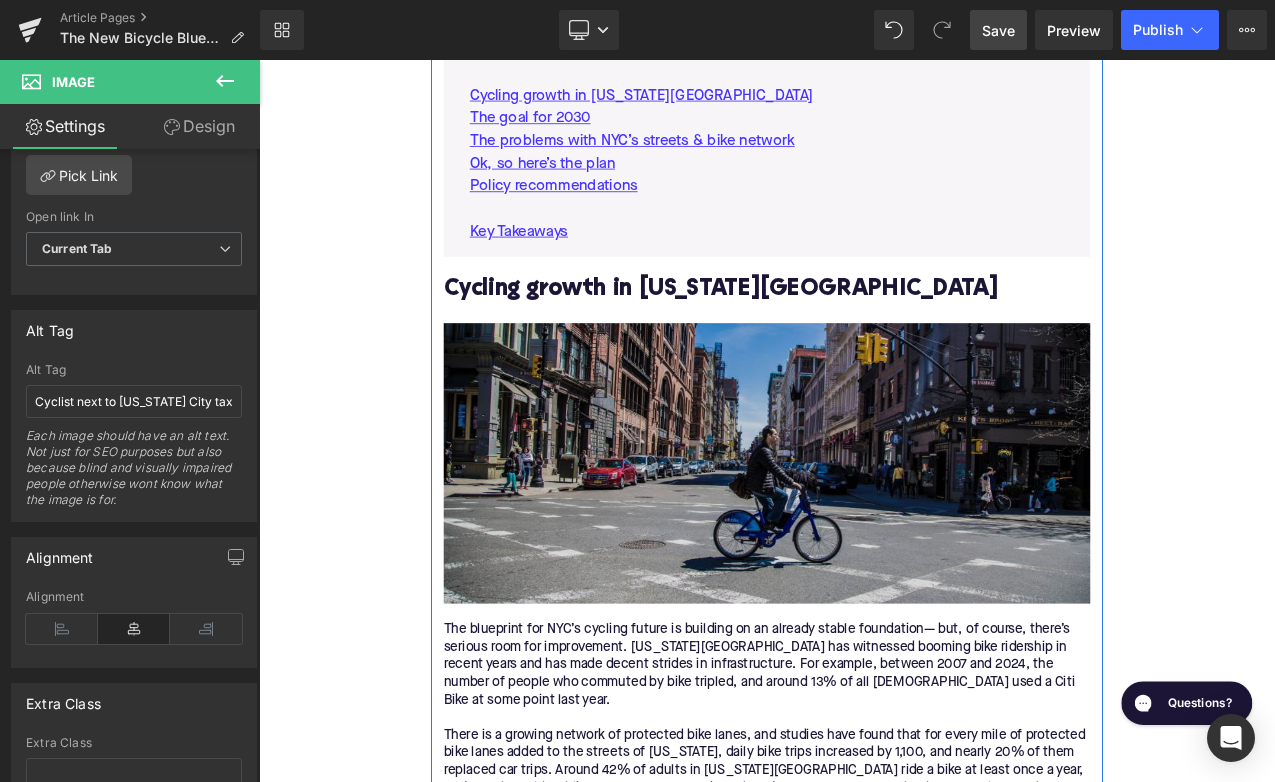 click at bounding box center [864, 540] 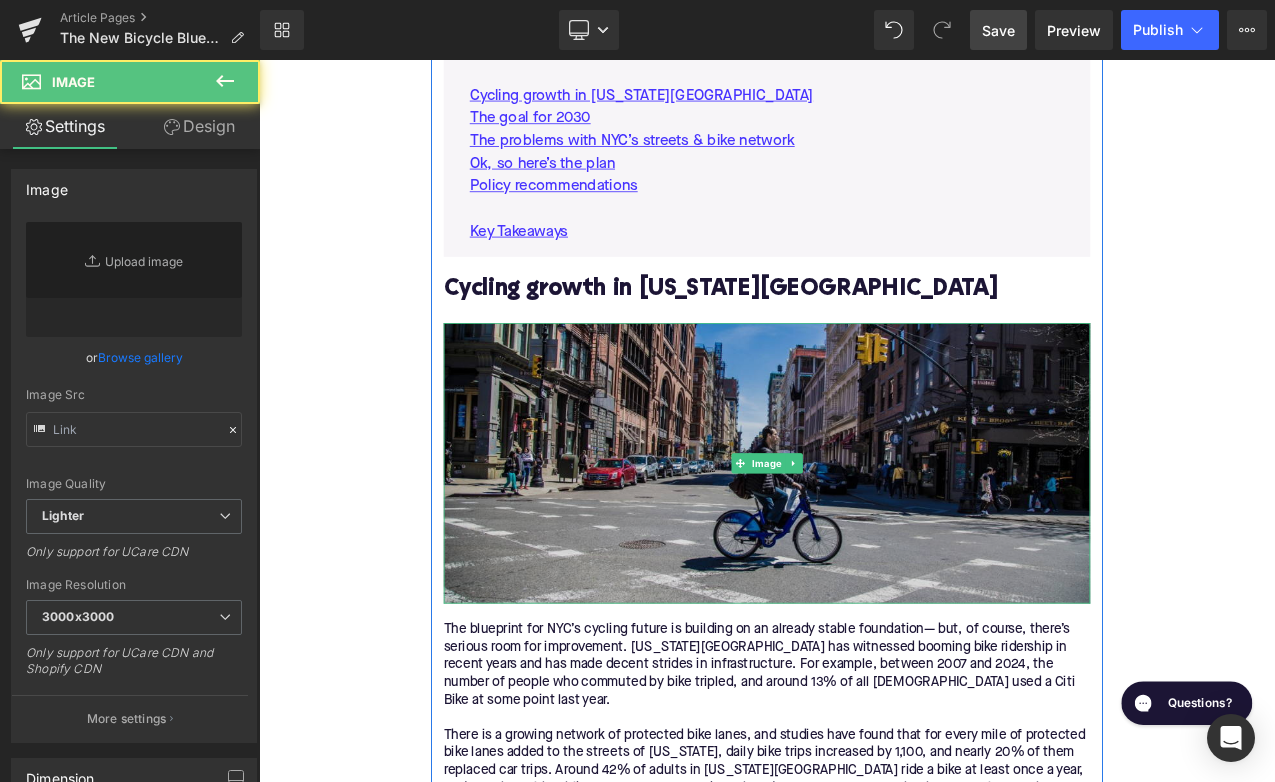 type on "[URL][DOMAIN_NAME]" 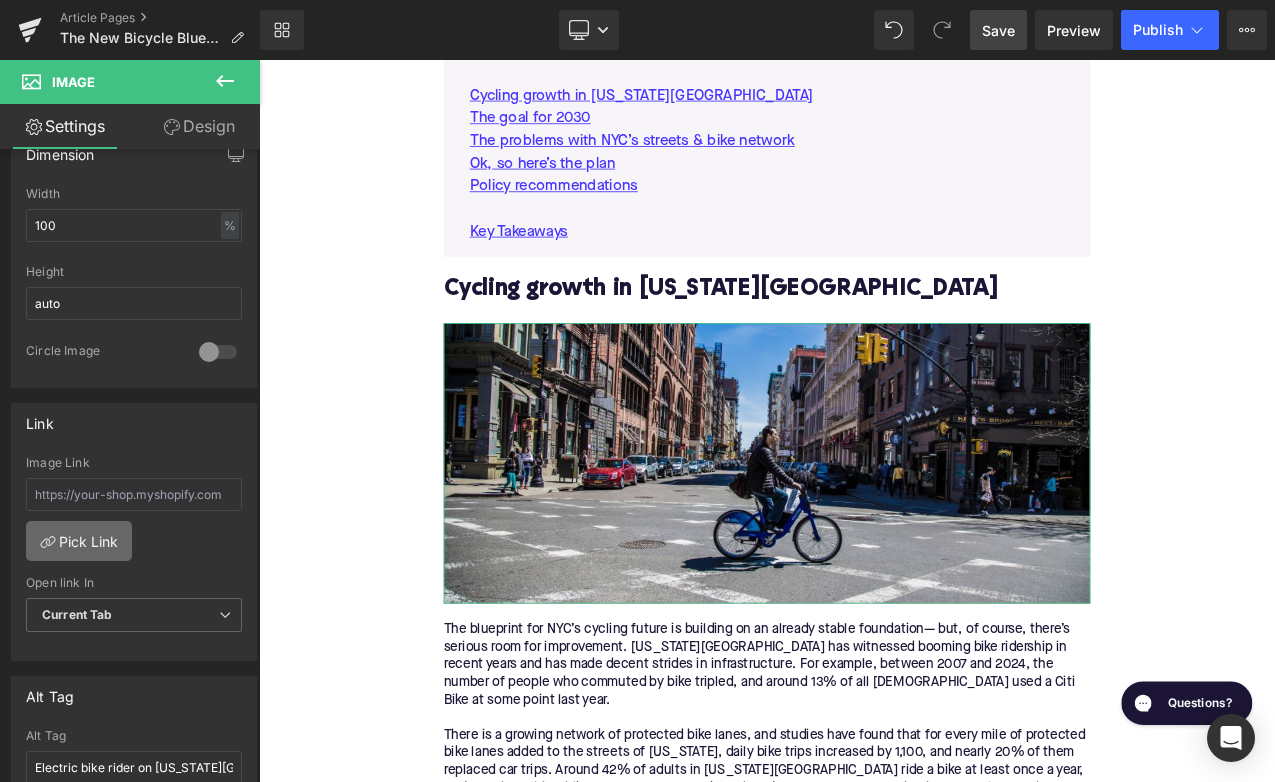 scroll, scrollTop: 800, scrollLeft: 0, axis: vertical 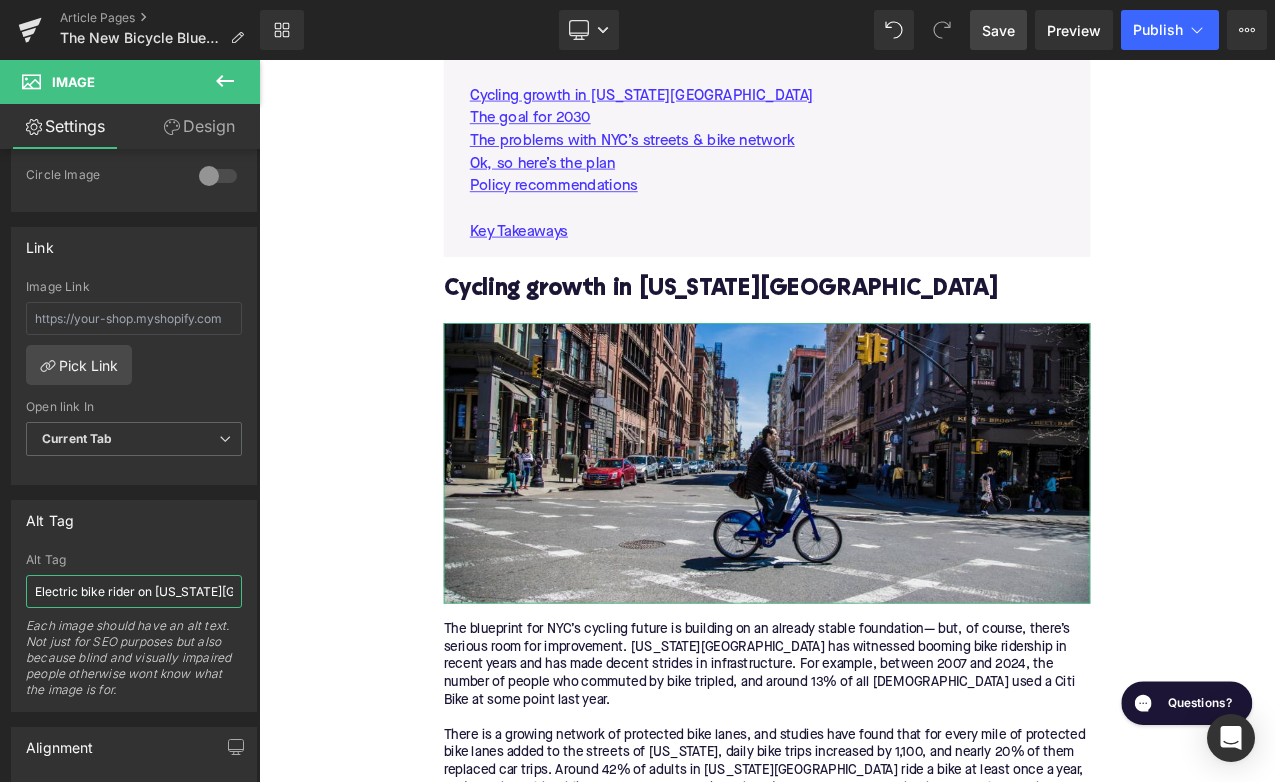 click on "Electric bike rider on [US_STATE][GEOGRAPHIC_DATA]" at bounding box center (134, 591) 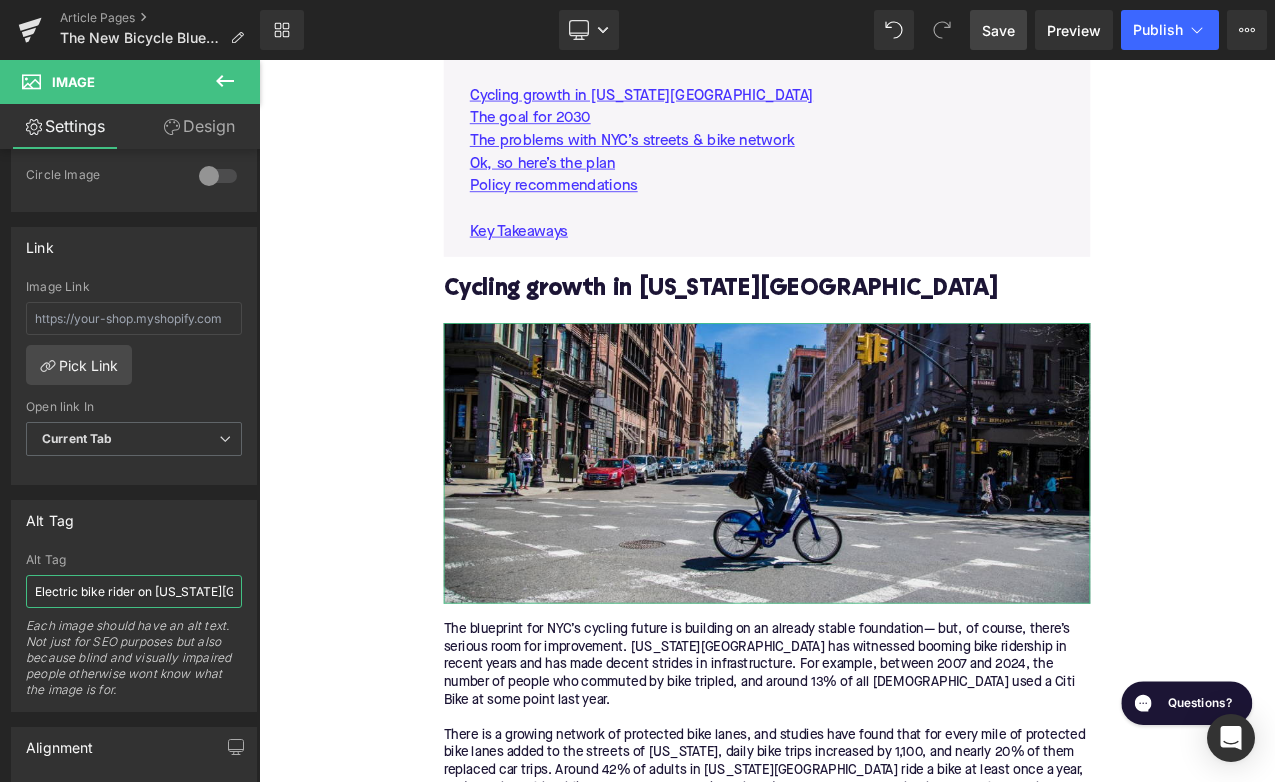 click on "Electric bike rider on [US_STATE][GEOGRAPHIC_DATA]" at bounding box center (134, 591) 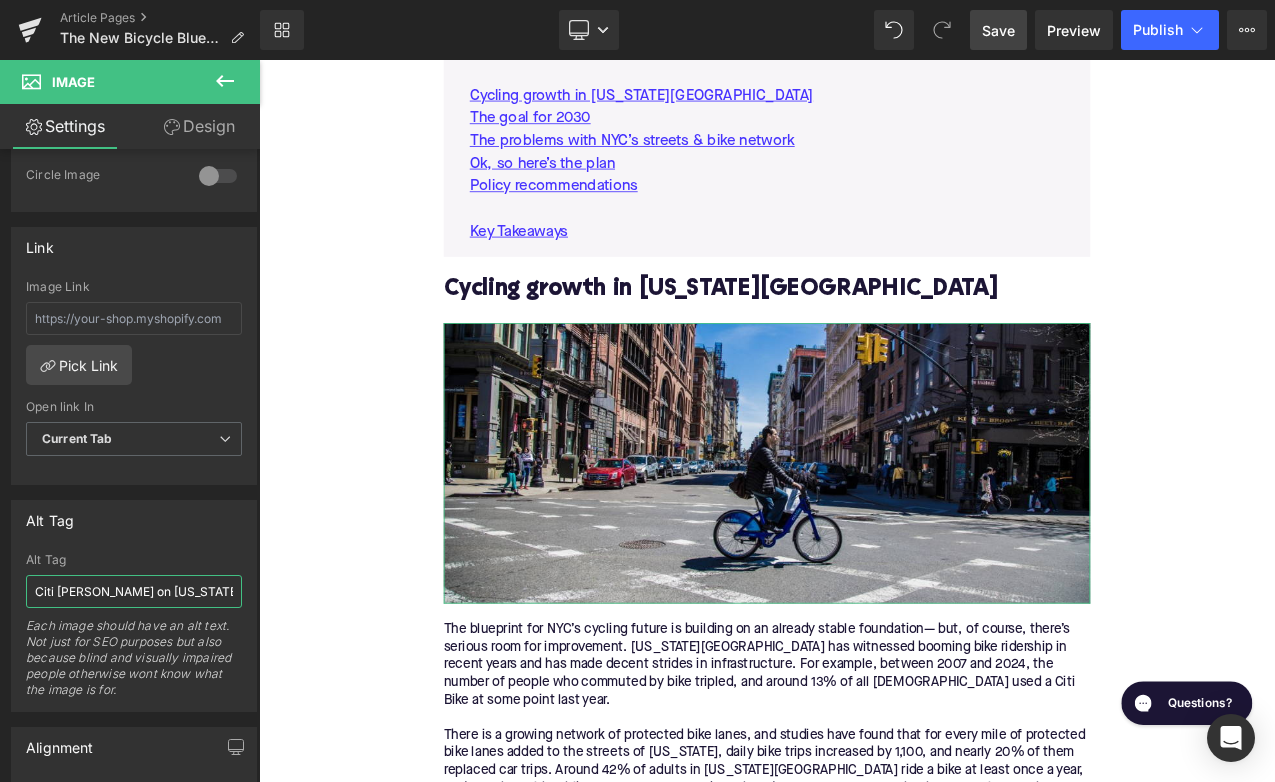 type on "Citi Bike rider on [US_STATE][GEOGRAPHIC_DATA]" 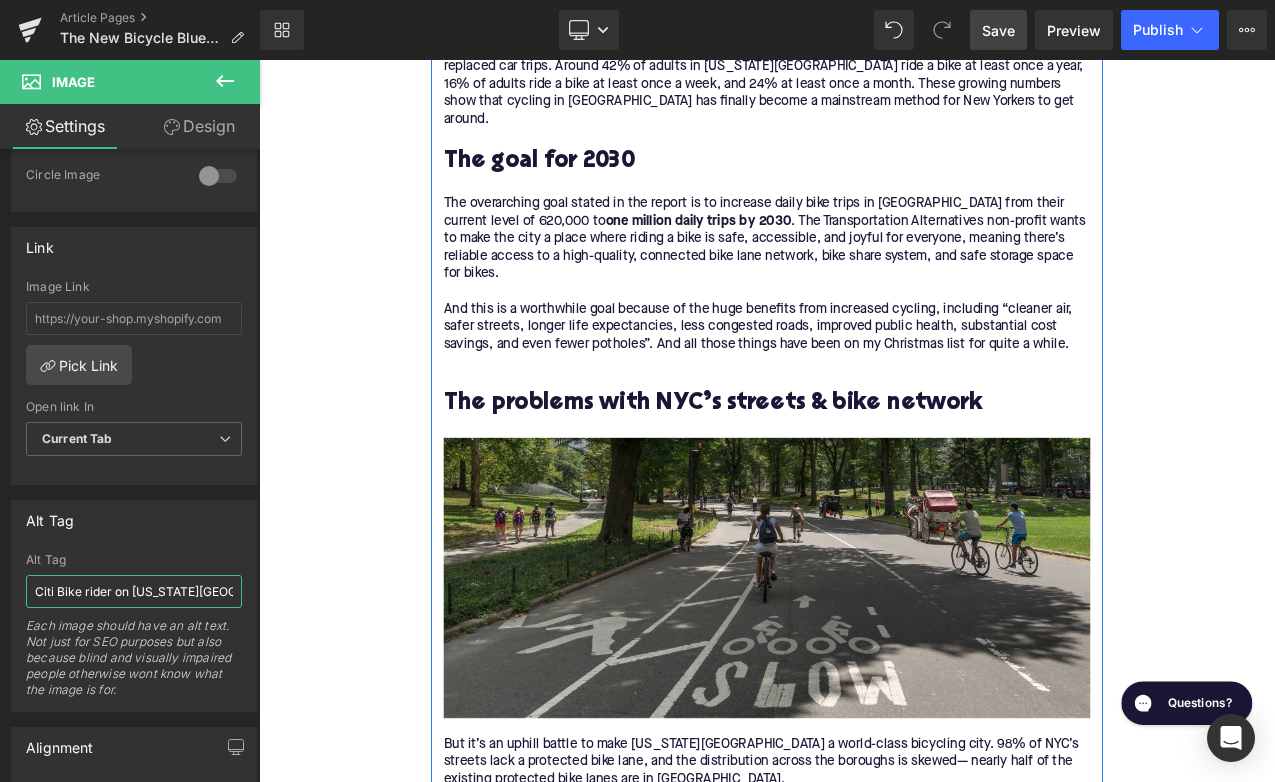 scroll, scrollTop: 2105, scrollLeft: 0, axis: vertical 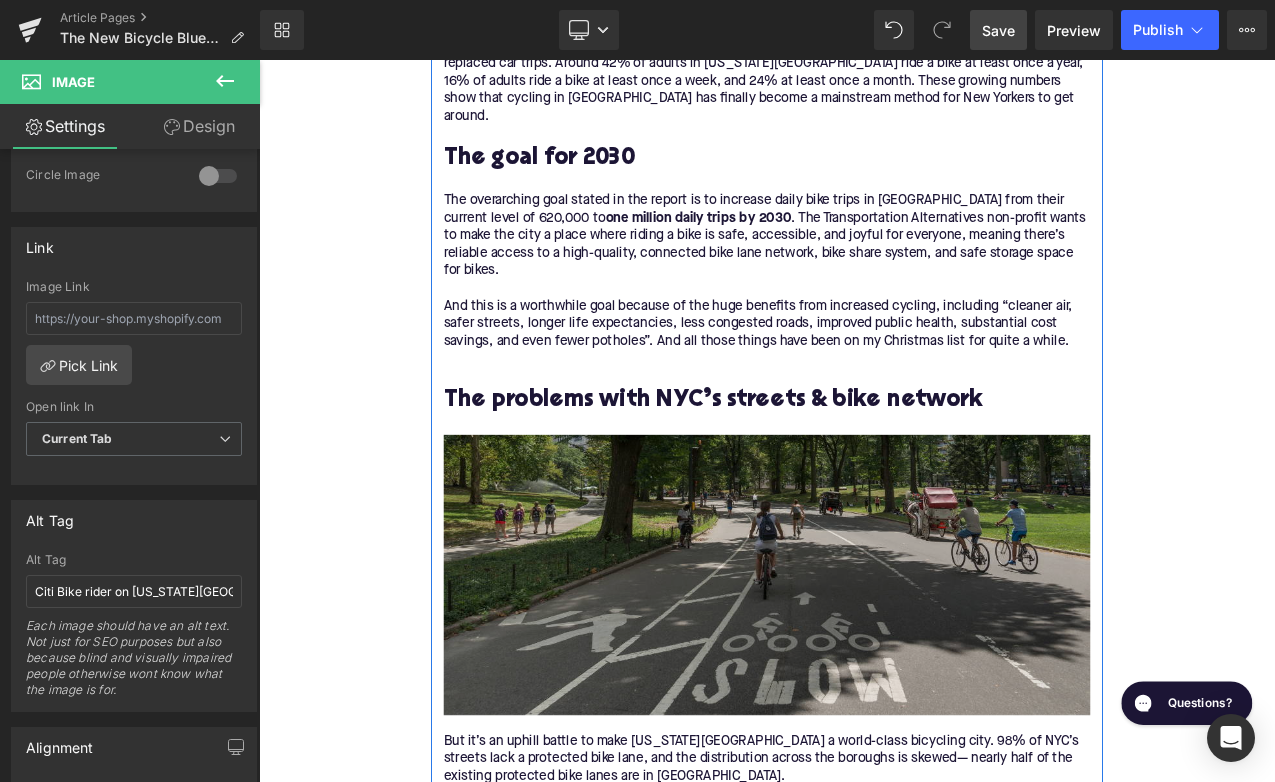 click at bounding box center (864, 674) 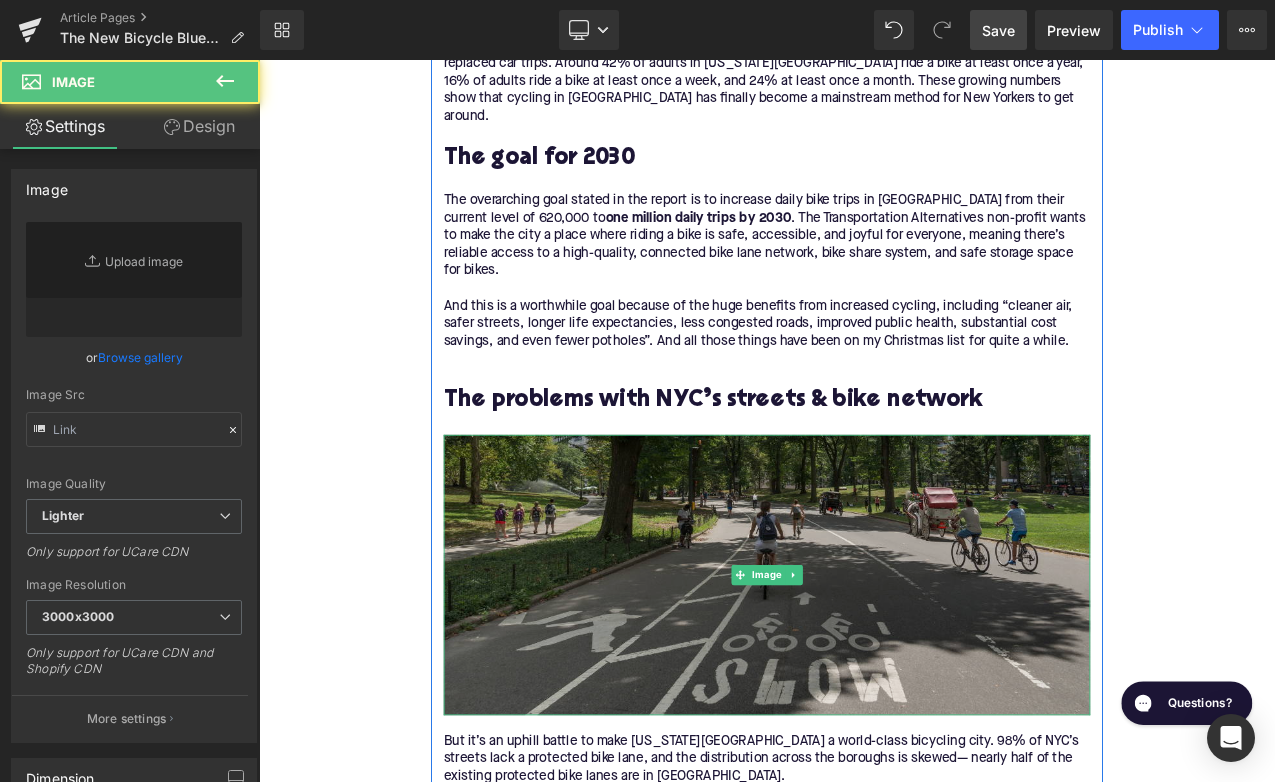 type on "[URL][DOMAIN_NAME]" 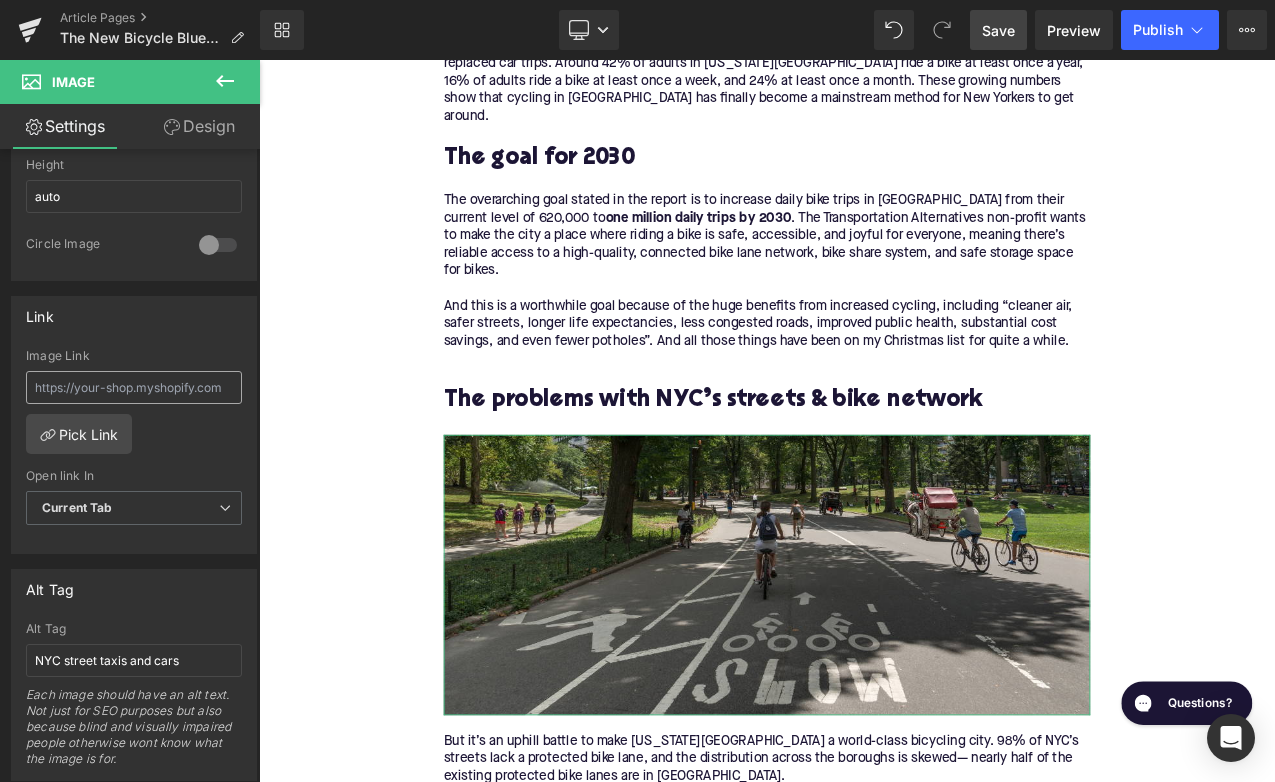 scroll, scrollTop: 898, scrollLeft: 0, axis: vertical 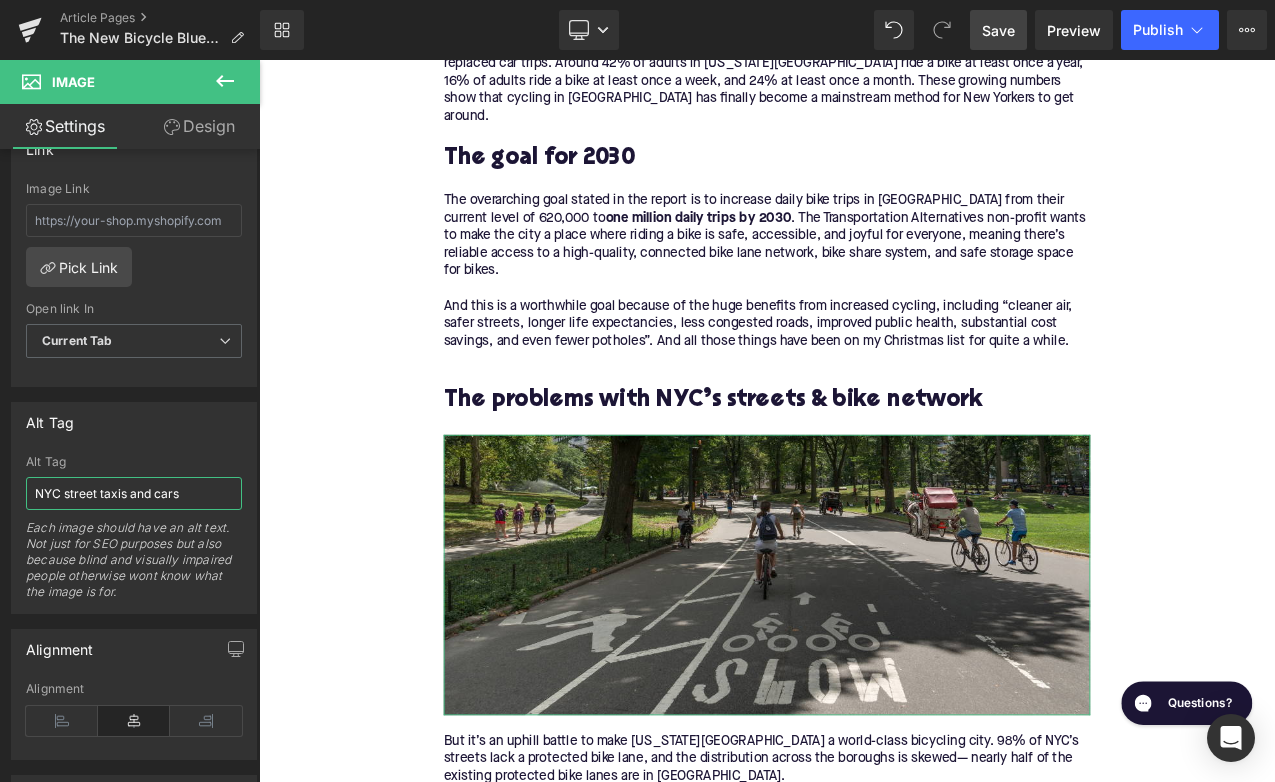 click on "NYC street taxis and cars" at bounding box center [134, 493] 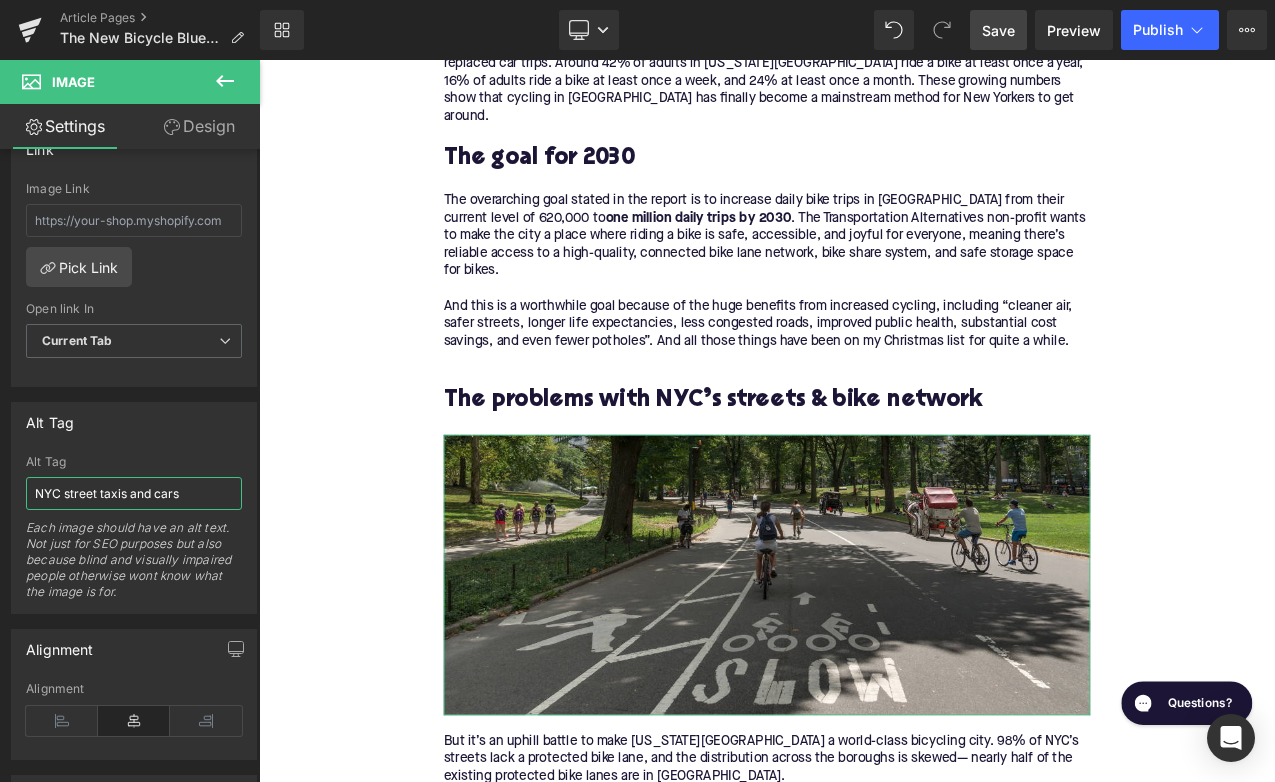 click on "NYC street taxis and cars" at bounding box center [134, 493] 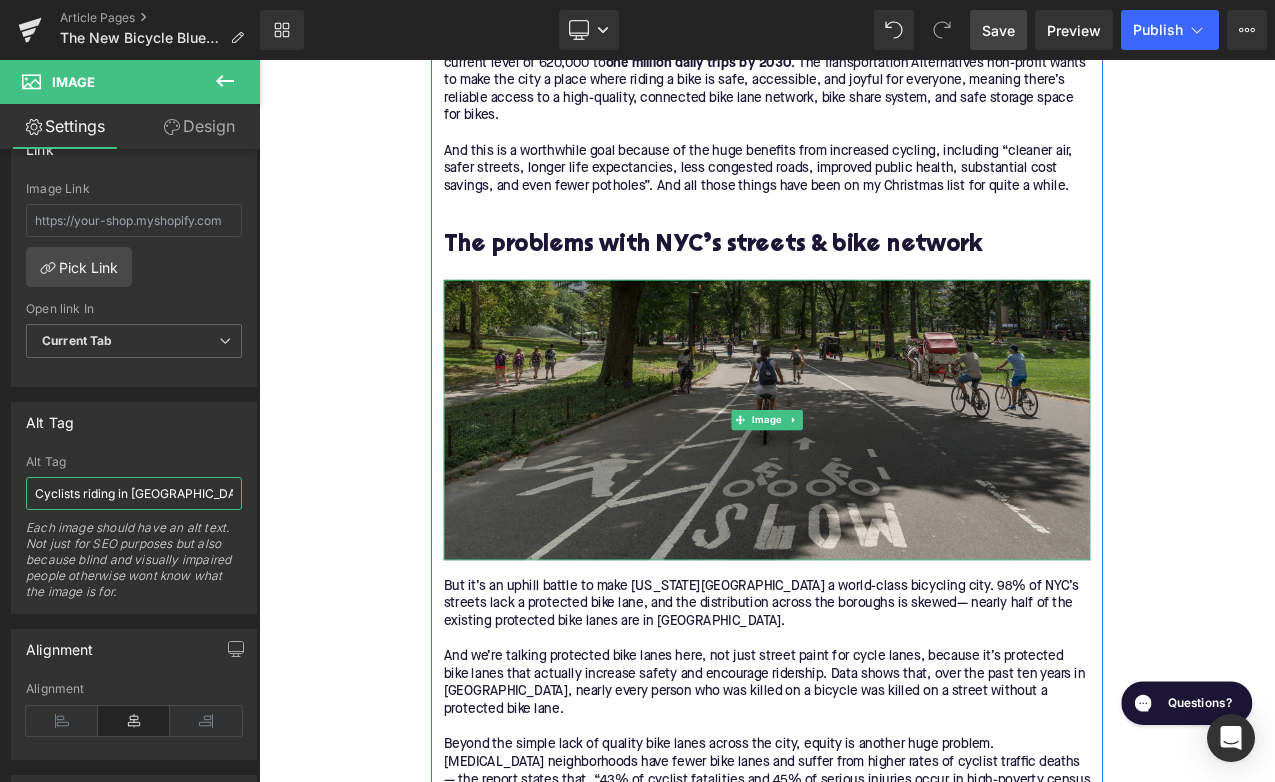 scroll, scrollTop: 2337, scrollLeft: 0, axis: vertical 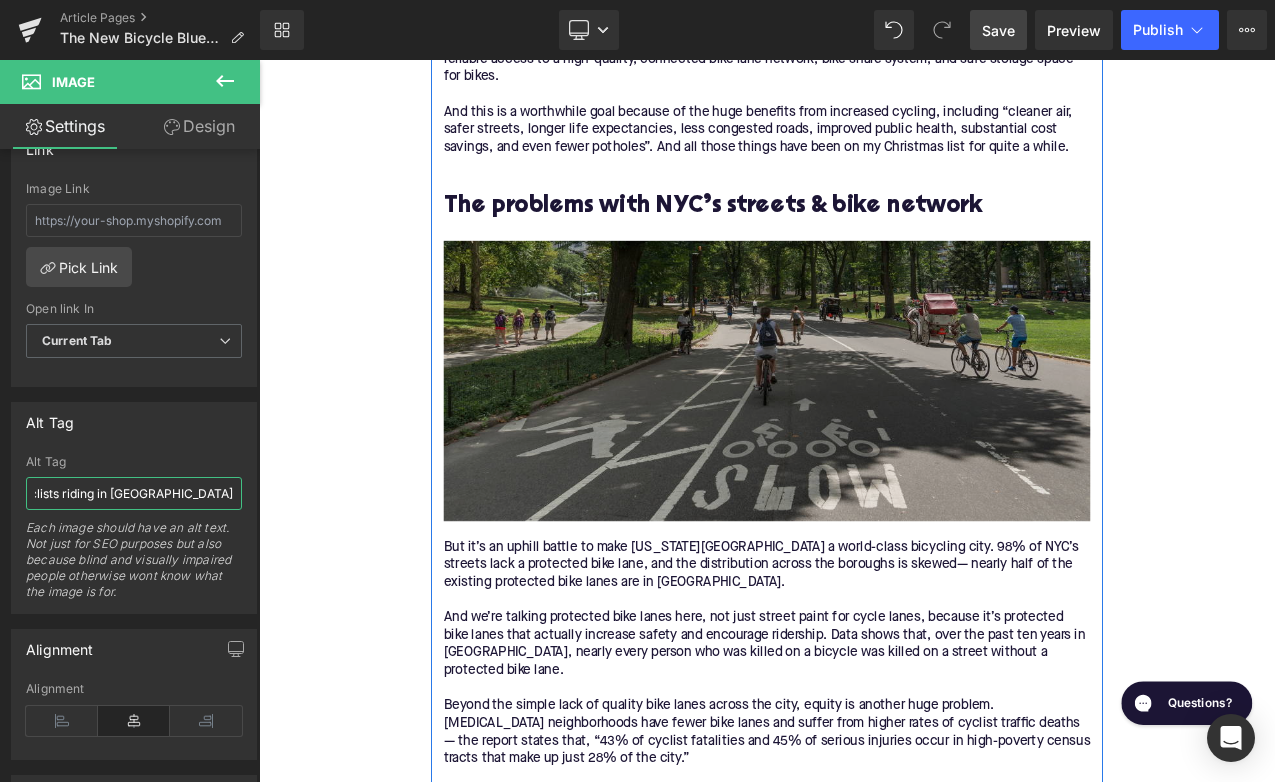 type on "Cyclists riding in [GEOGRAPHIC_DATA] bike lanes" 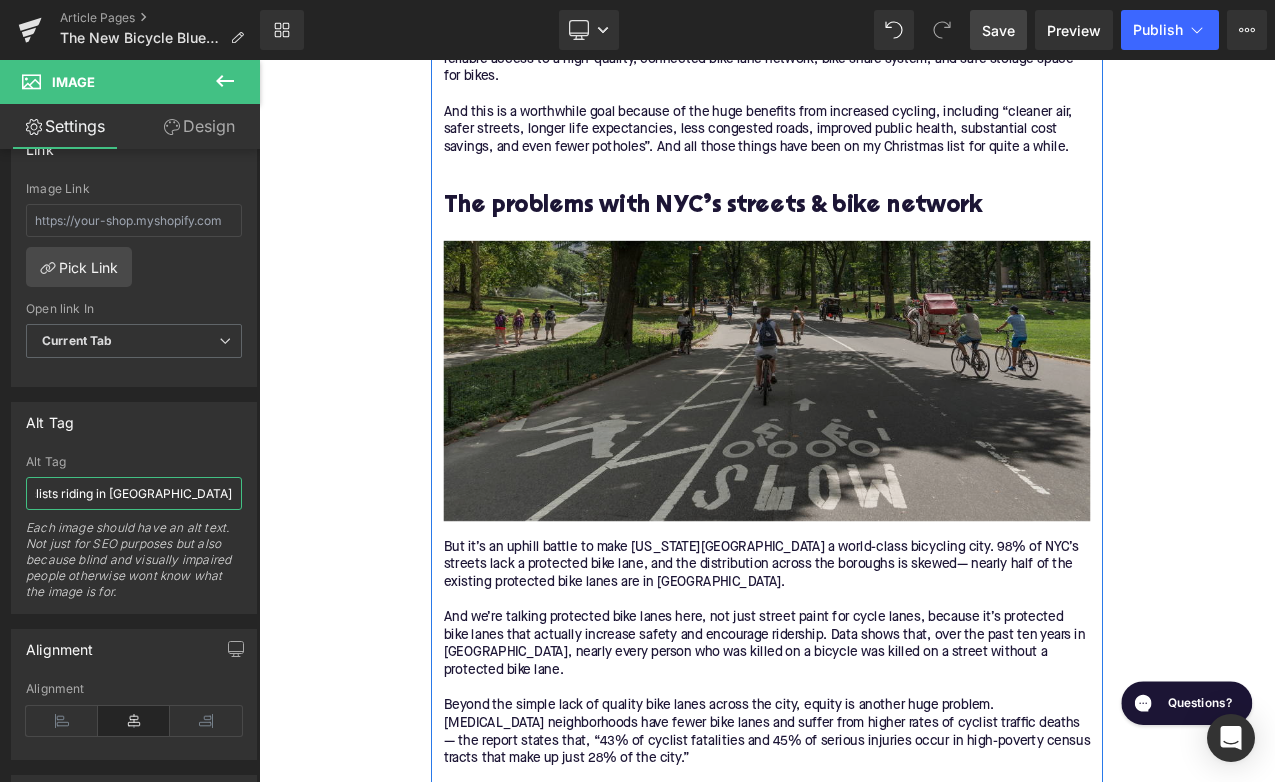 scroll, scrollTop: 0, scrollLeft: 29, axis: horizontal 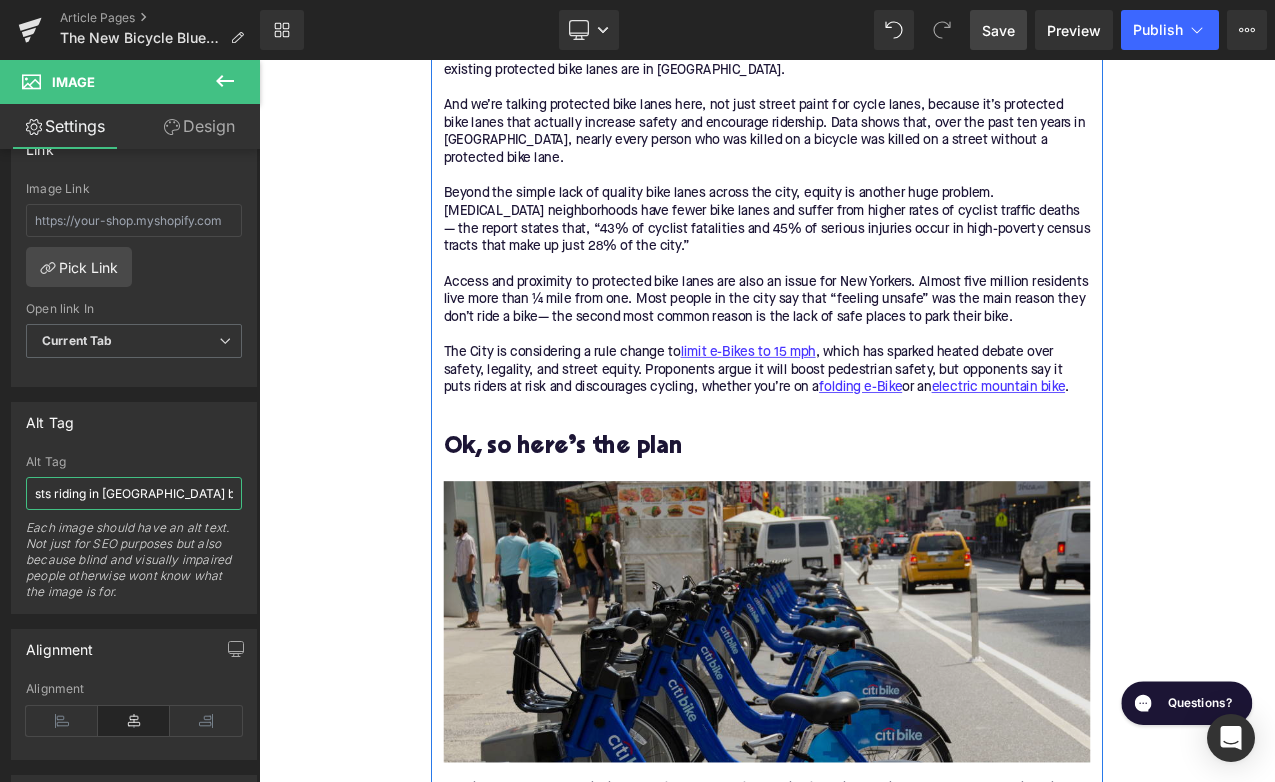 click at bounding box center (864, 729) 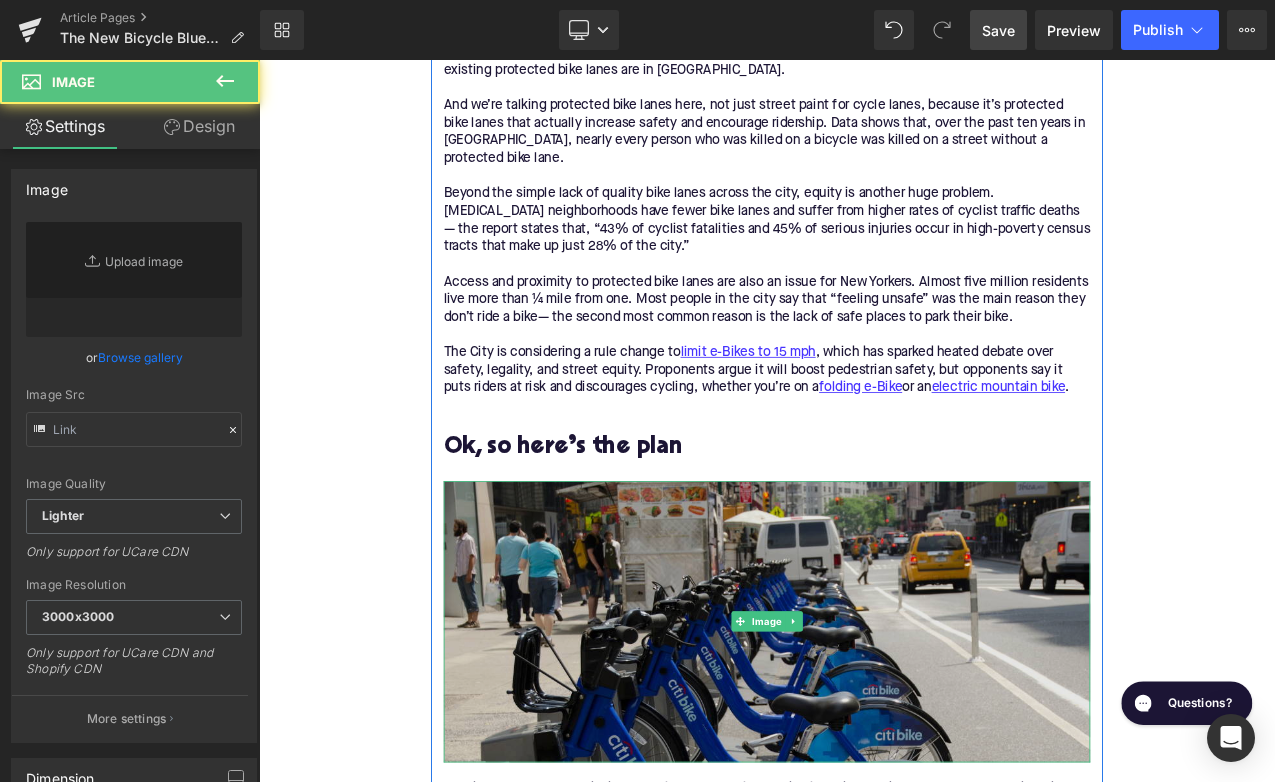 type on "[URL][DOMAIN_NAME]" 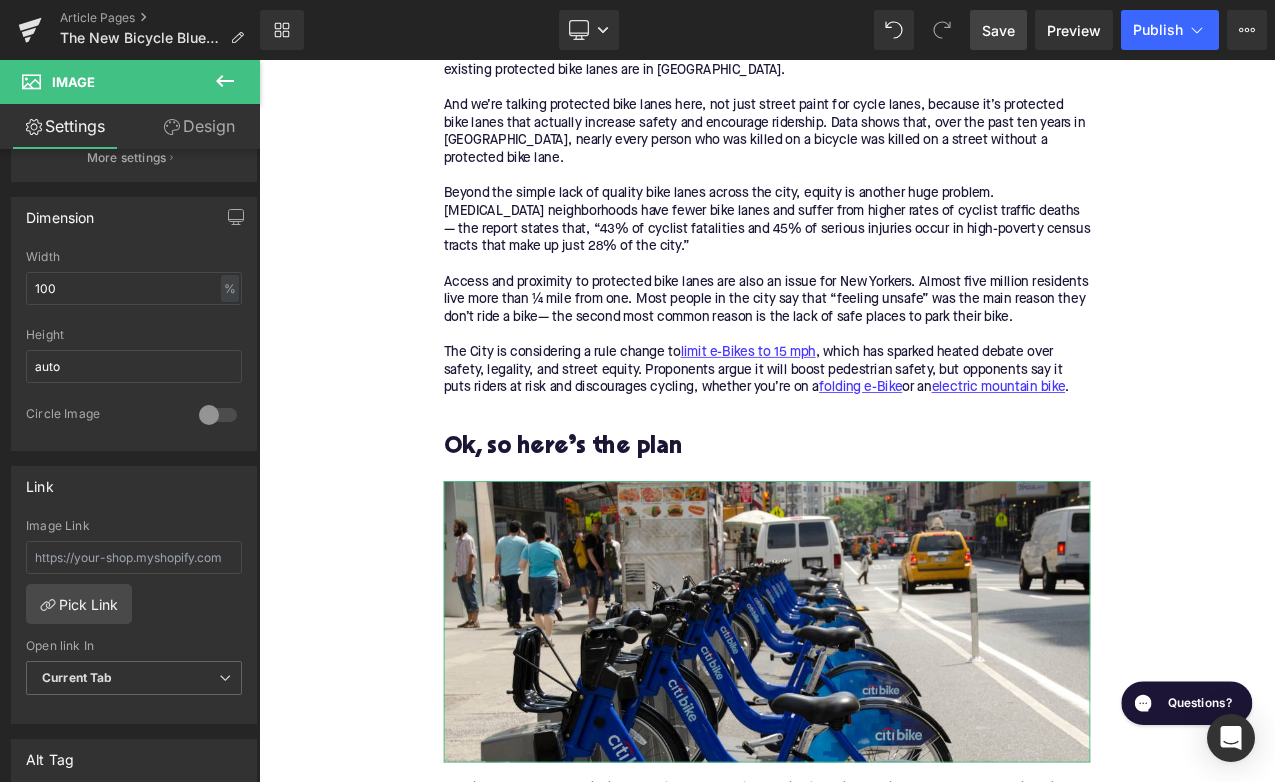 scroll, scrollTop: 777, scrollLeft: 0, axis: vertical 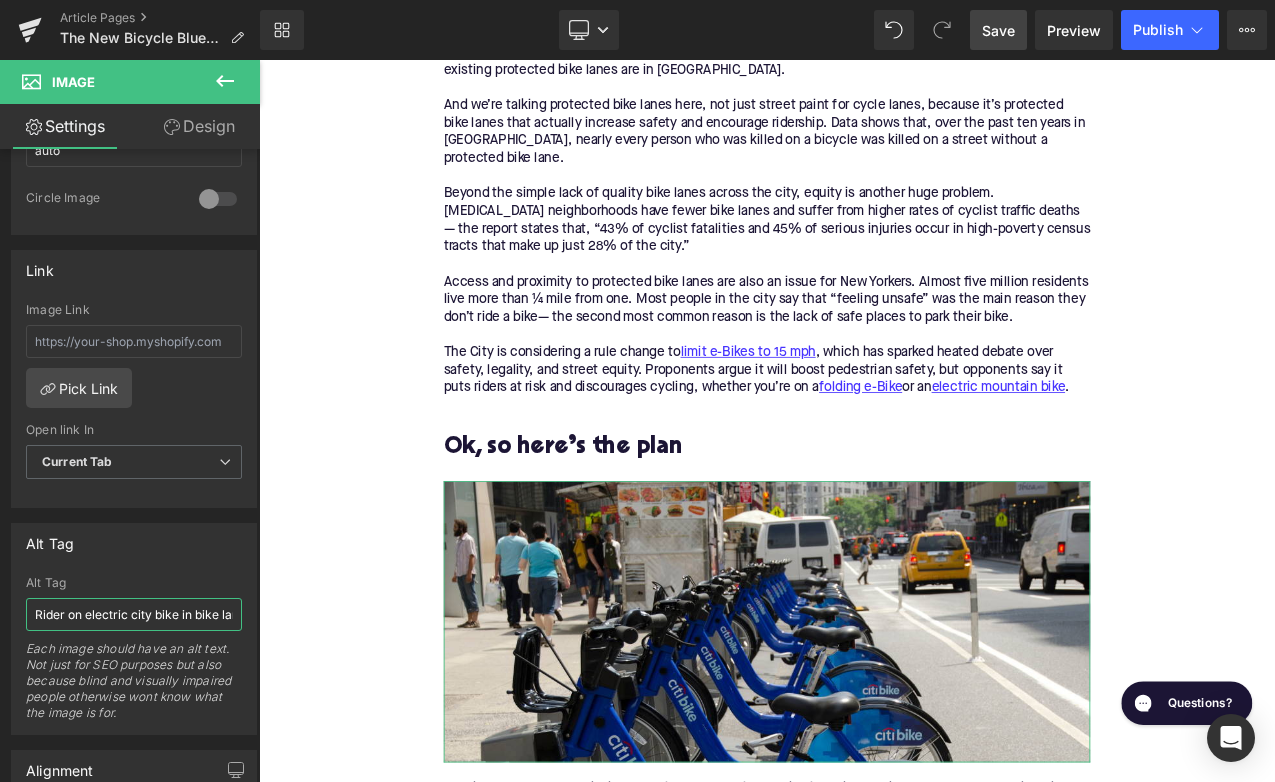 click on "Rider on electric city bike in bike lane" at bounding box center (134, 614) 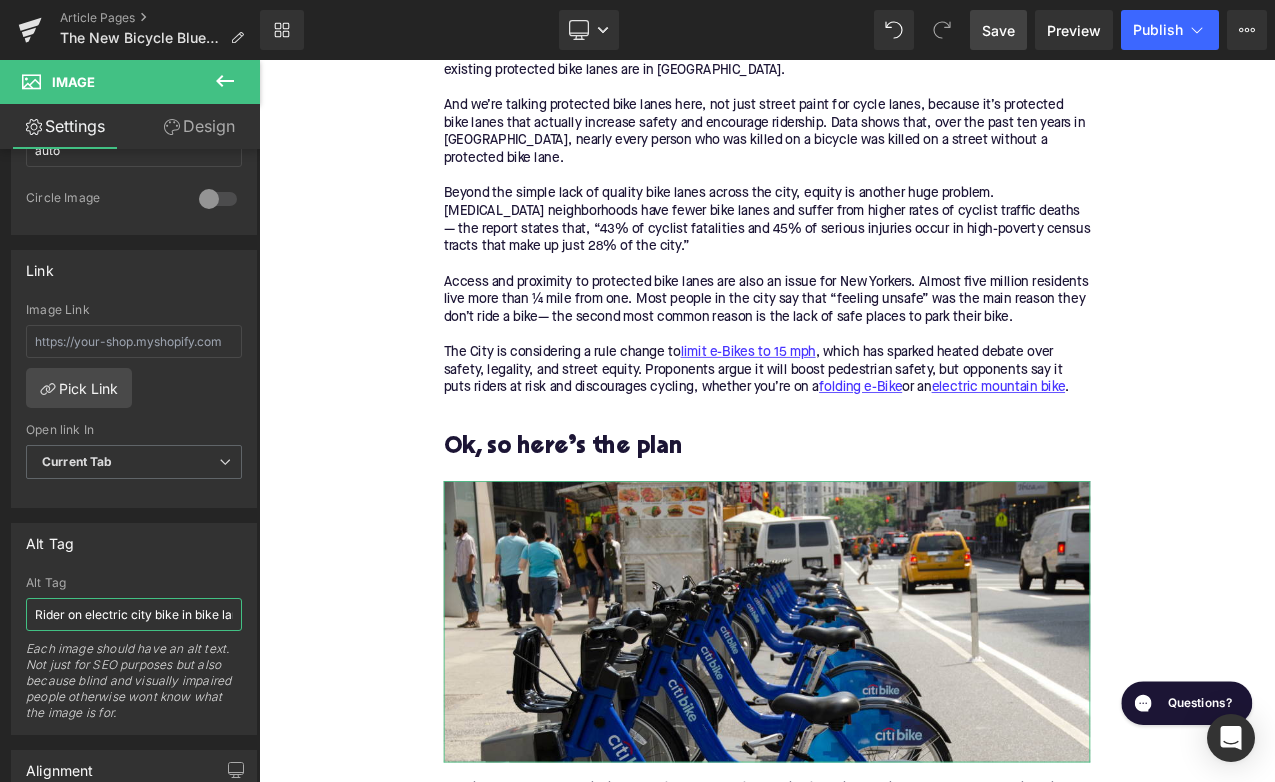 click on "Rider on electric city bike in bike lane" at bounding box center (134, 614) 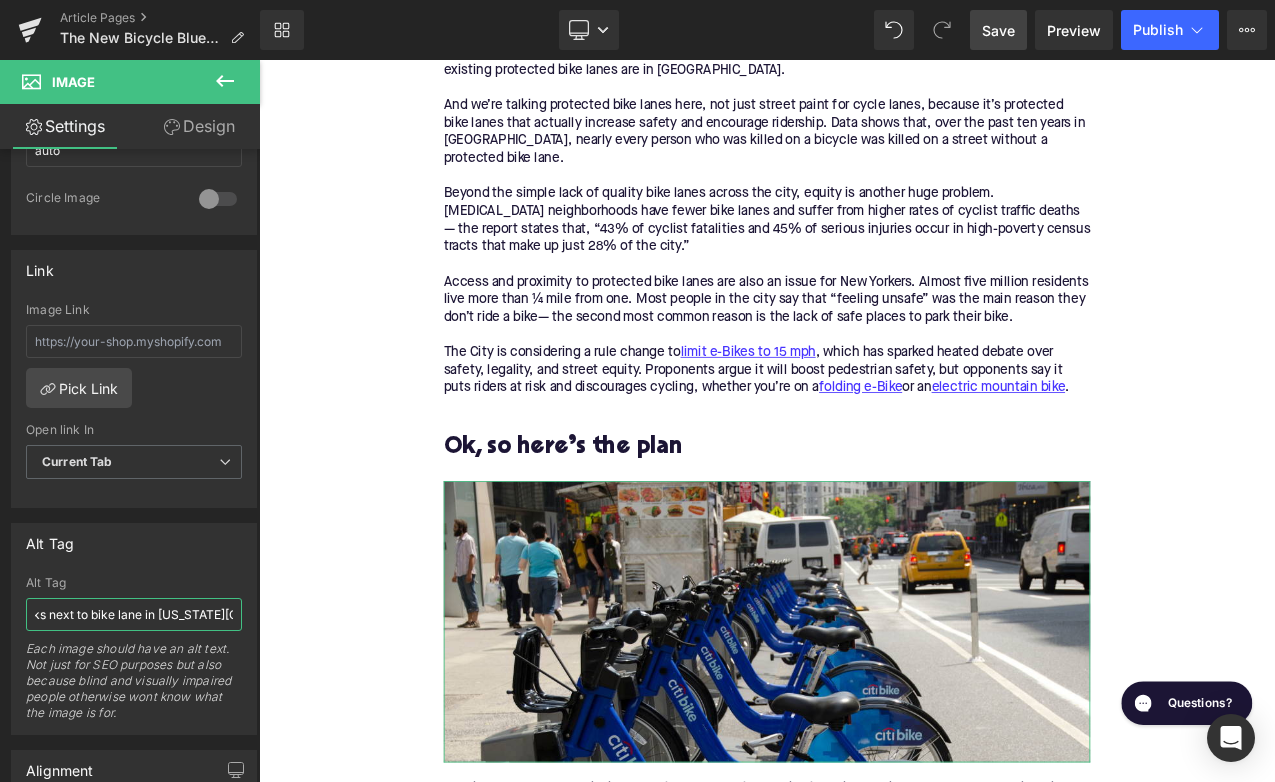 type on "Citi Bike docks next to [GEOGRAPHIC_DATA] in [US_STATE][GEOGRAPHIC_DATA]" 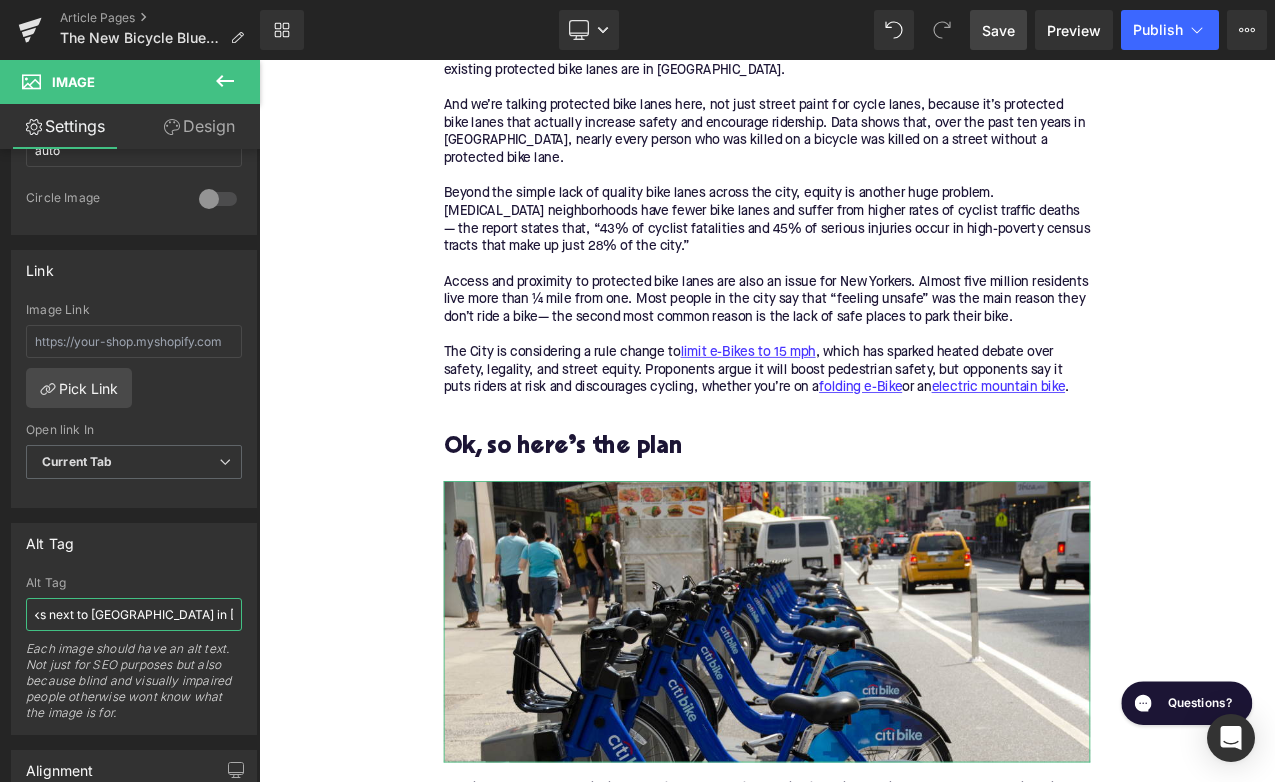 scroll, scrollTop: 0, scrollLeft: 80, axis: horizontal 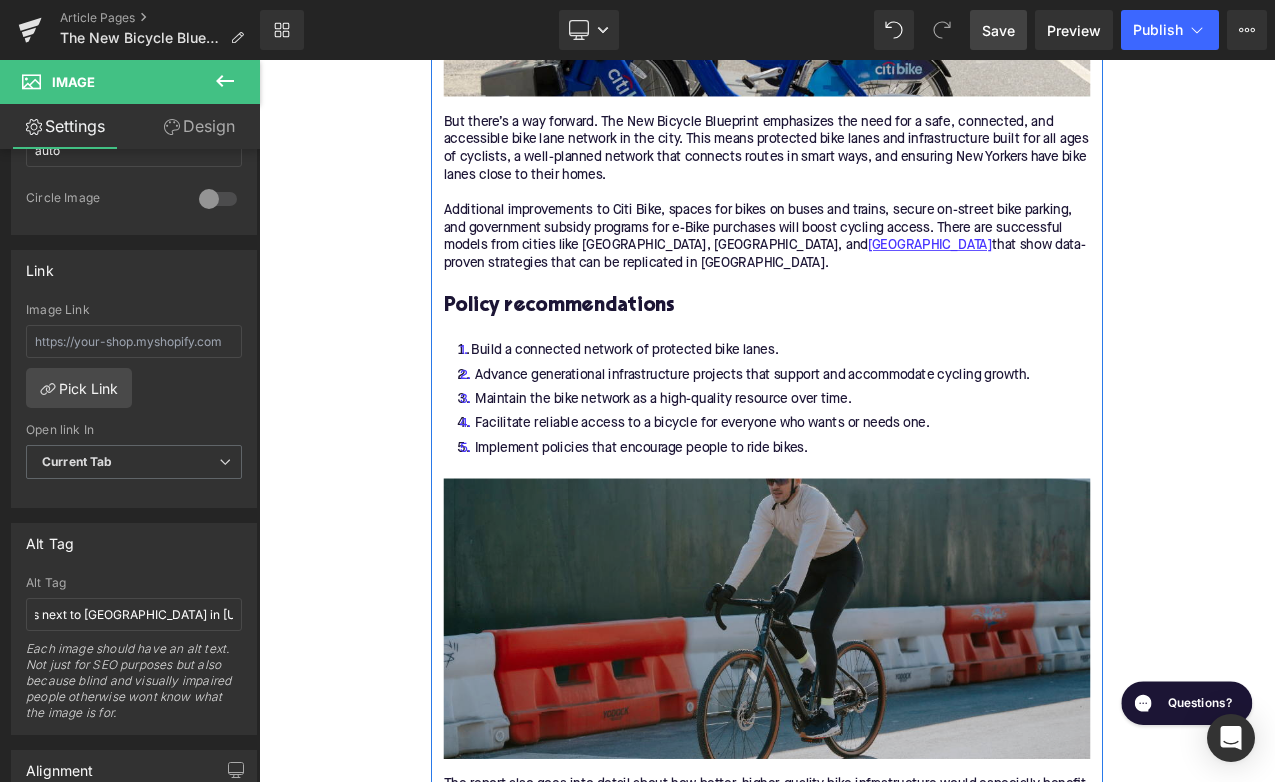 click at bounding box center (864, 726) 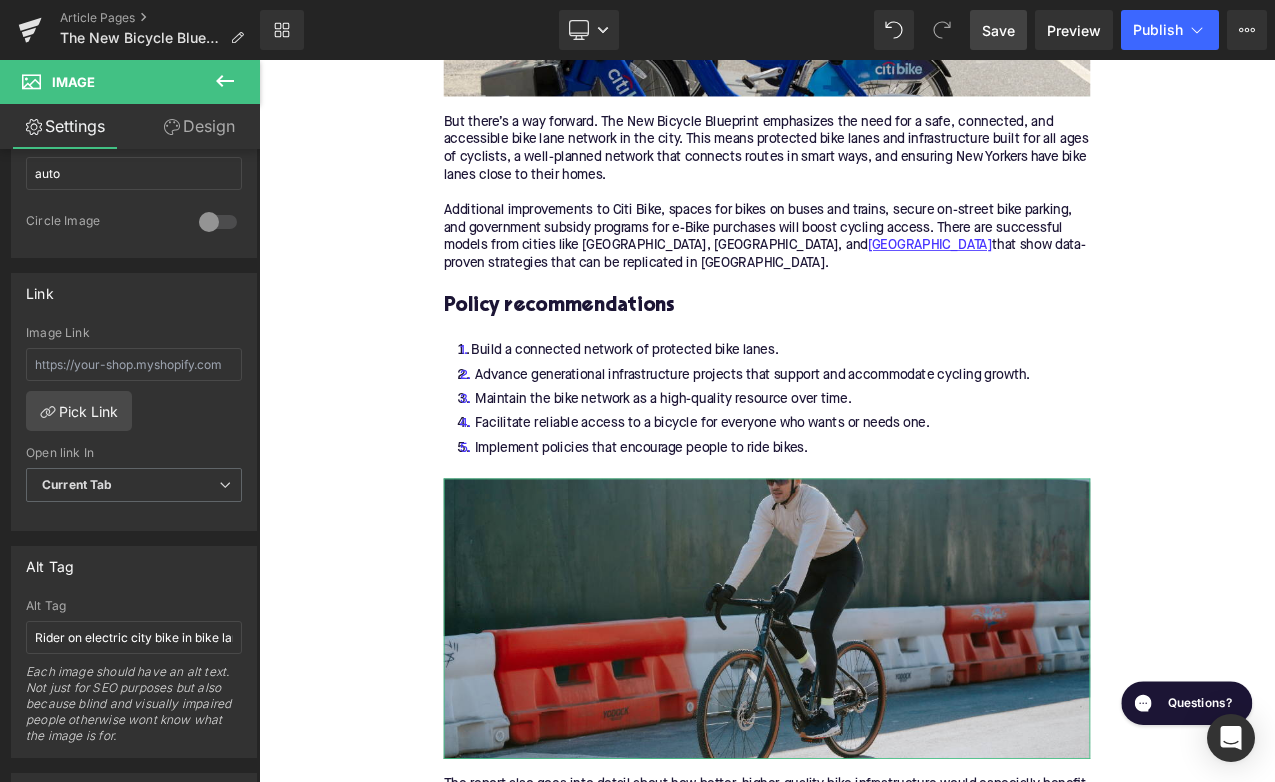 scroll, scrollTop: 765, scrollLeft: 0, axis: vertical 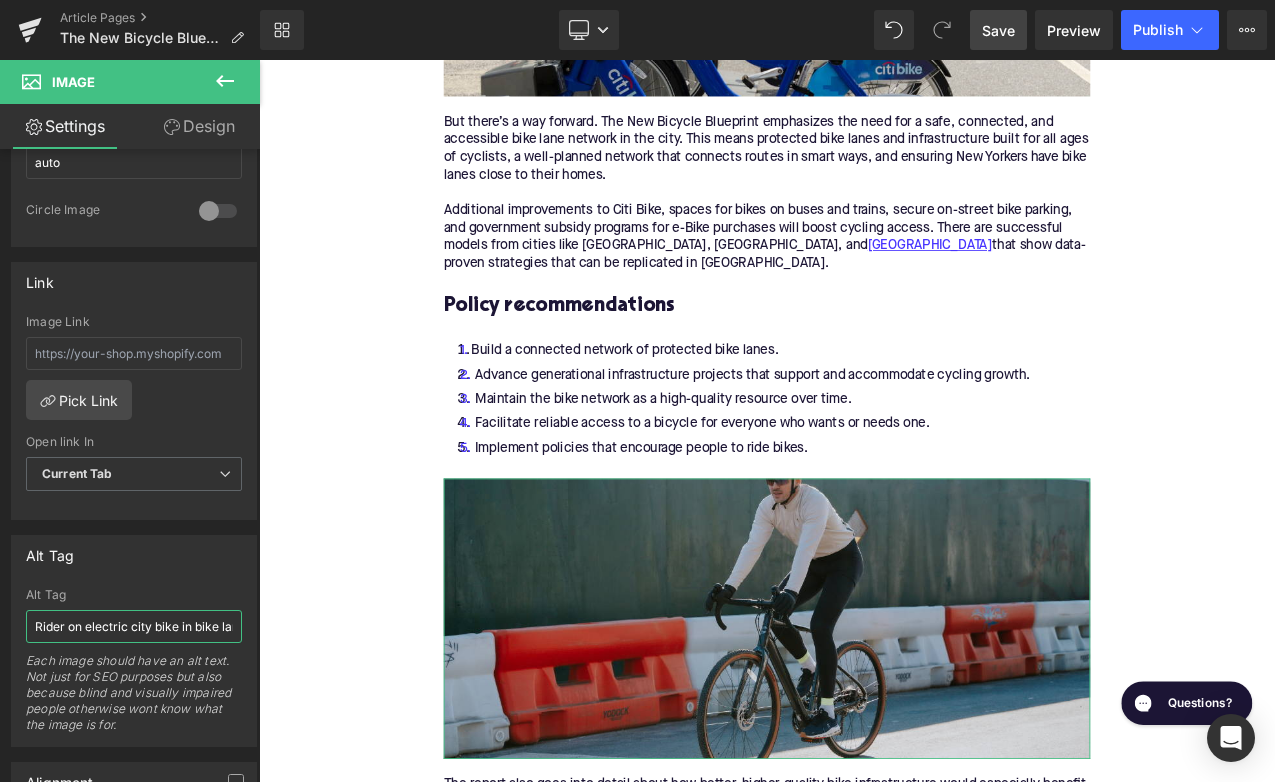 click on "Rider on electric city bike in bike lane" at bounding box center (134, 626) 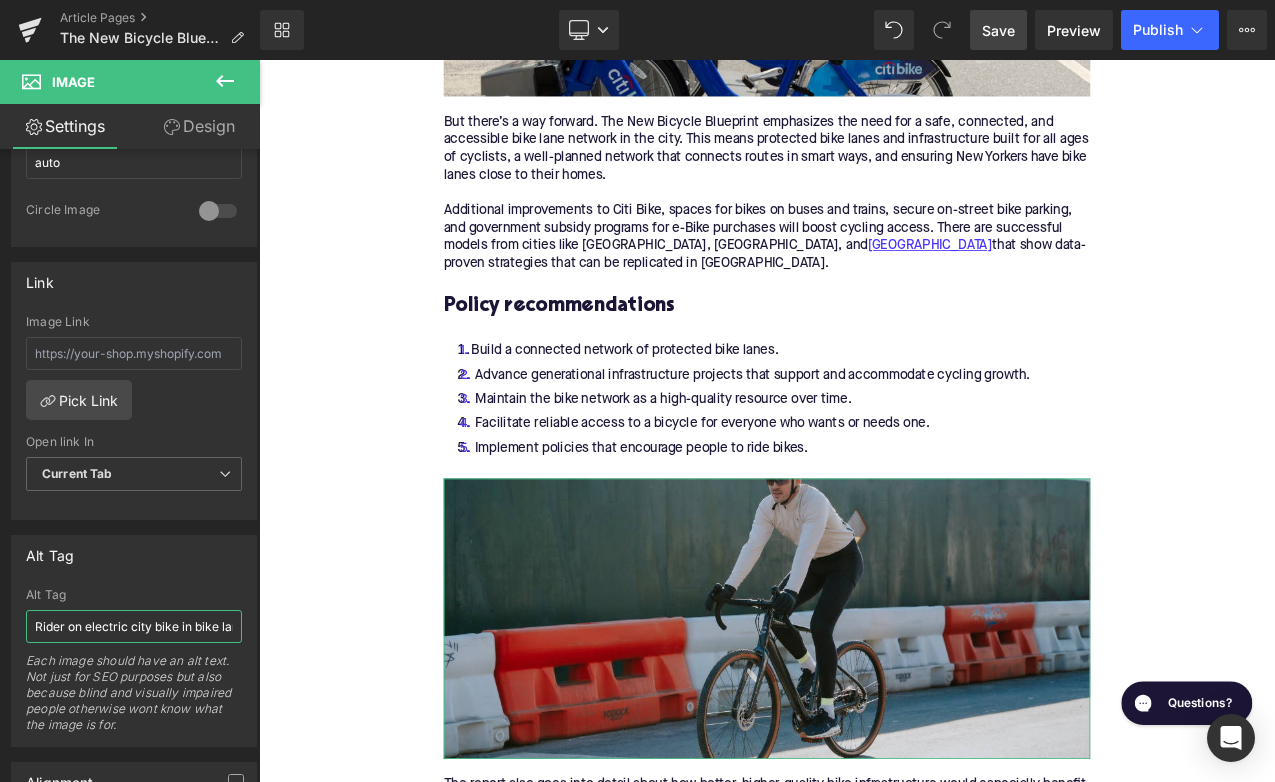 click on "Rider on electric city bike in bike lane" at bounding box center [134, 626] 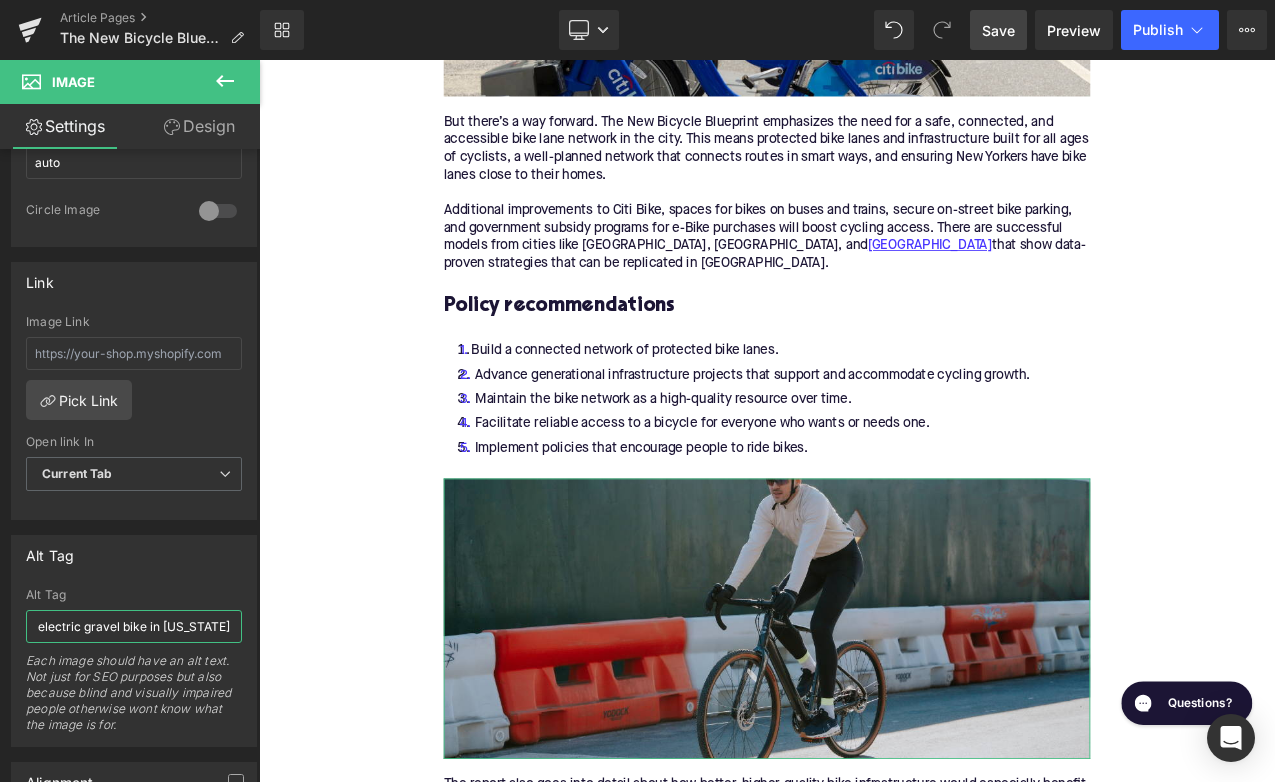 scroll, scrollTop: 0, scrollLeft: 184, axis: horizontal 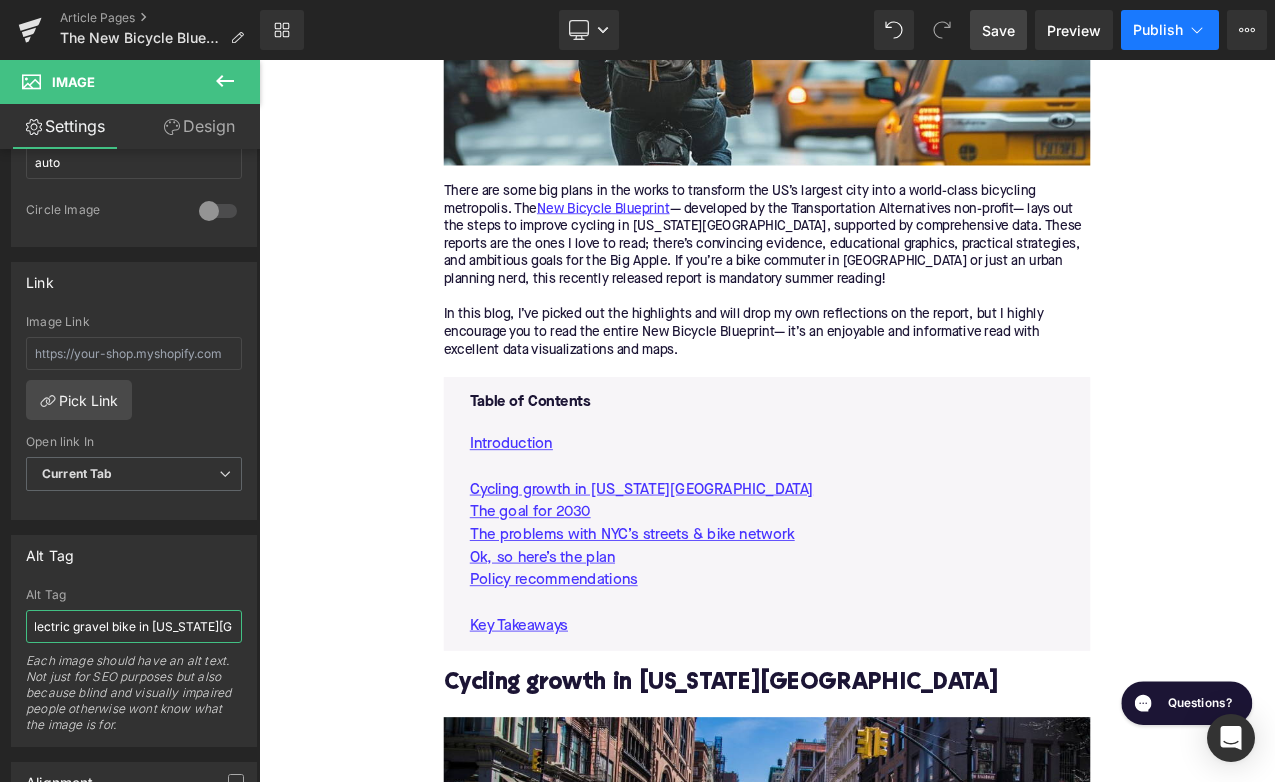 type on "Rider on Cannondale Topstone electric gravel bike in [US_STATE][GEOGRAPHIC_DATA]" 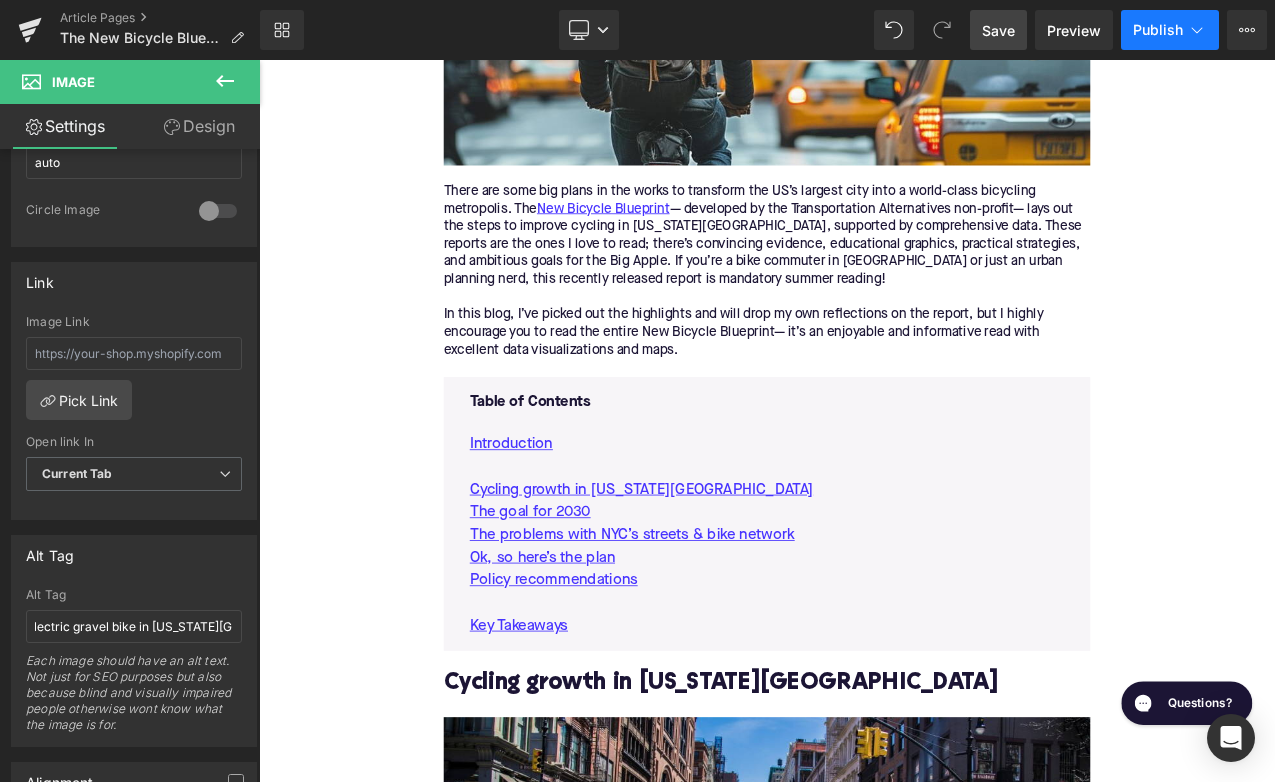 click on "Publish" at bounding box center (1158, 30) 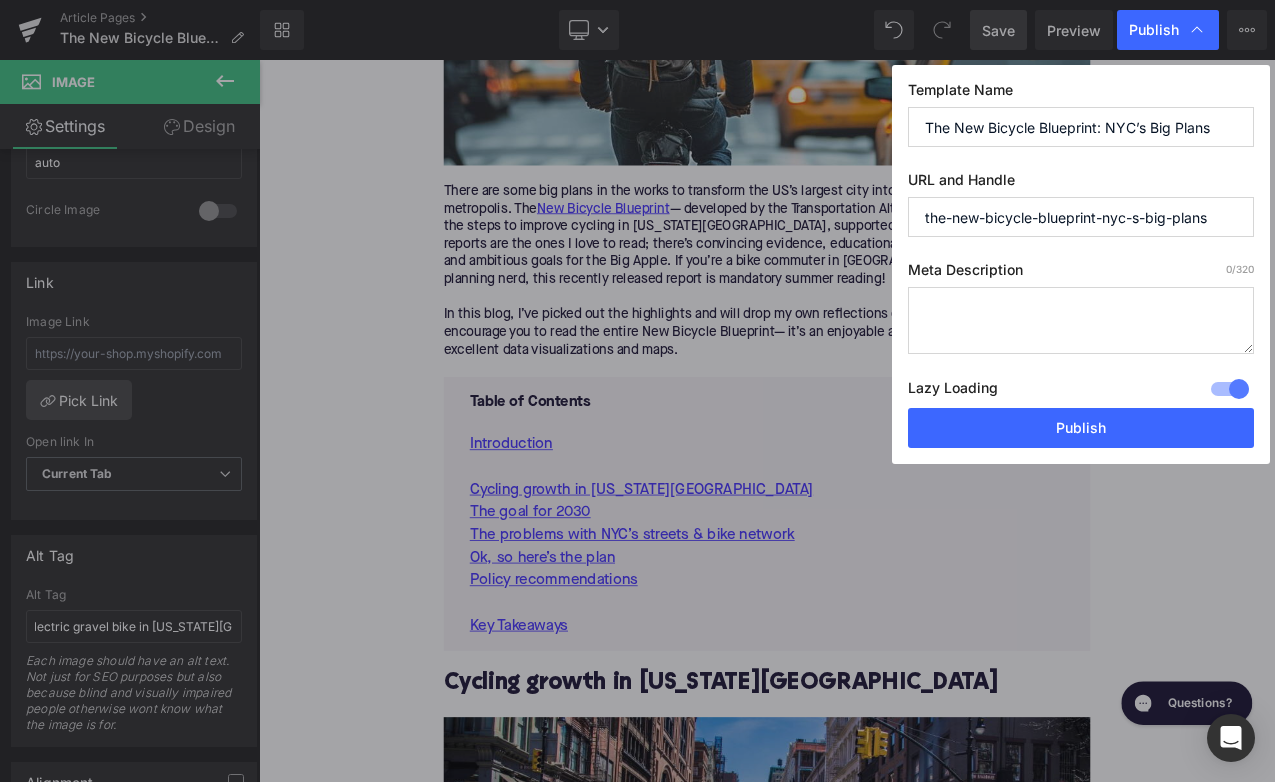 drag, startPoint x: 1219, startPoint y: 217, endPoint x: 1108, endPoint y: 217, distance: 111 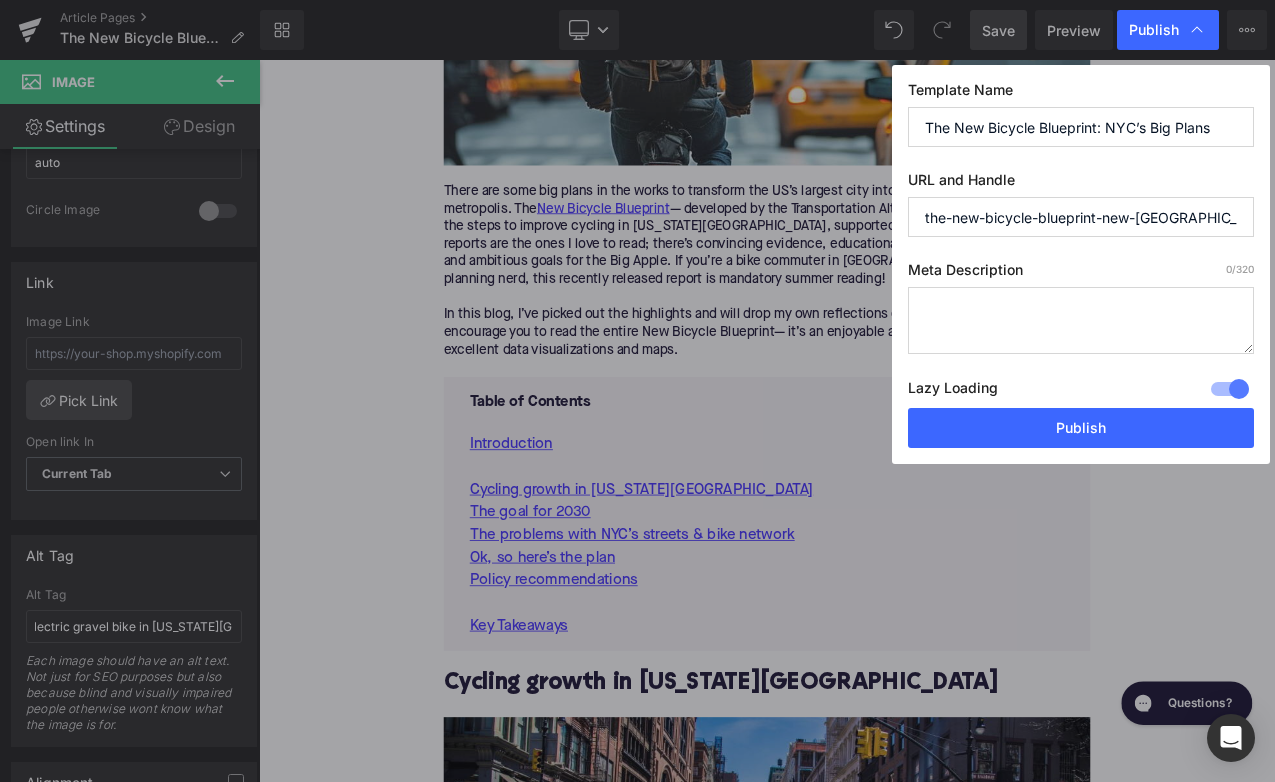 click on "the-new-bicycle-blueprint-new-[GEOGRAPHIC_DATA]-city" at bounding box center [1081, 217] 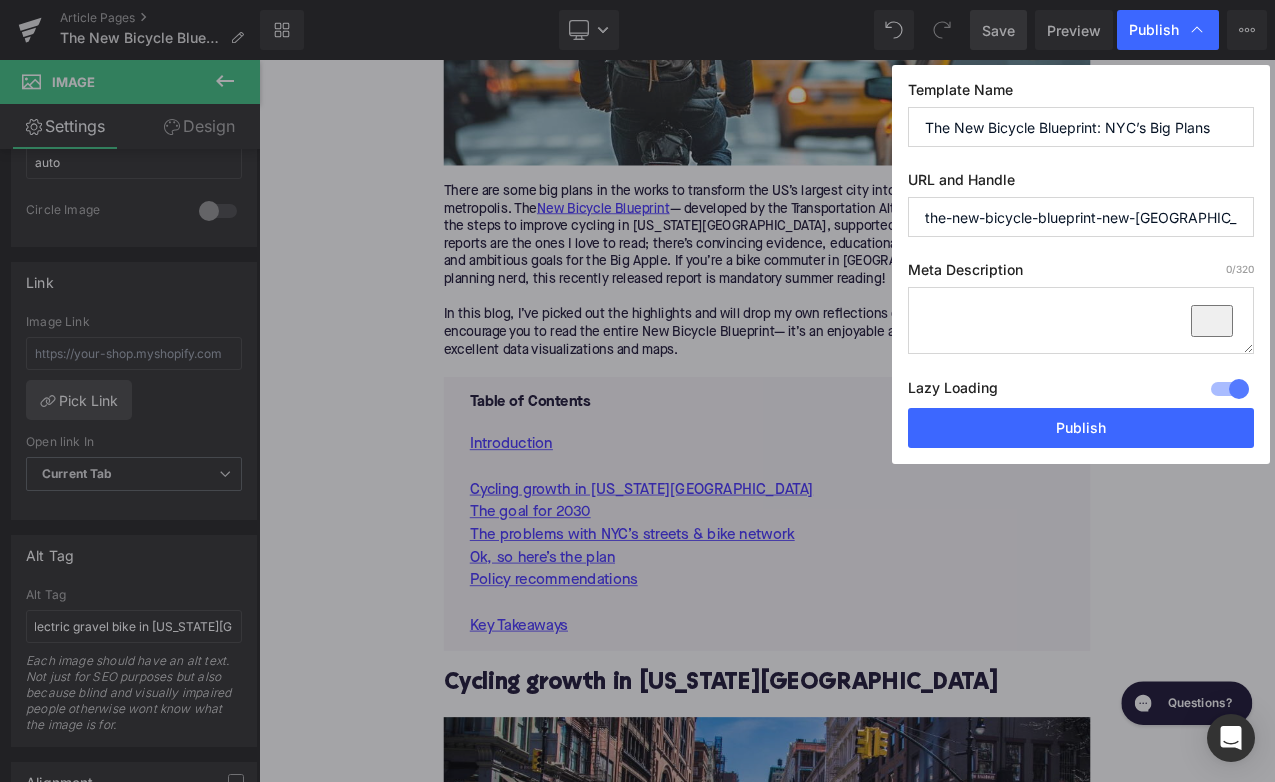click at bounding box center [1081, 320] 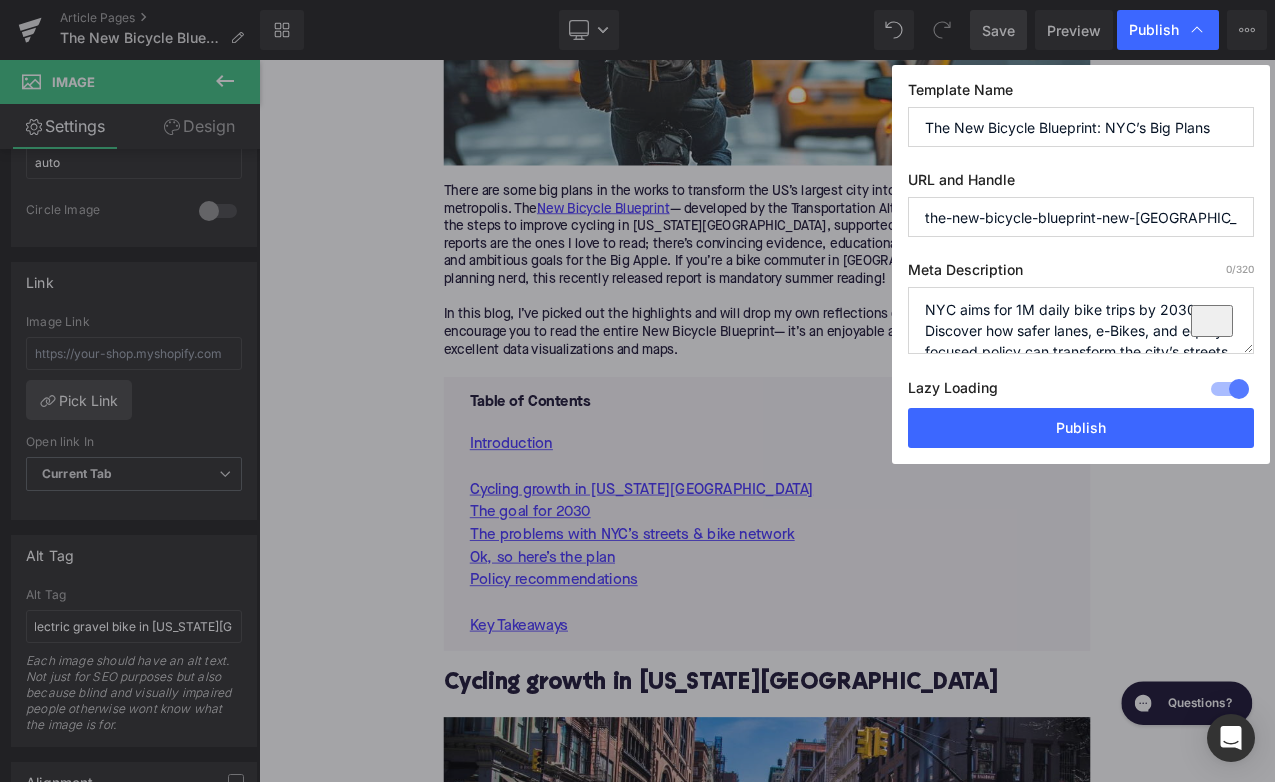 scroll, scrollTop: 8, scrollLeft: 0, axis: vertical 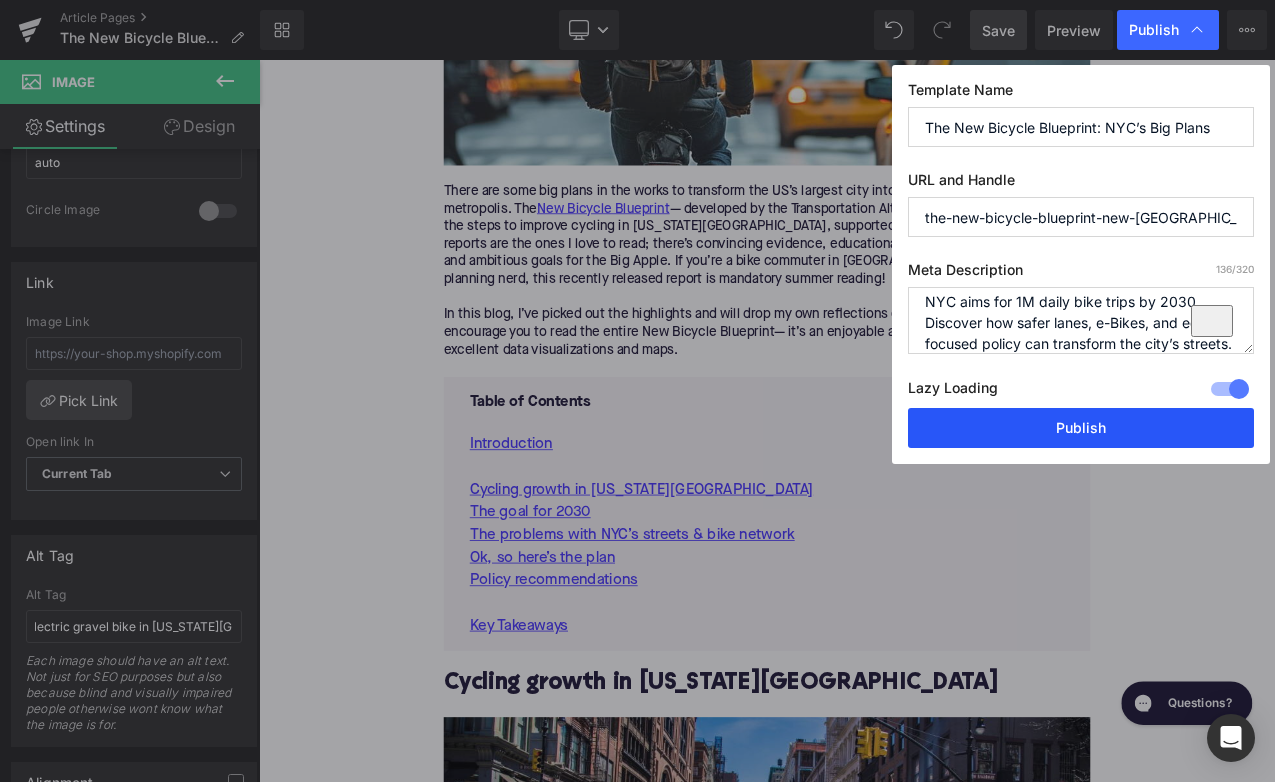 type on "NYC aims for 1M daily bike trips by 2030. Discover how safer lanes, e-Bikes, and equity-focused policy can transform the city’s streets." 